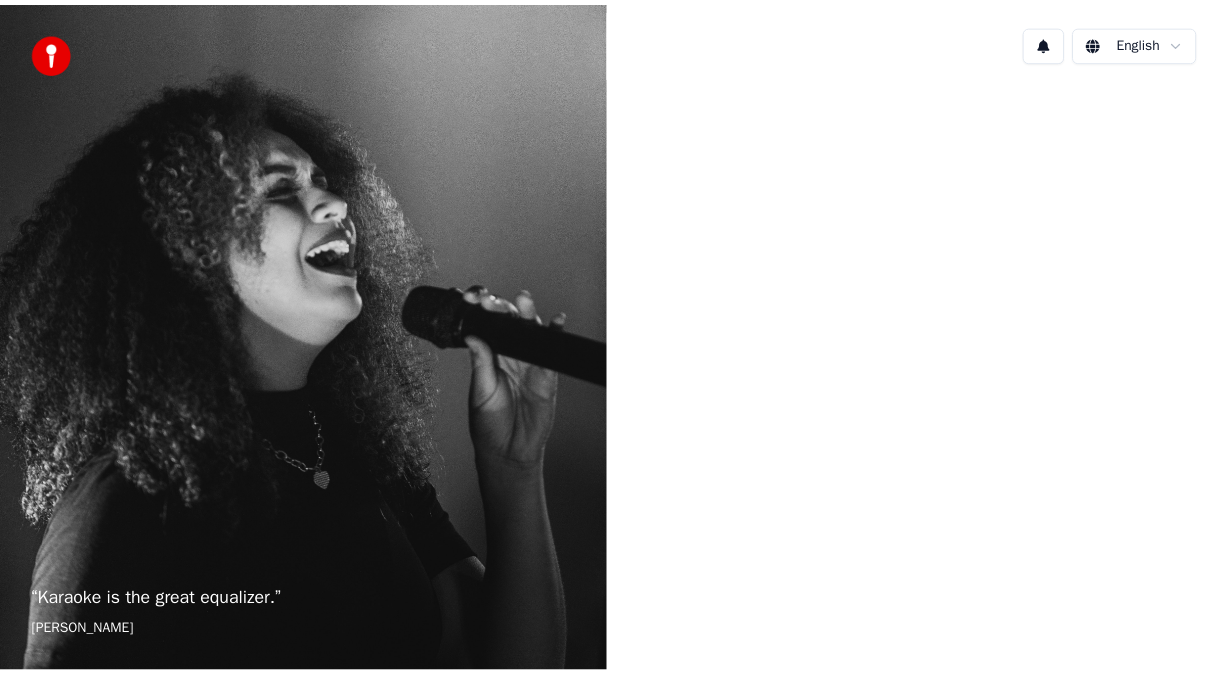 scroll, scrollTop: 0, scrollLeft: 0, axis: both 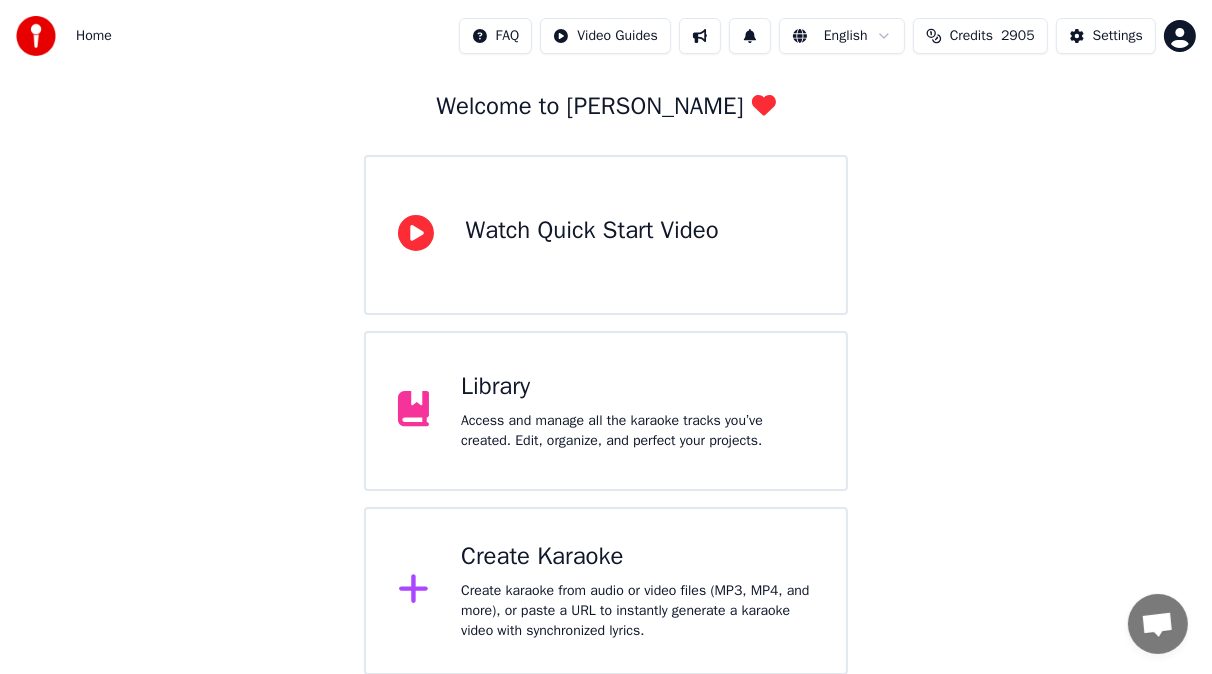 click on "Create Karaoke" at bounding box center [637, 557] 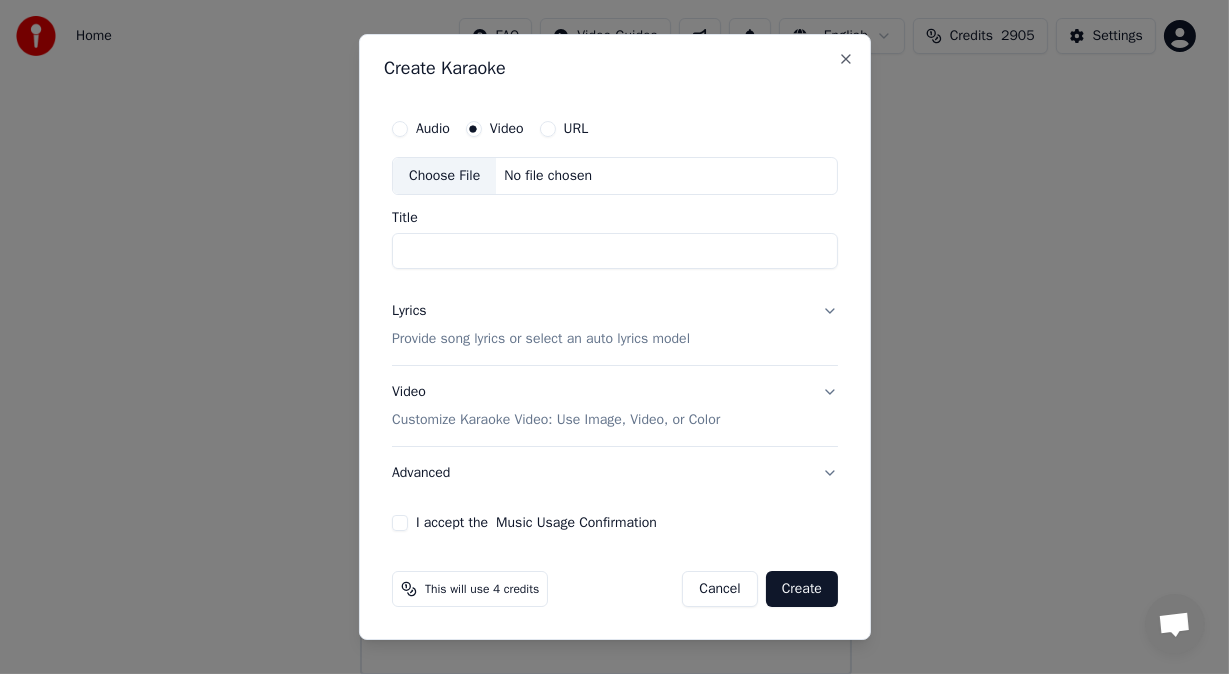 click on "URL" at bounding box center [547, 129] 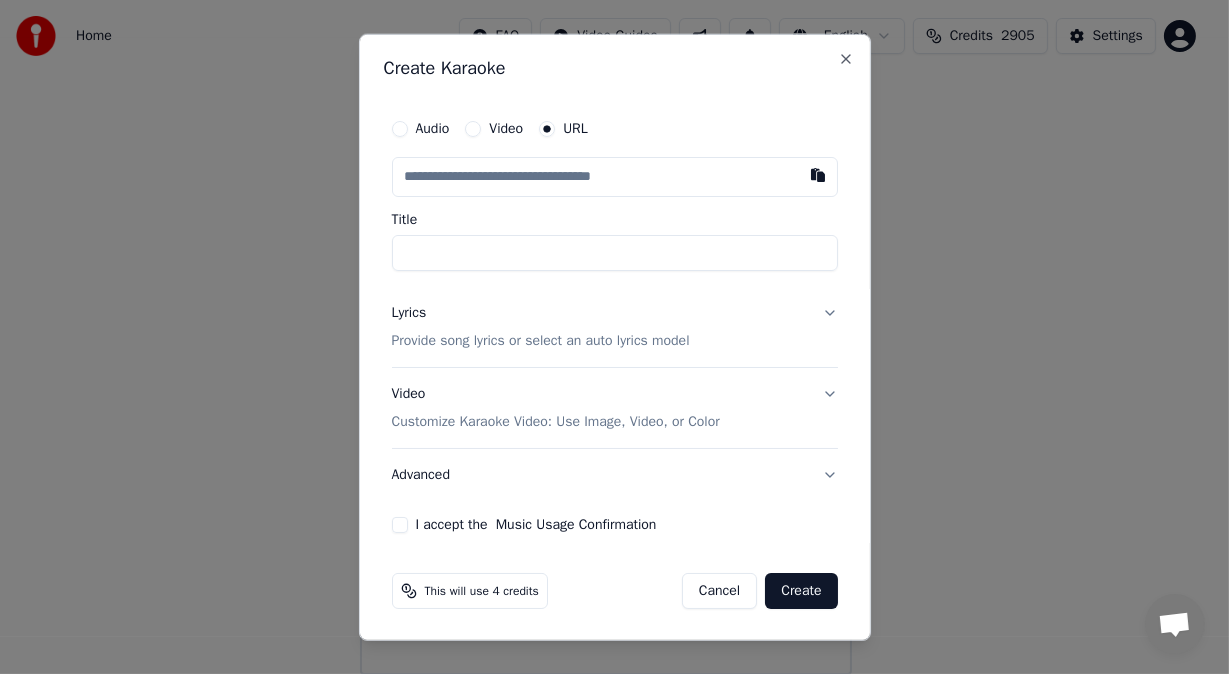 click at bounding box center [615, 177] 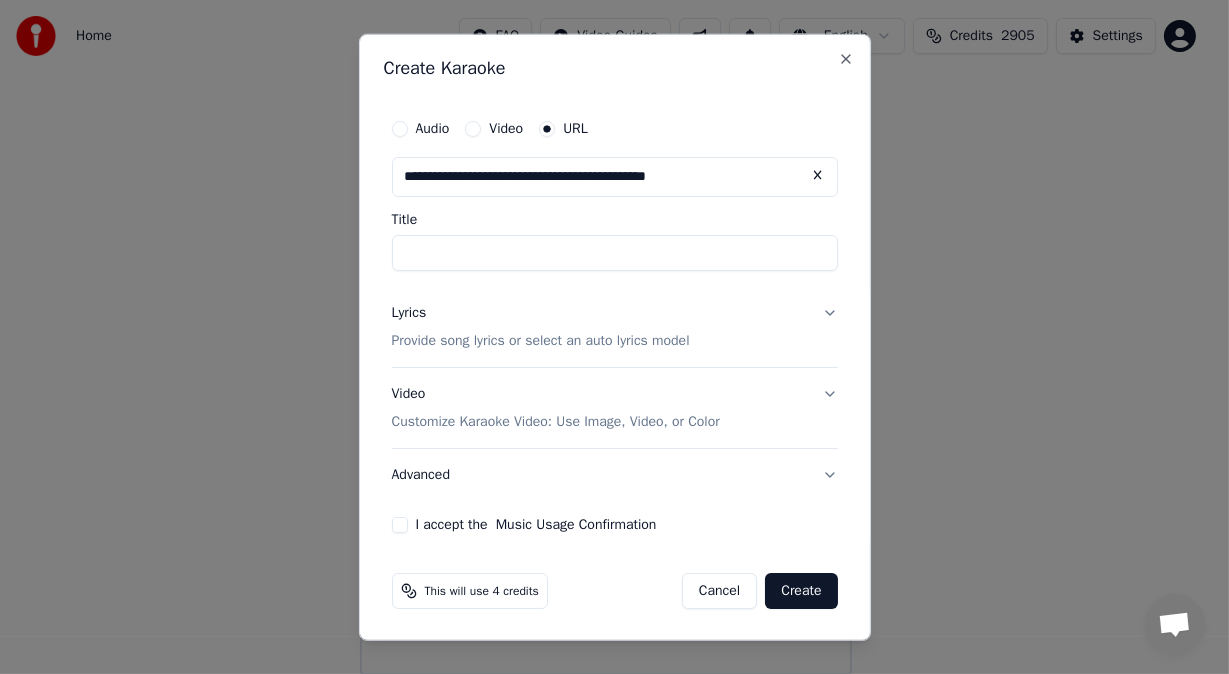 type on "**********" 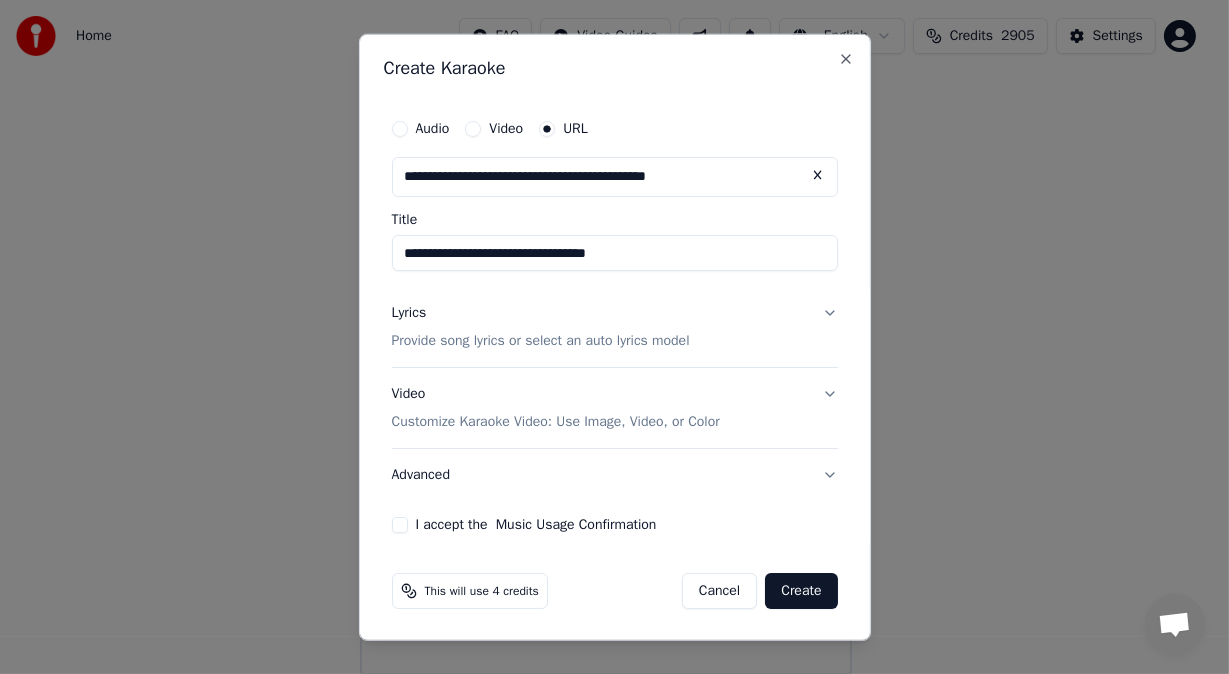 type on "**********" 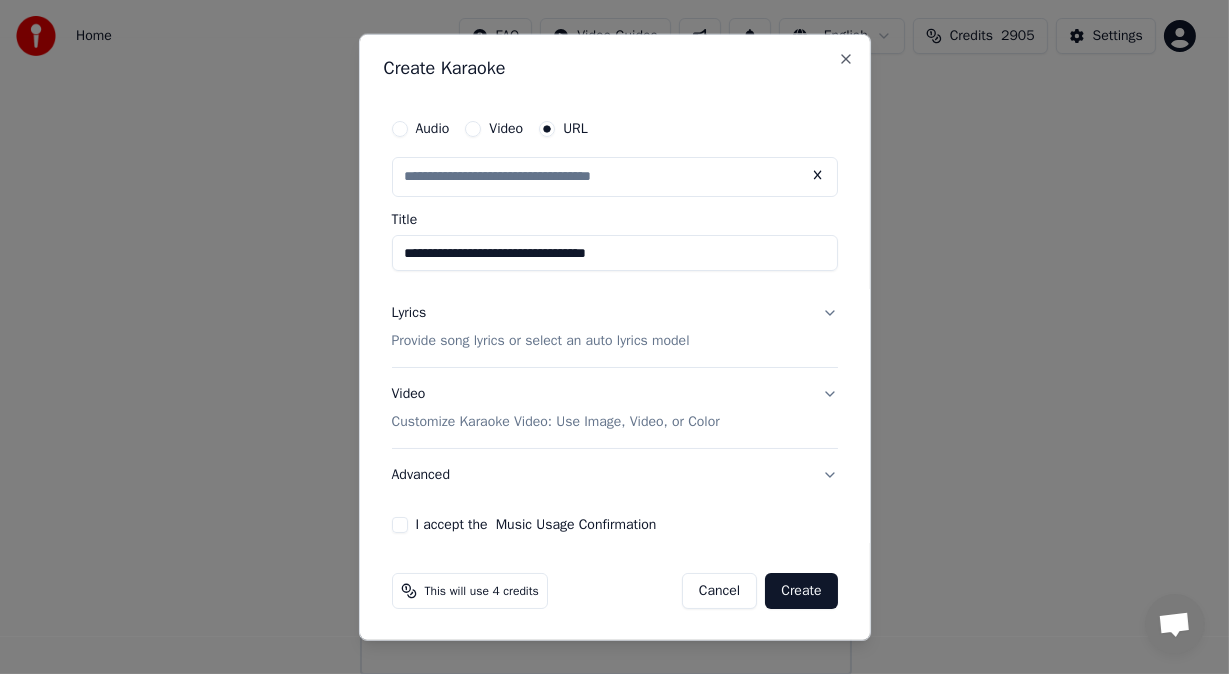 drag, startPoint x: 604, startPoint y: 250, endPoint x: 403, endPoint y: 256, distance: 201.08954 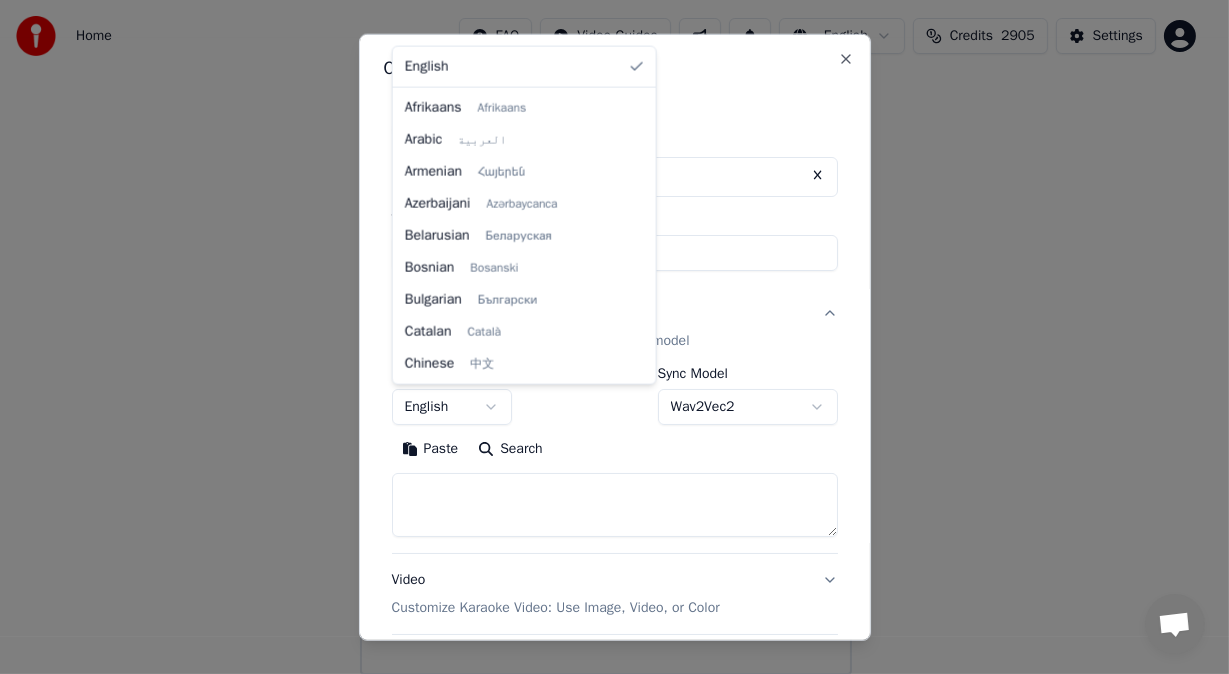 click on "**********" at bounding box center (606, 287) 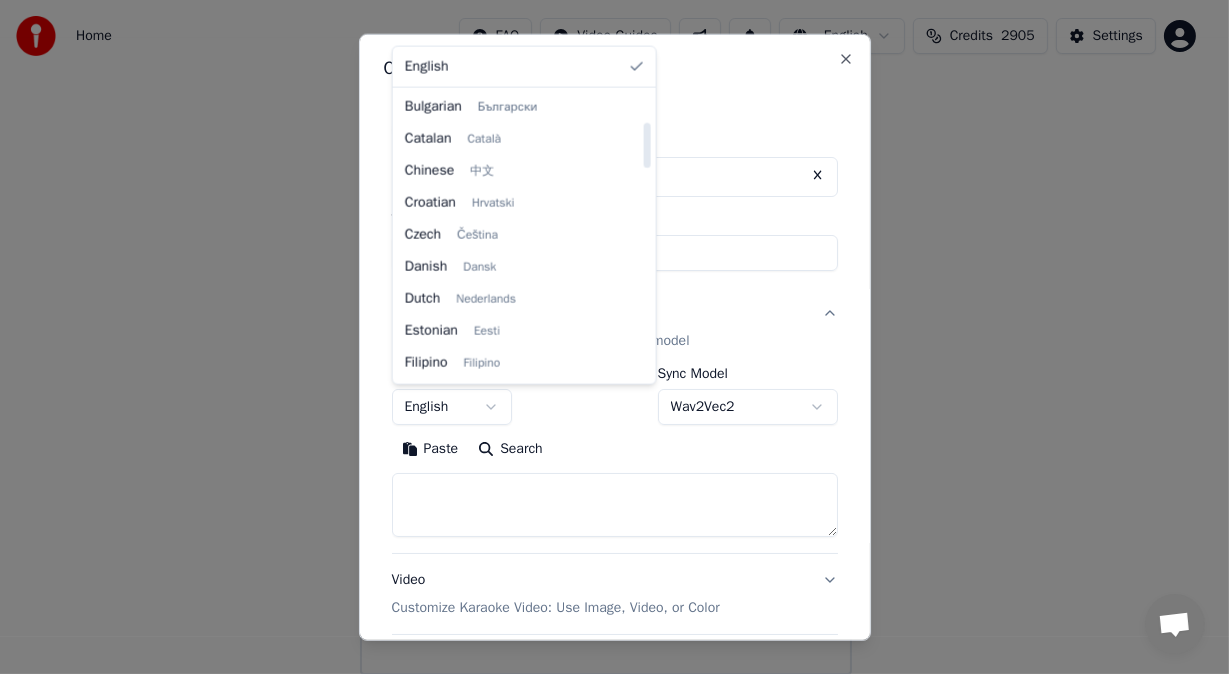 scroll, scrollTop: 200, scrollLeft: 0, axis: vertical 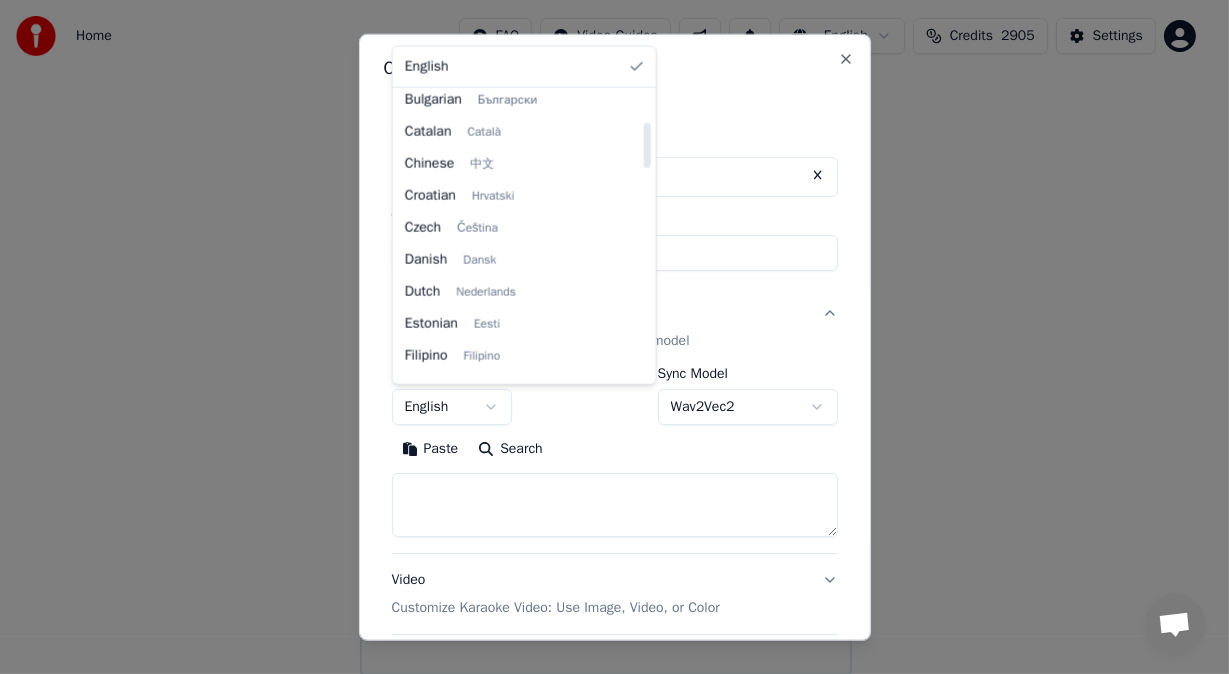 drag, startPoint x: 614, startPoint y: 122, endPoint x: 615, endPoint y: 153, distance: 31.016125 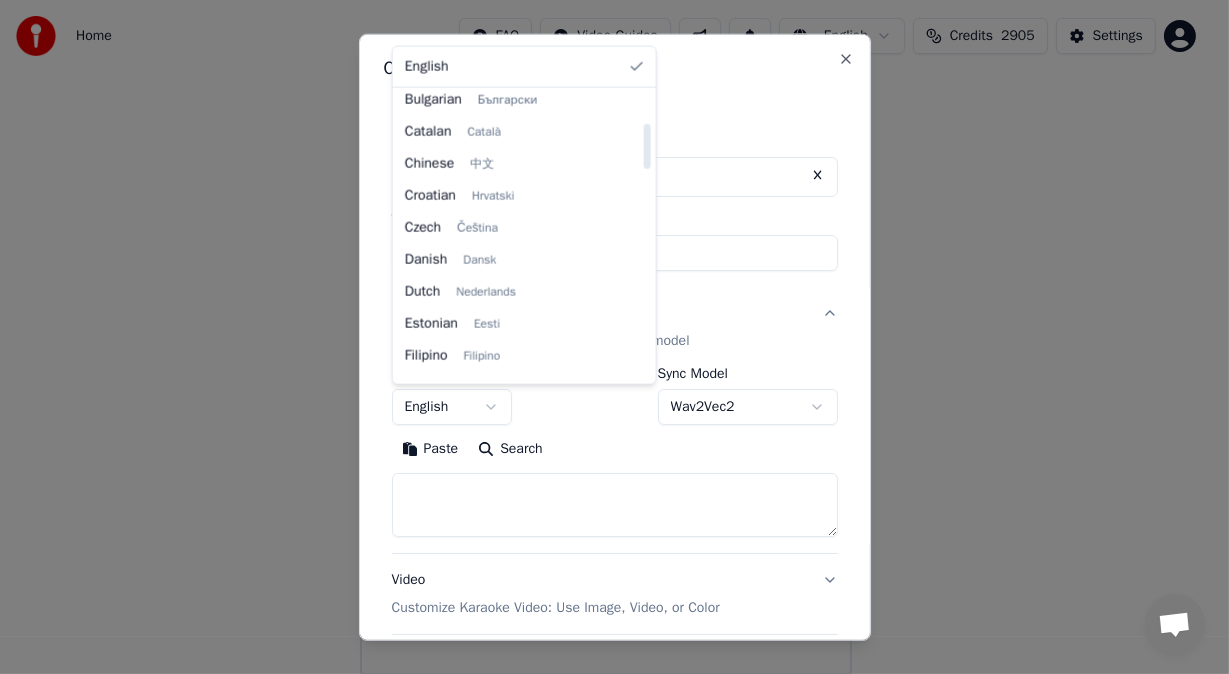 select on "**" 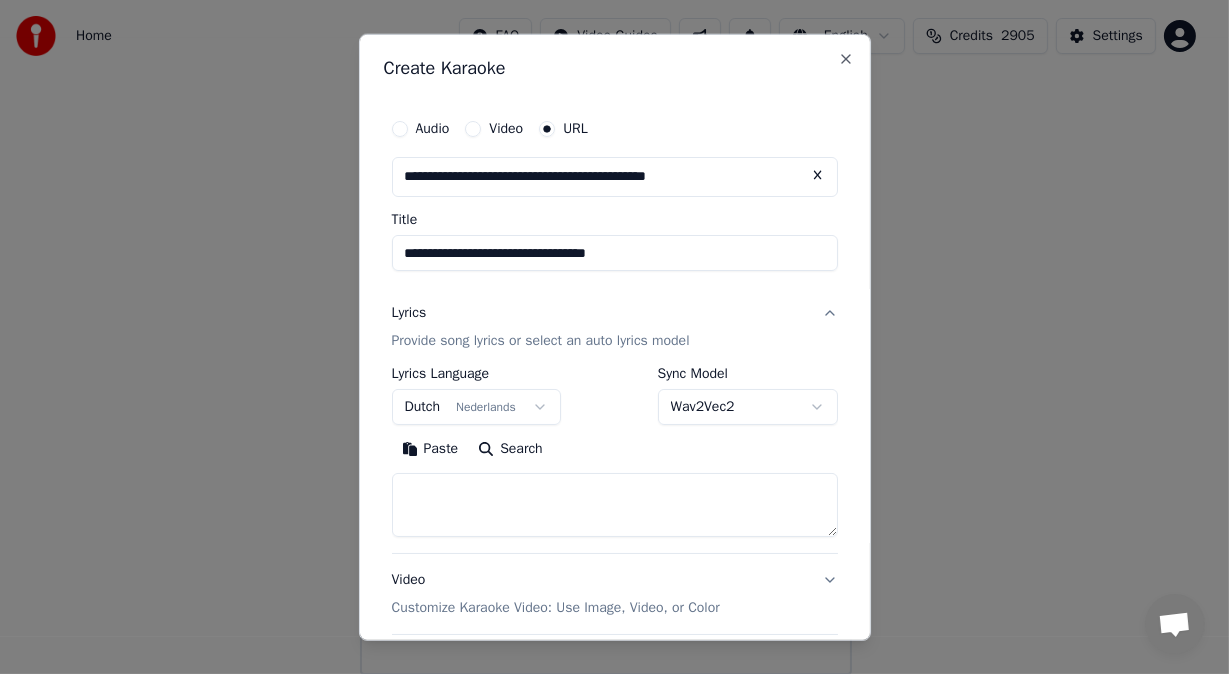 click at bounding box center (615, 505) 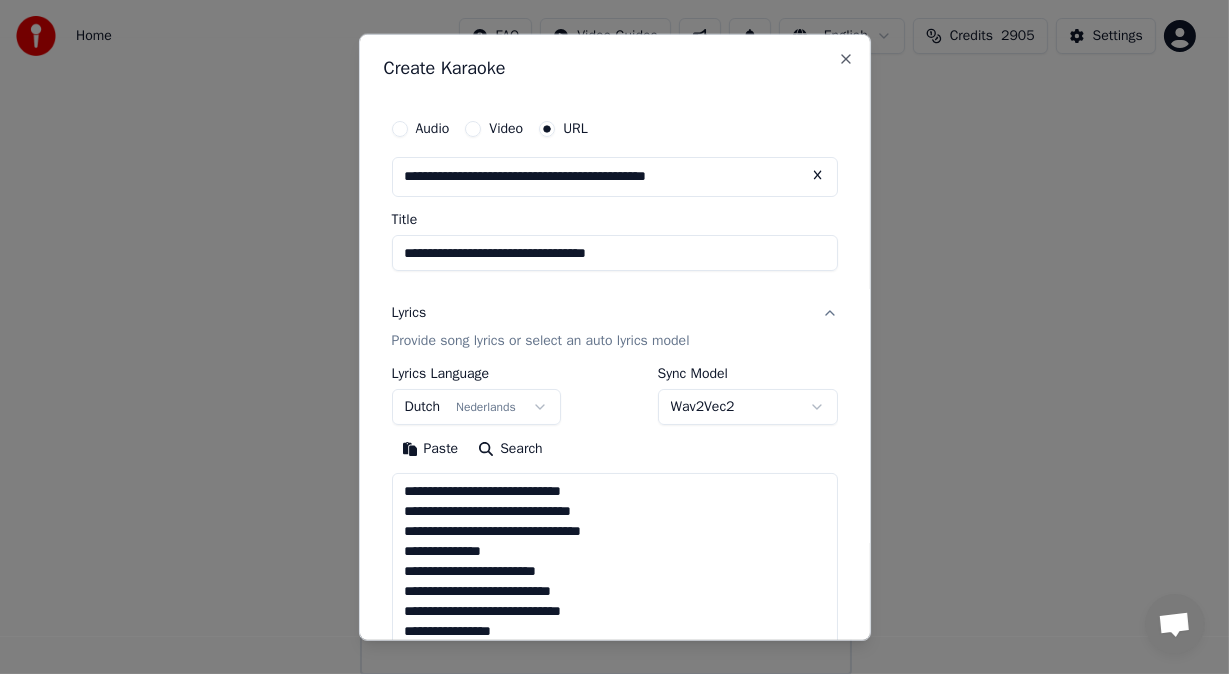 scroll, scrollTop: 625, scrollLeft: 0, axis: vertical 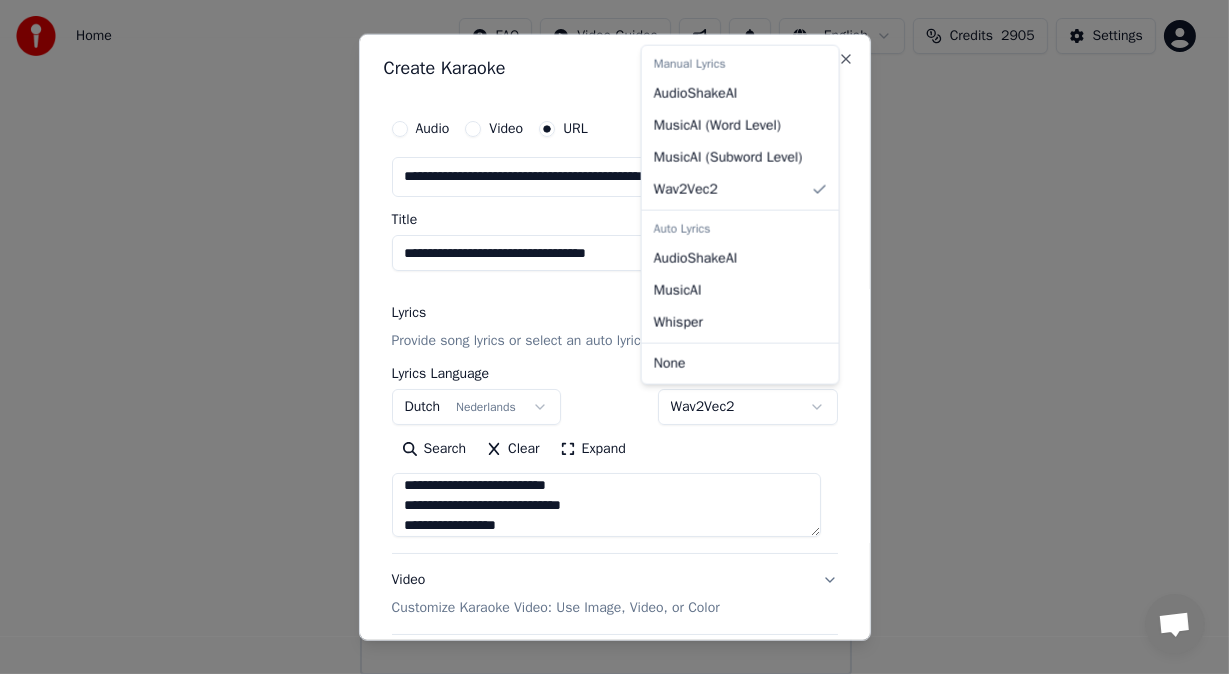 click on "**********" at bounding box center (606, 287) 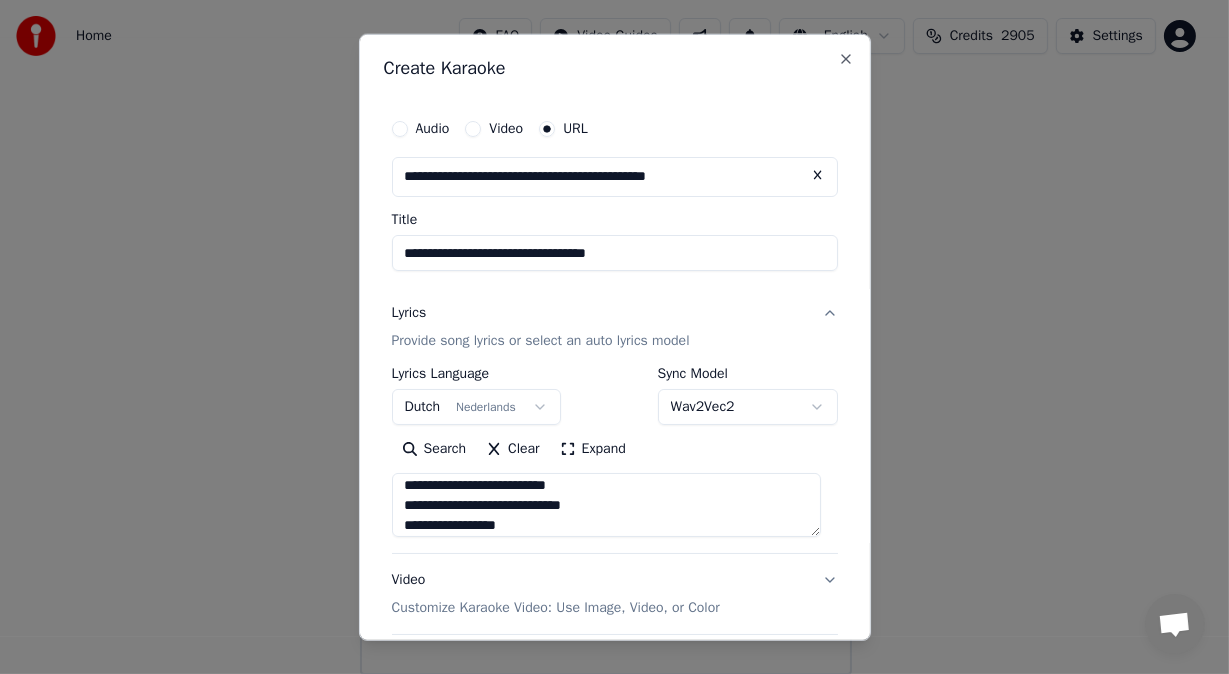 click on "**********" at bounding box center (606, 287) 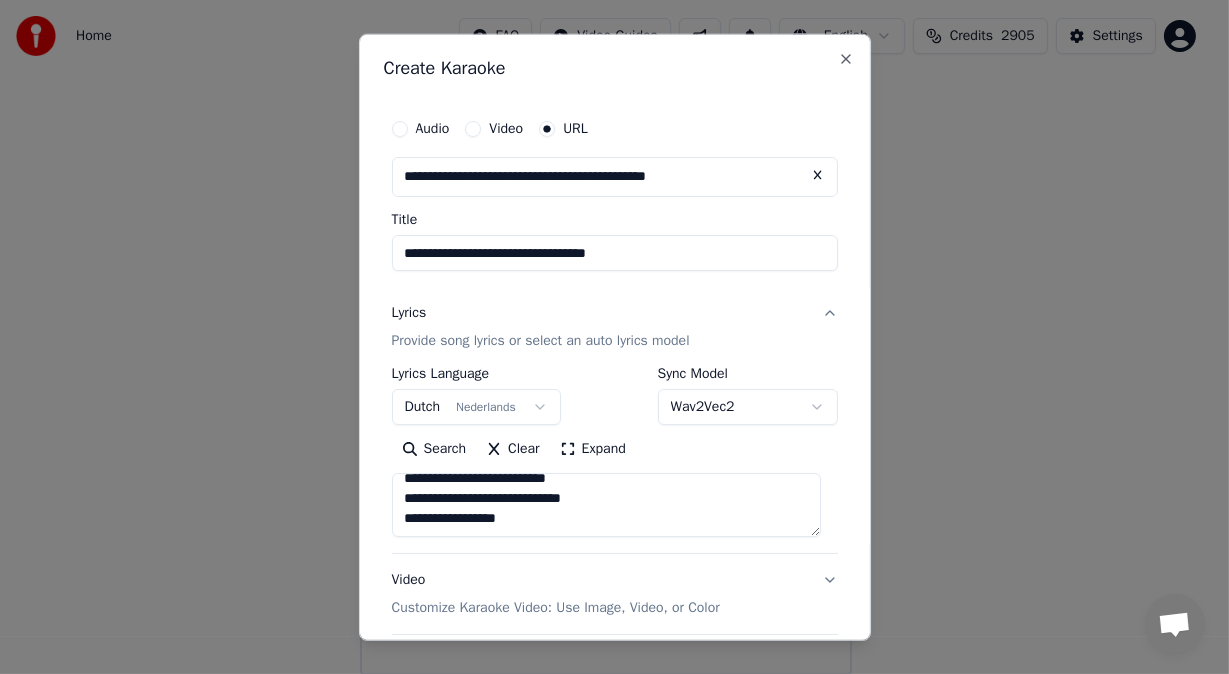 scroll, scrollTop: 633, scrollLeft: 0, axis: vertical 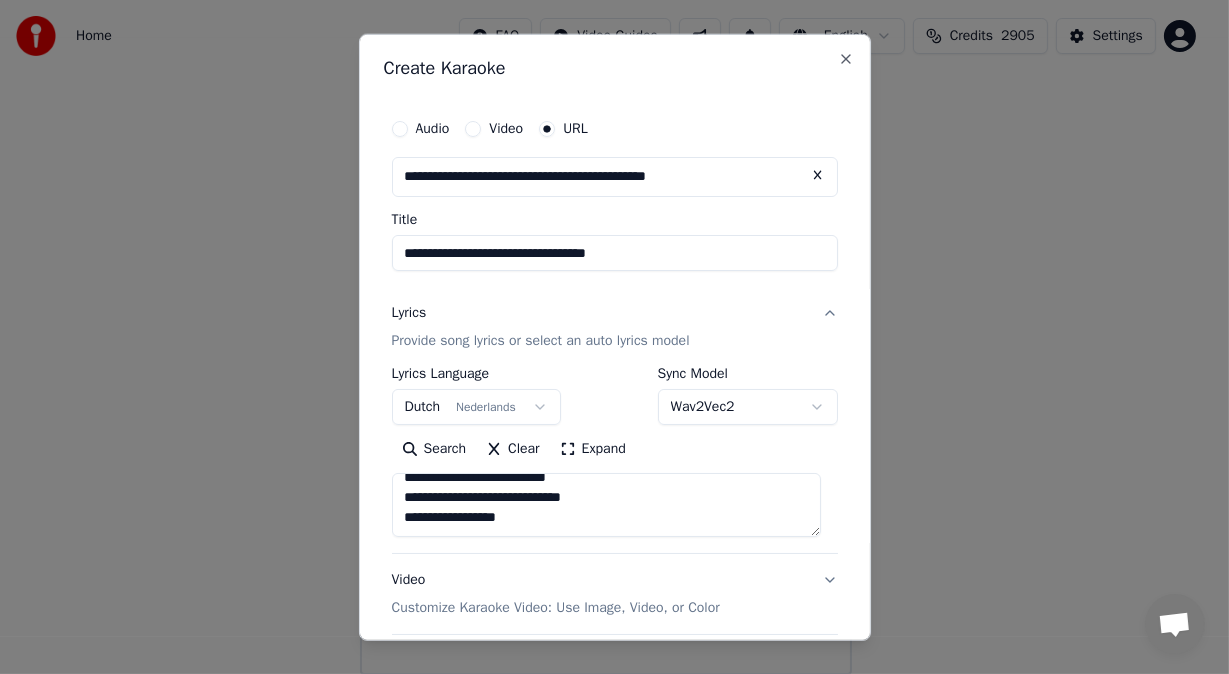click on "**********" at bounding box center (606, 505) 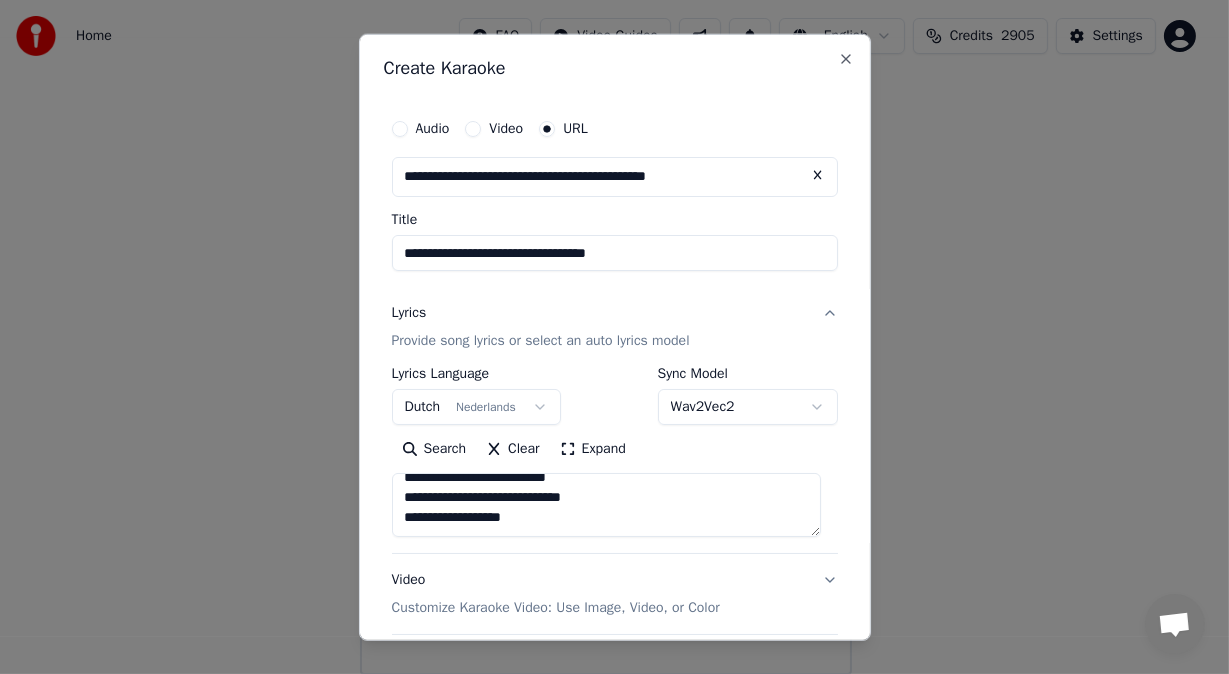 scroll, scrollTop: 645, scrollLeft: 0, axis: vertical 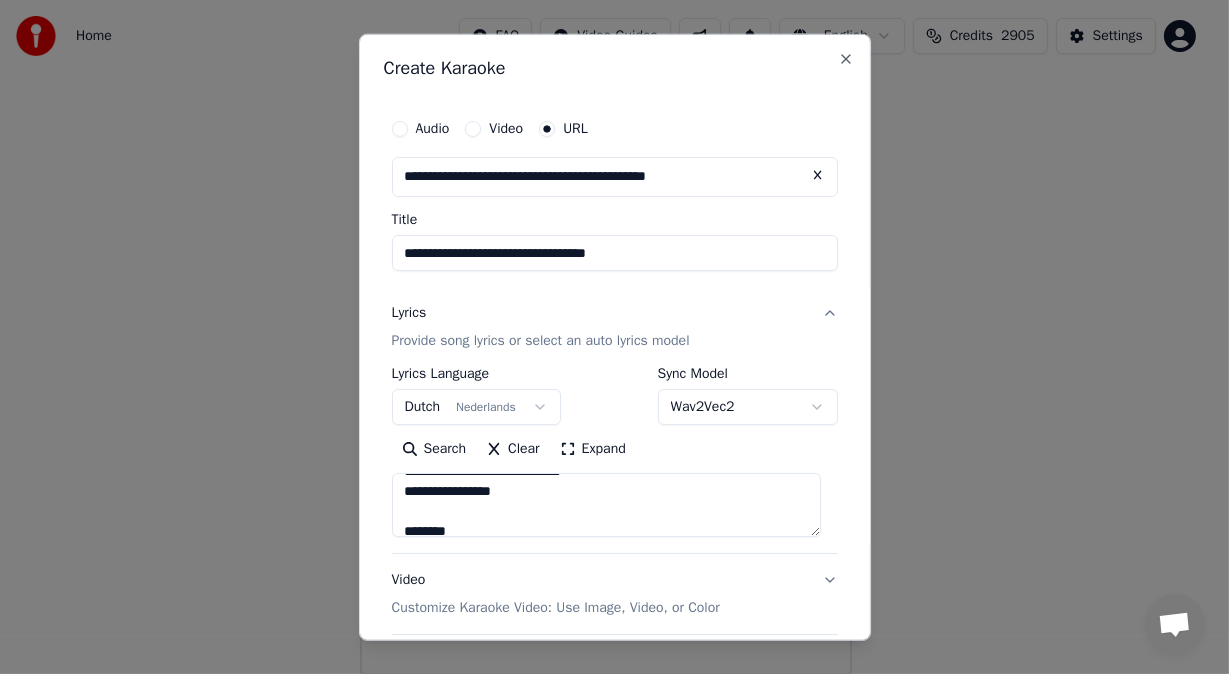 click on "**********" at bounding box center (606, 505) 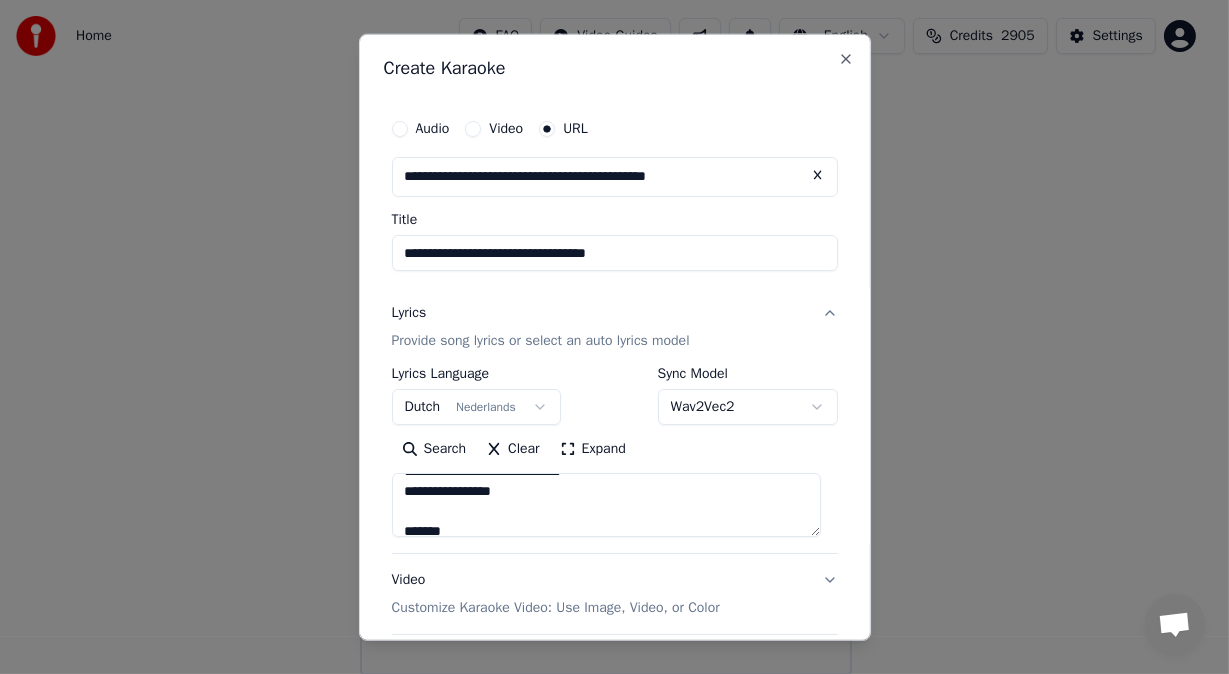 scroll, scrollTop: 145, scrollLeft: 0, axis: vertical 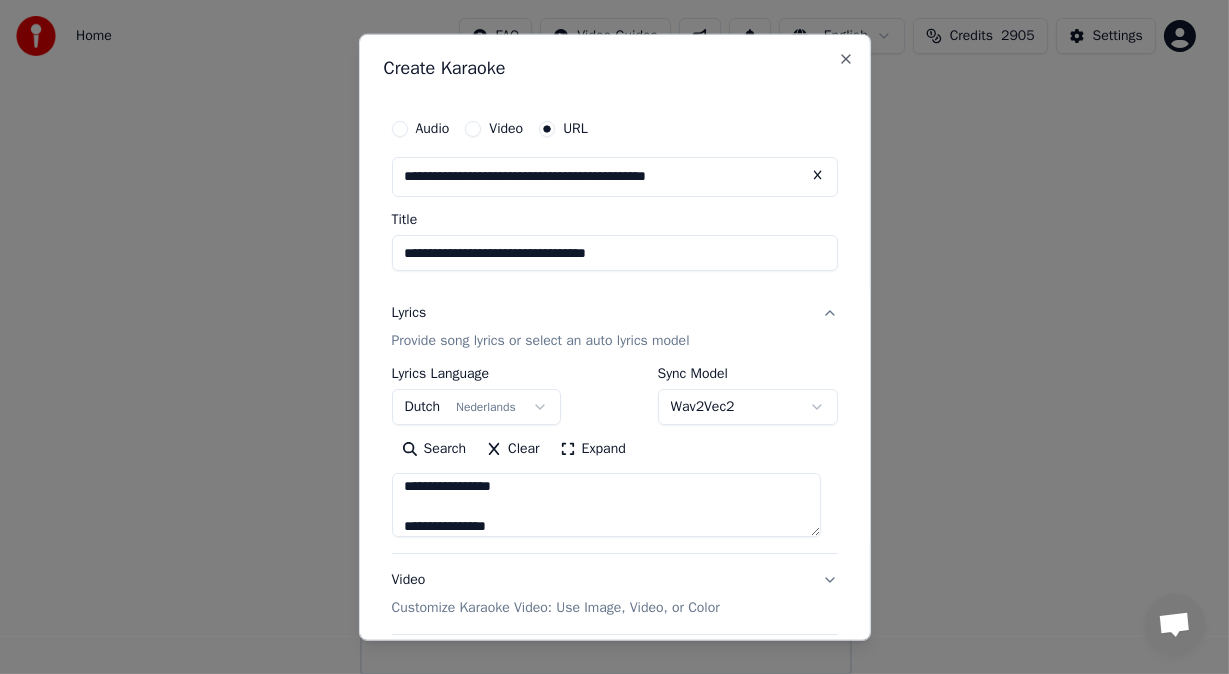 type on "**********" 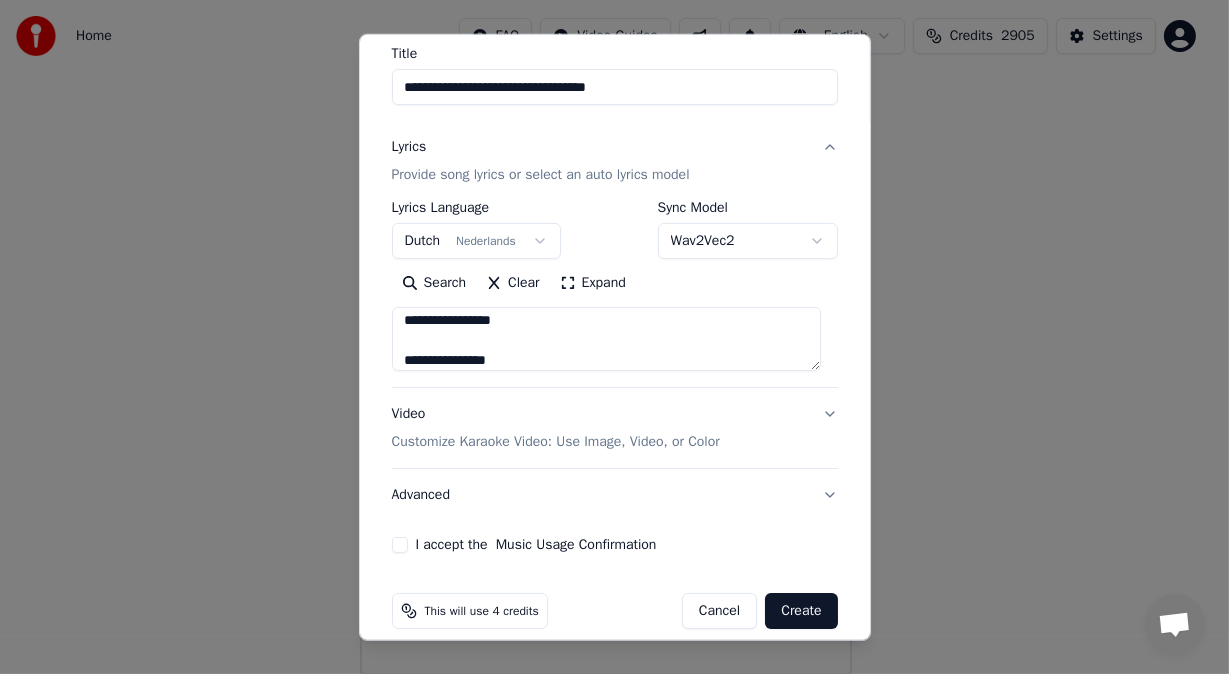 scroll, scrollTop: 187, scrollLeft: 0, axis: vertical 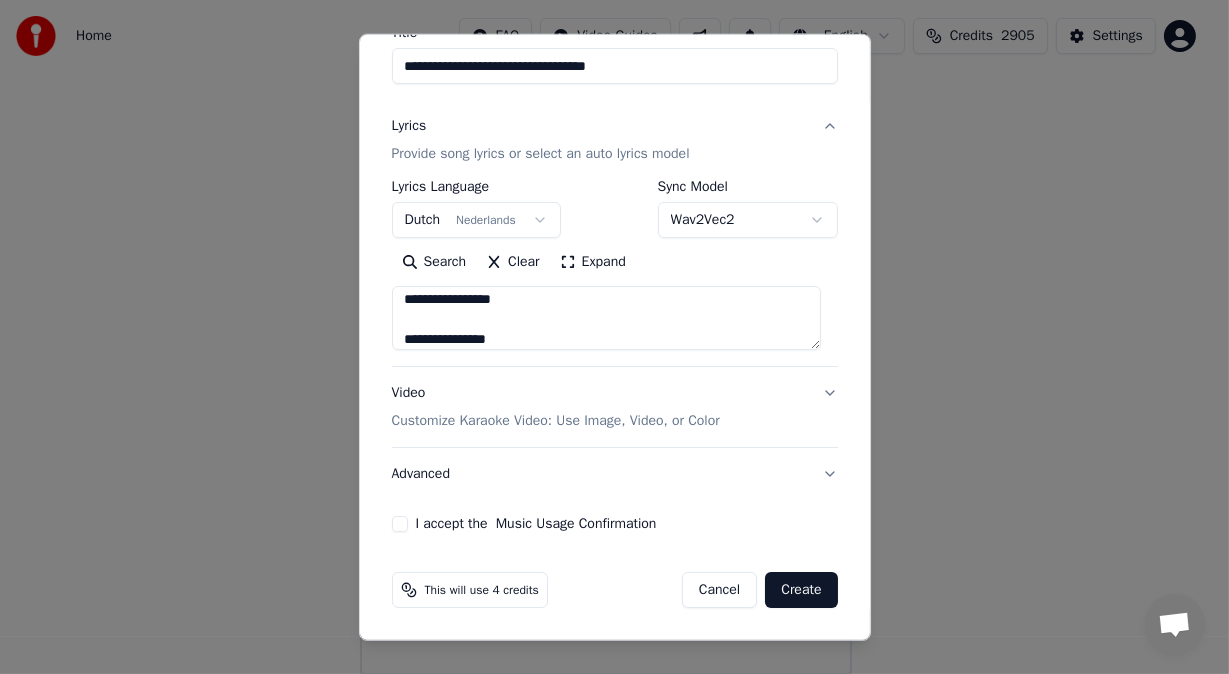 click on "I accept the   Music Usage Confirmation" at bounding box center [400, 524] 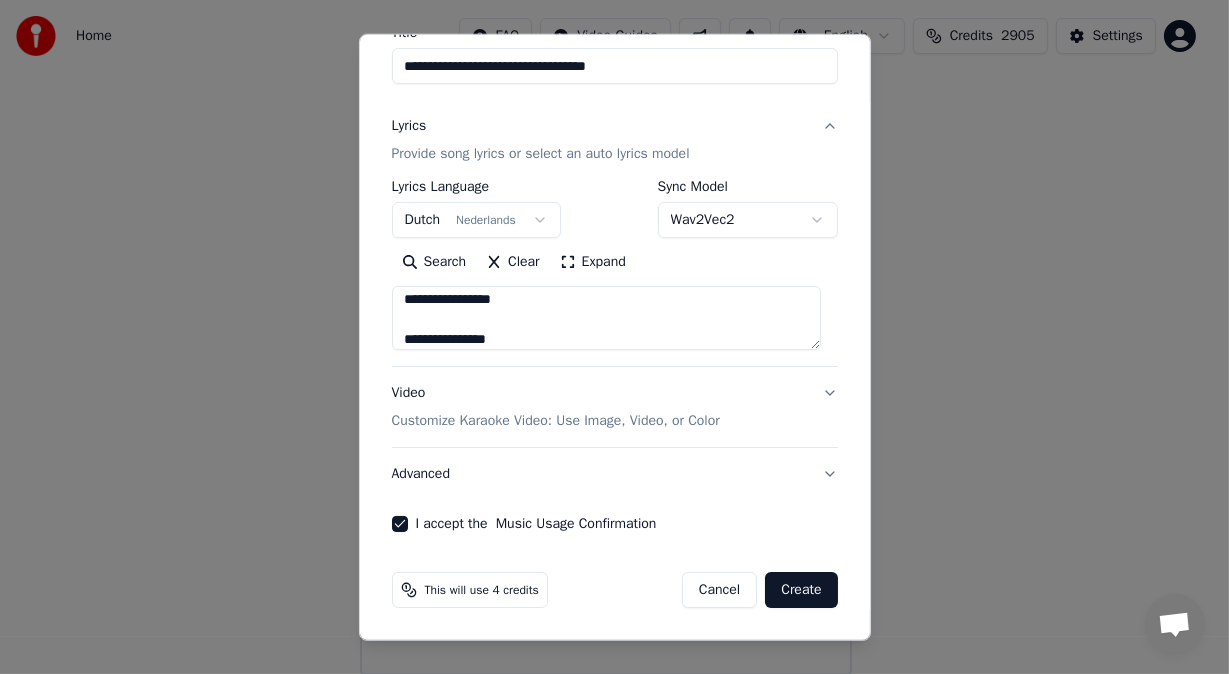 click on "Create" at bounding box center [801, 590] 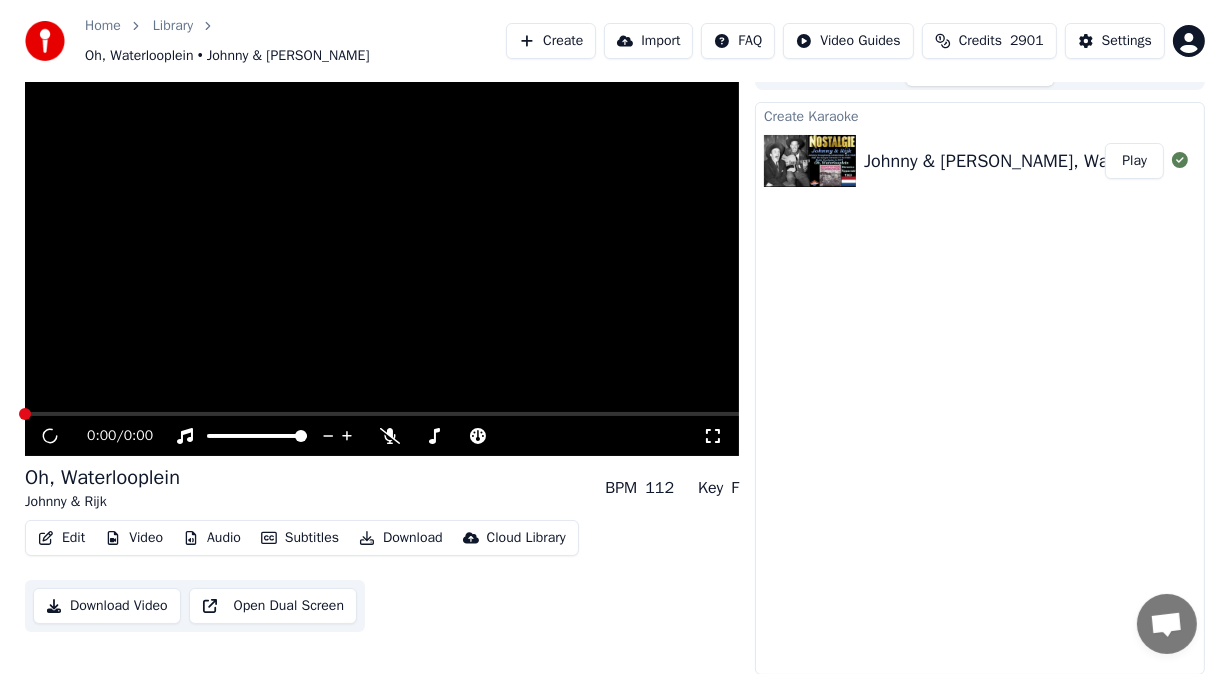 scroll, scrollTop: 18, scrollLeft: 0, axis: vertical 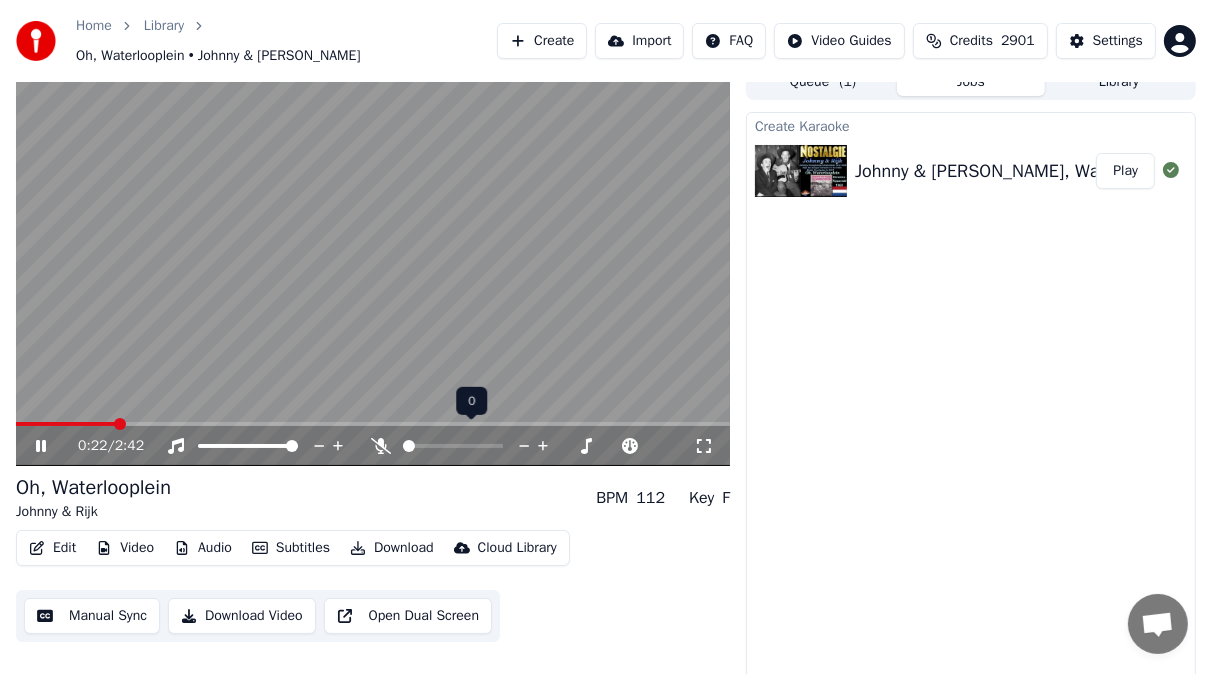 click 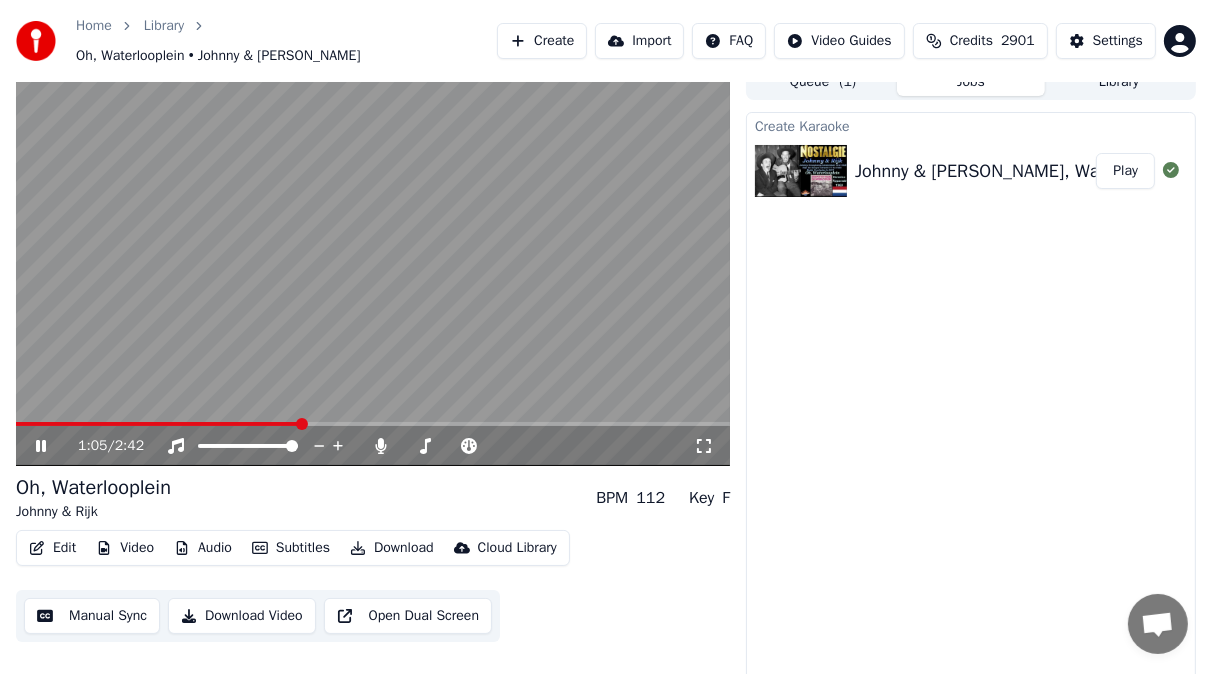 click 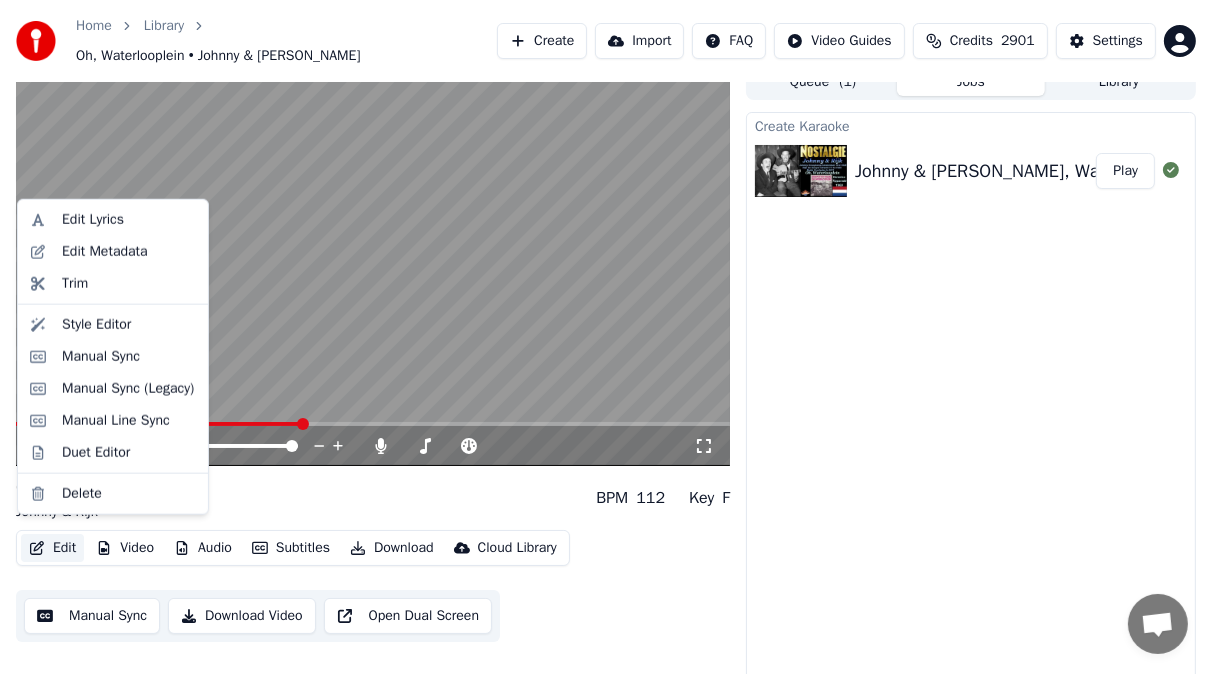 click on "Edit" at bounding box center [52, 548] 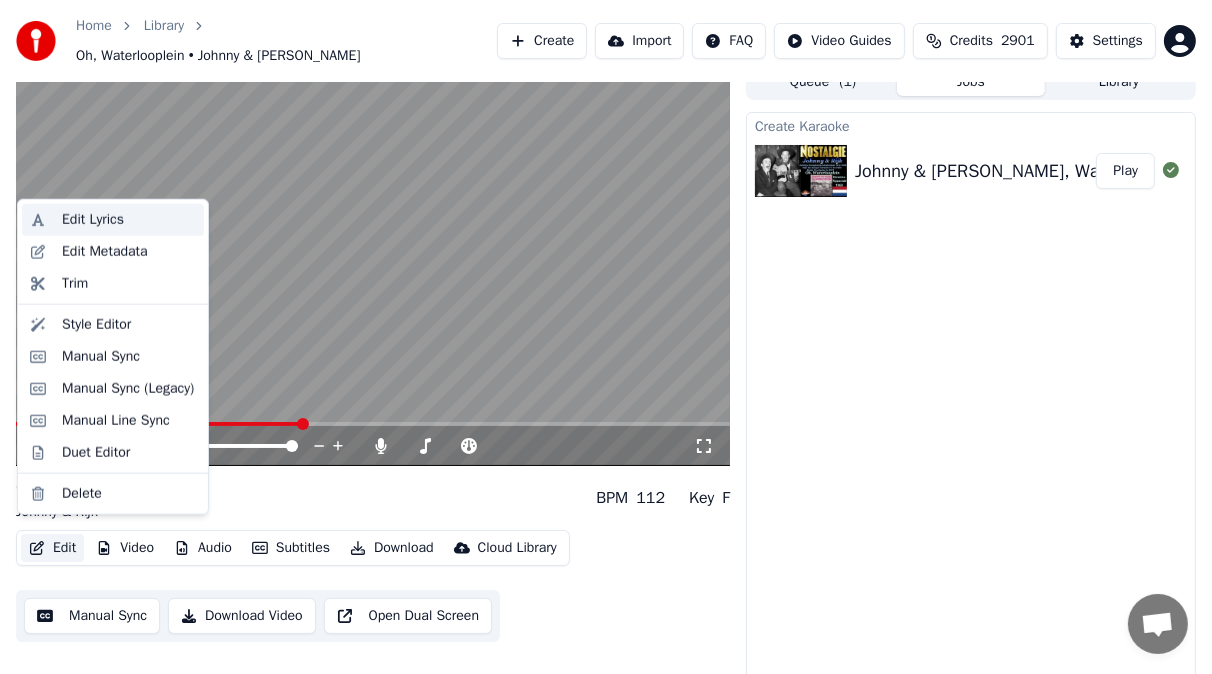 click on "Edit Lyrics" at bounding box center (93, 220) 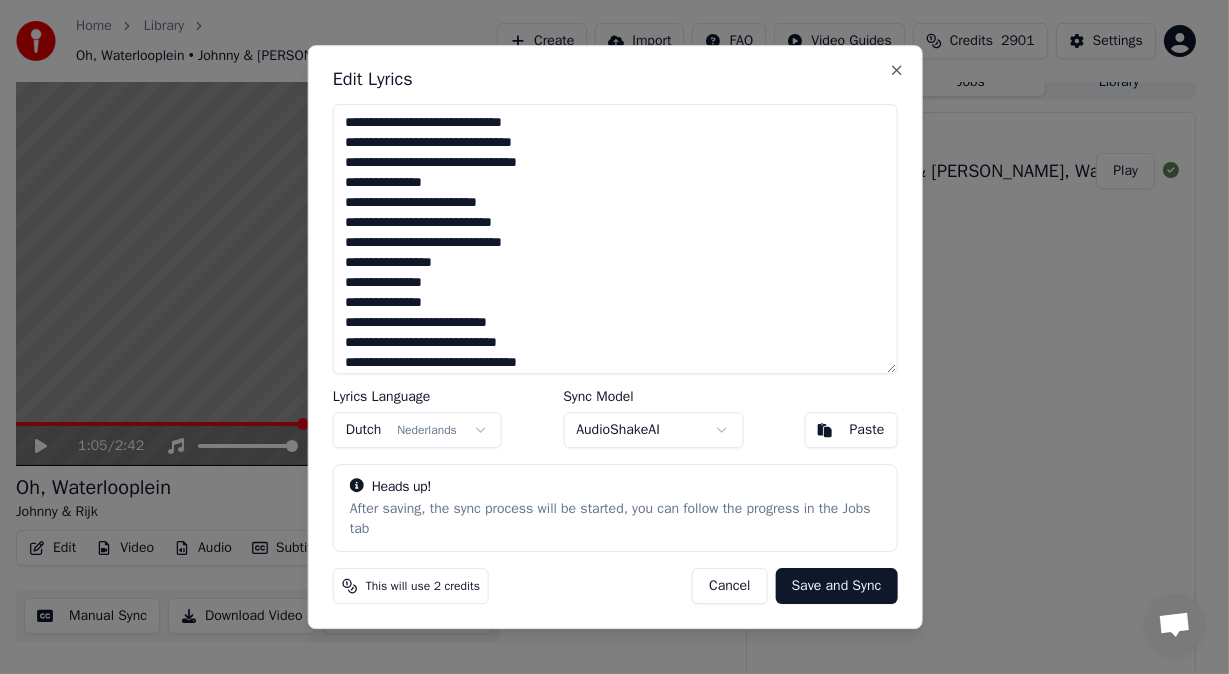 scroll, scrollTop: 40, scrollLeft: 0, axis: vertical 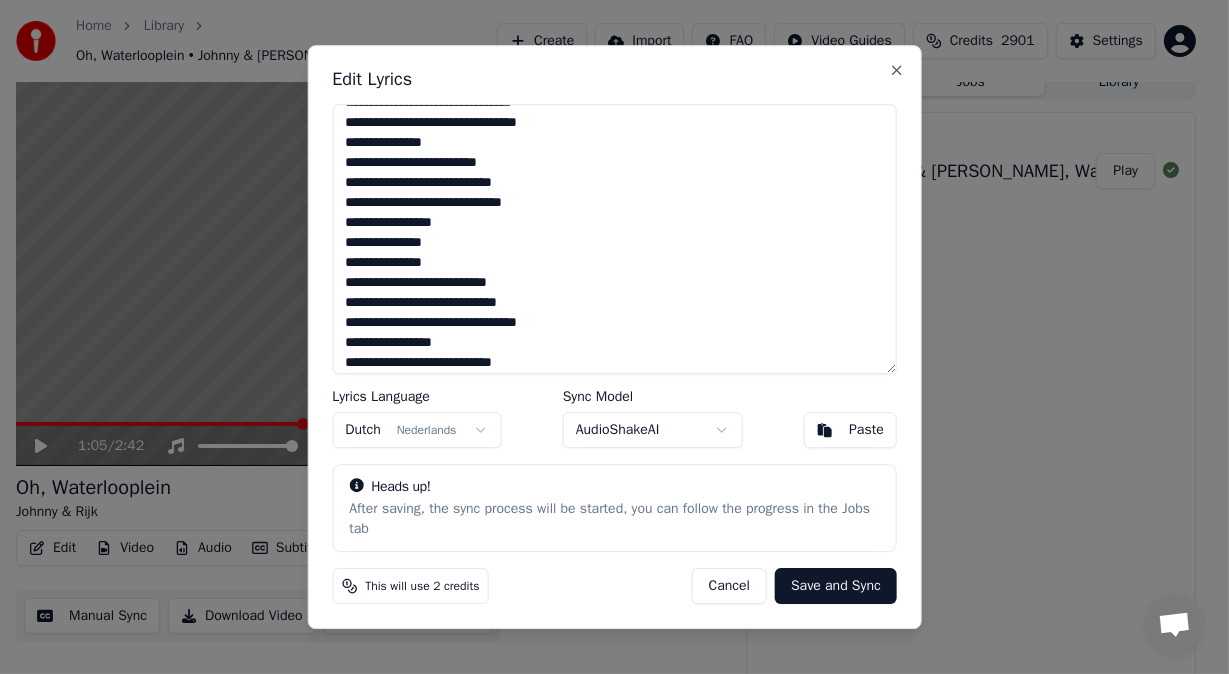 drag, startPoint x: 344, startPoint y: 244, endPoint x: 466, endPoint y: 345, distance: 158.38245 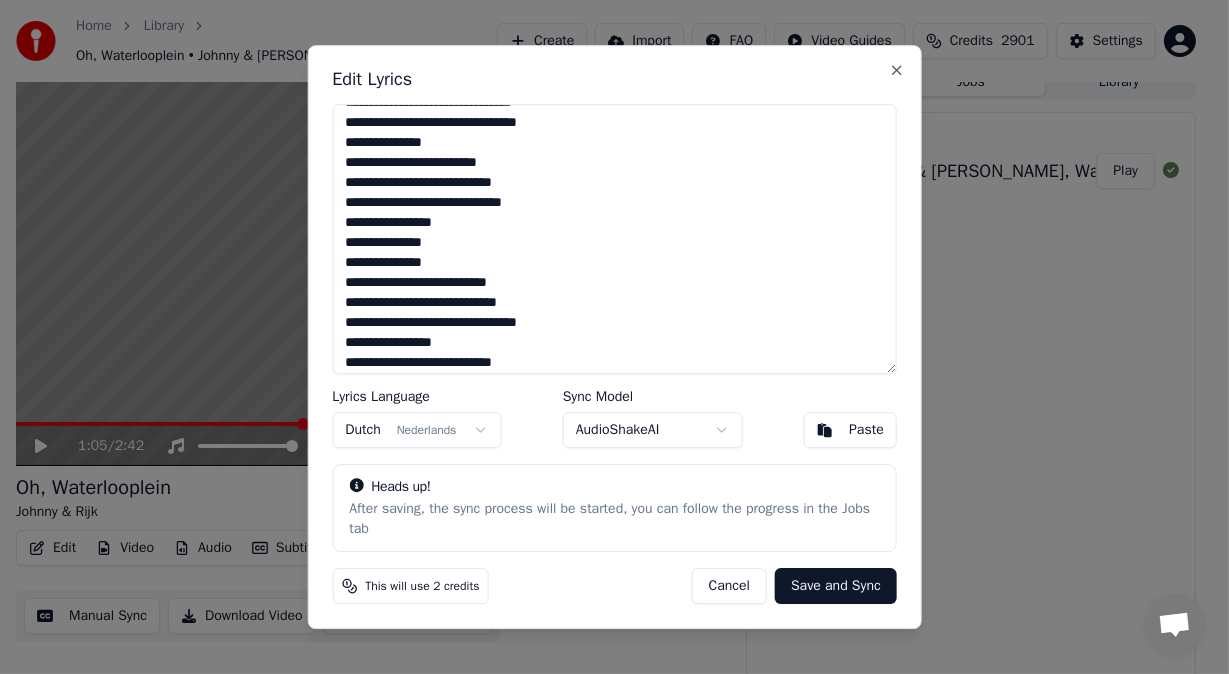click on "**********" at bounding box center (614, 239) 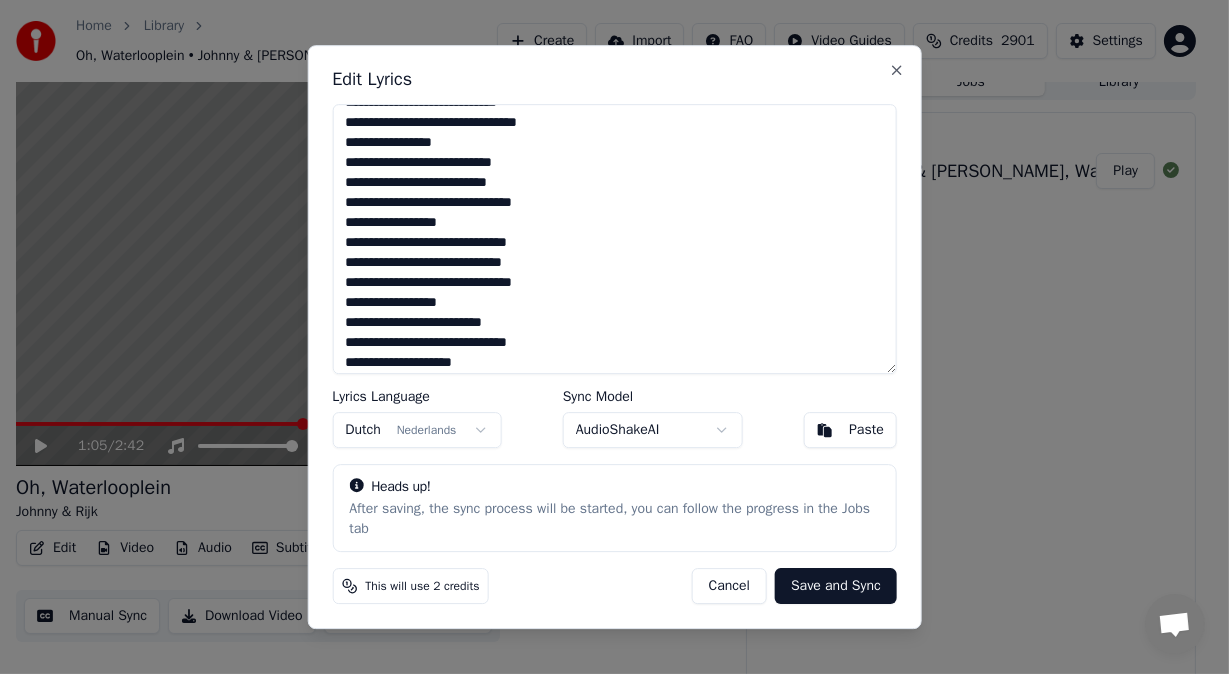 scroll, scrollTop: 280, scrollLeft: 0, axis: vertical 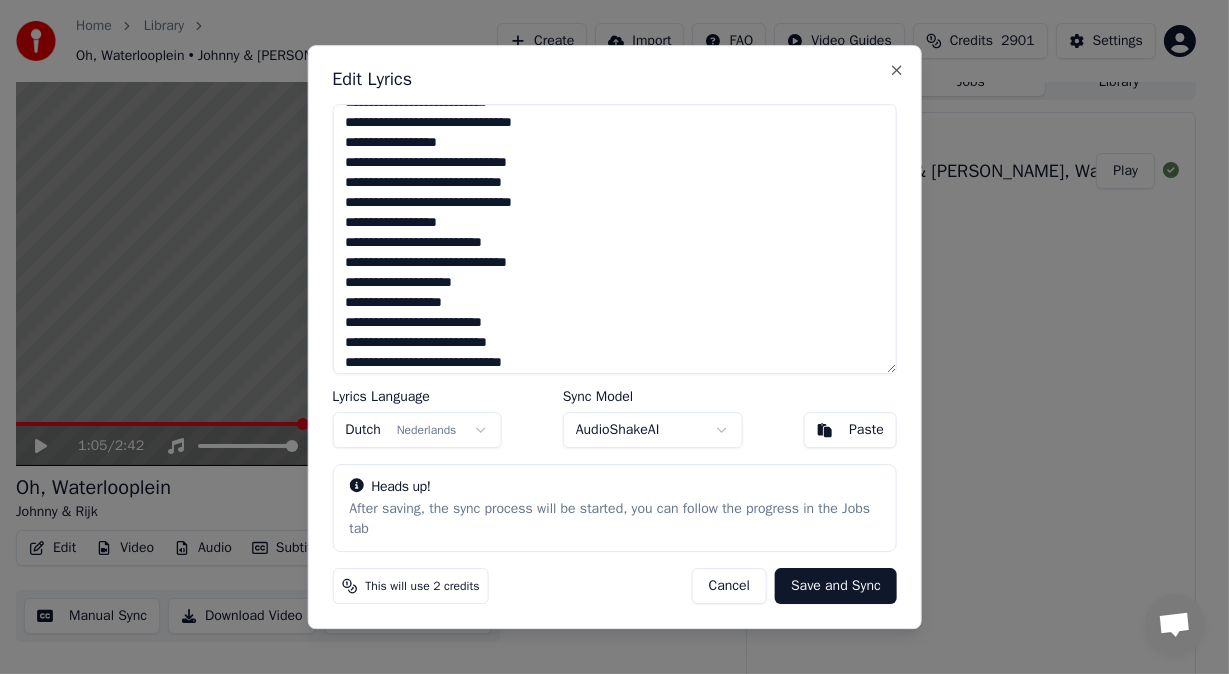 click on "**********" at bounding box center [614, 239] 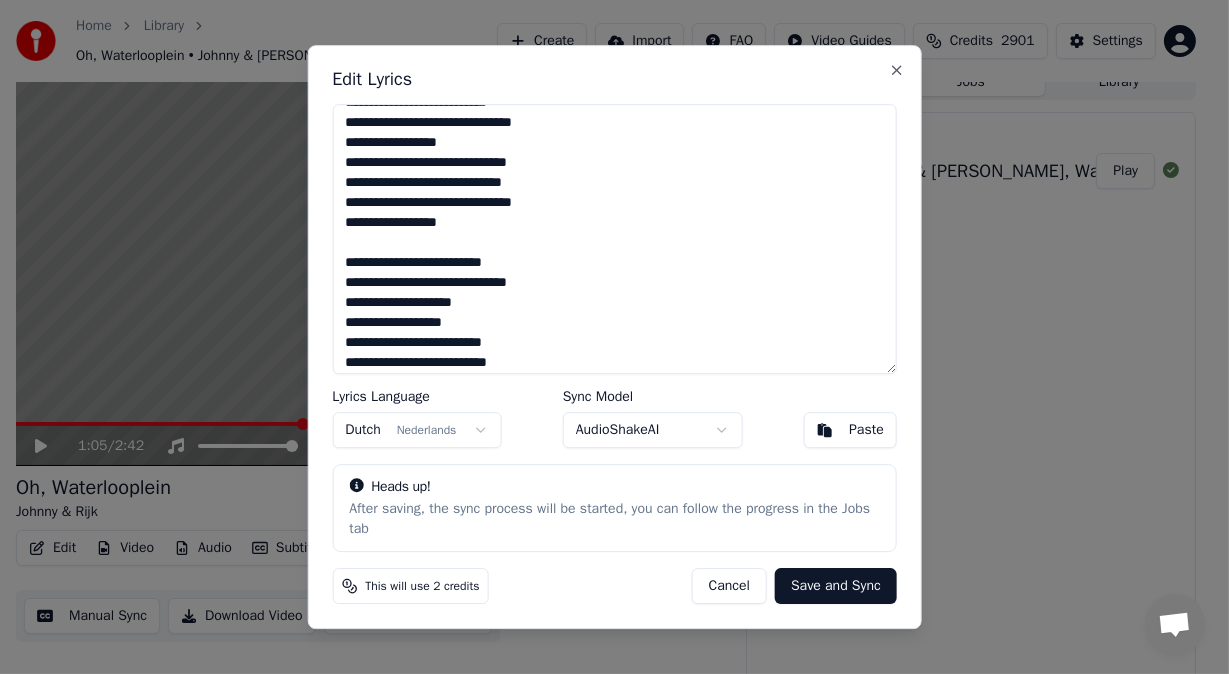 scroll, scrollTop: 448, scrollLeft: 0, axis: vertical 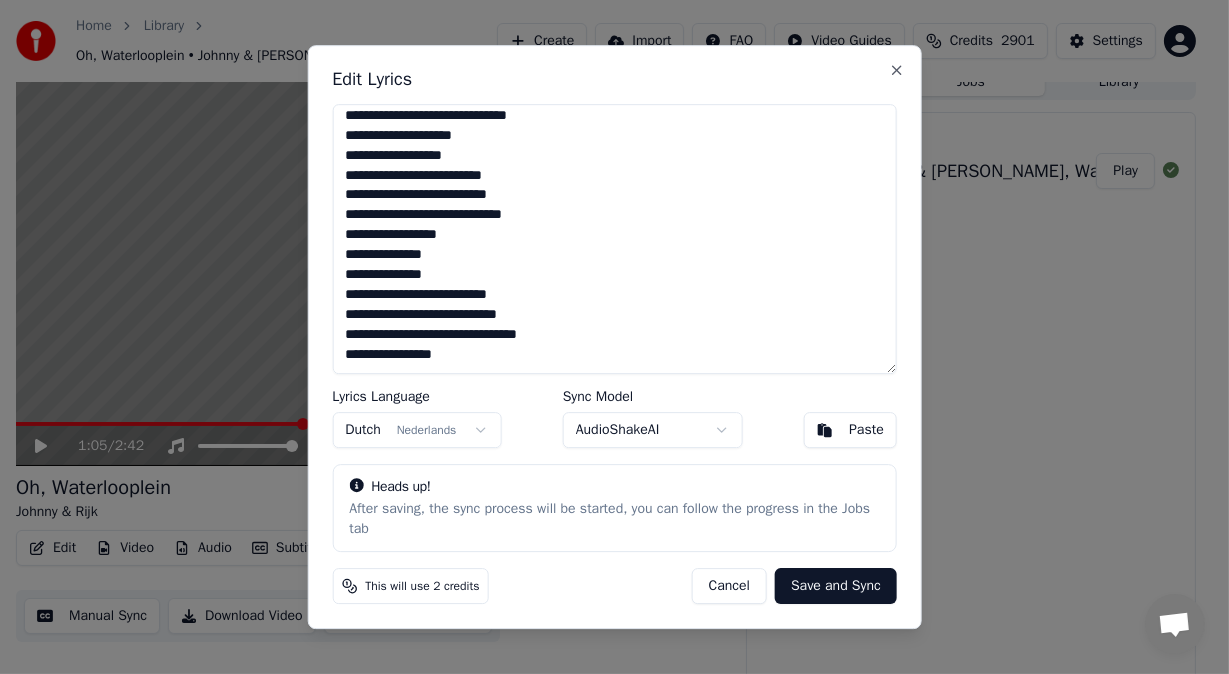 drag, startPoint x: 344, startPoint y: 254, endPoint x: 472, endPoint y: 356, distance: 163.6704 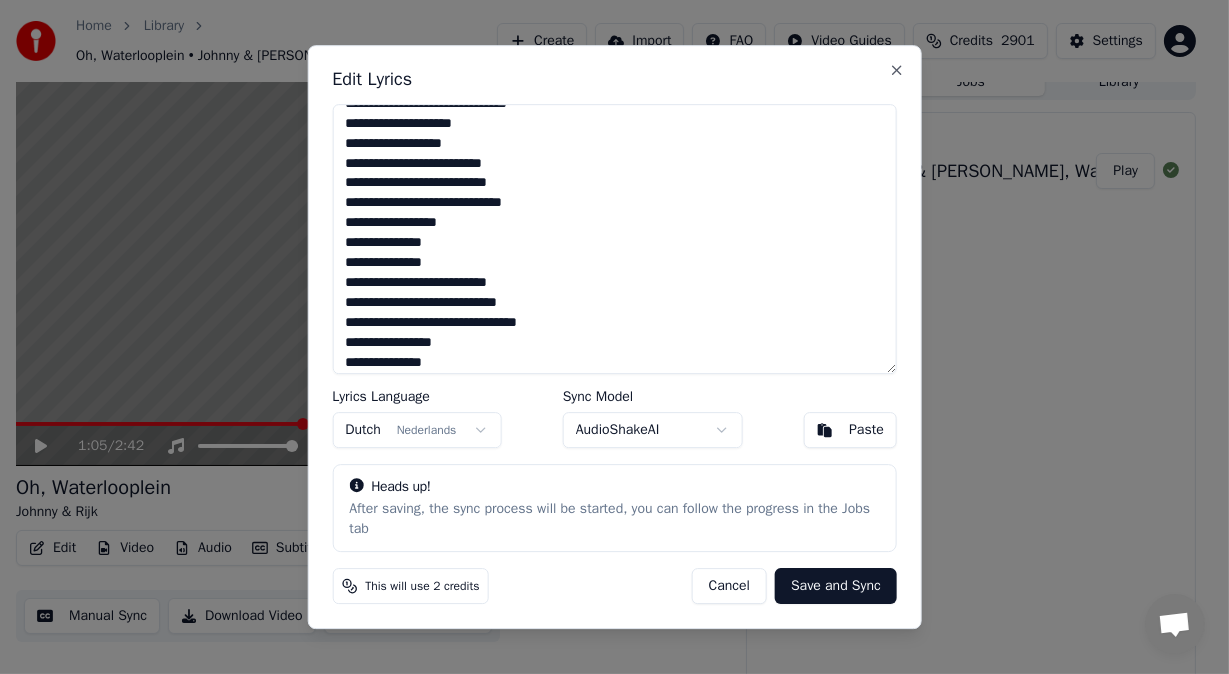 scroll, scrollTop: 699, scrollLeft: 0, axis: vertical 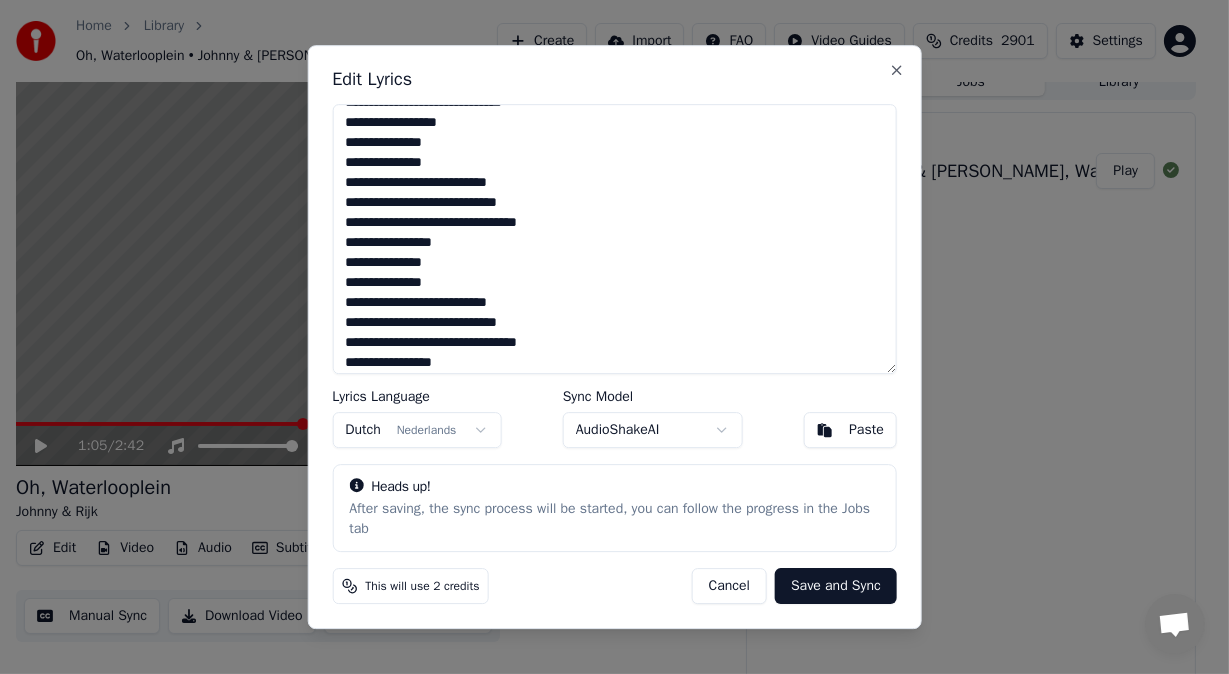 type on "**********" 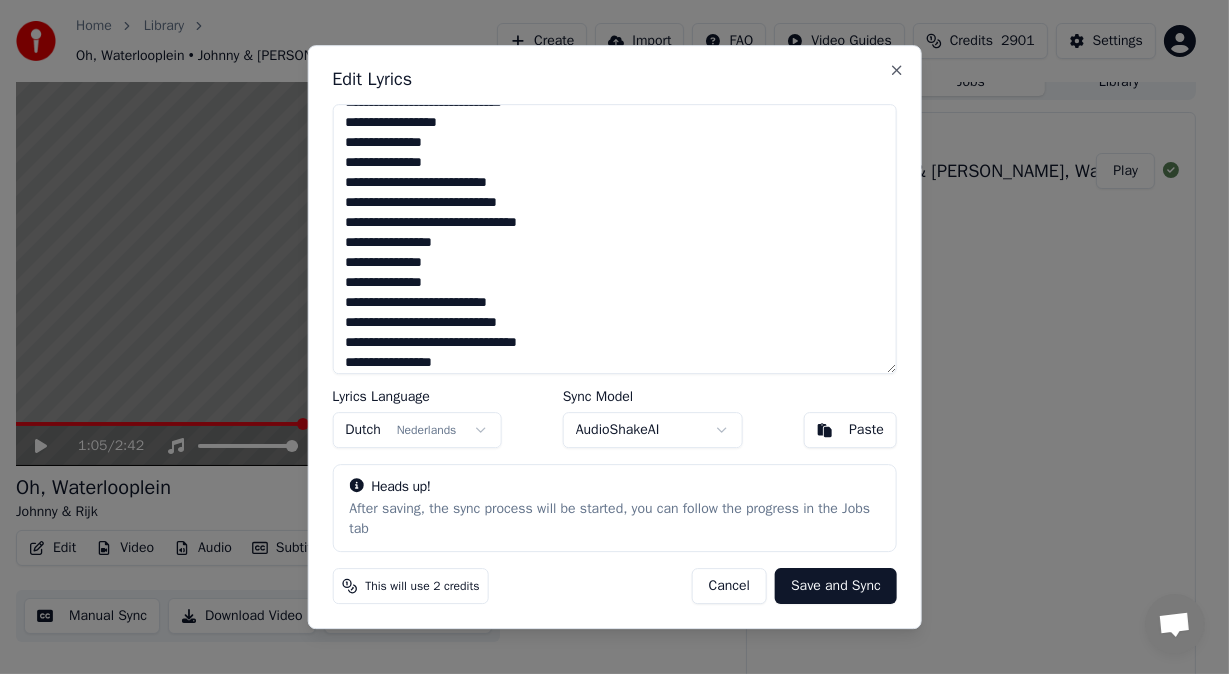 click on "Save and Sync" at bounding box center (836, 586) 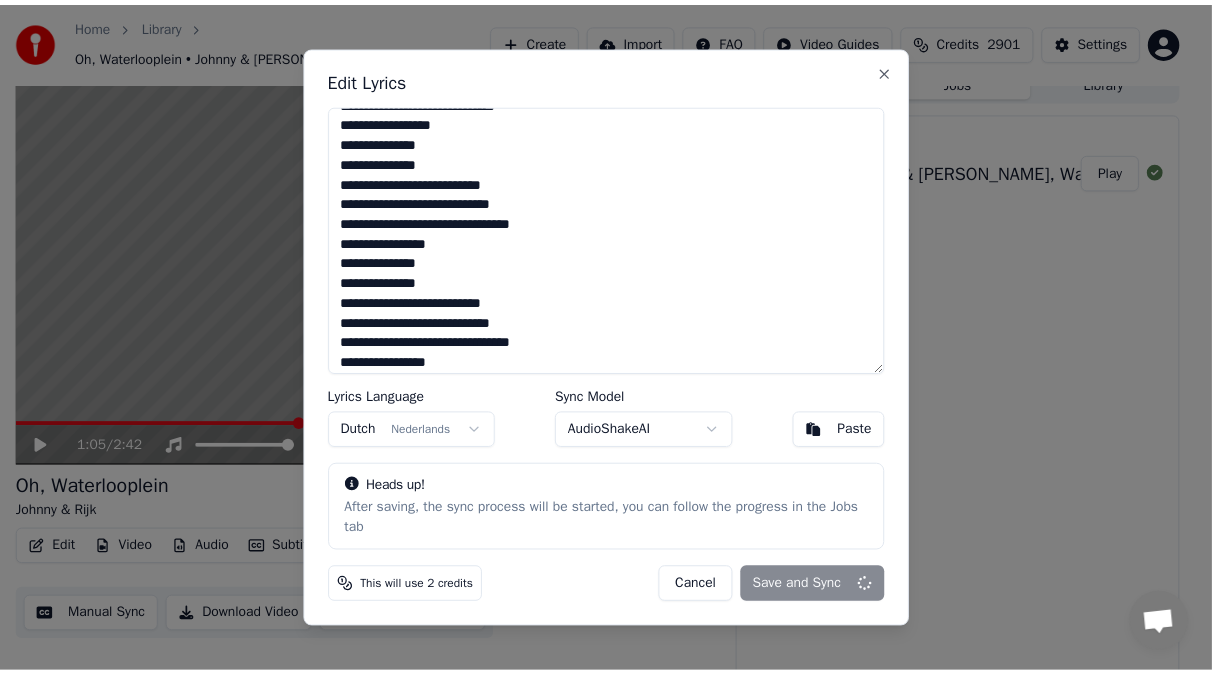 scroll, scrollTop: 18, scrollLeft: 0, axis: vertical 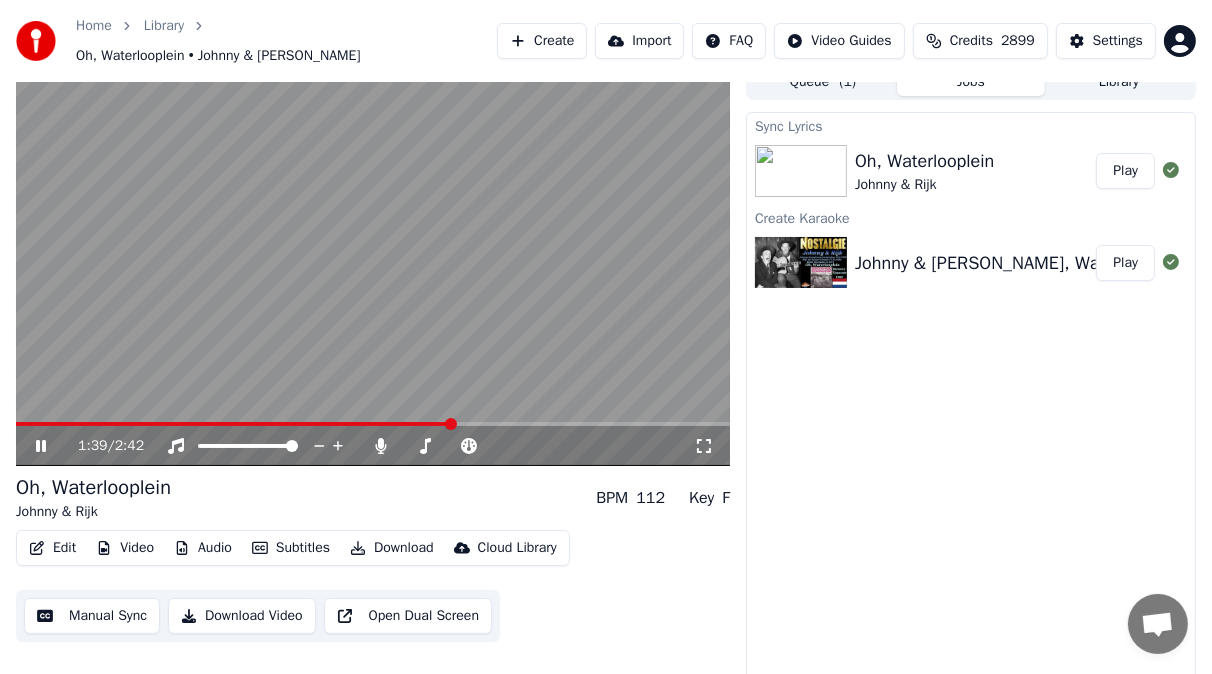 click on "1:39  /  2:42" at bounding box center (373, 446) 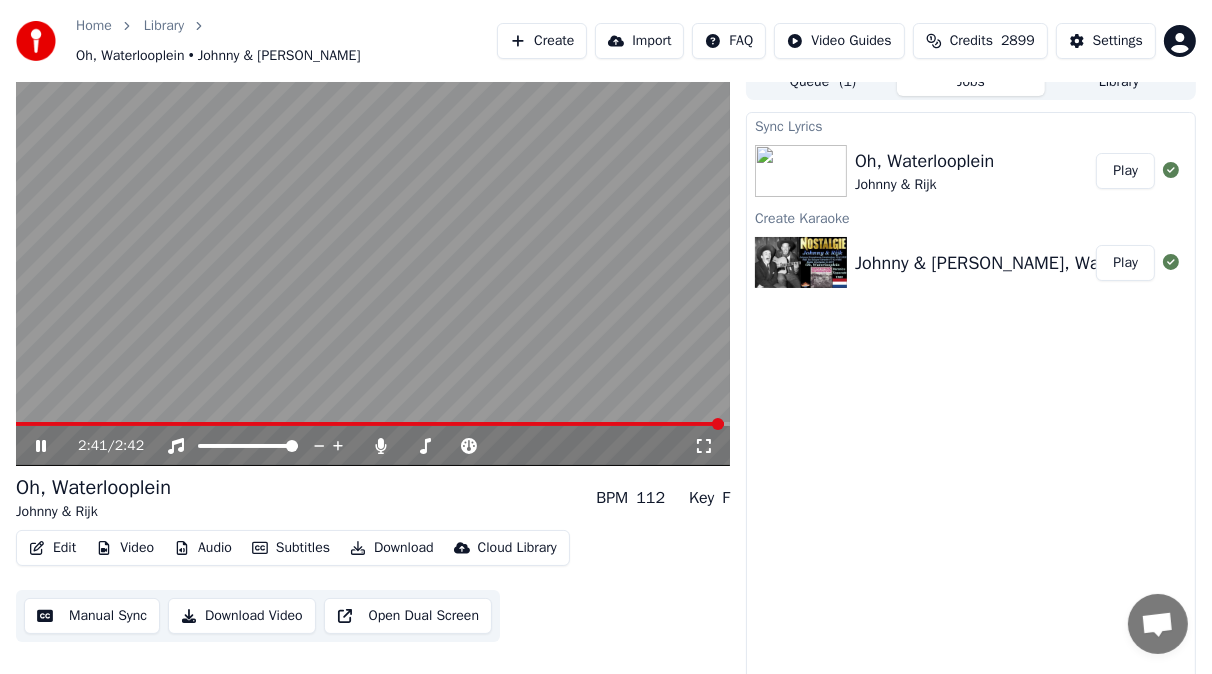 click 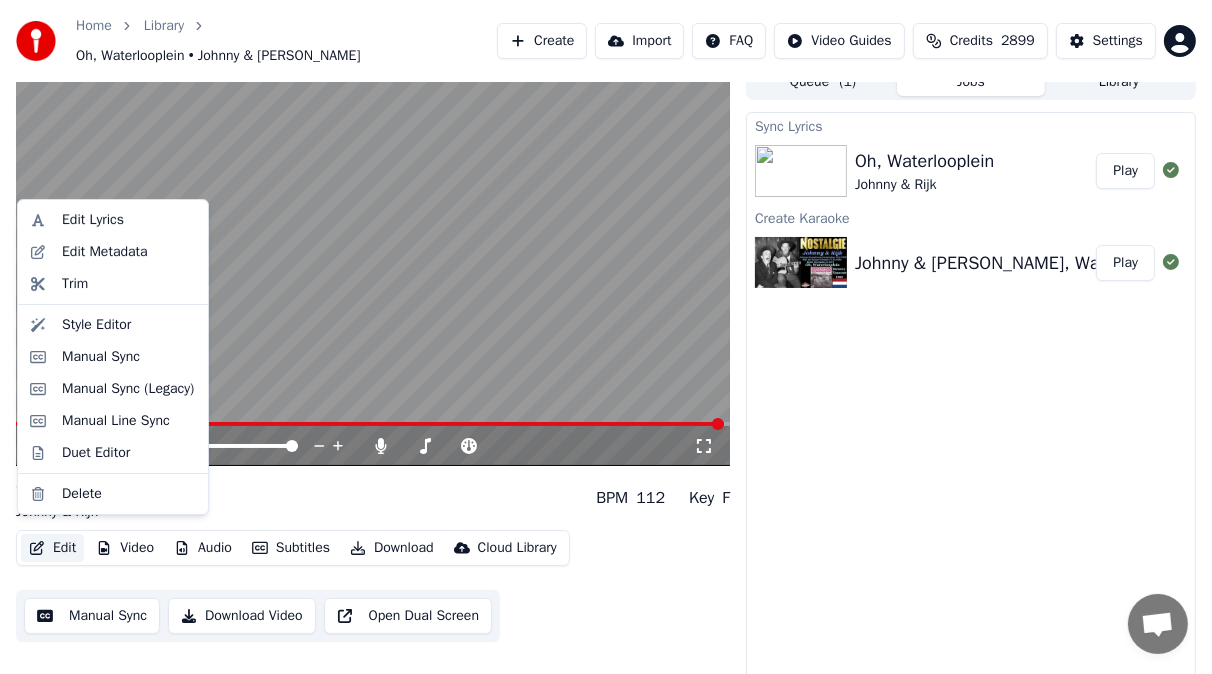 click on "Edit" at bounding box center (52, 548) 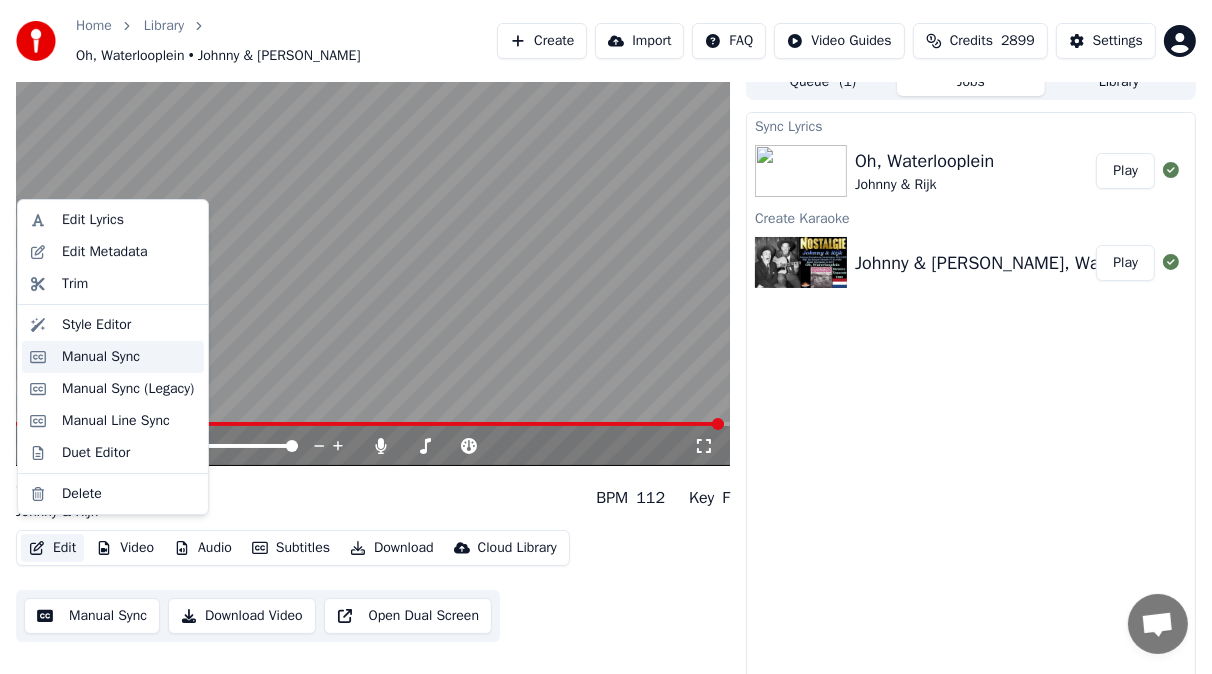 click on "Manual Sync" at bounding box center (101, 357) 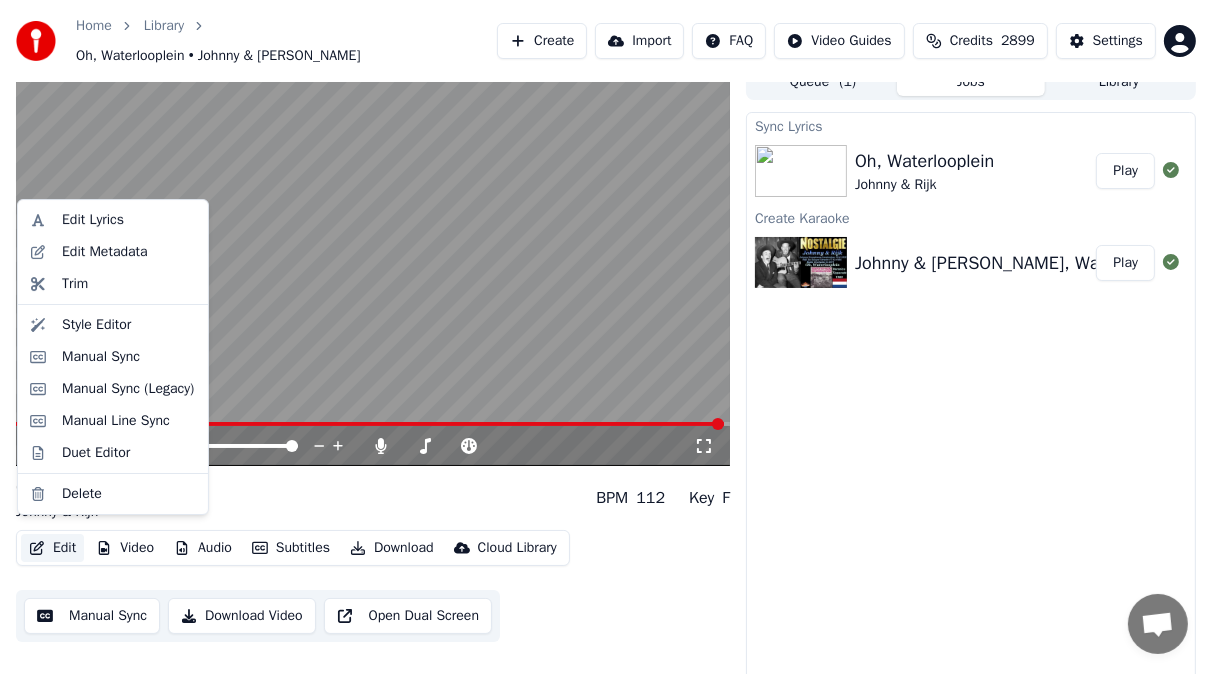 scroll, scrollTop: 0, scrollLeft: 0, axis: both 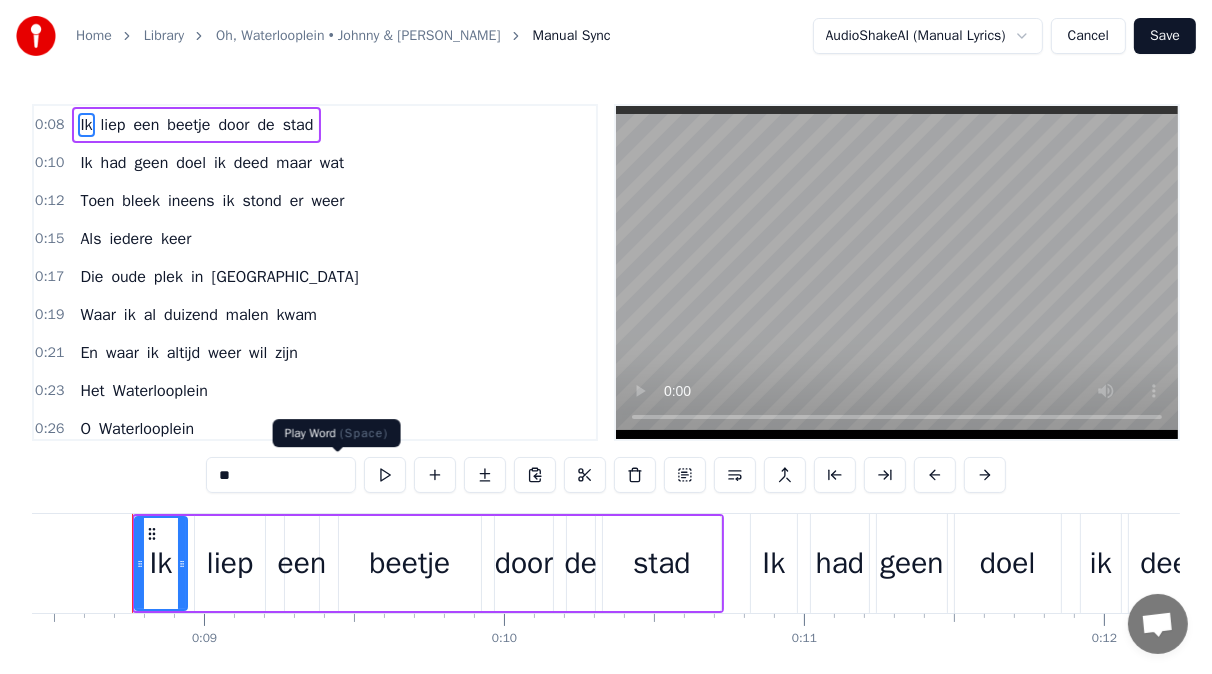 click at bounding box center (385, 475) 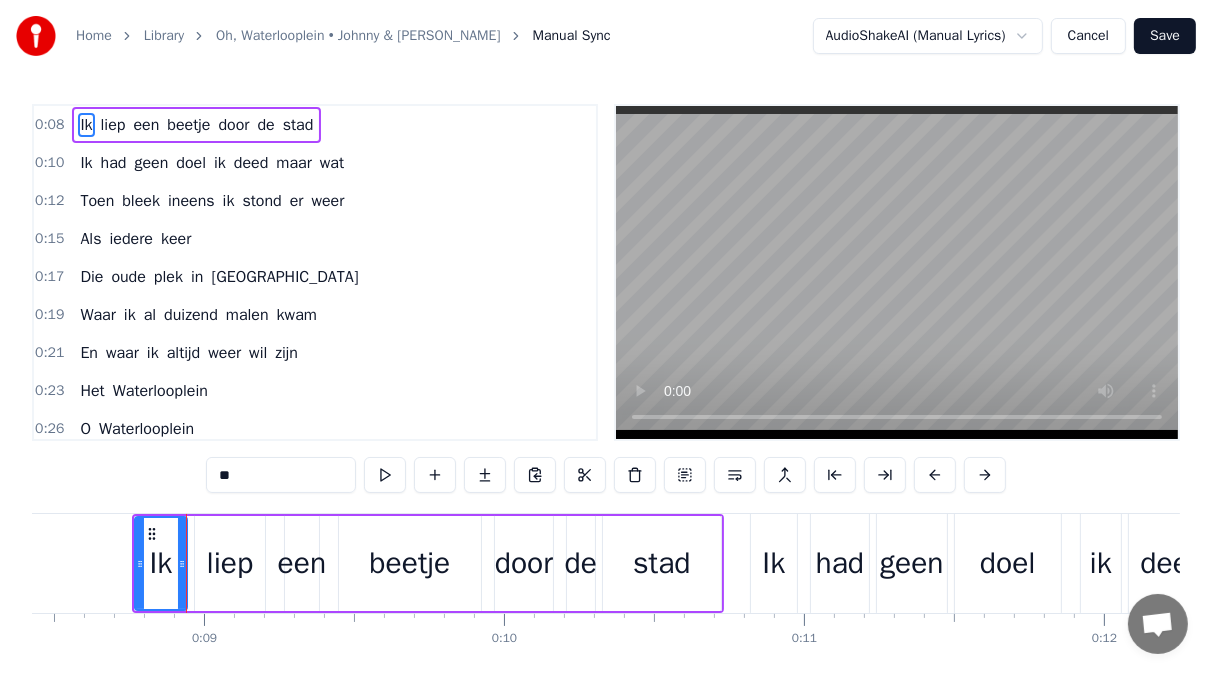 click at bounding box center (385, 475) 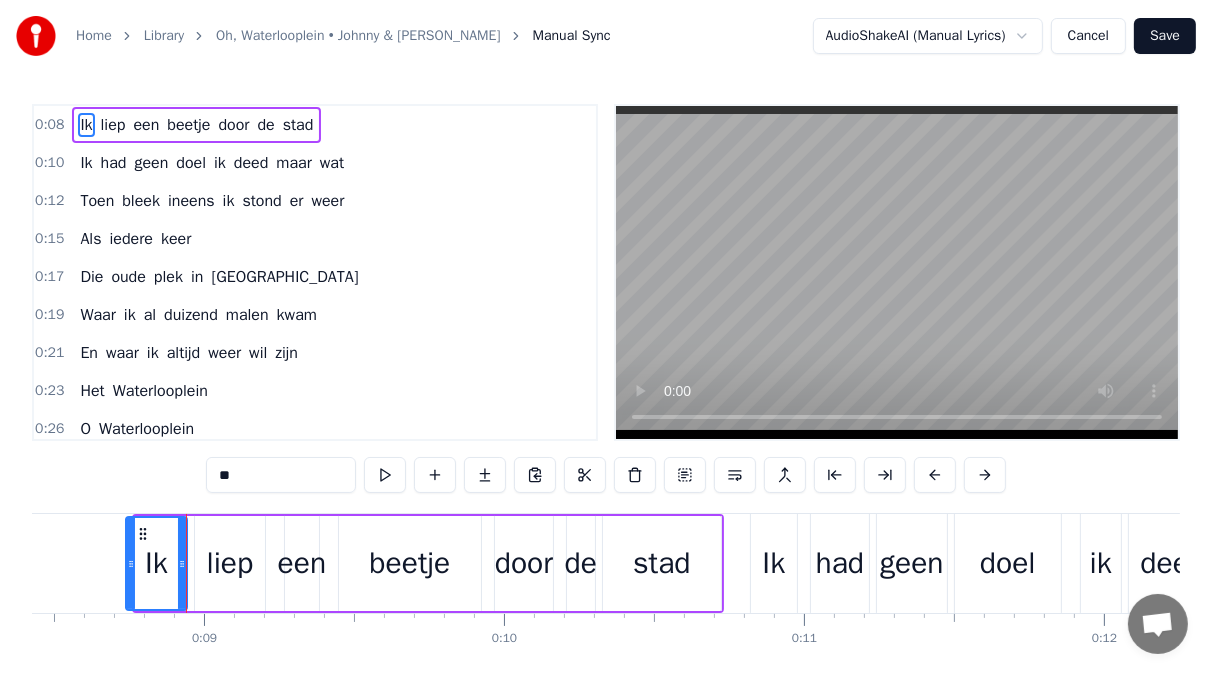 click at bounding box center [131, 563] 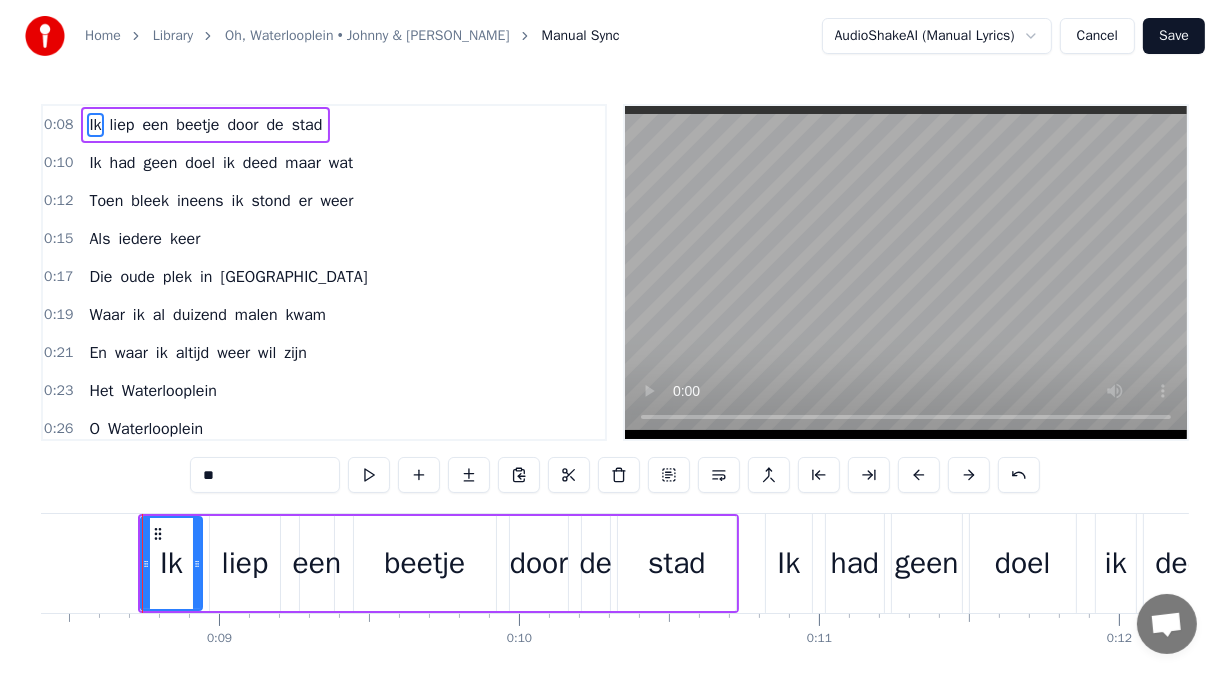 scroll, scrollTop: 0, scrollLeft: 2565, axis: horizontal 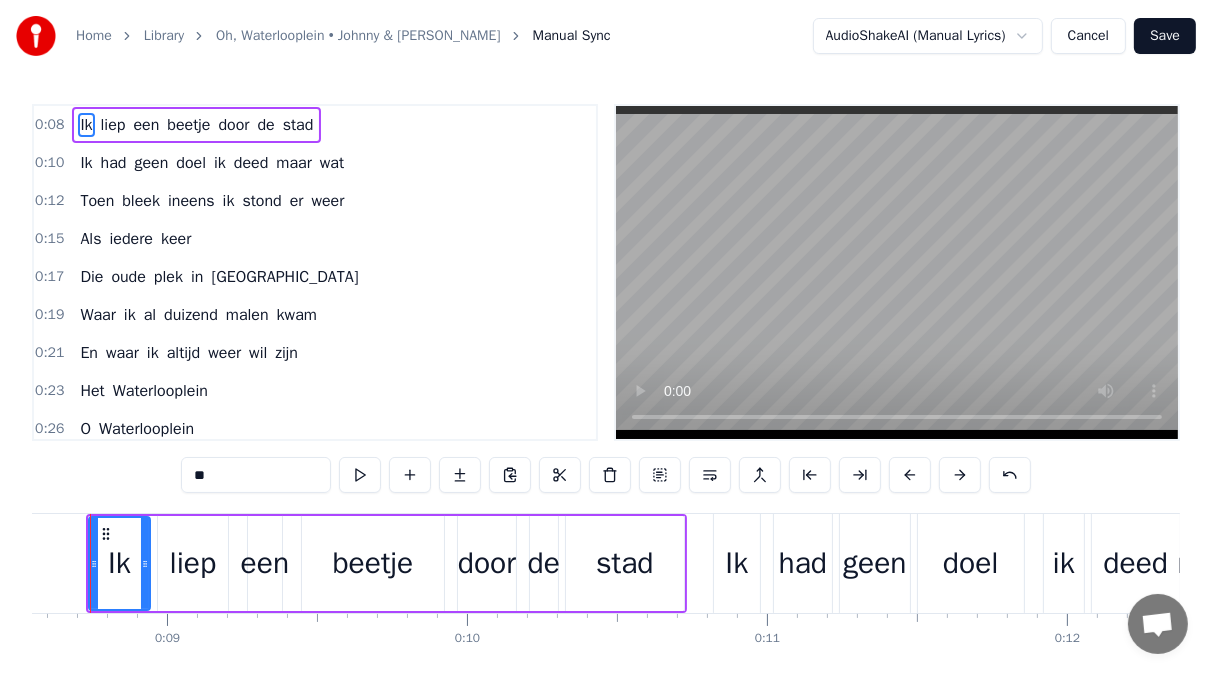 click on "Ik" at bounding box center (737, 563) 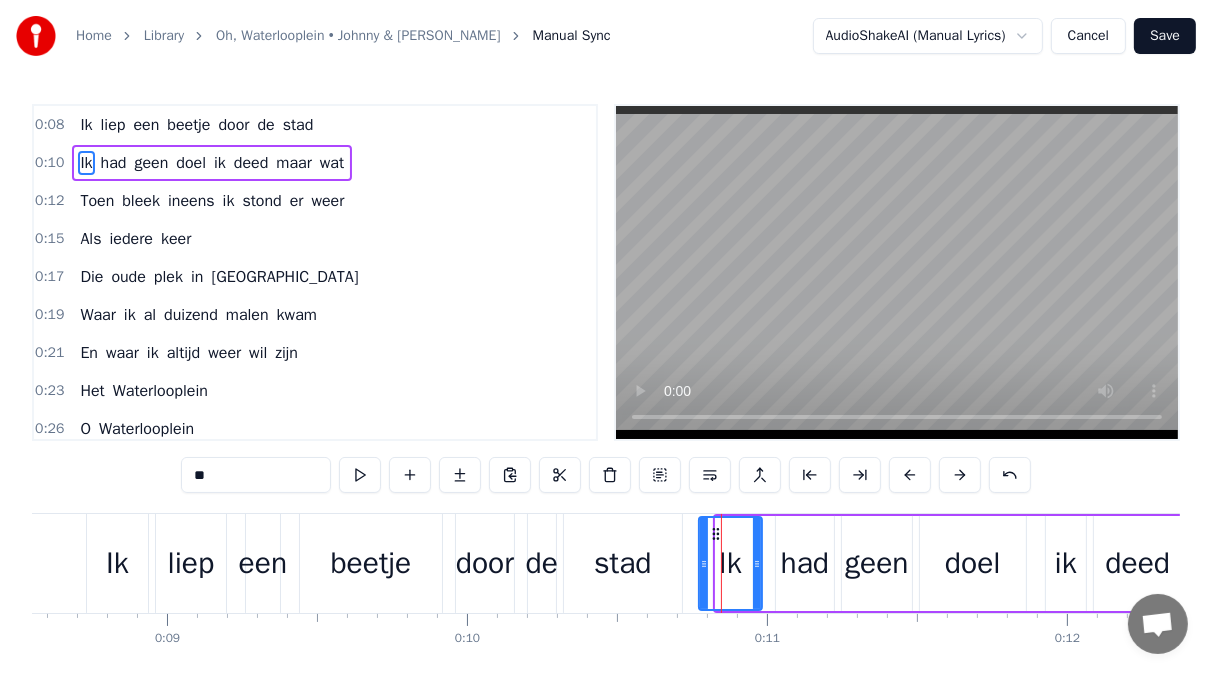 drag, startPoint x: 718, startPoint y: 527, endPoint x: 701, endPoint y: 531, distance: 17.464249 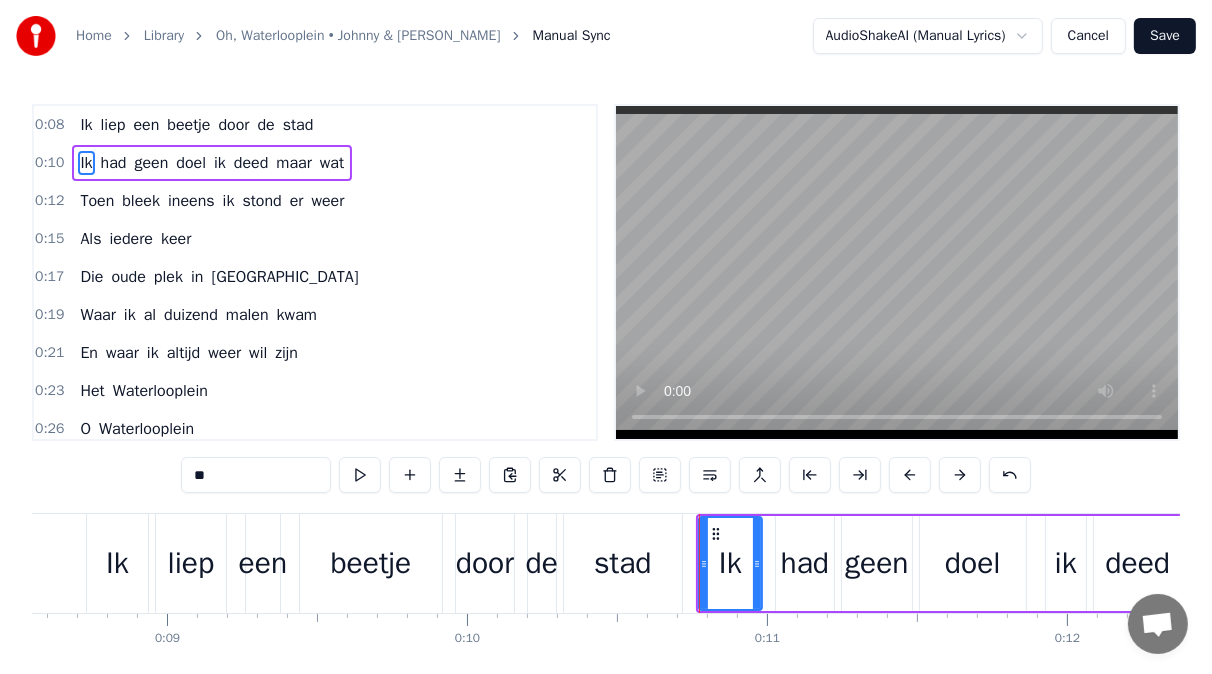 click on "Save" at bounding box center [1165, 36] 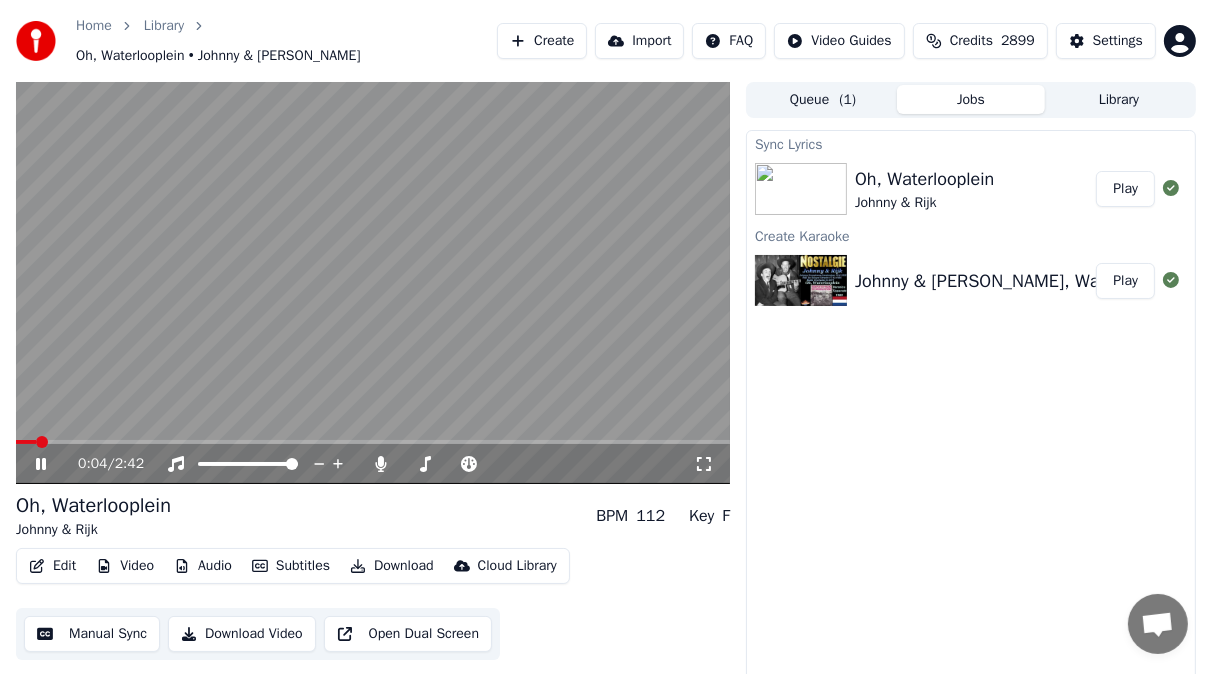 click 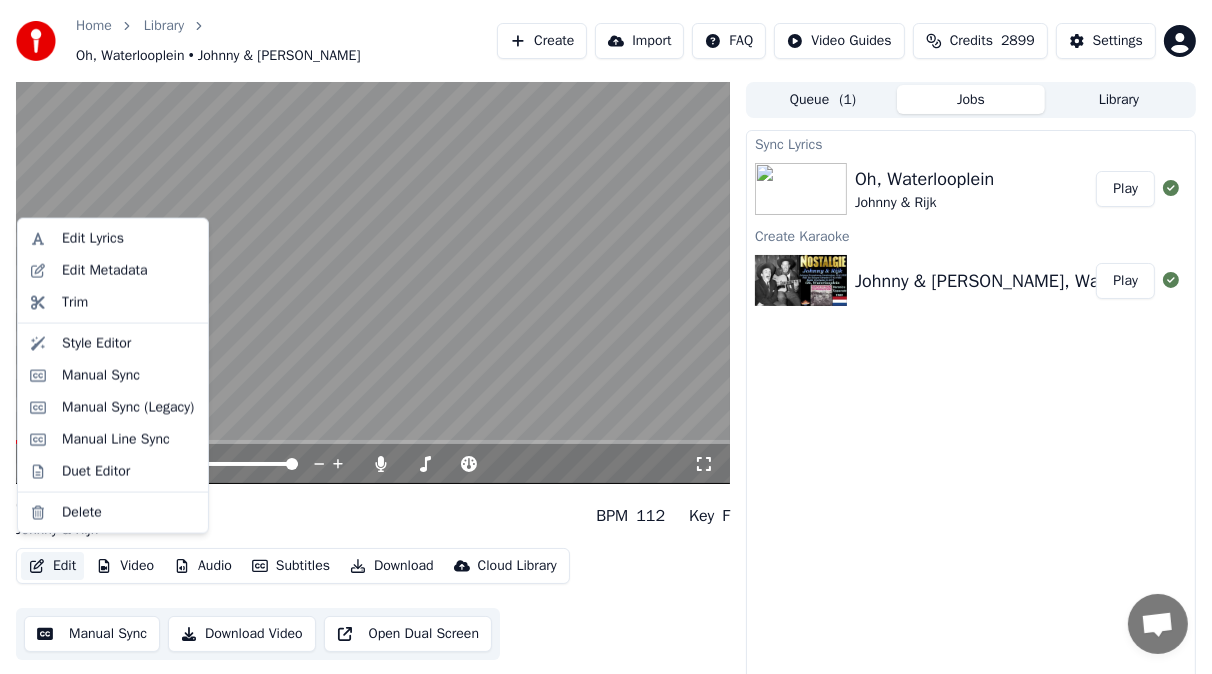 click on "Edit" at bounding box center [52, 566] 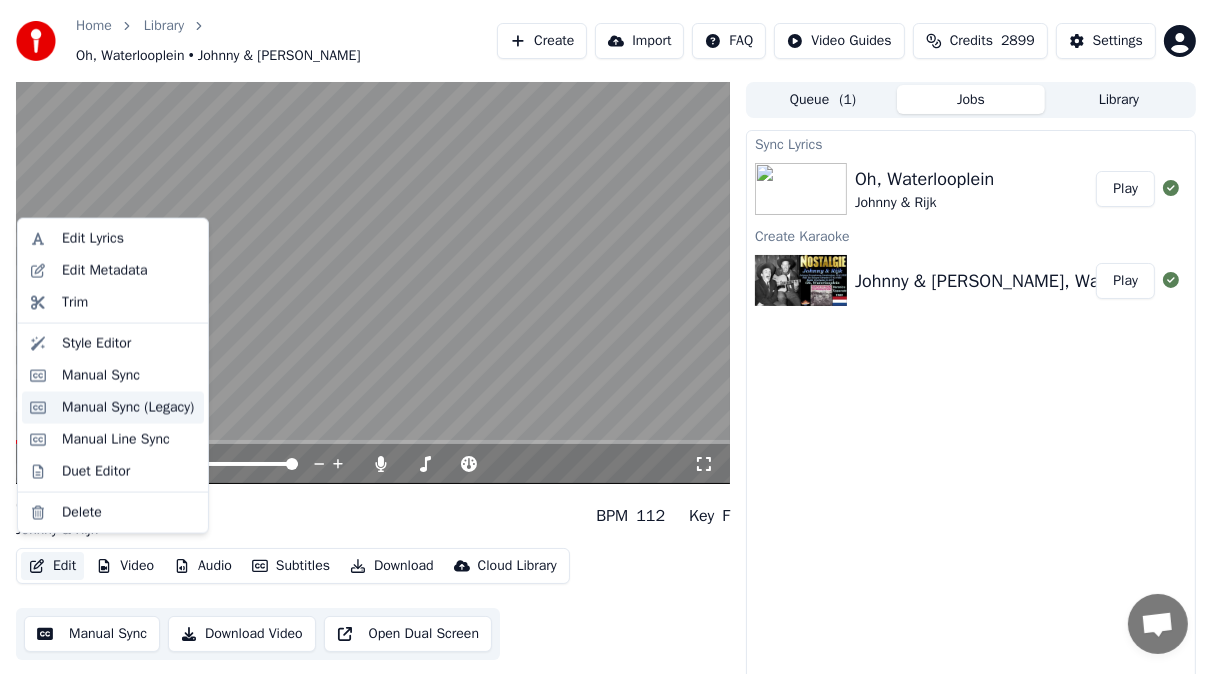 click on "Manual Sync (Legacy)" at bounding box center (128, 408) 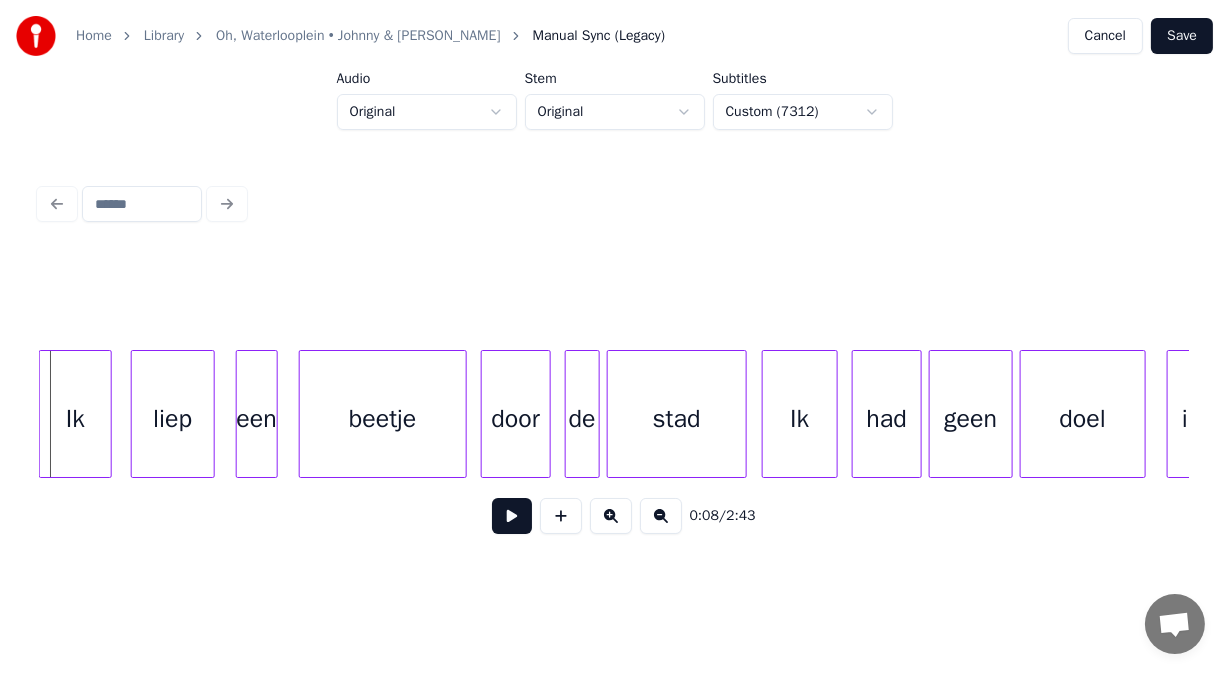 scroll, scrollTop: 0, scrollLeft: 3043, axis: horizontal 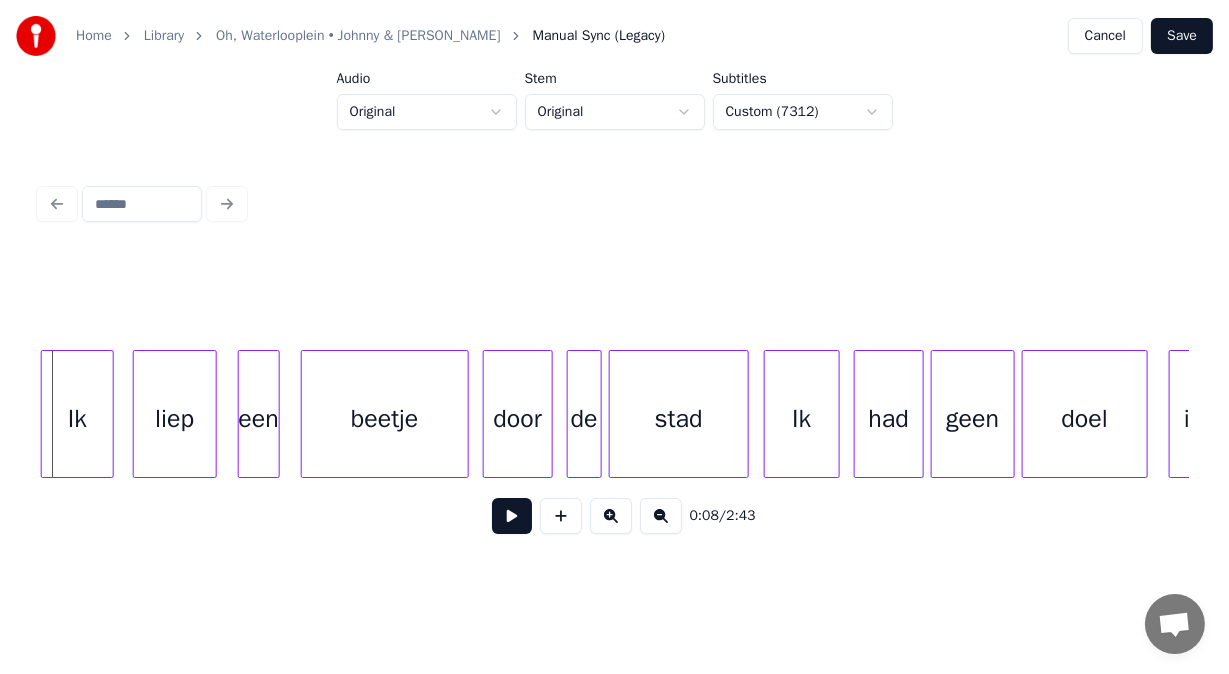 click on "Ik" at bounding box center [78, 419] 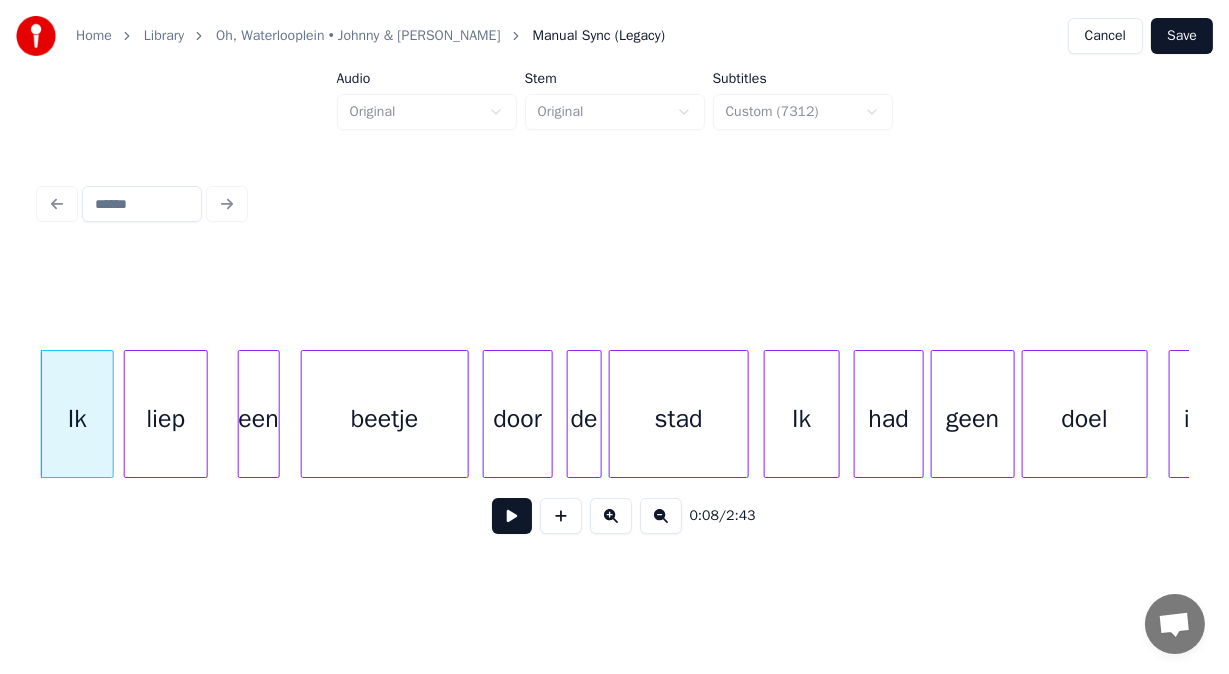 click on "liep" at bounding box center (166, 419) 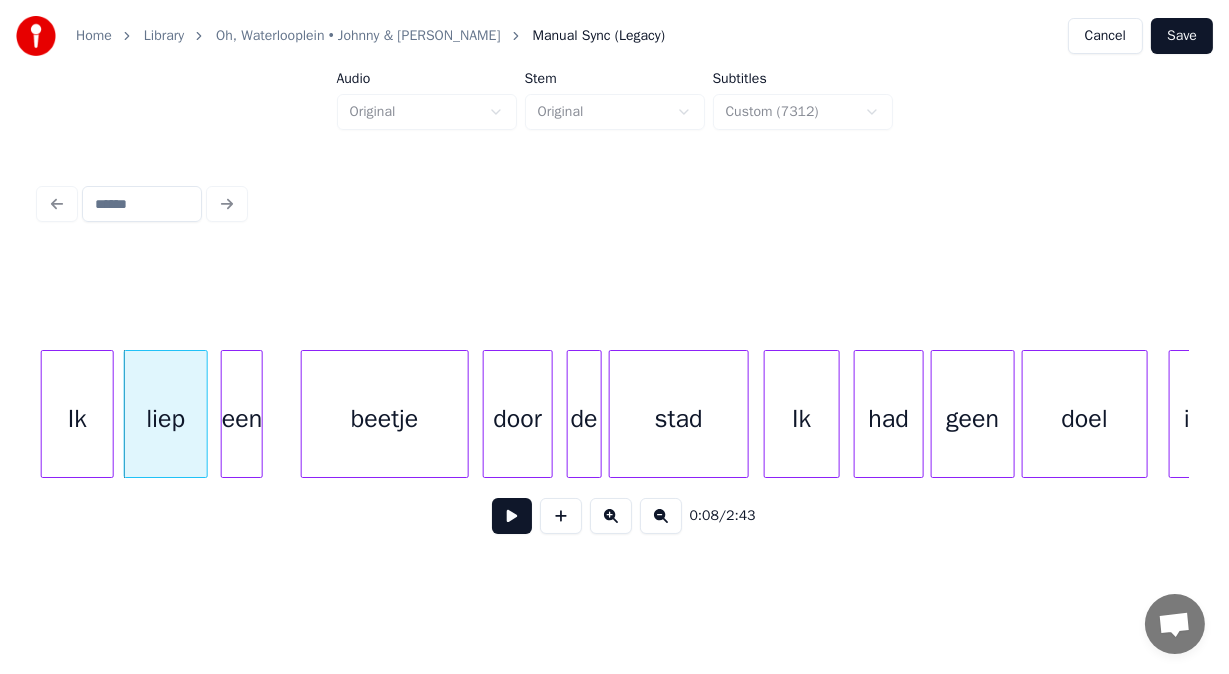 click on "een" at bounding box center (242, 419) 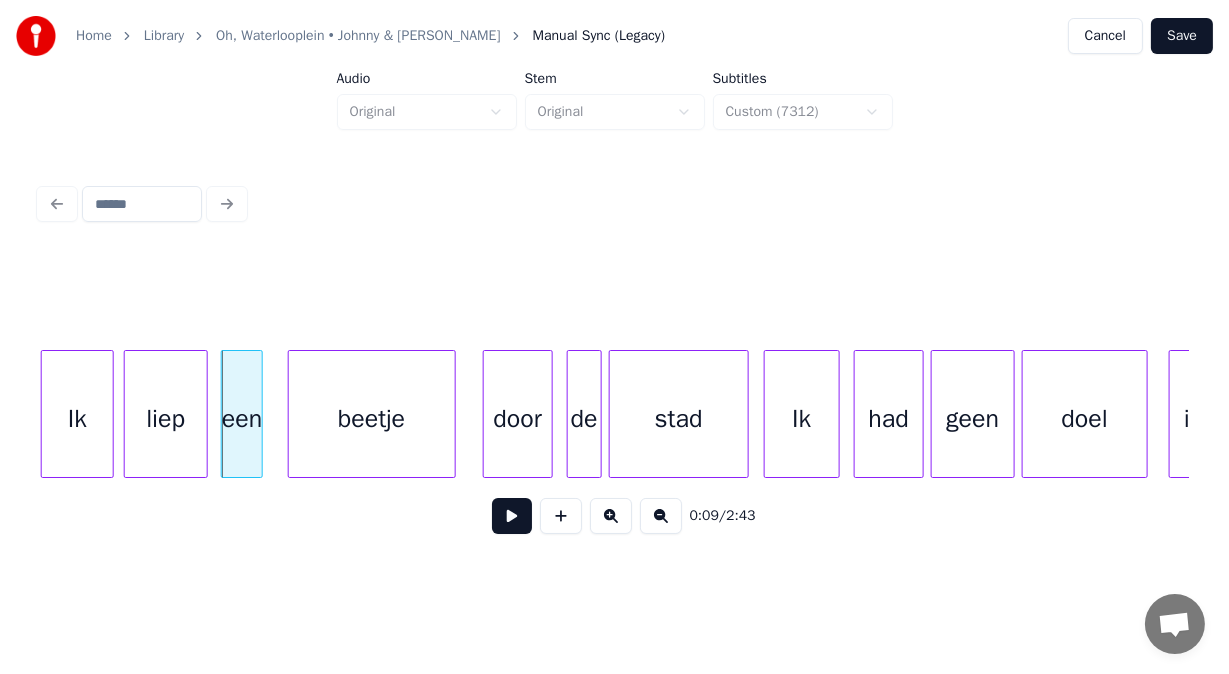 click on "beetje" at bounding box center (372, 419) 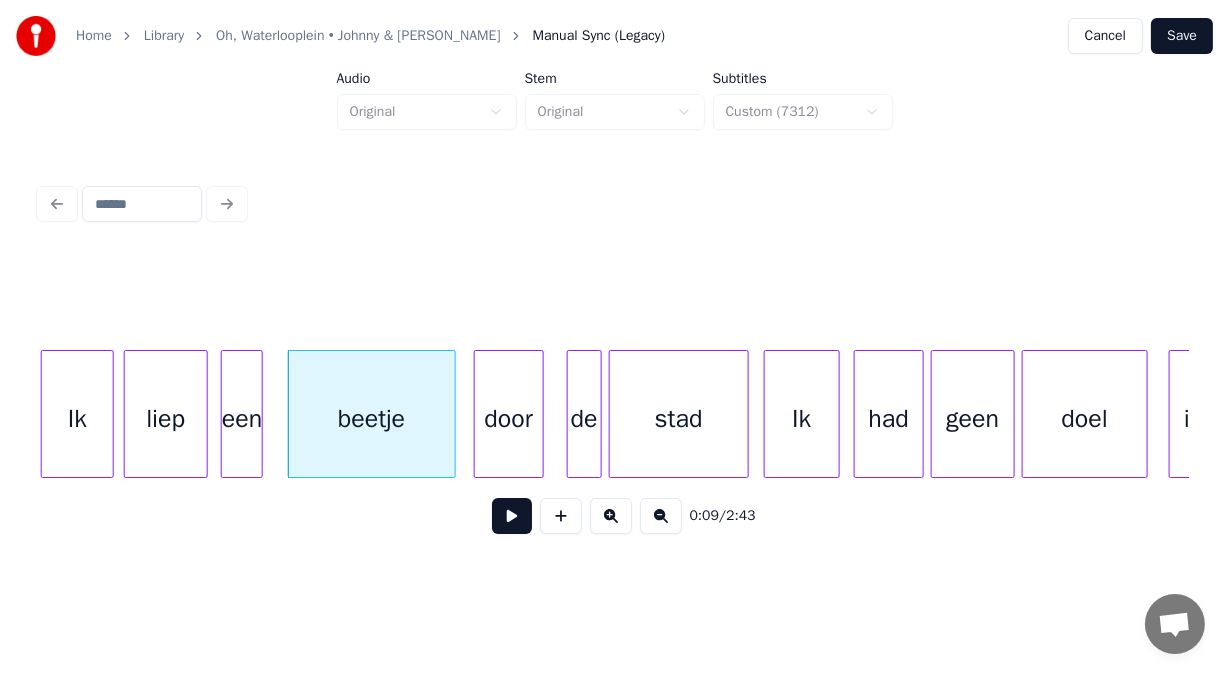 click on "door" at bounding box center (509, 419) 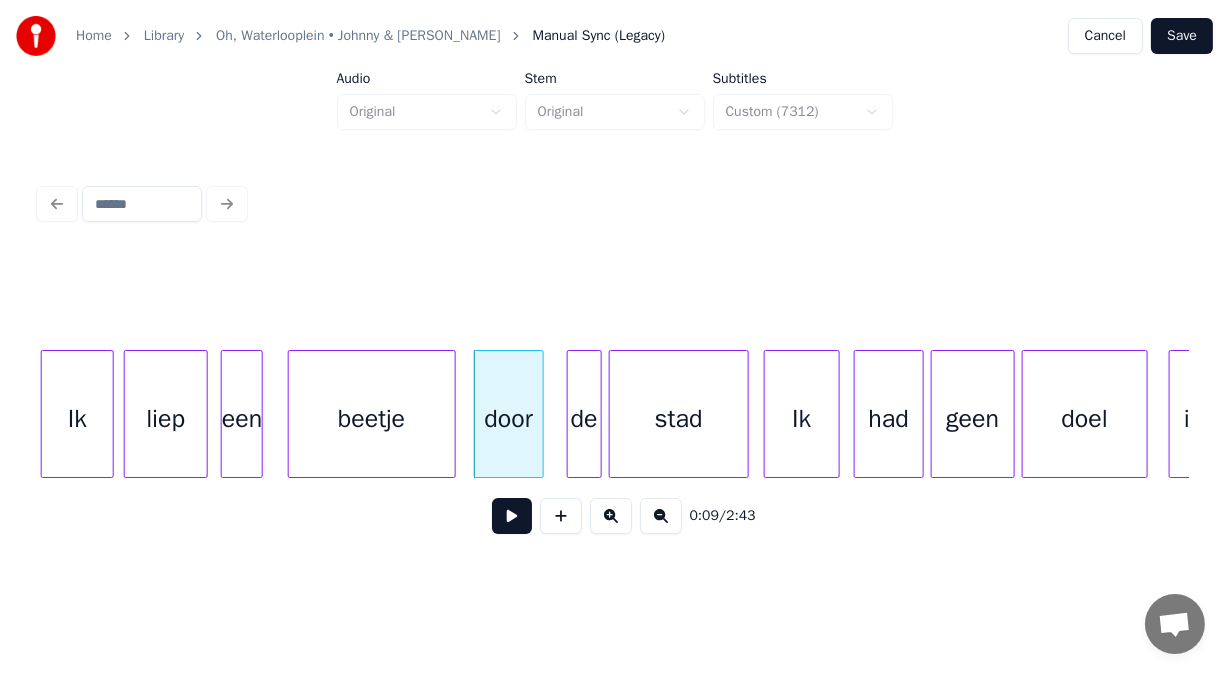click at bounding box center (512, 516) 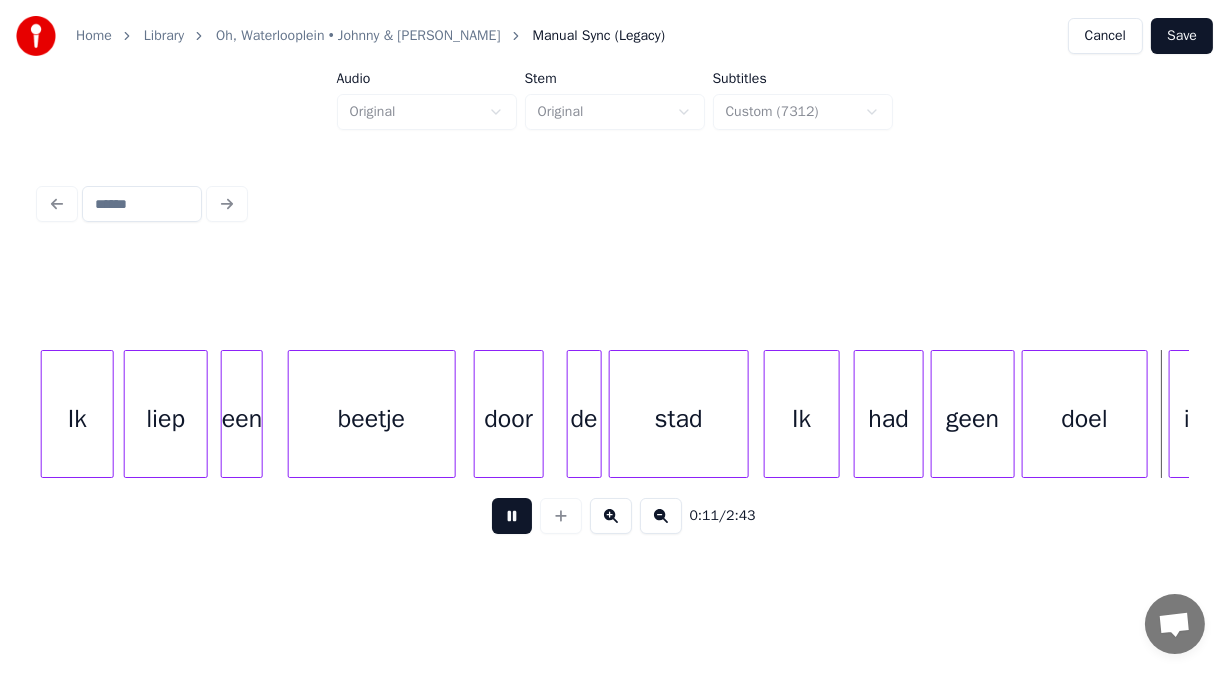 scroll, scrollTop: 0, scrollLeft: 4193, axis: horizontal 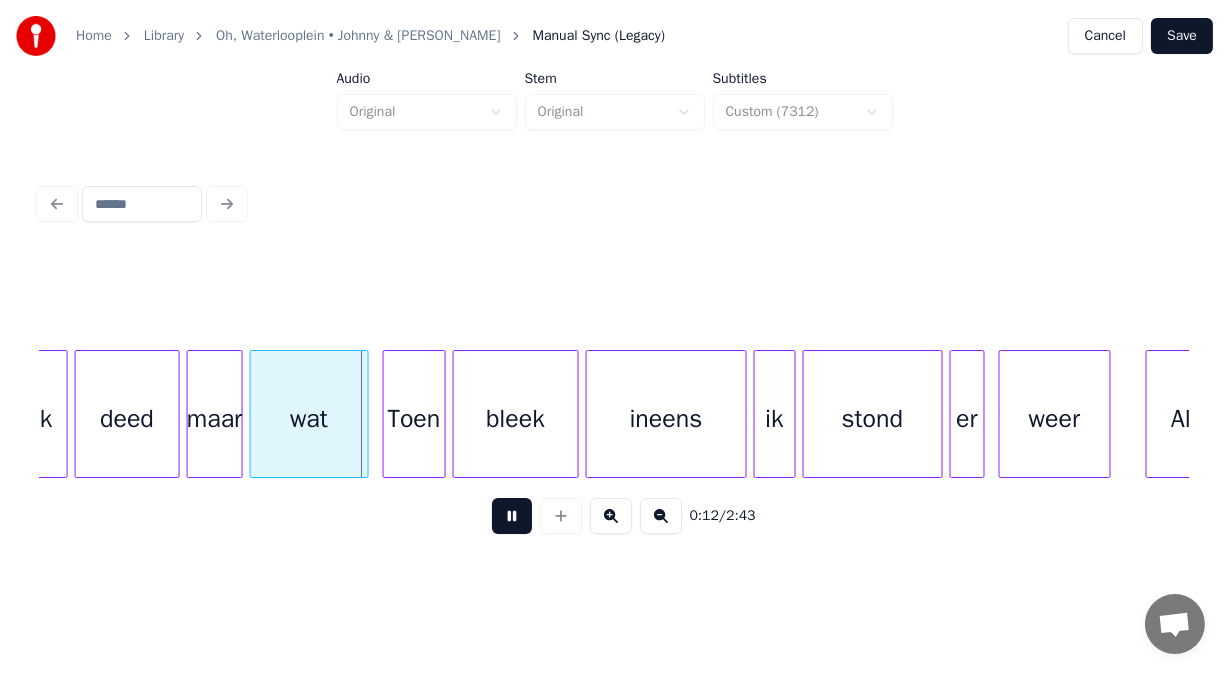 click at bounding box center [512, 516] 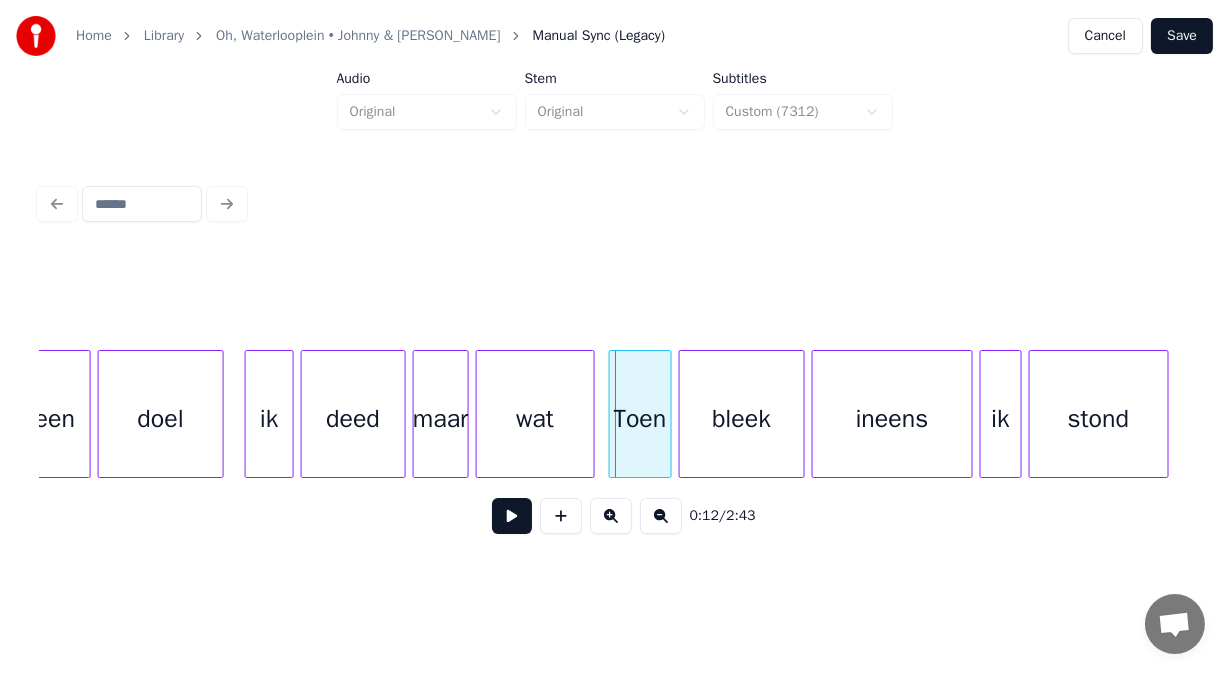 scroll, scrollTop: 0, scrollLeft: 3953, axis: horizontal 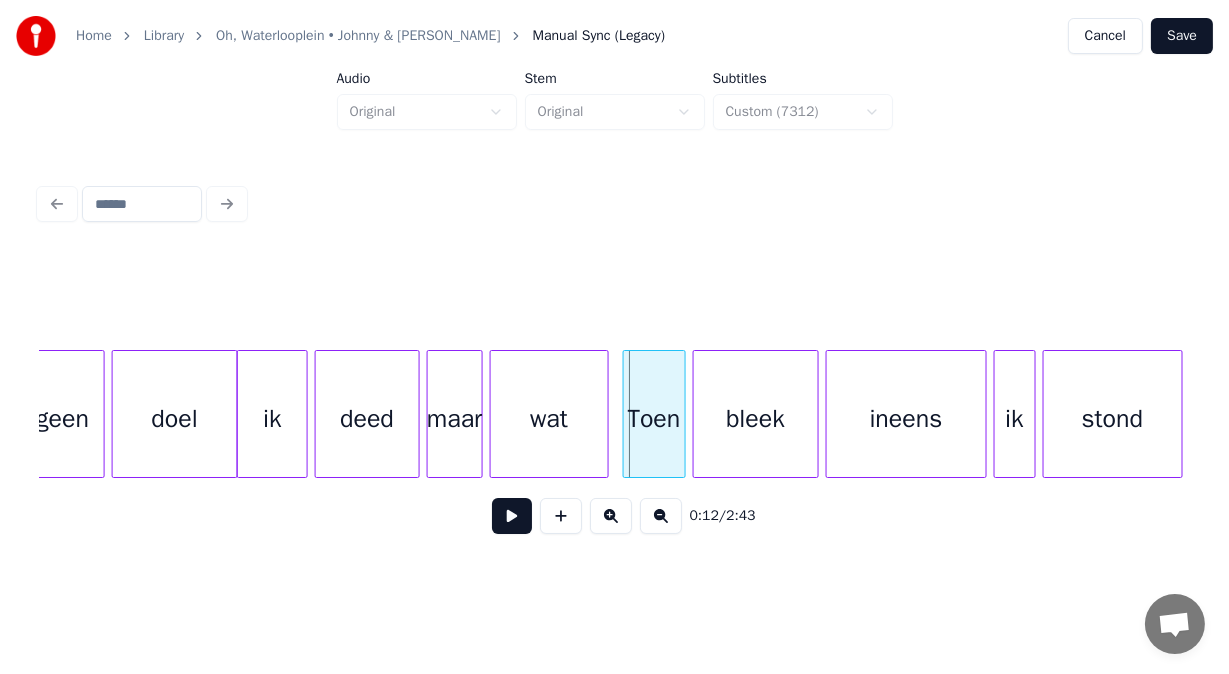 click at bounding box center [241, 414] 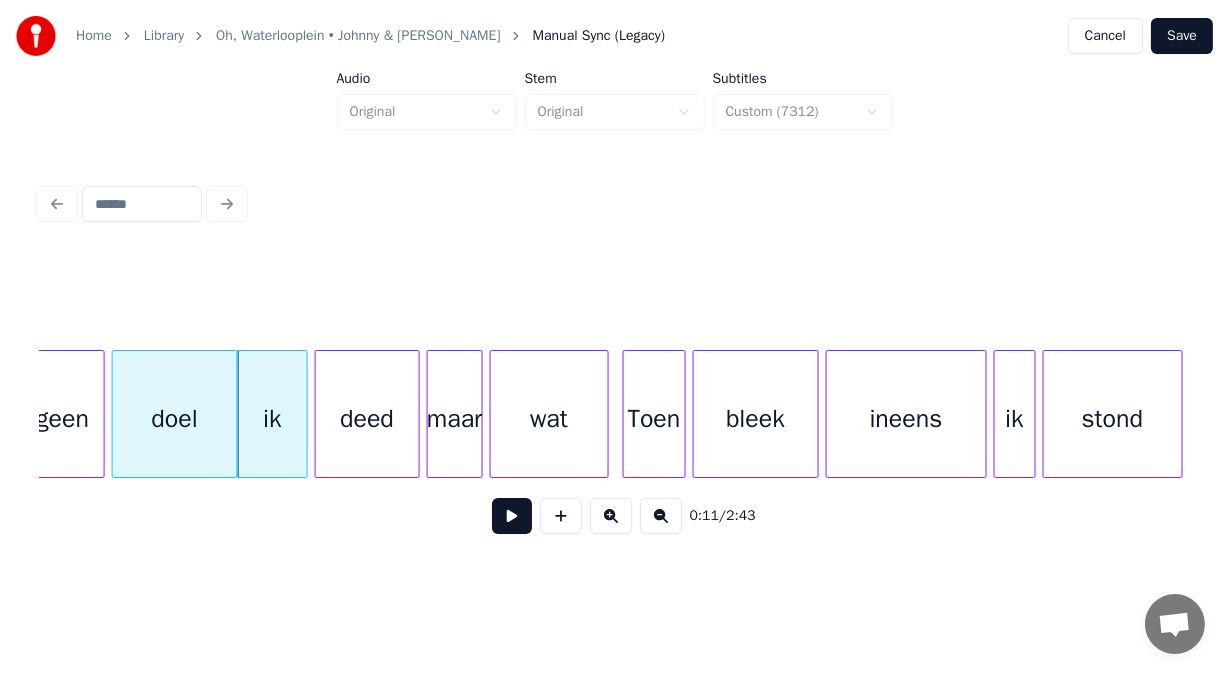 click at bounding box center [512, 516] 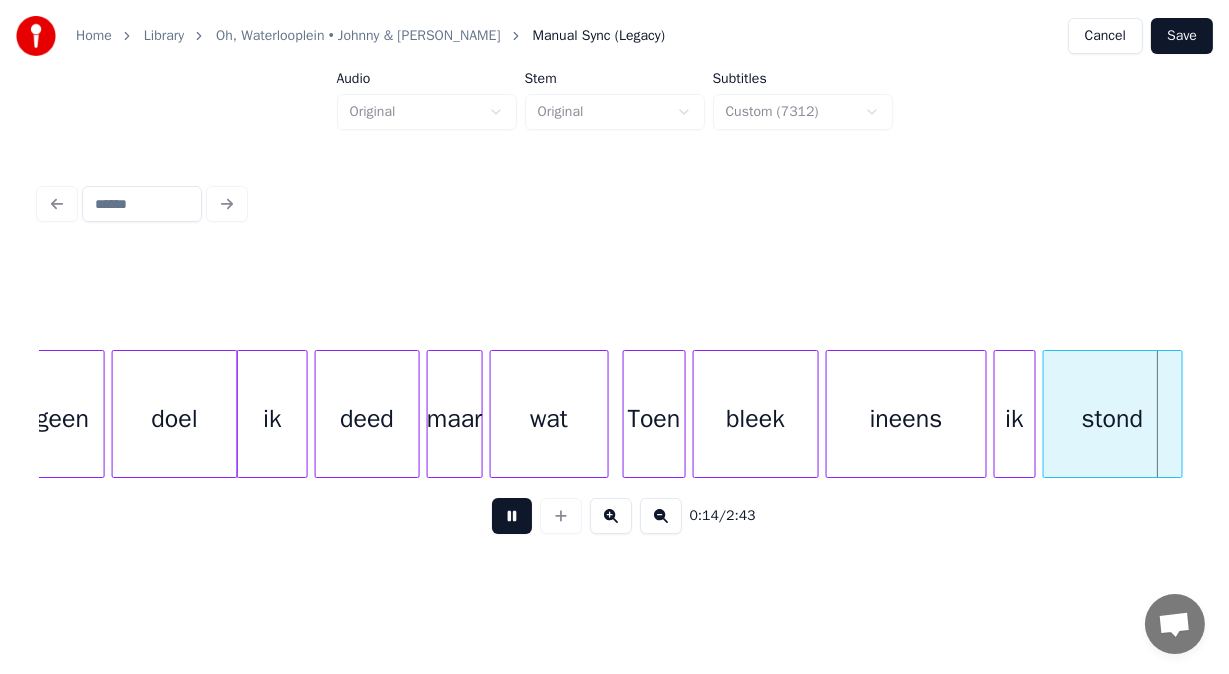 scroll, scrollTop: 0, scrollLeft: 5108, axis: horizontal 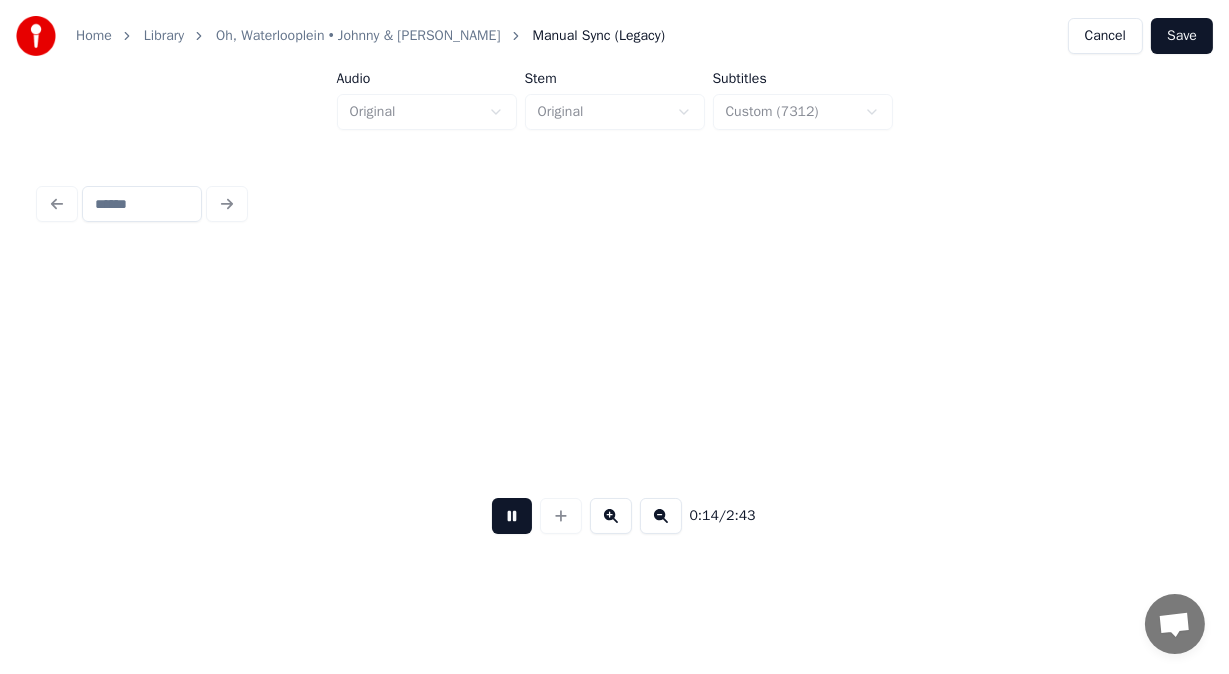 click at bounding box center (512, 516) 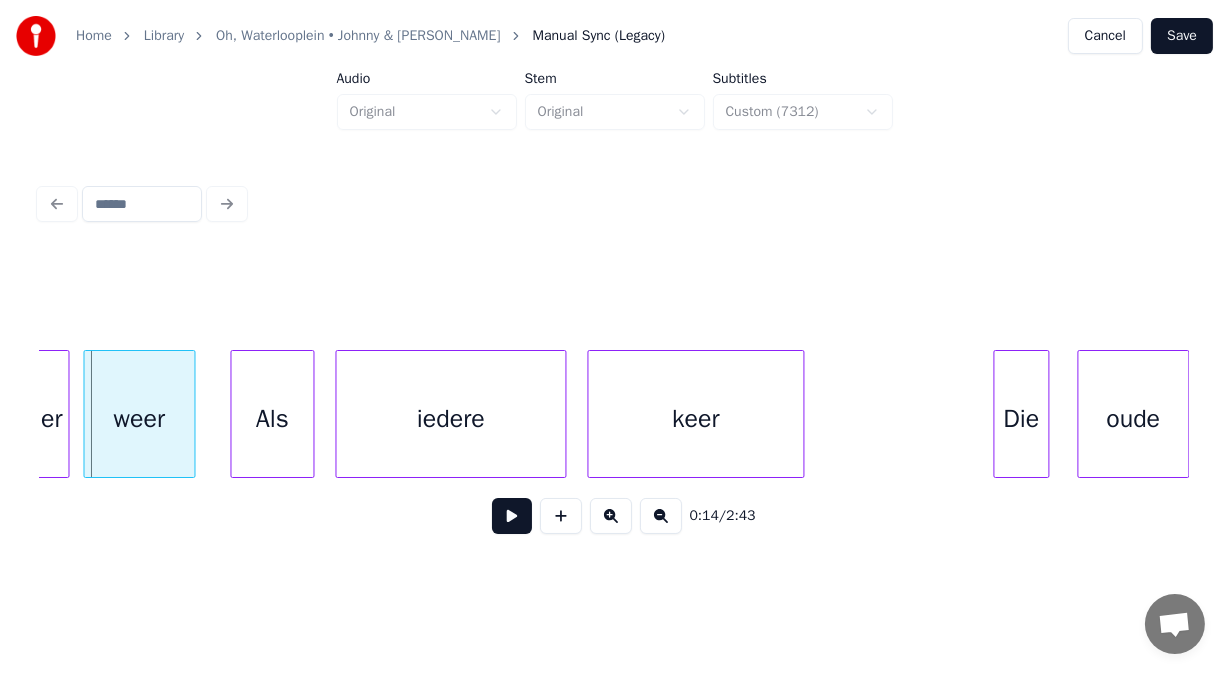 click at bounding box center (512, 516) 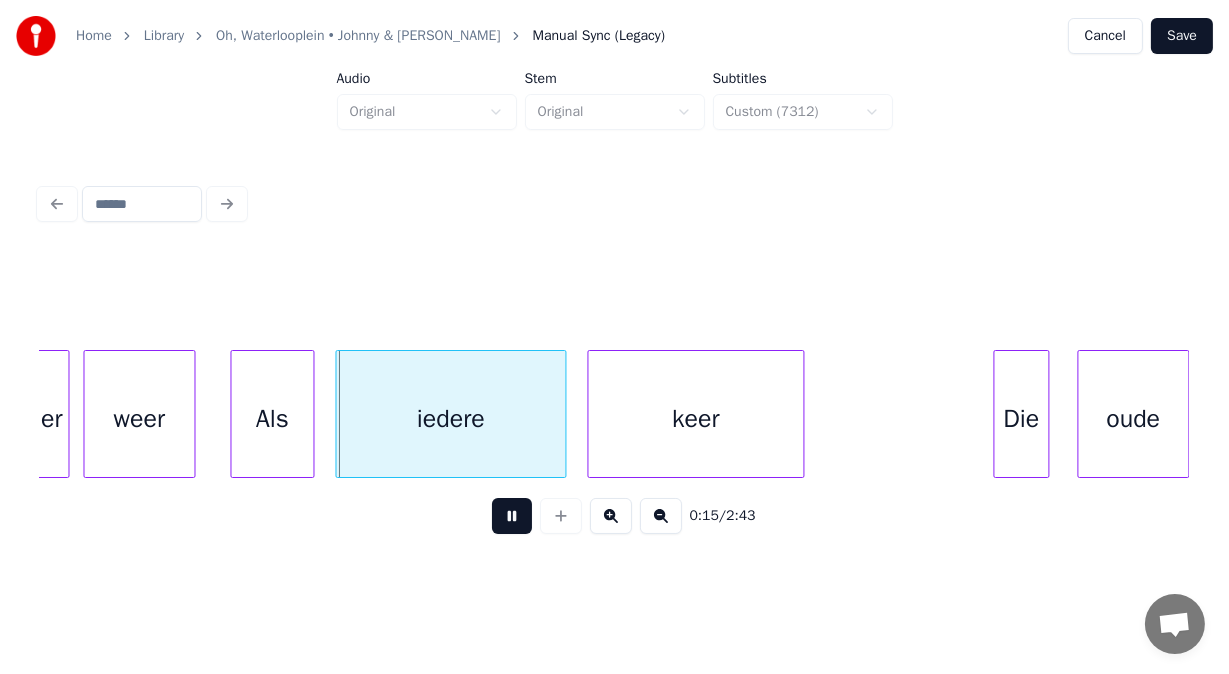 click at bounding box center (512, 516) 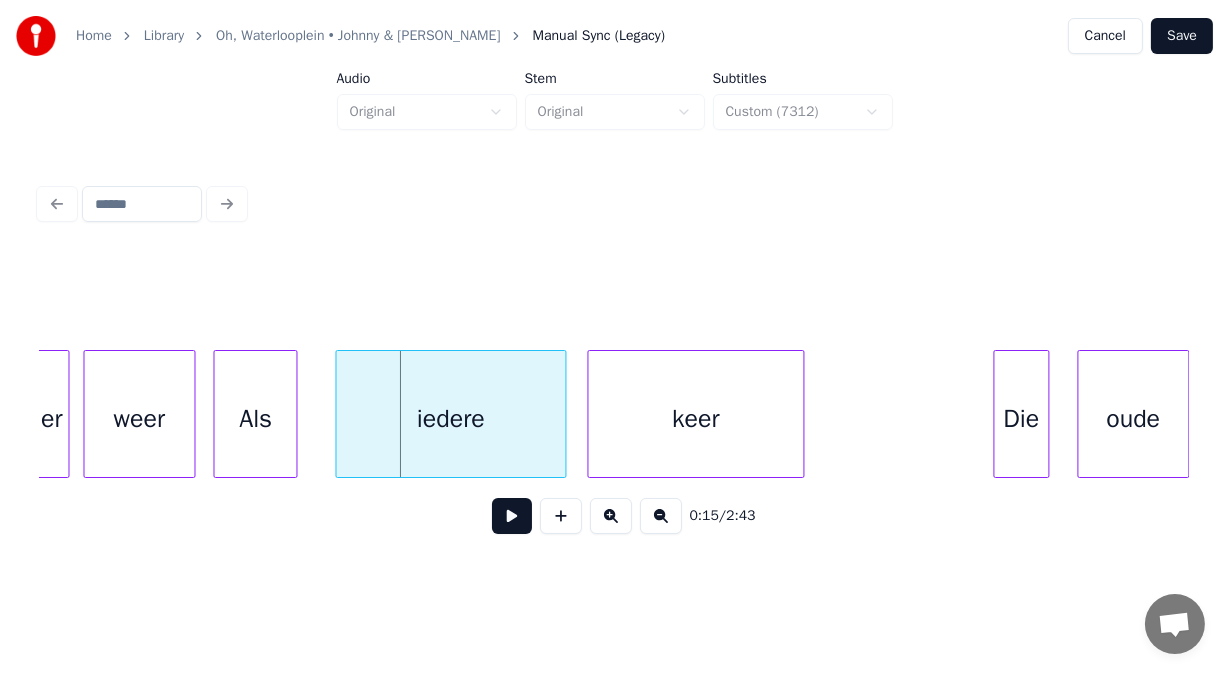 click on "Als" at bounding box center (256, 419) 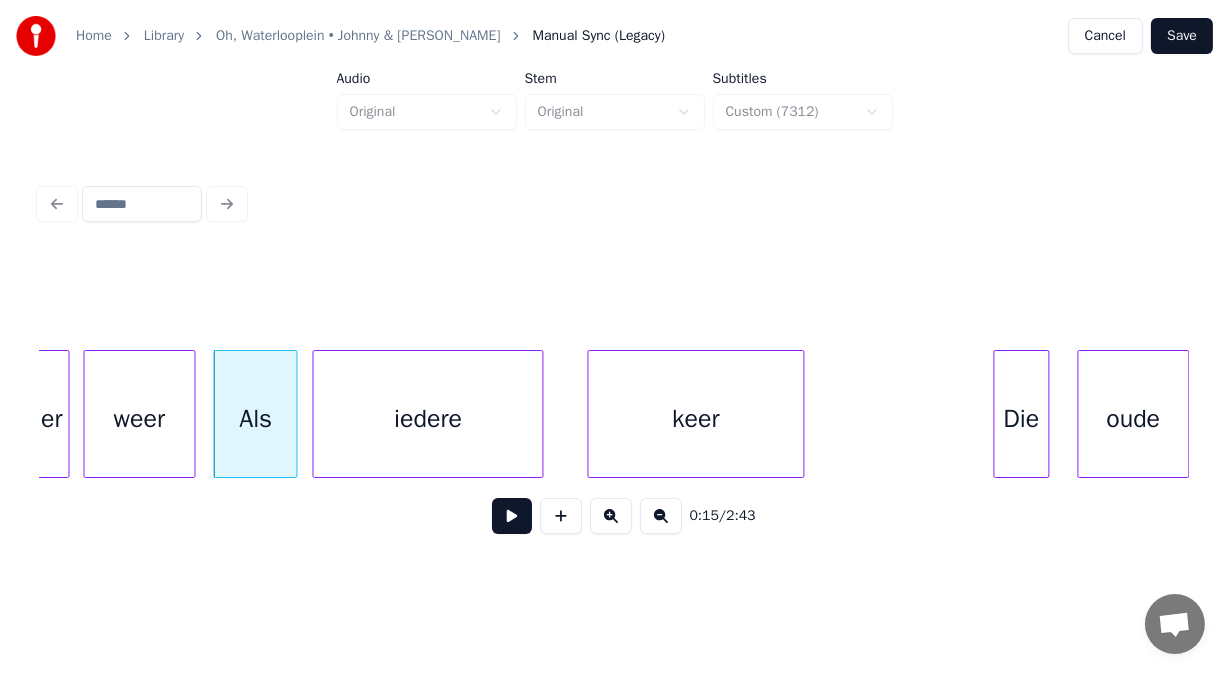 click on "iedere" at bounding box center (428, 419) 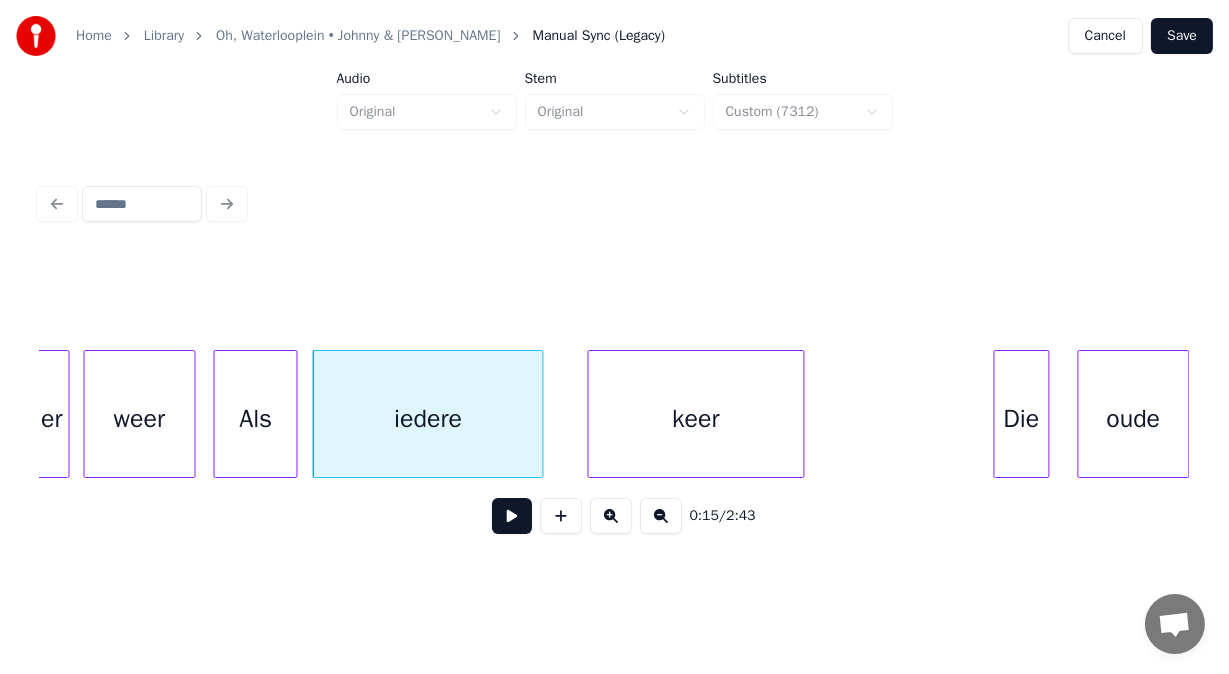 click at bounding box center (512, 516) 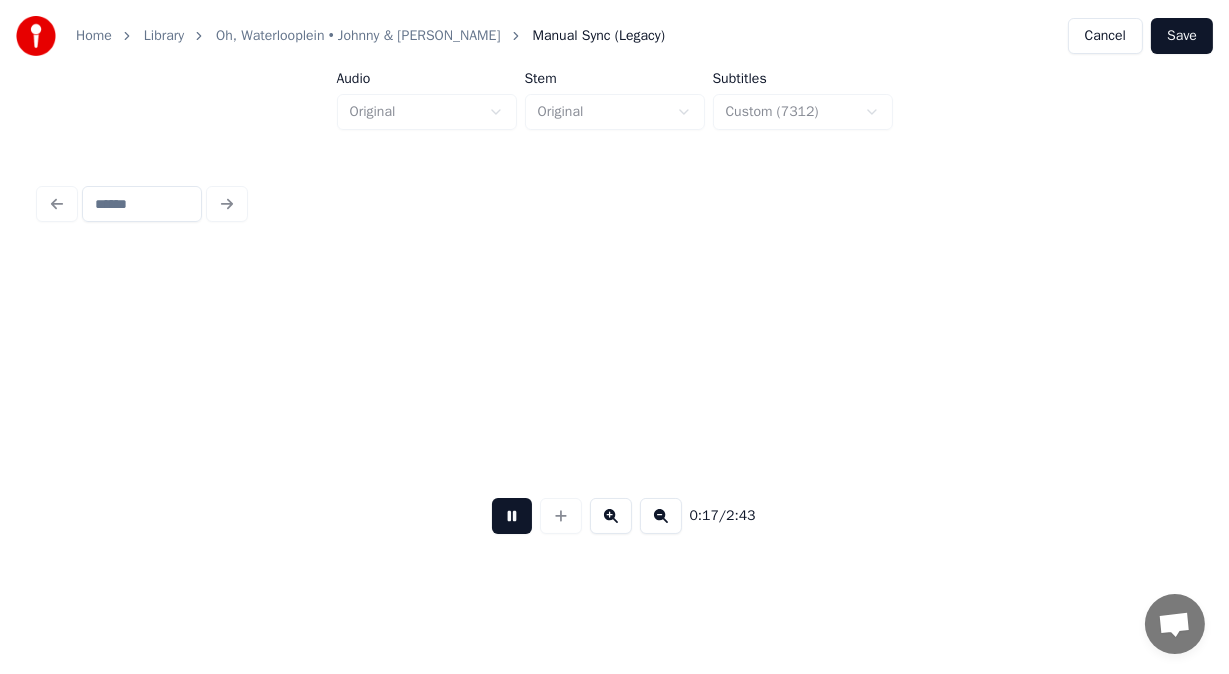 scroll, scrollTop: 0, scrollLeft: 6264, axis: horizontal 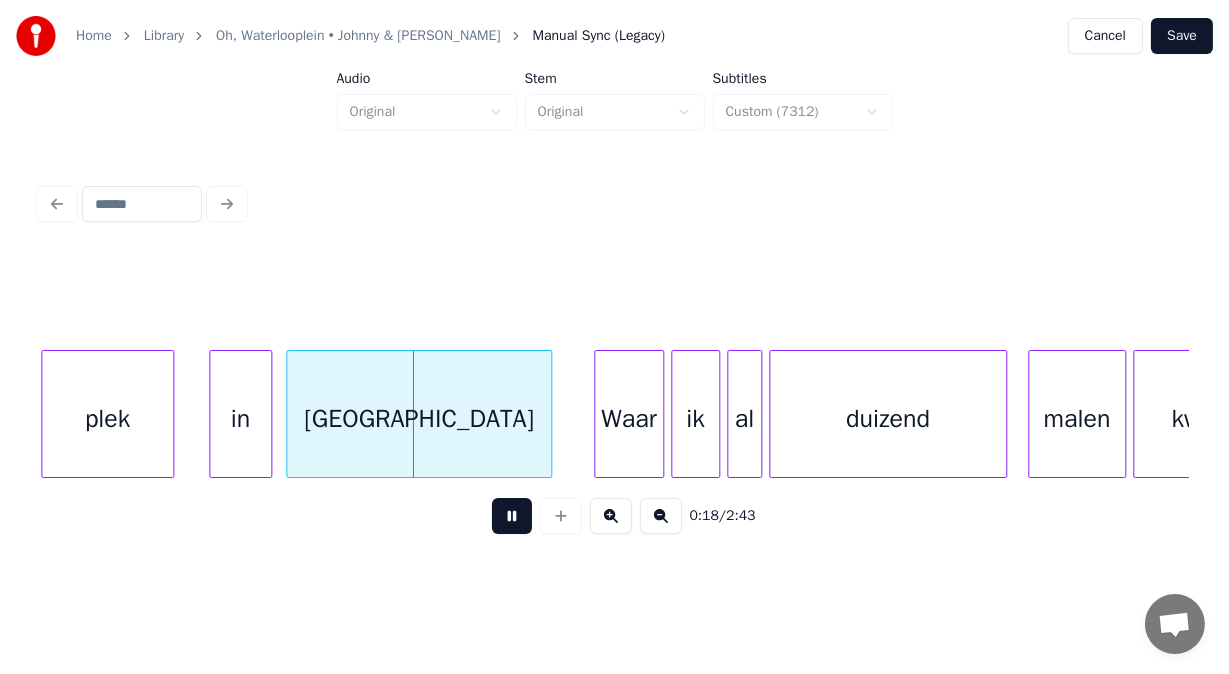 click at bounding box center (512, 516) 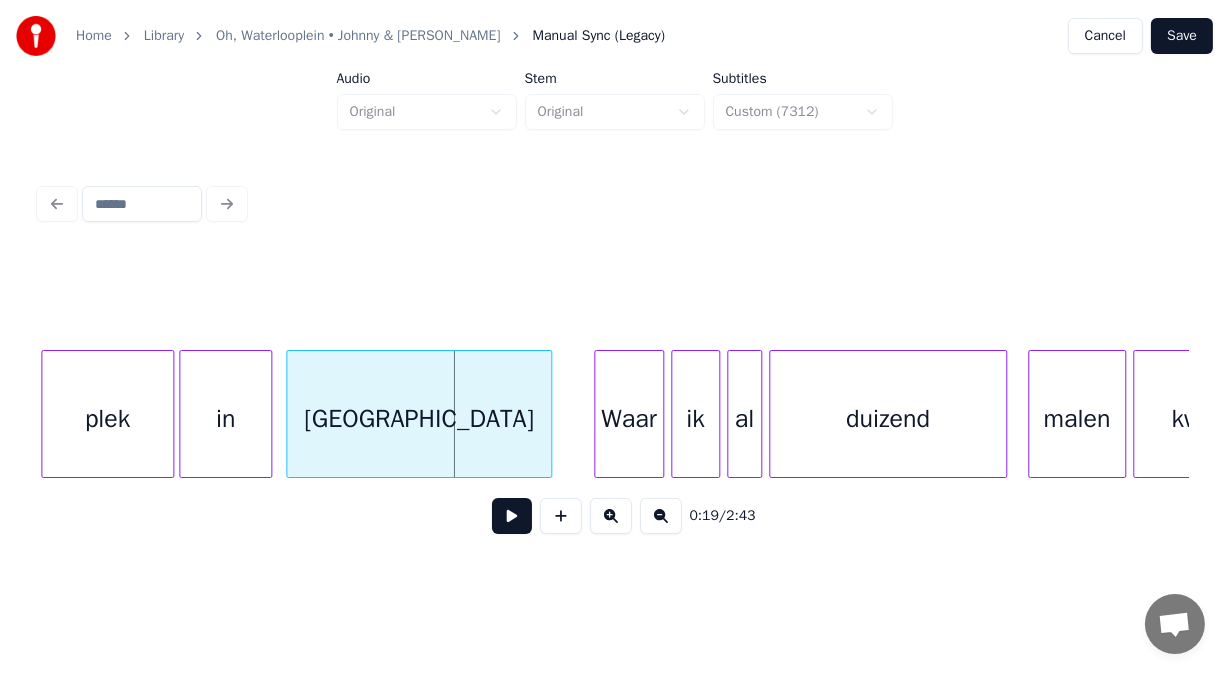 click at bounding box center (183, 414) 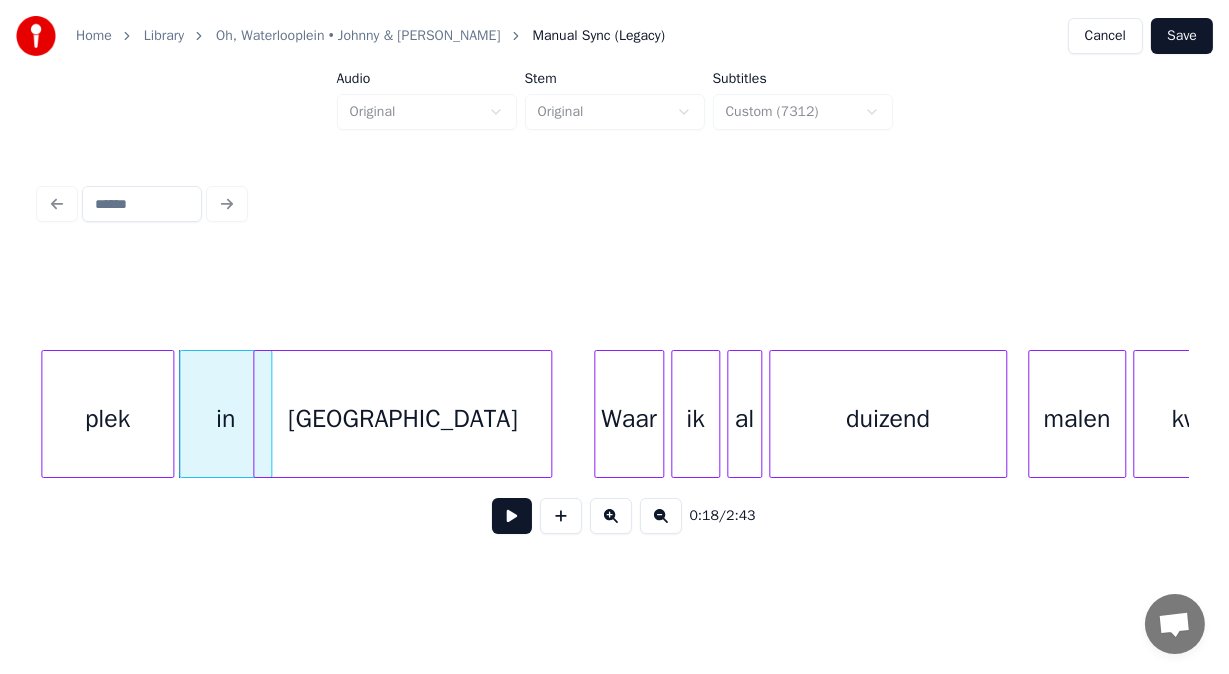 click at bounding box center (257, 414) 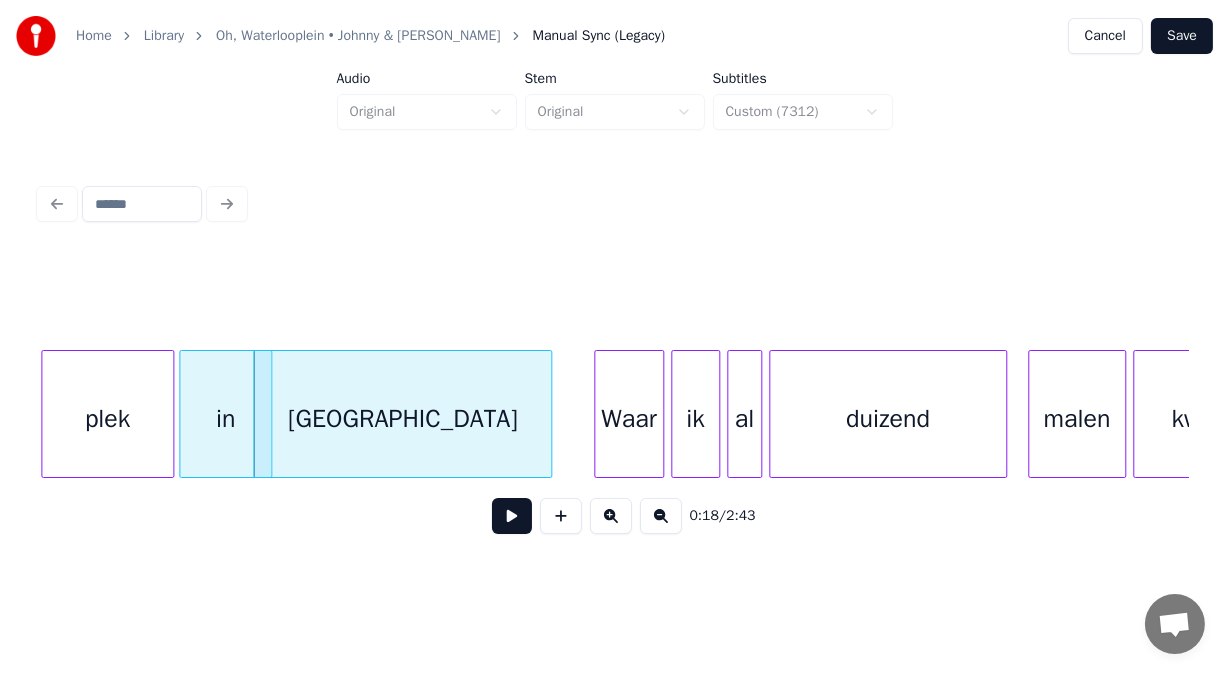click at bounding box center [512, 516] 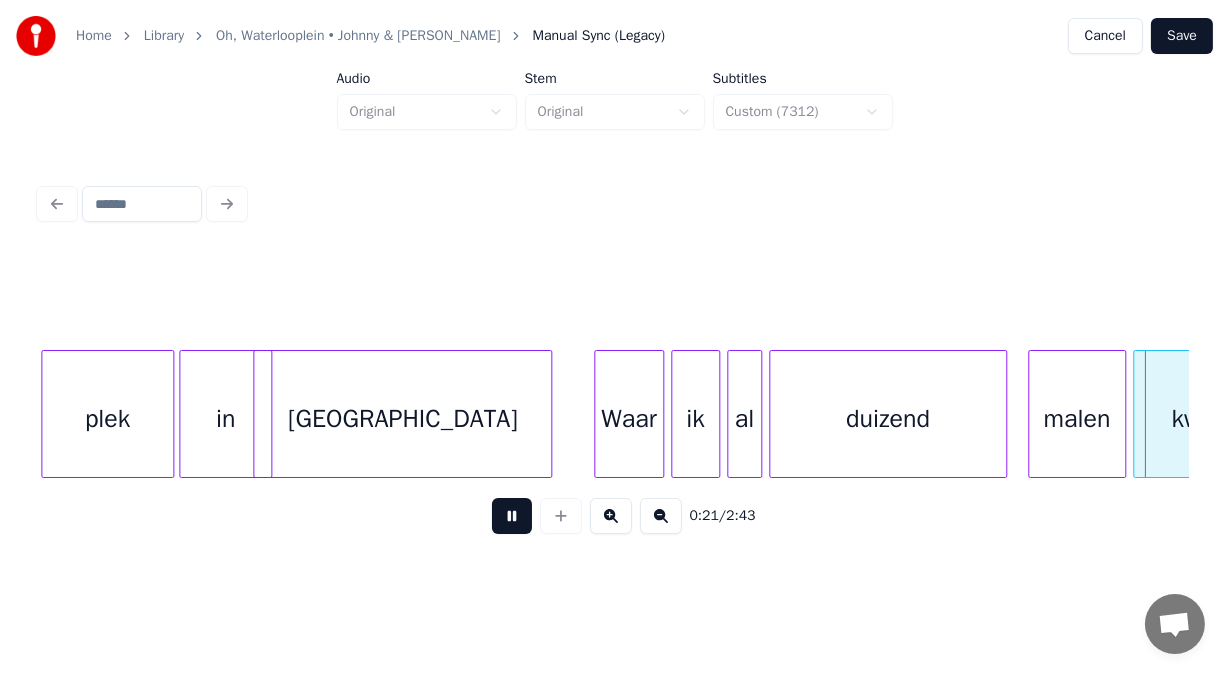scroll, scrollTop: 0, scrollLeft: 7415, axis: horizontal 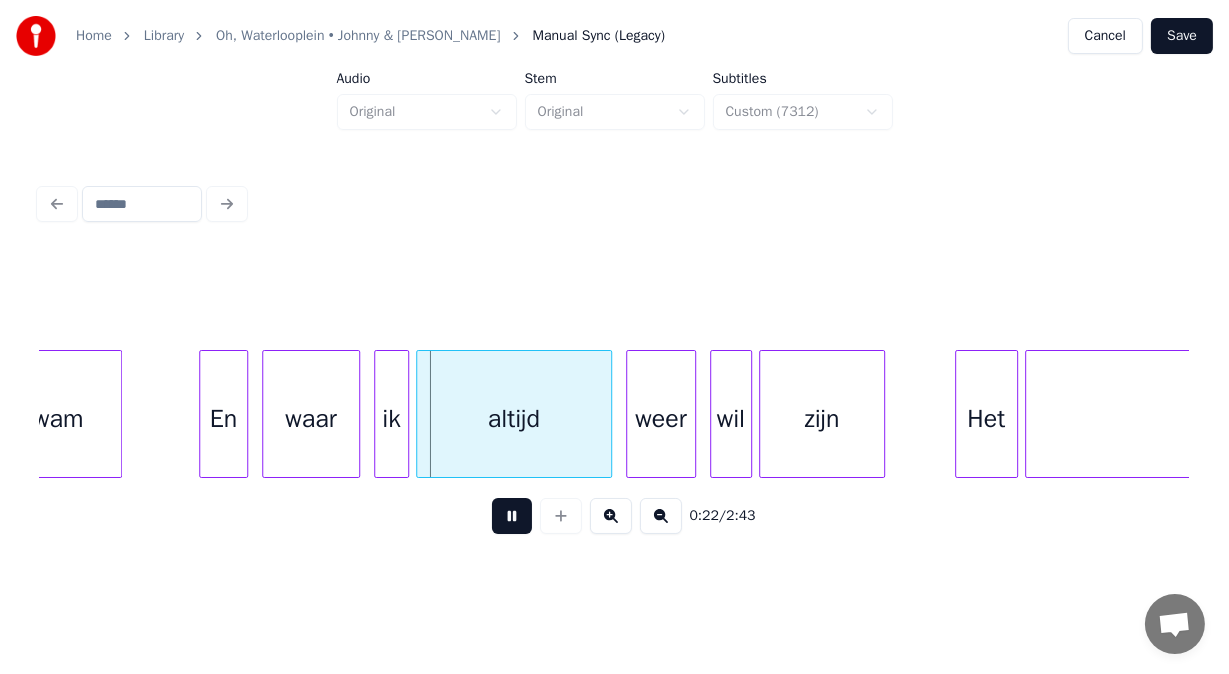 click at bounding box center [512, 516] 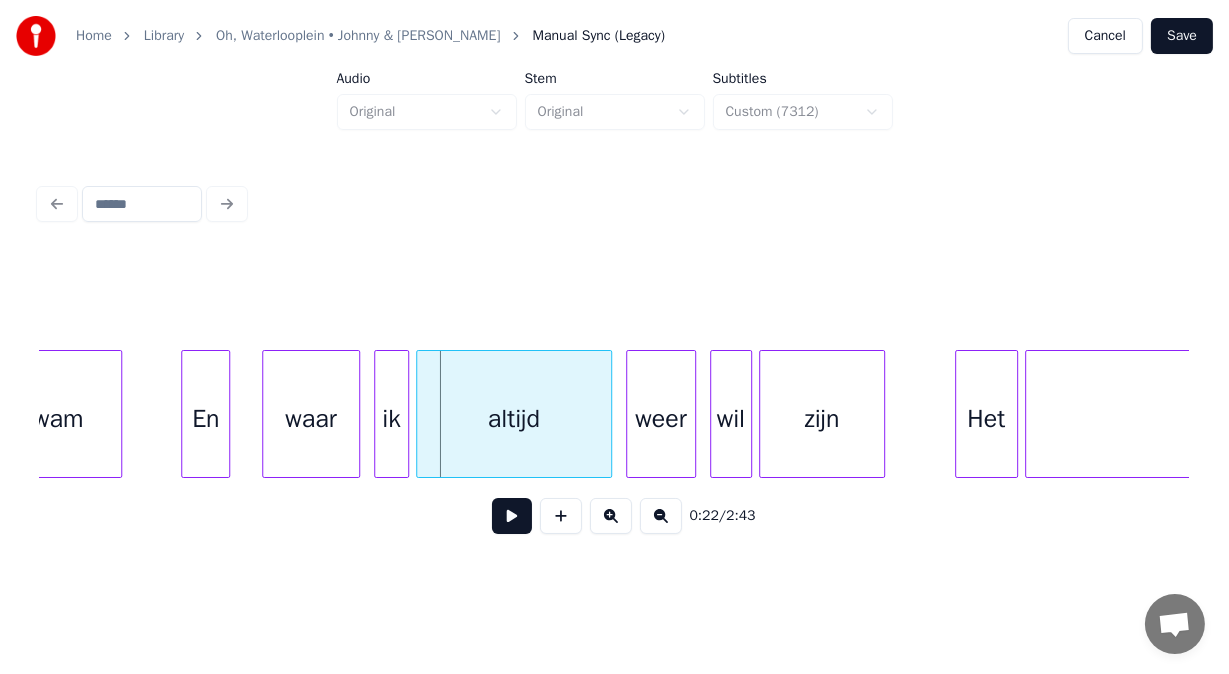click on "En" at bounding box center (205, 419) 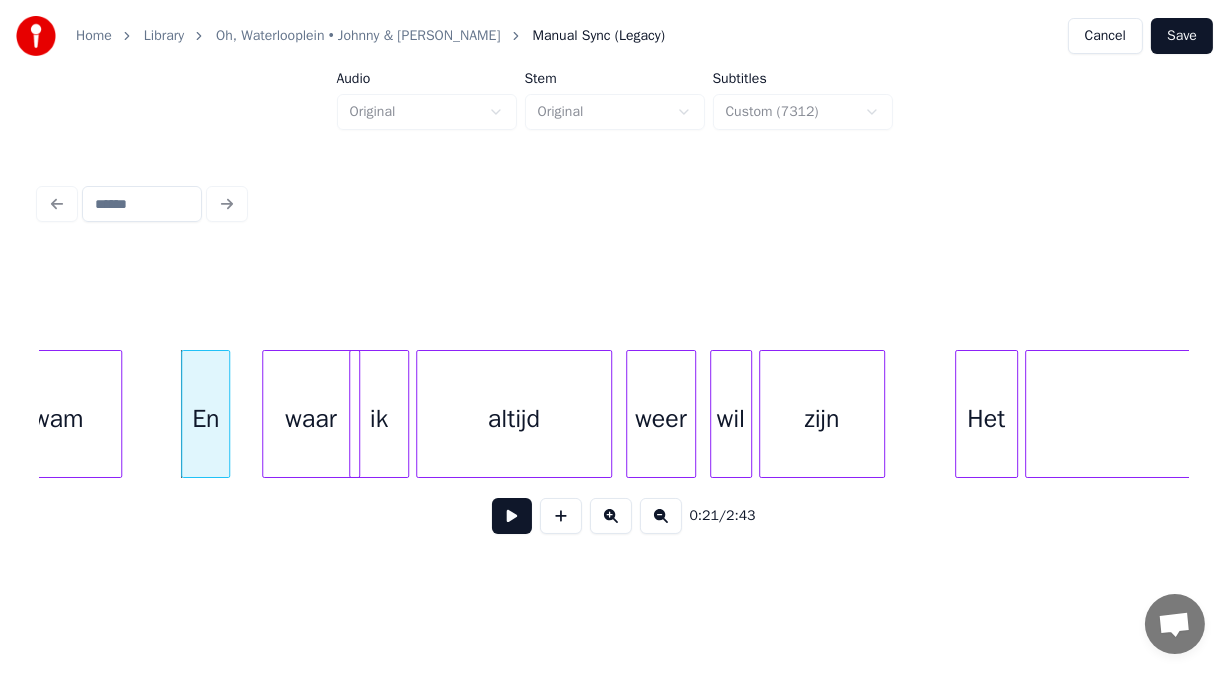 click at bounding box center (353, 414) 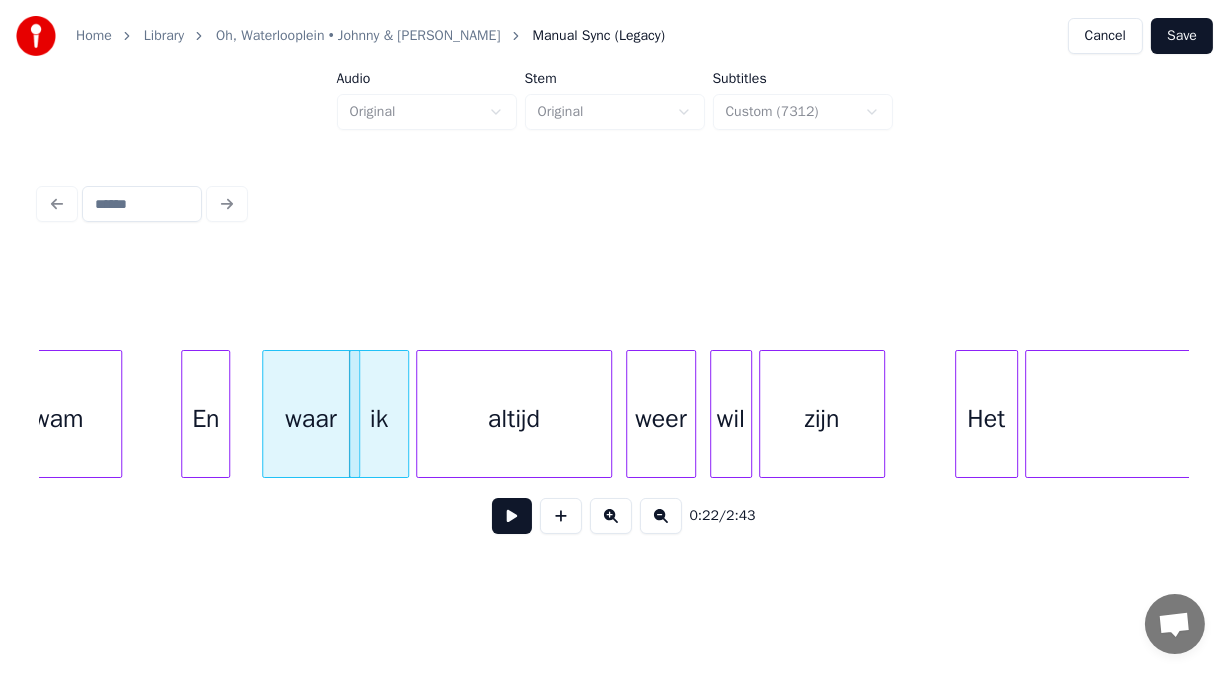 click at bounding box center [512, 516] 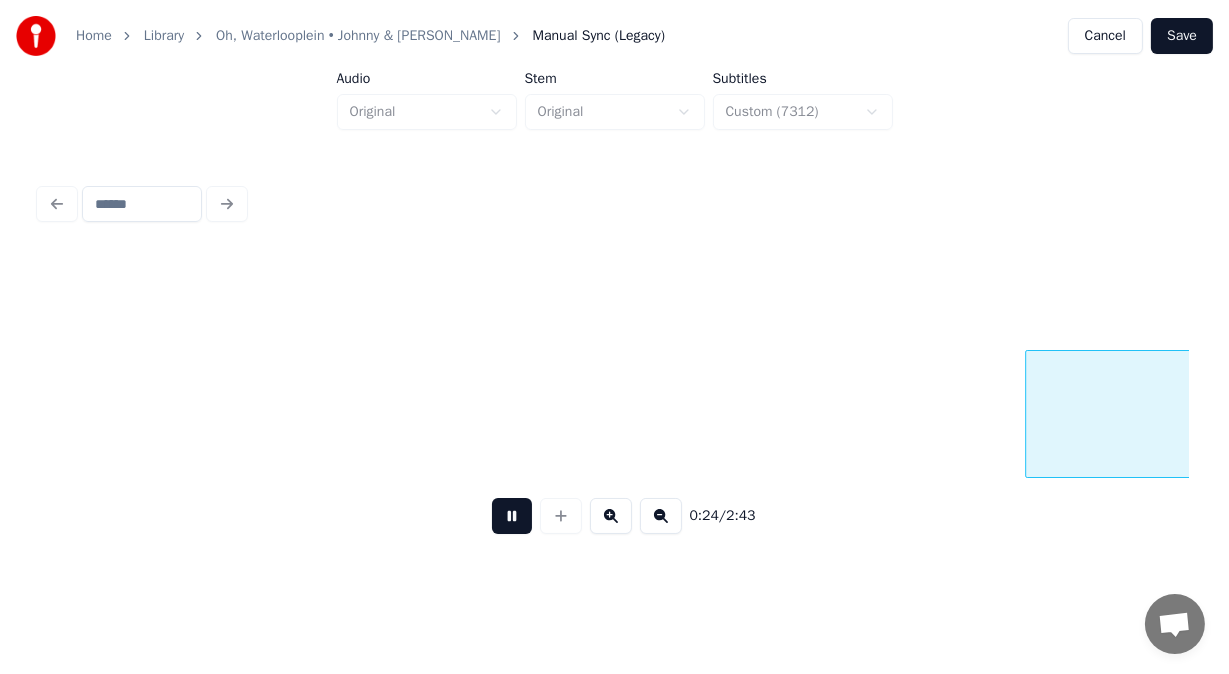 scroll, scrollTop: 0, scrollLeft: 8566, axis: horizontal 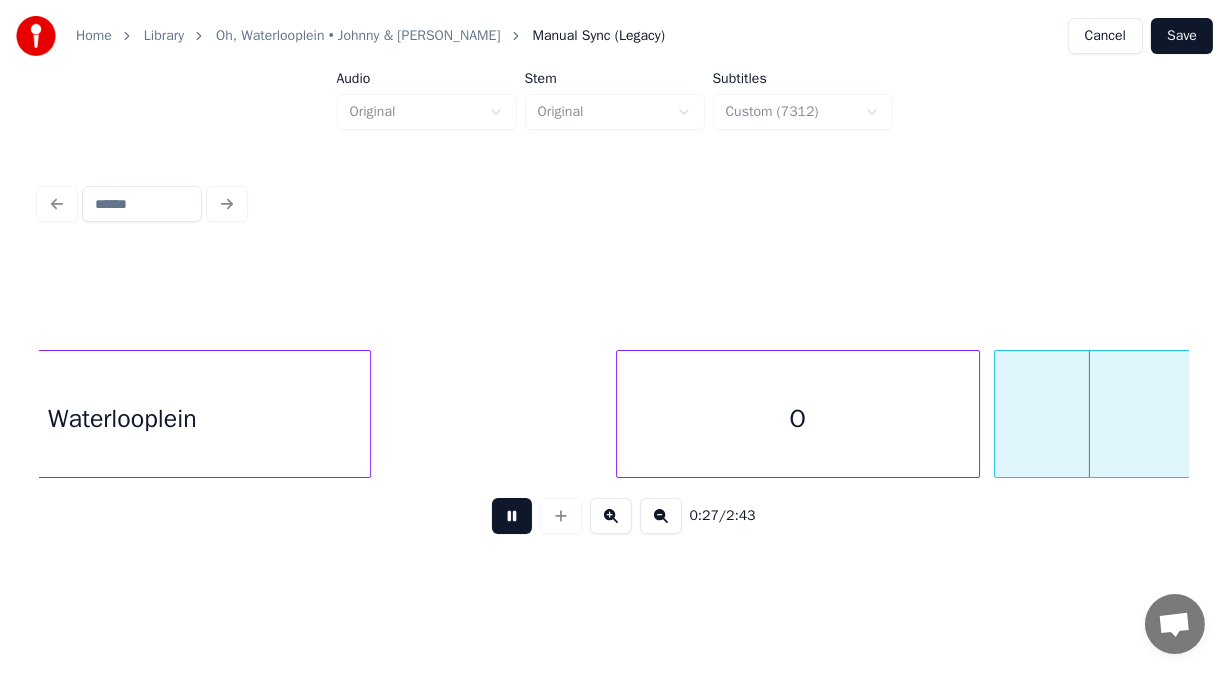 click at bounding box center [512, 516] 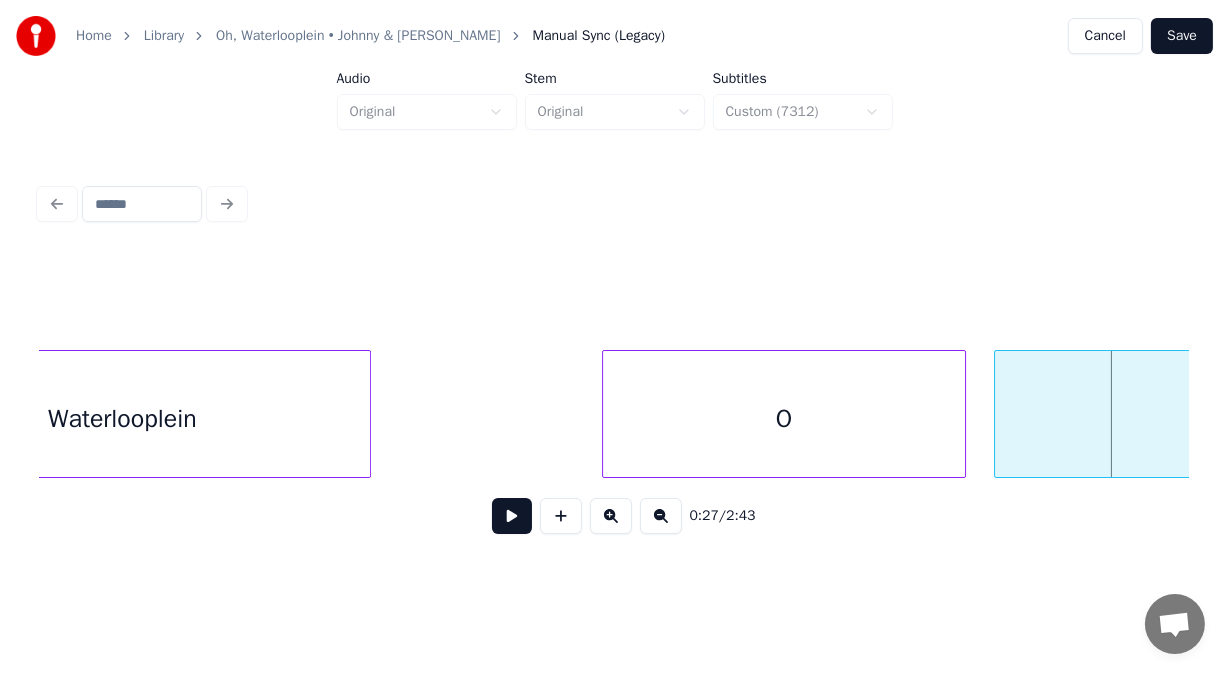 click on "O" at bounding box center [784, 419] 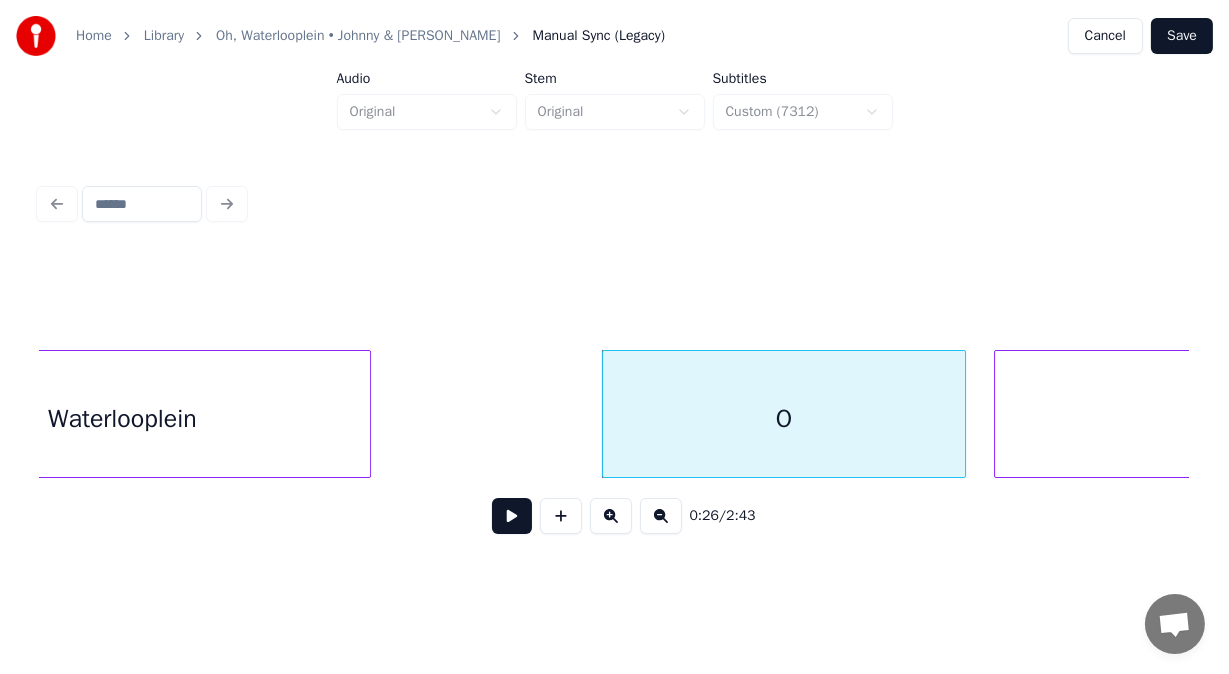 scroll, scrollTop: 0, scrollLeft: 8954, axis: horizontal 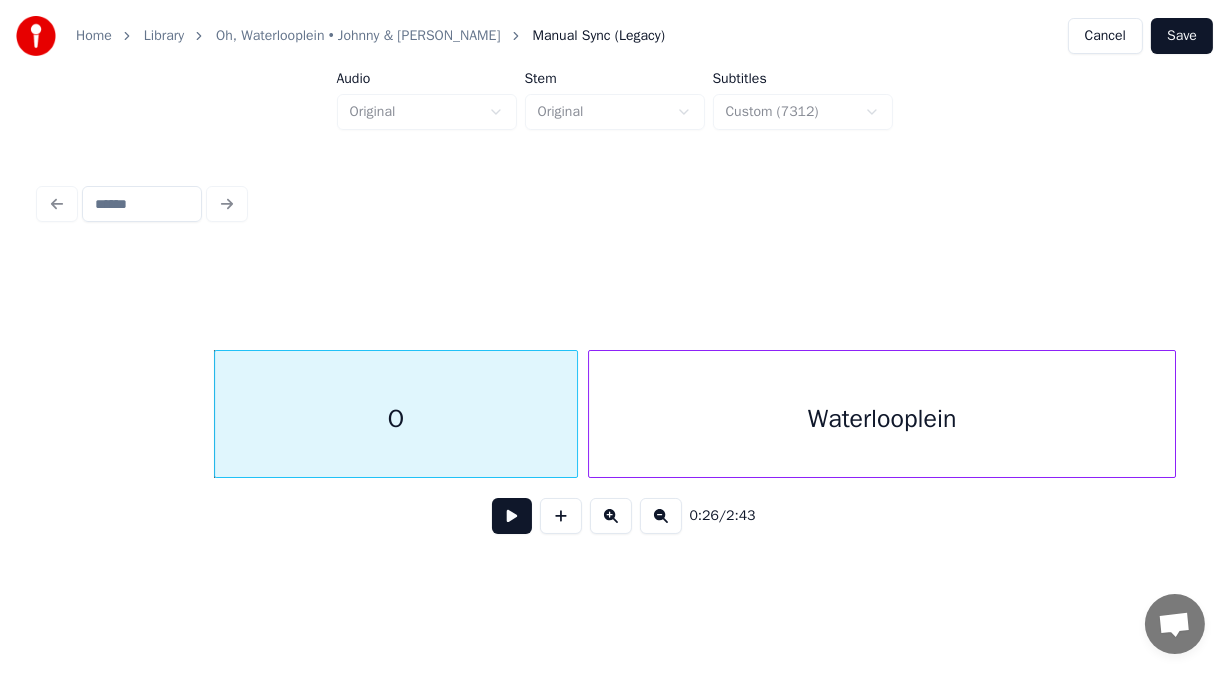 click on "Waterlooplein" at bounding box center [882, 419] 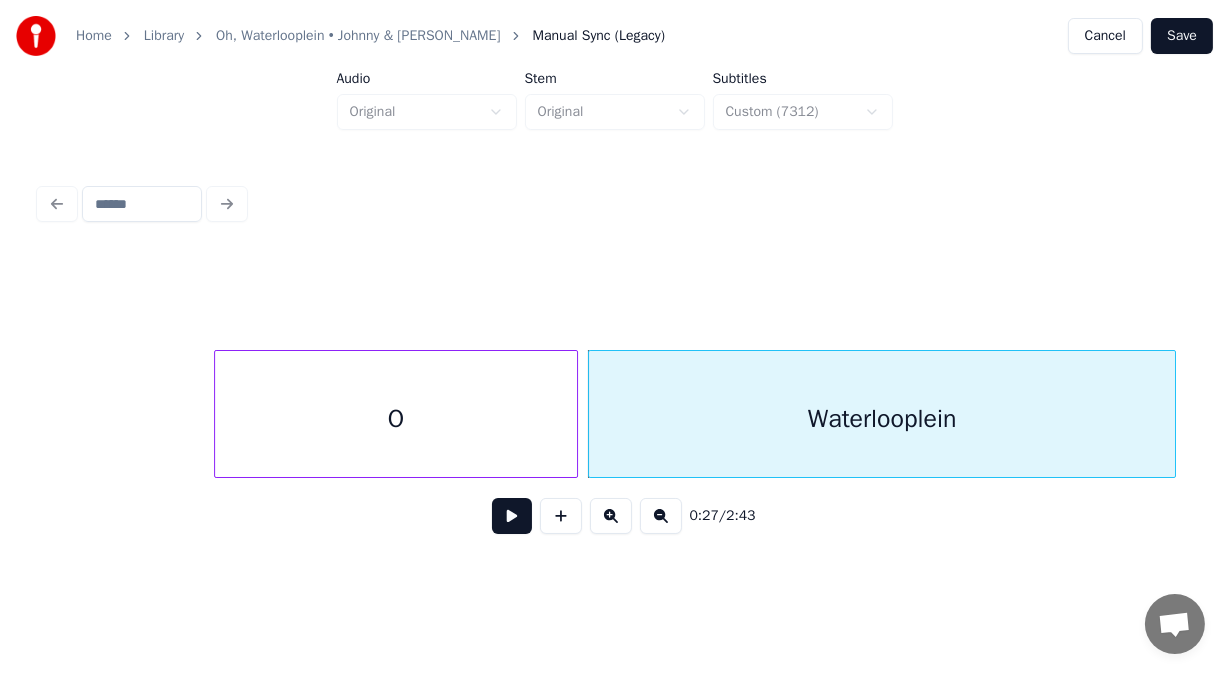 click at bounding box center (512, 516) 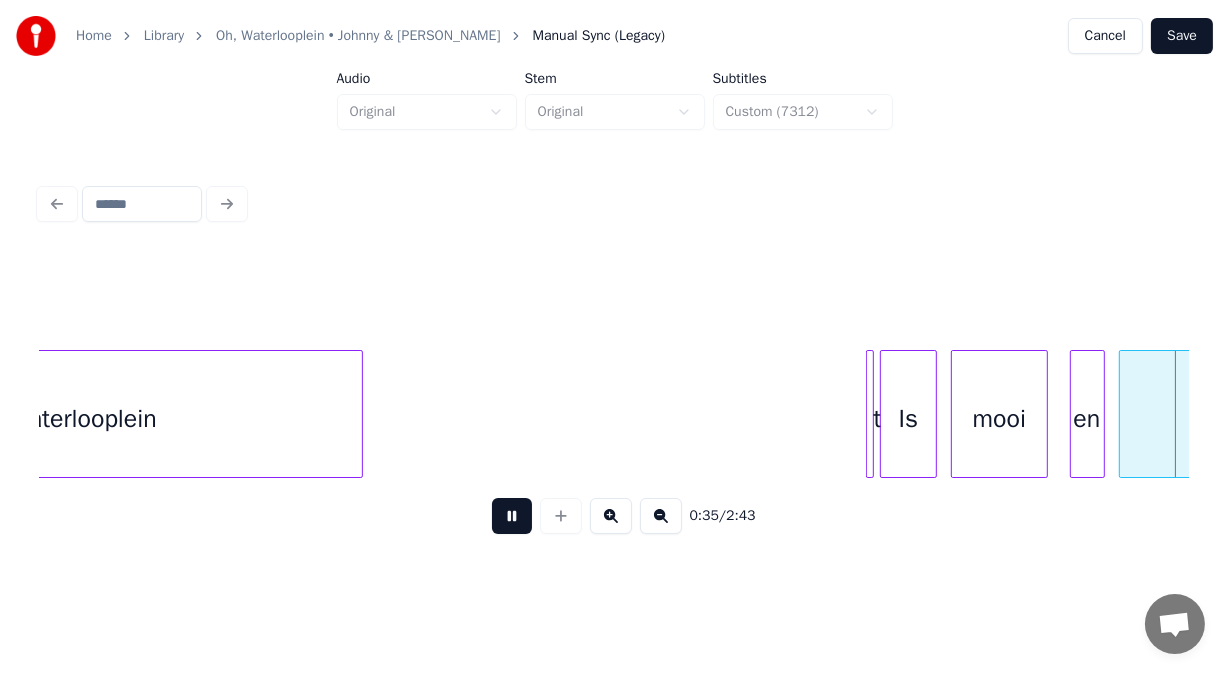 scroll, scrollTop: 0, scrollLeft: 12409, axis: horizontal 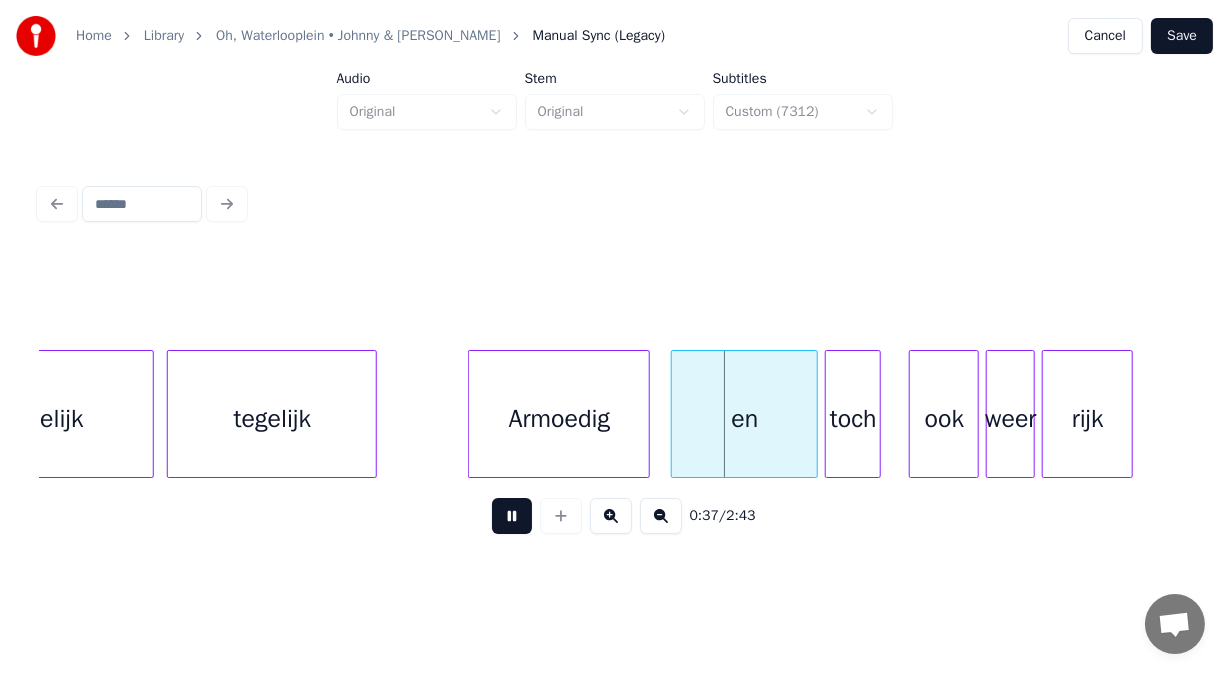 click at bounding box center (512, 516) 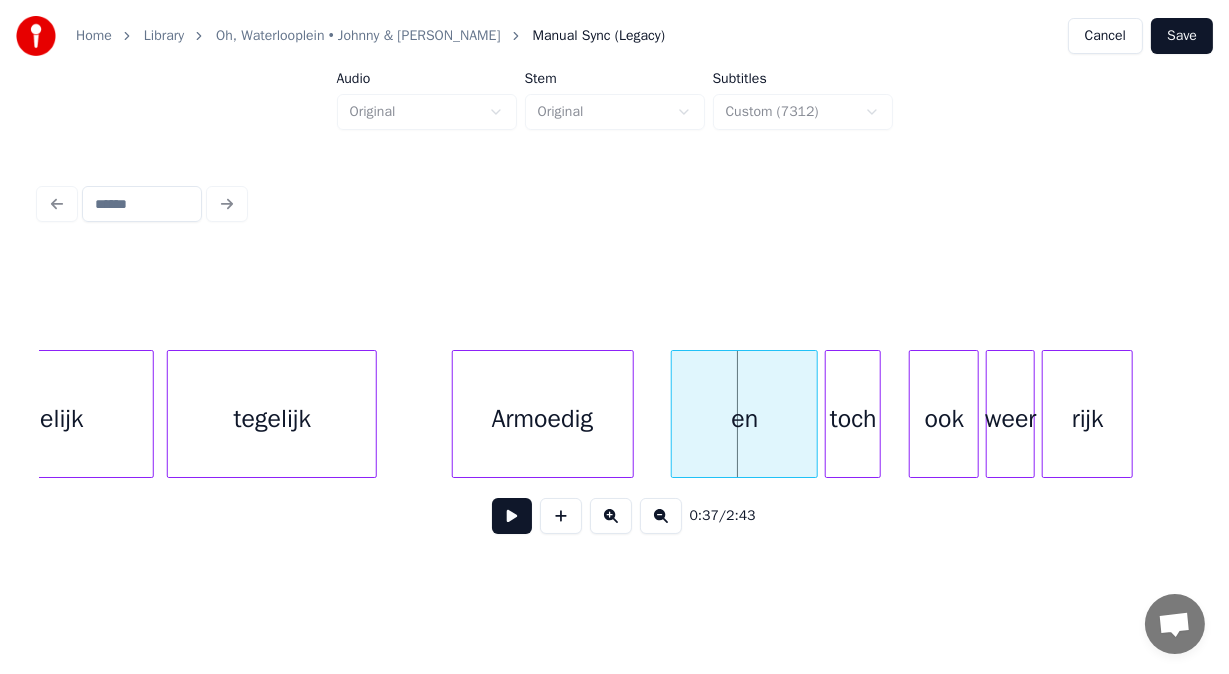 click on "Armoedig" at bounding box center (543, 419) 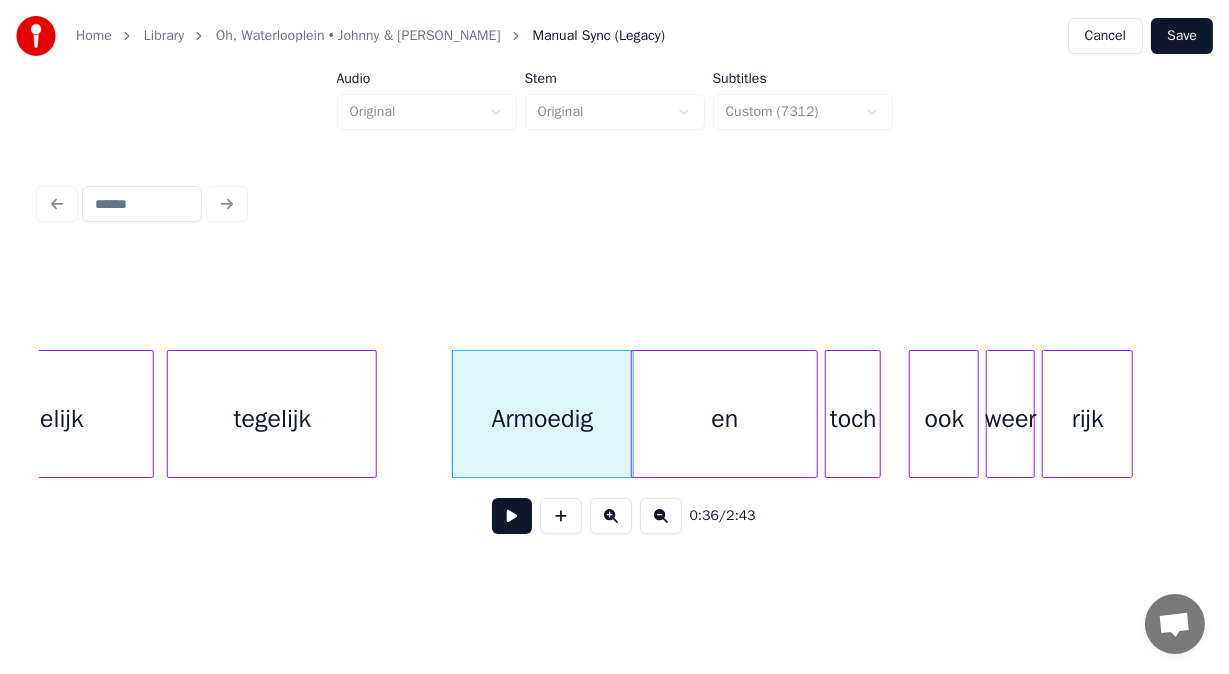 click at bounding box center [635, 414] 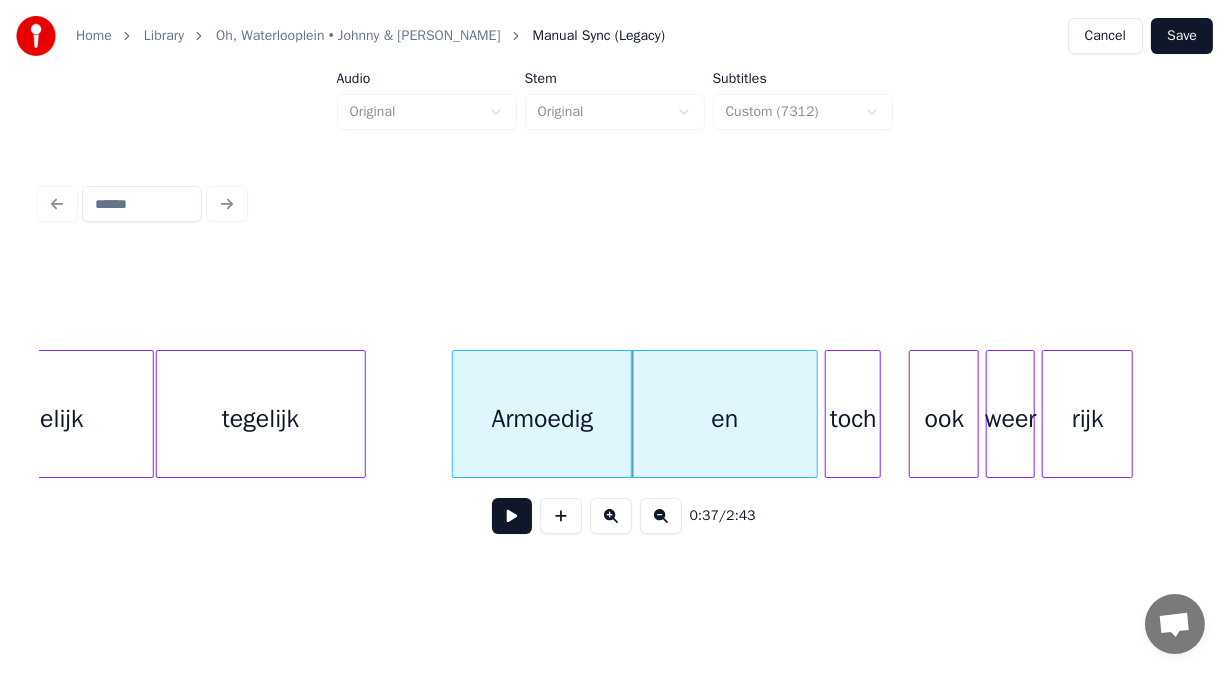 click on "tegelijk" at bounding box center [261, 419] 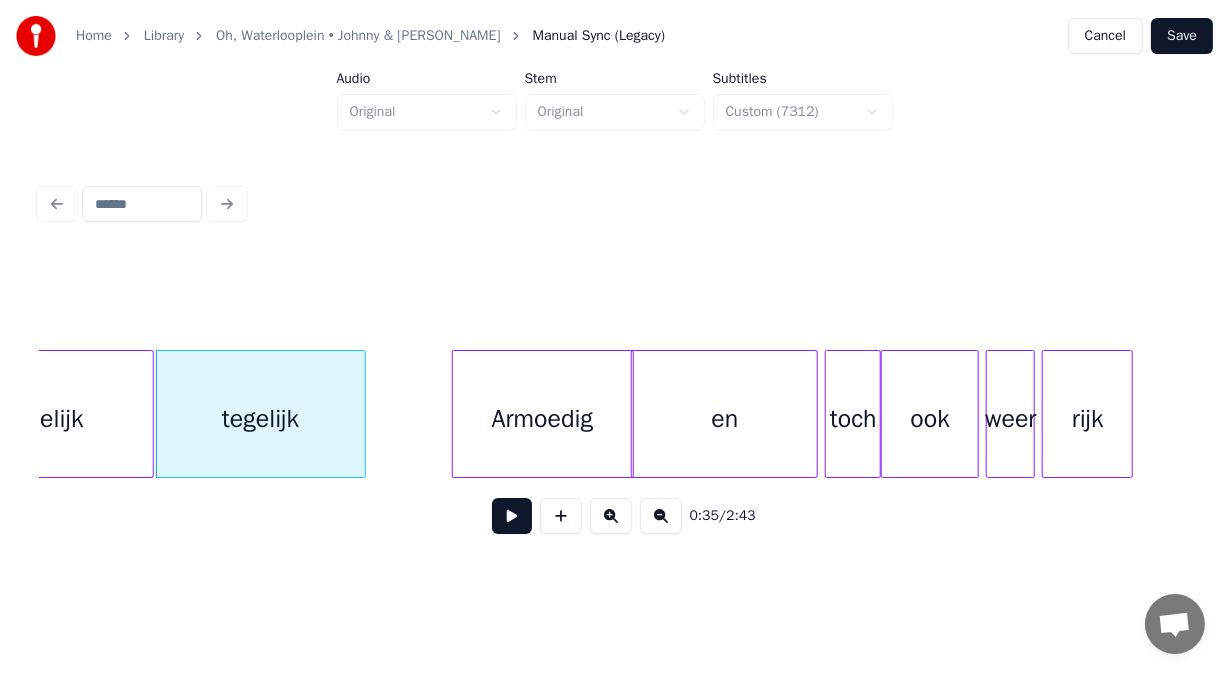click at bounding box center [885, 414] 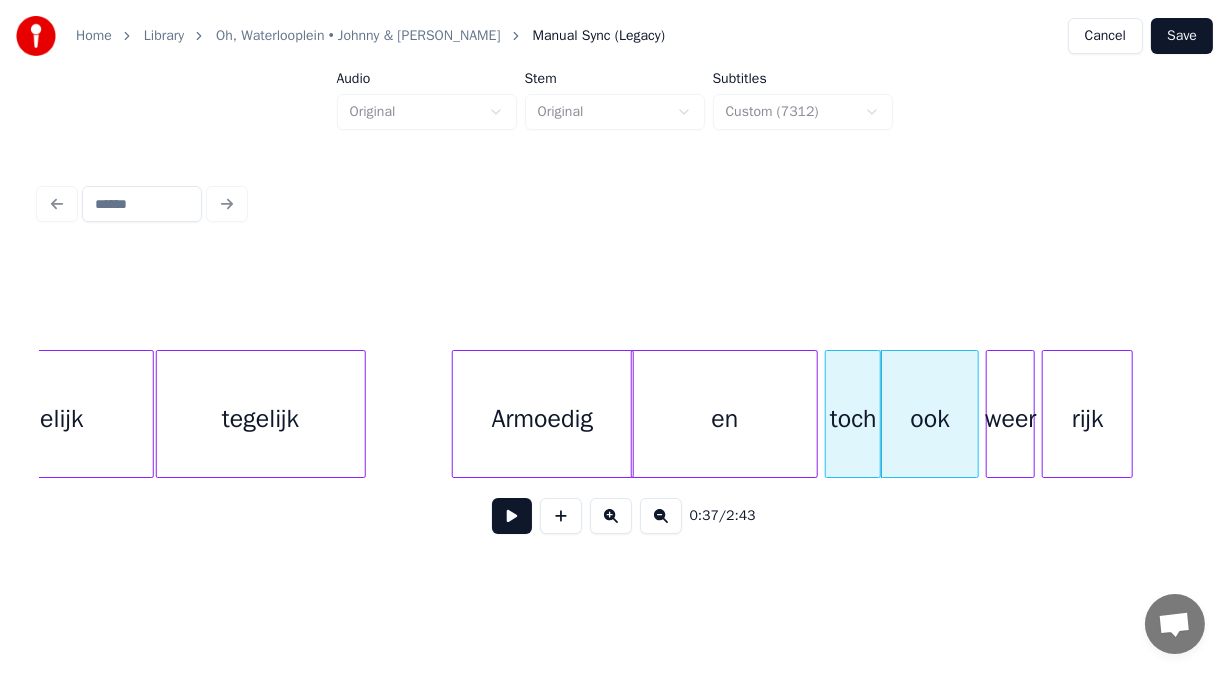 click at bounding box center (512, 516) 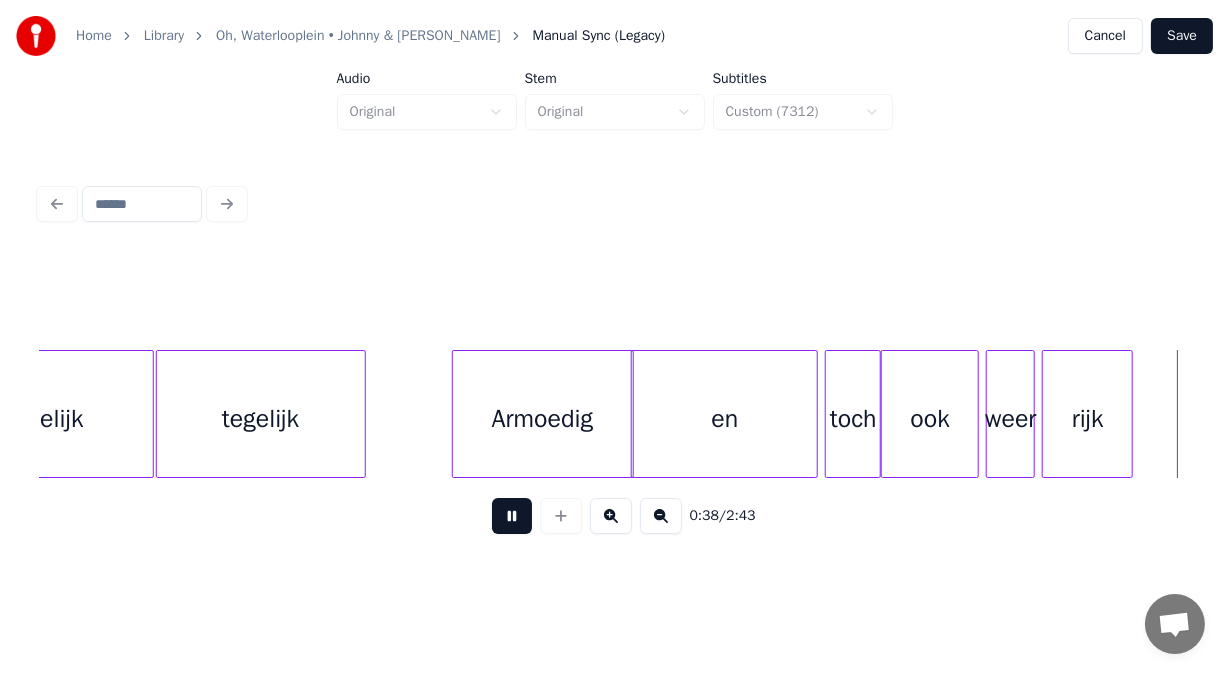 scroll, scrollTop: 0, scrollLeft: 13560, axis: horizontal 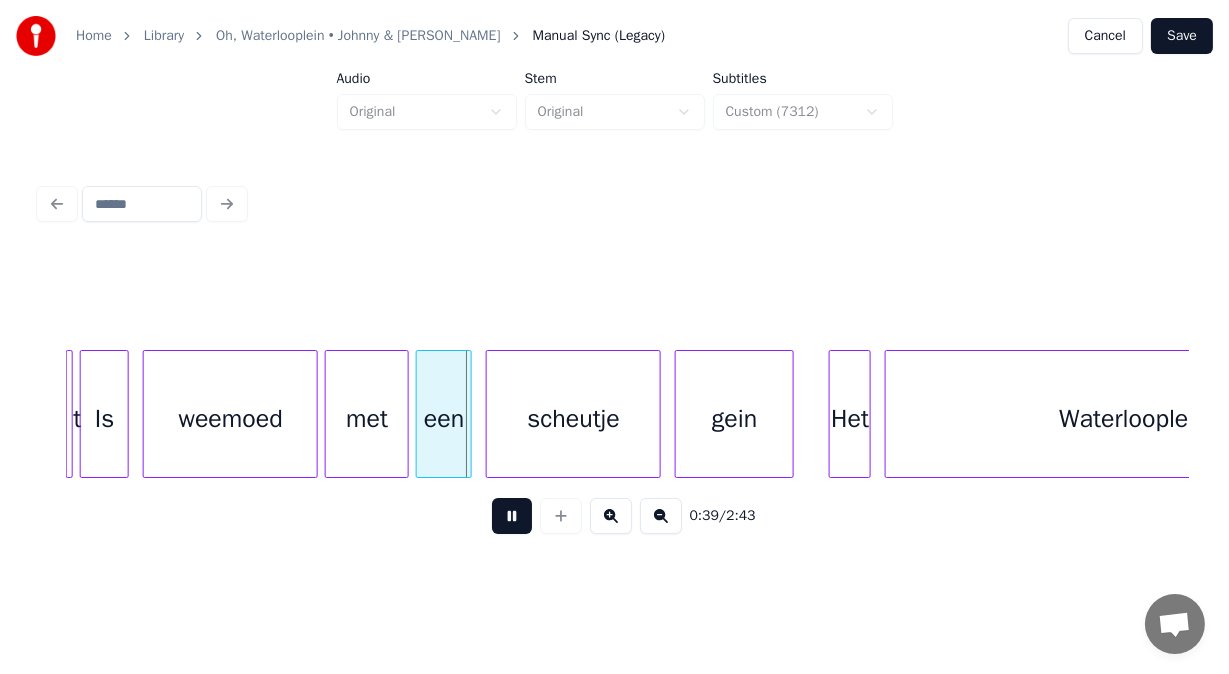 click at bounding box center [512, 516] 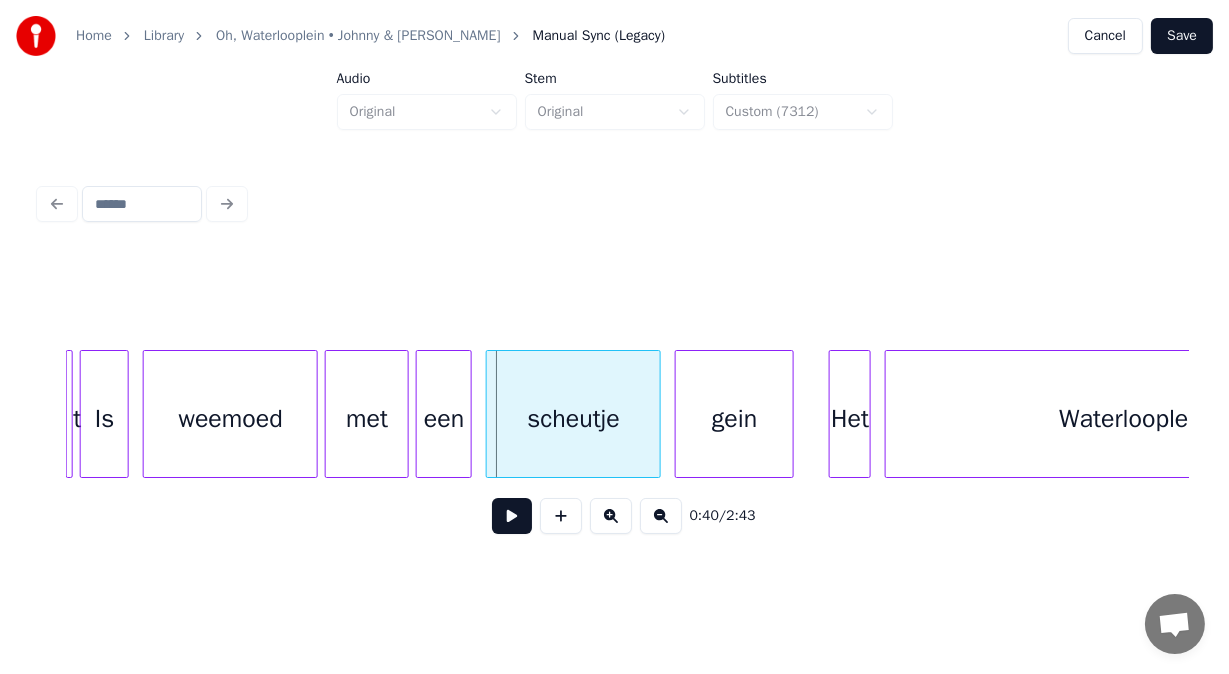 click at bounding box center [512, 516] 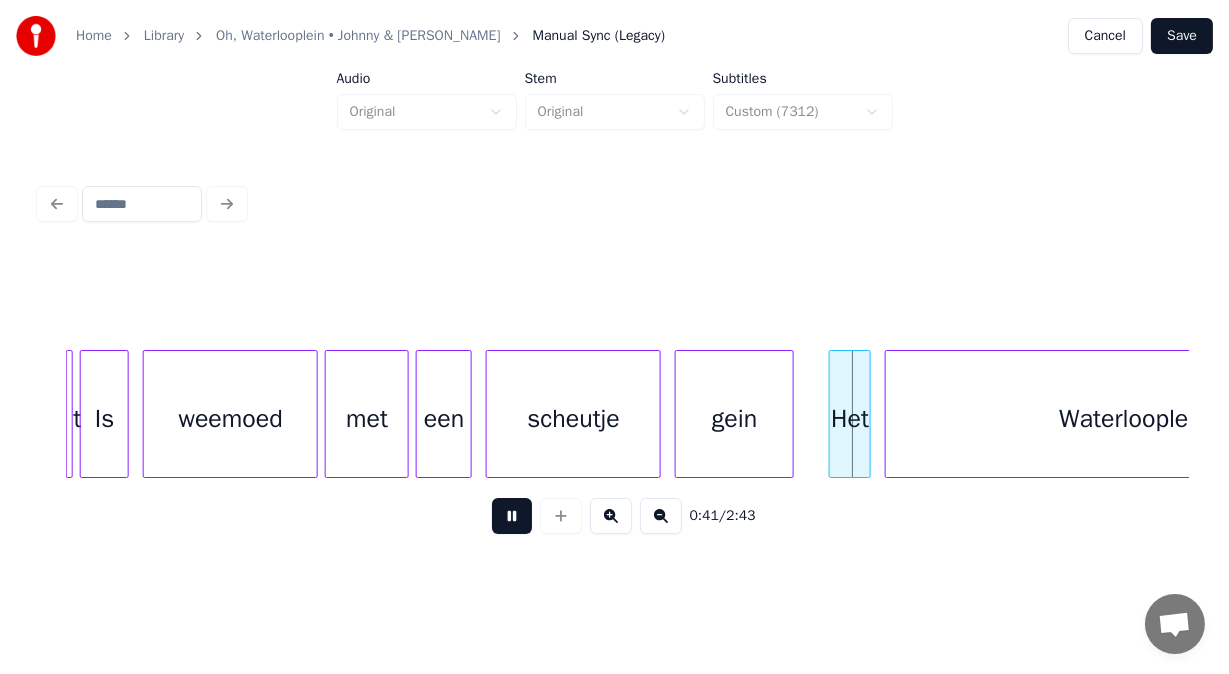 click at bounding box center [512, 516] 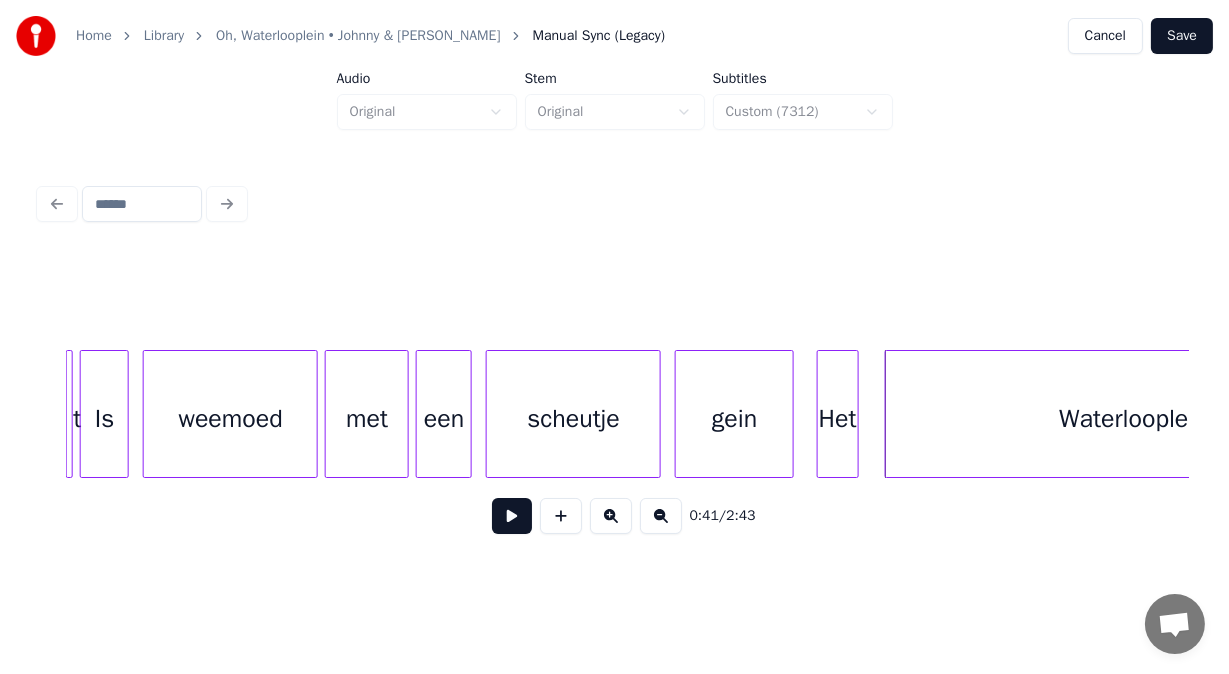 click on "Het" at bounding box center (838, 419) 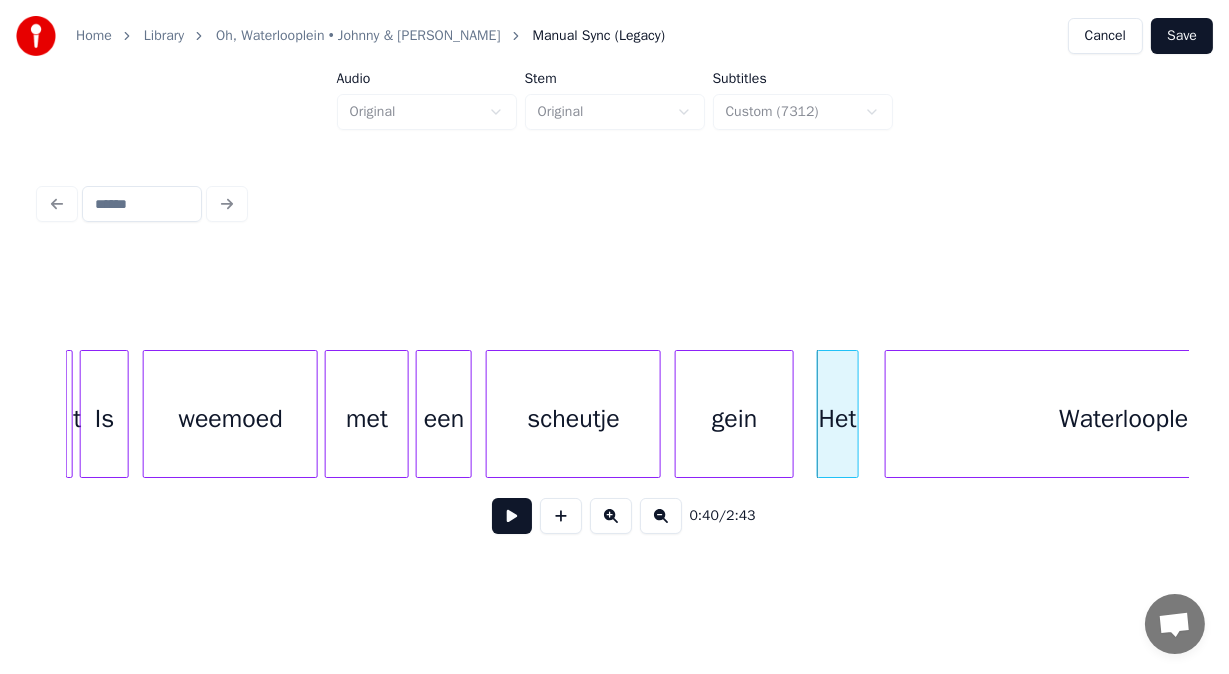 scroll, scrollTop: 0, scrollLeft: 13750, axis: horizontal 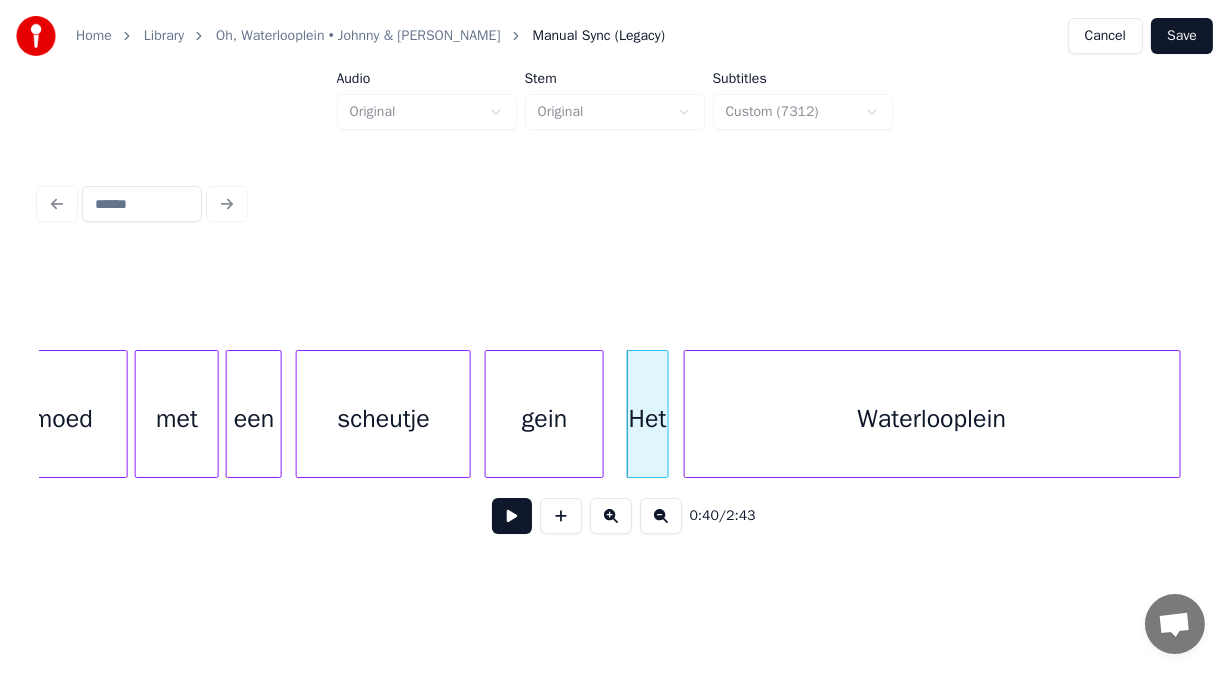 click on "Waterlooplein" at bounding box center [932, 419] 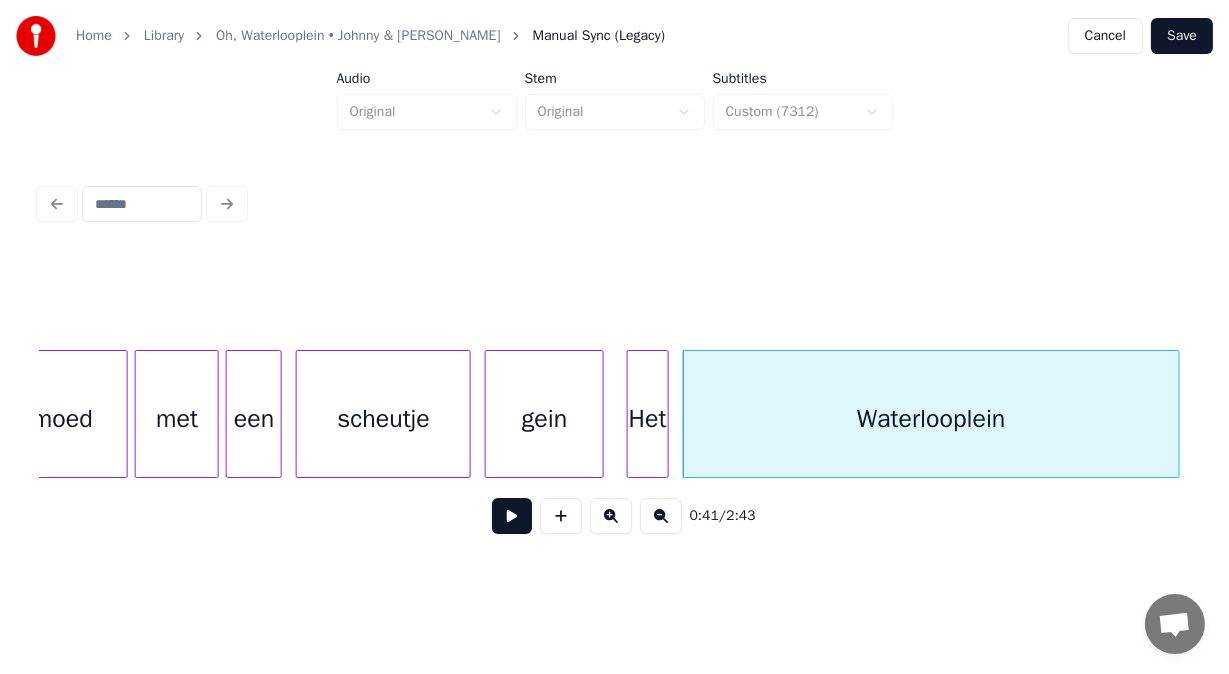 click at bounding box center [512, 516] 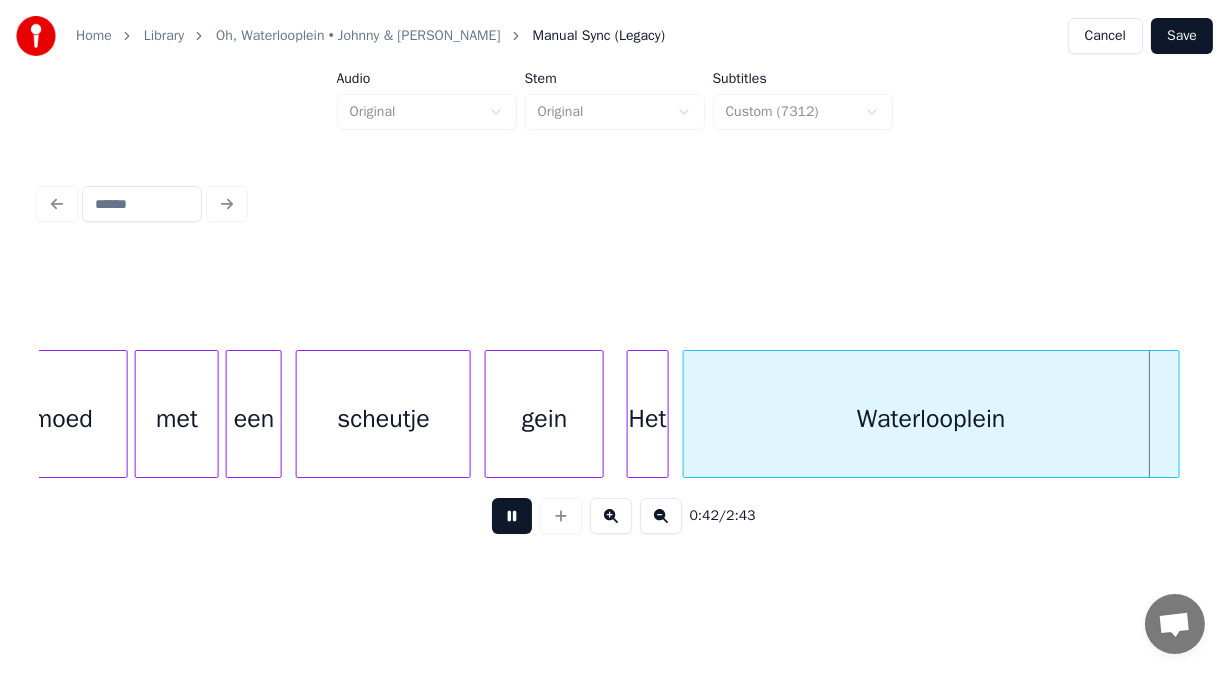 scroll, scrollTop: 0, scrollLeft: 14901, axis: horizontal 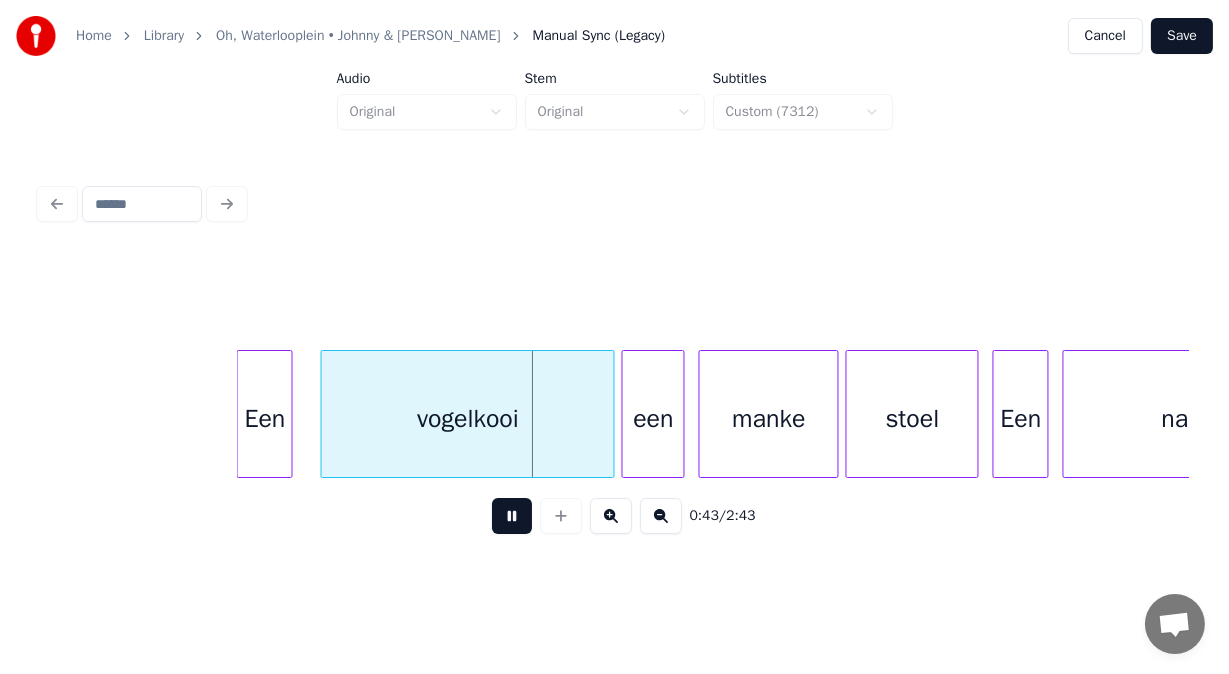 click at bounding box center (512, 516) 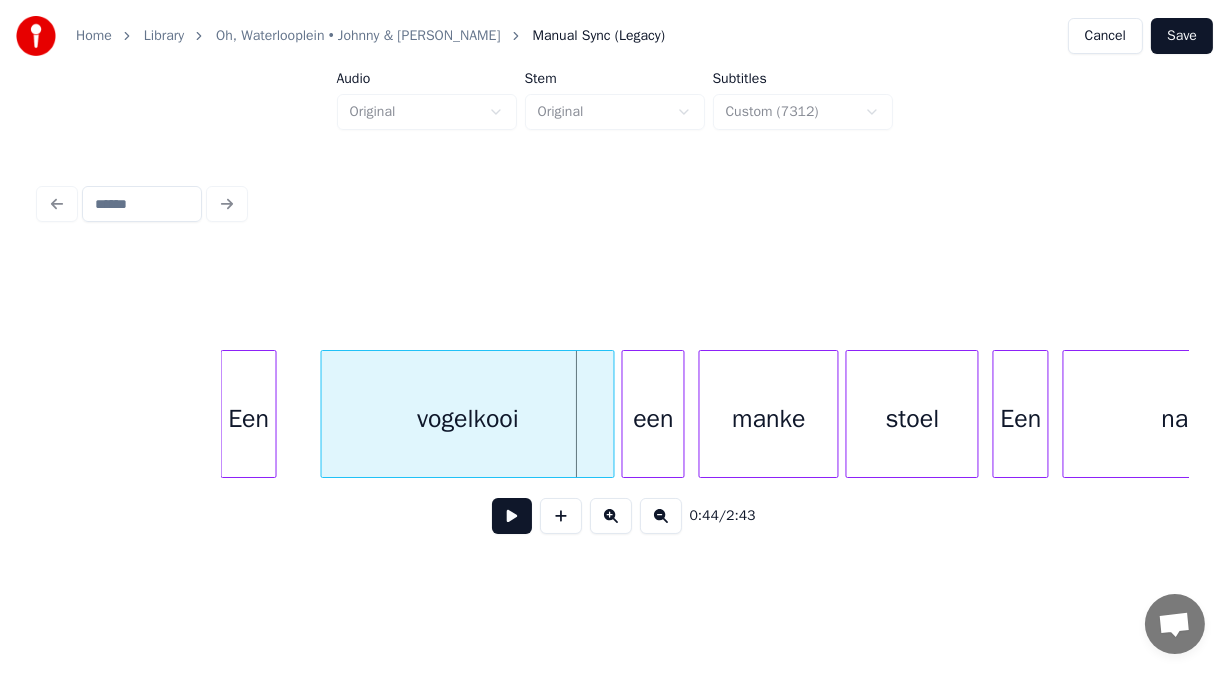click on "Een" at bounding box center (249, 419) 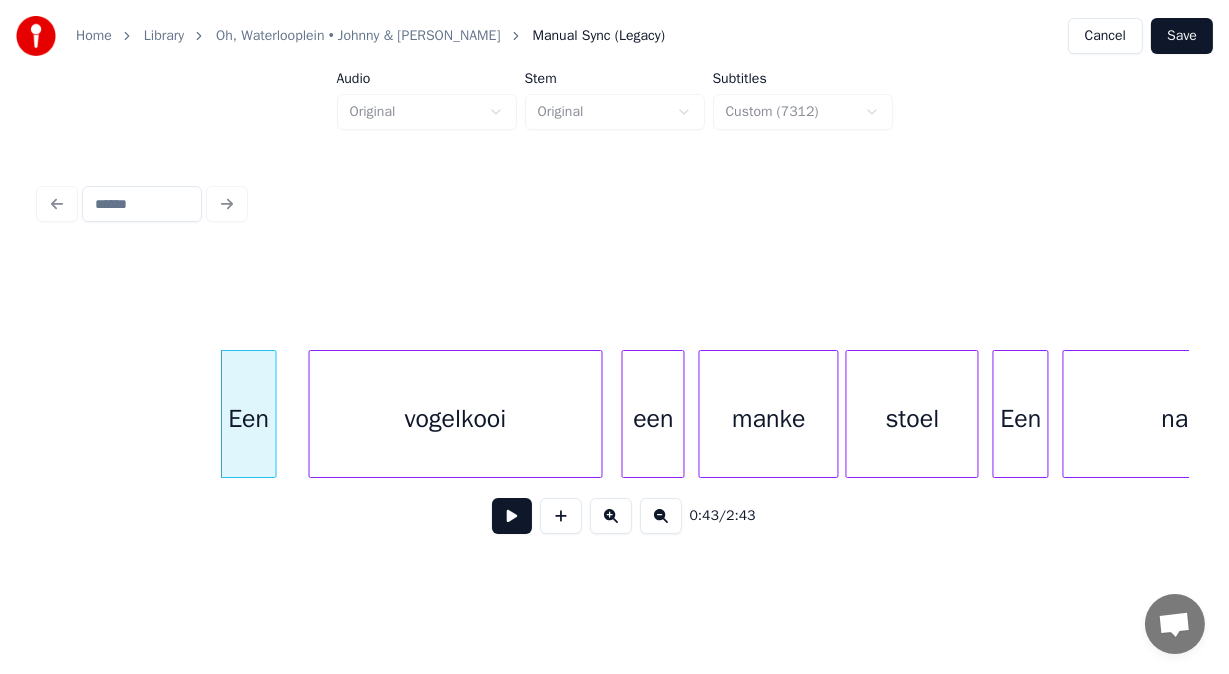 click on "vogelkooi" at bounding box center (456, 419) 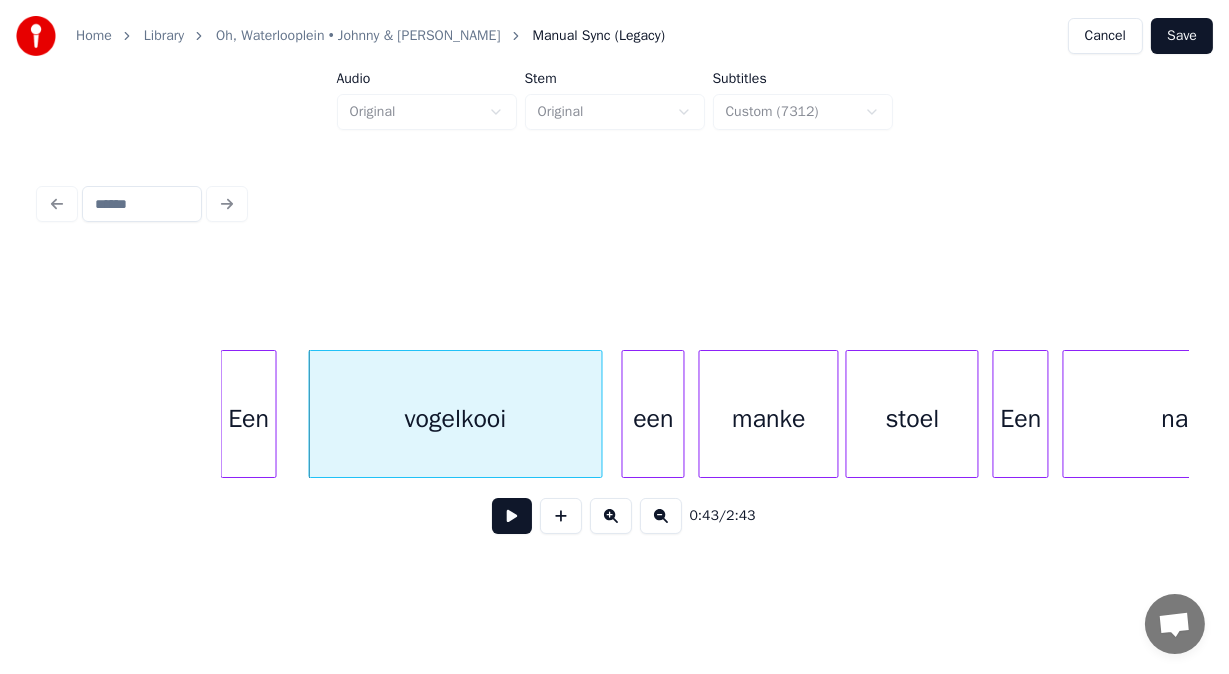 click at bounding box center [512, 516] 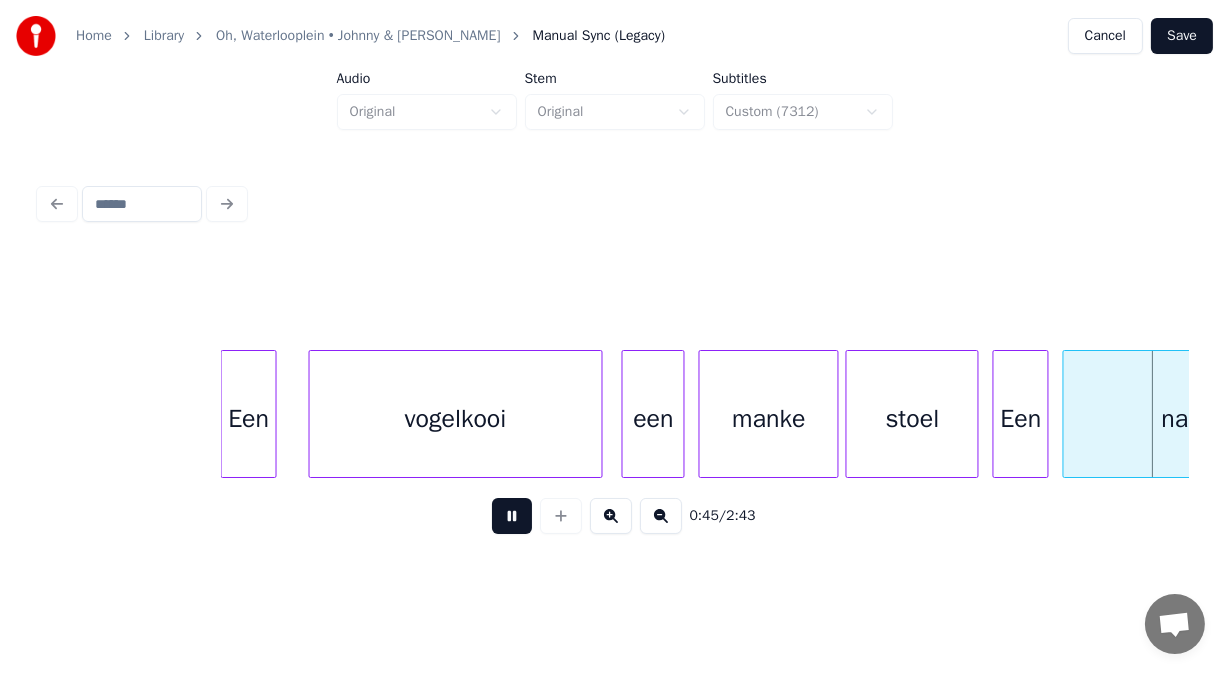 scroll, scrollTop: 0, scrollLeft: 16052, axis: horizontal 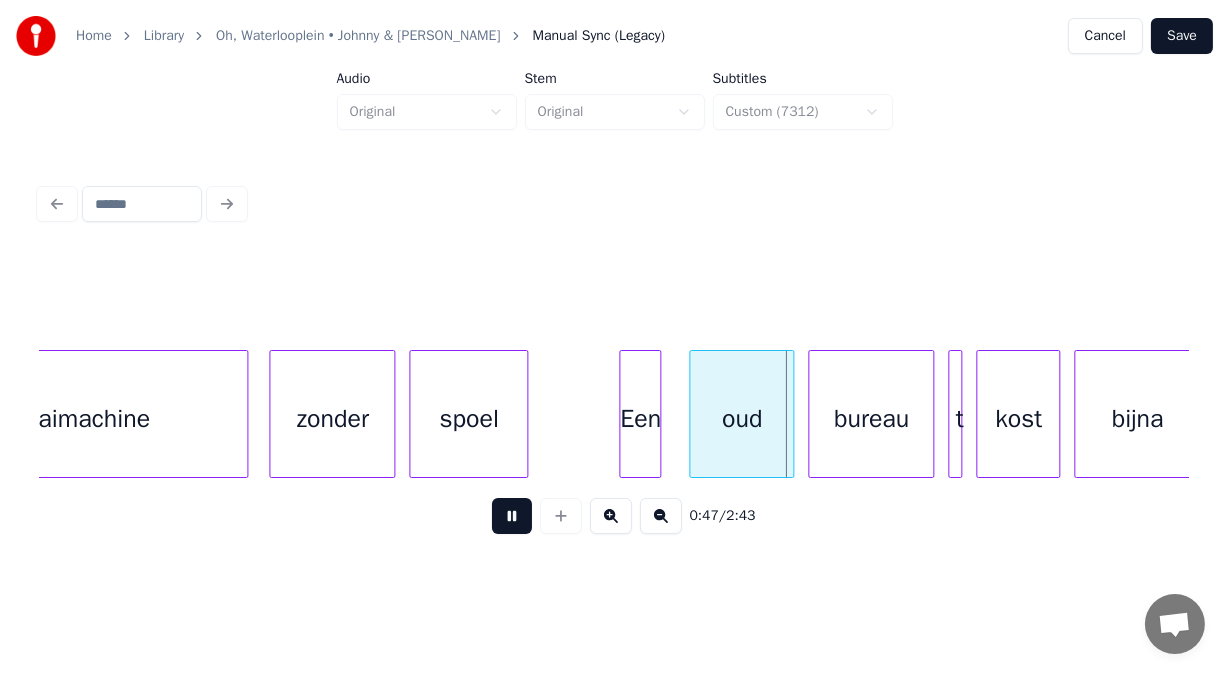 click at bounding box center (512, 516) 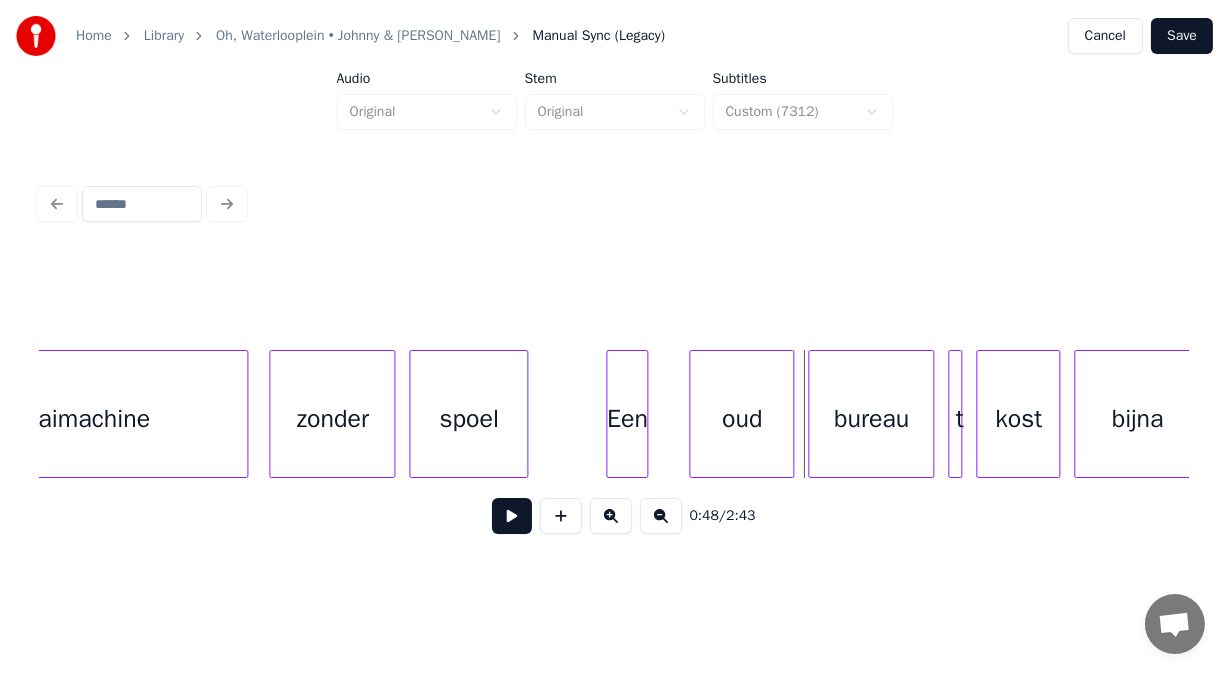 click on "Een" at bounding box center [627, 419] 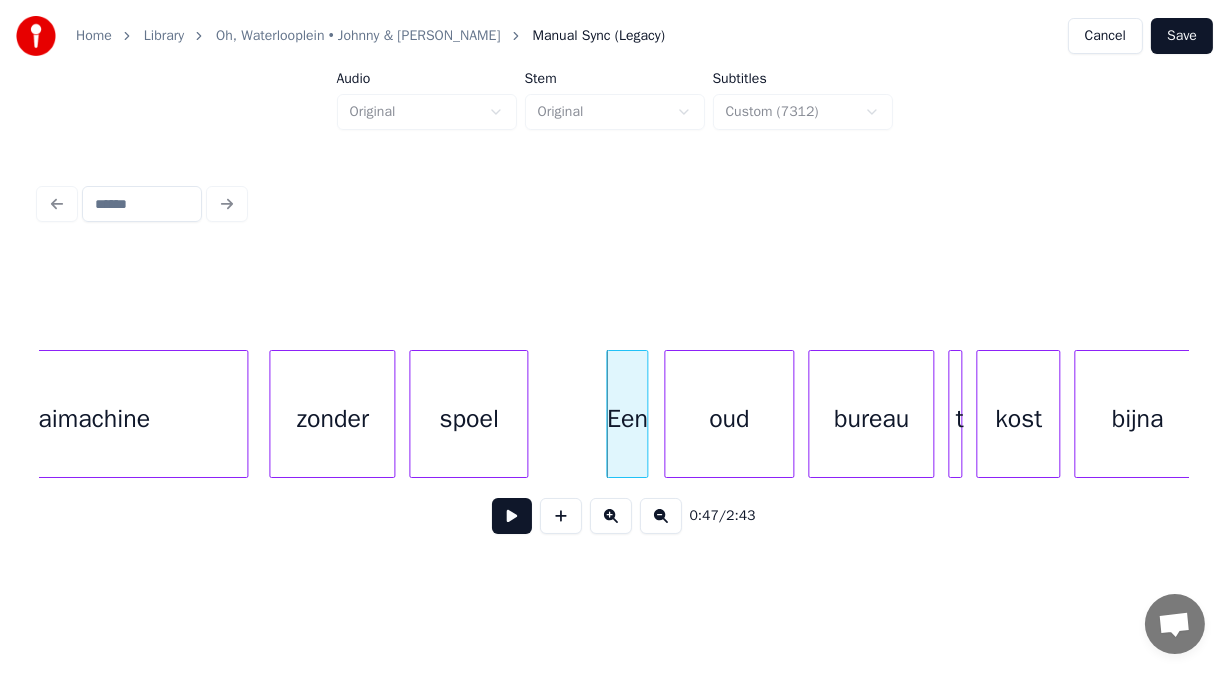 click at bounding box center [668, 414] 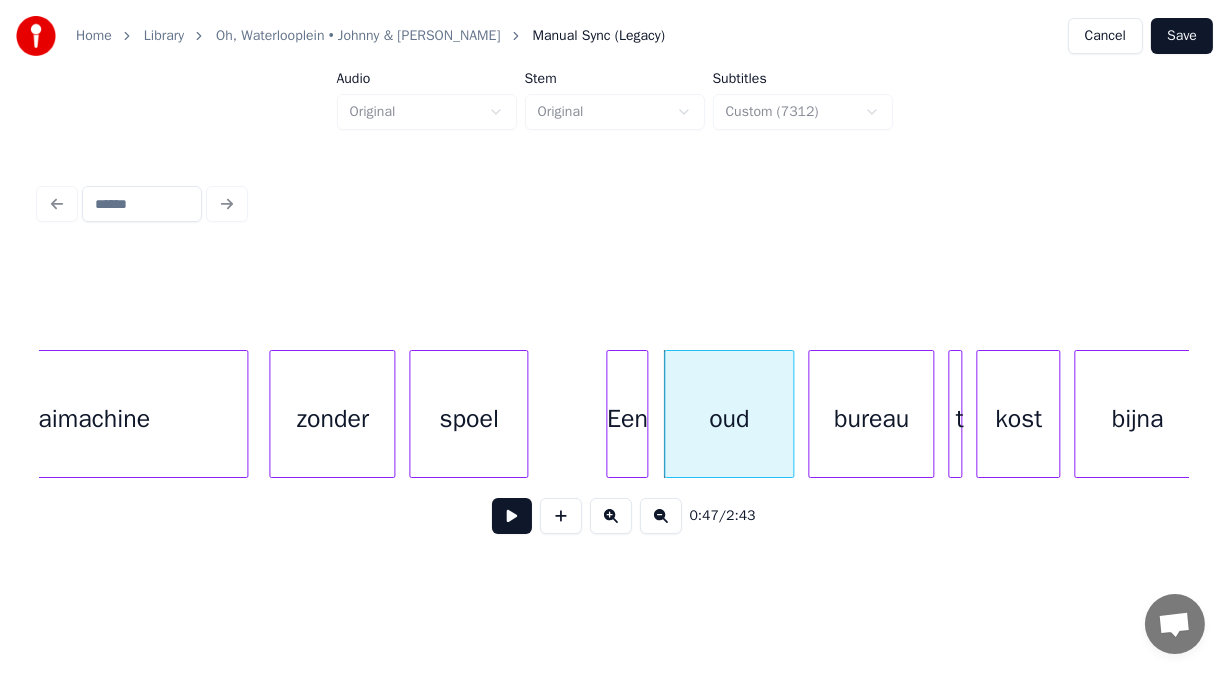 click at bounding box center (512, 516) 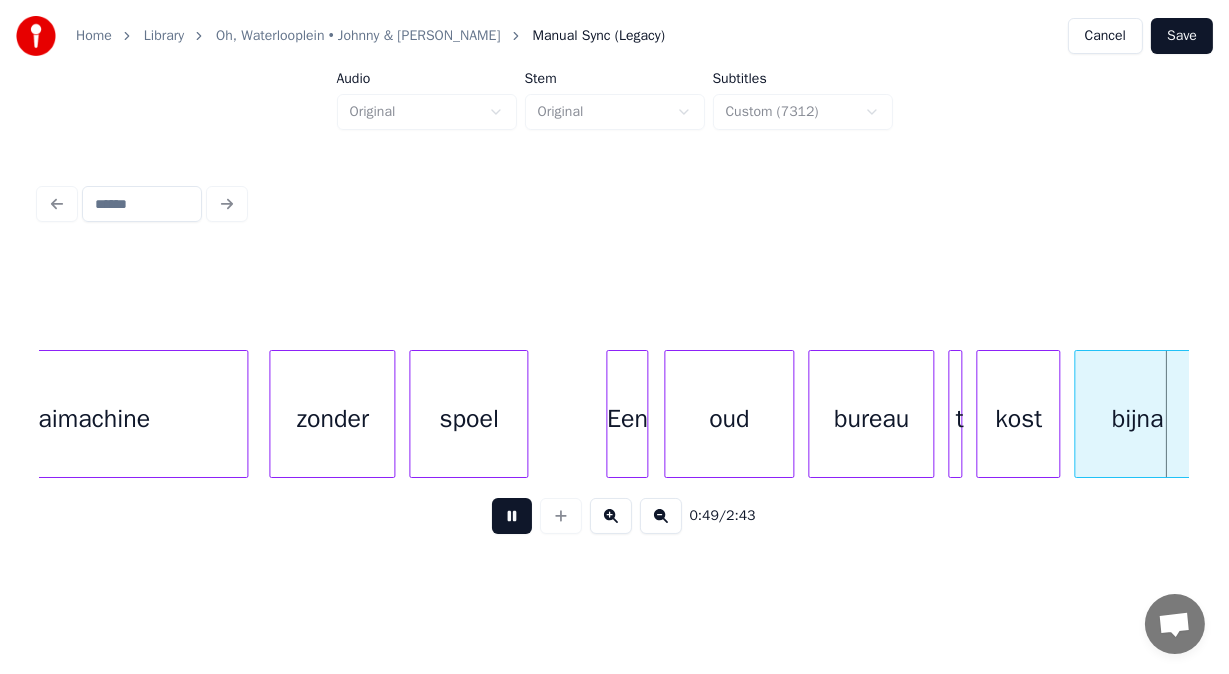 scroll, scrollTop: 0, scrollLeft: 17208, axis: horizontal 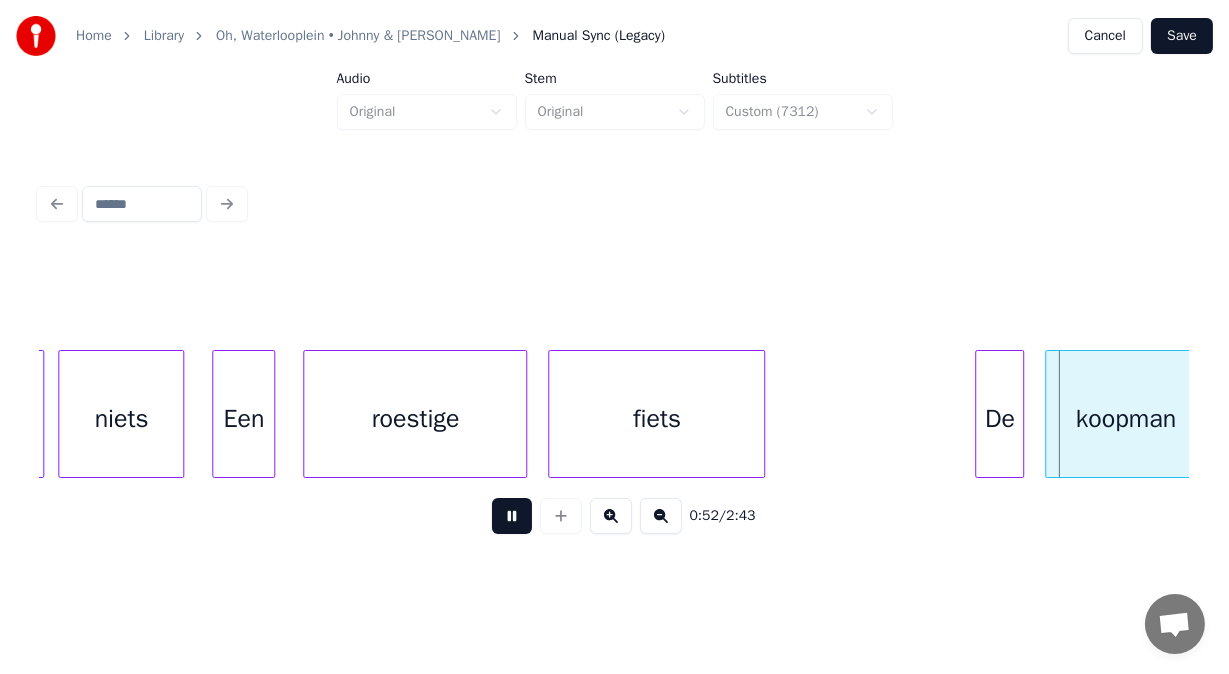 click at bounding box center [512, 516] 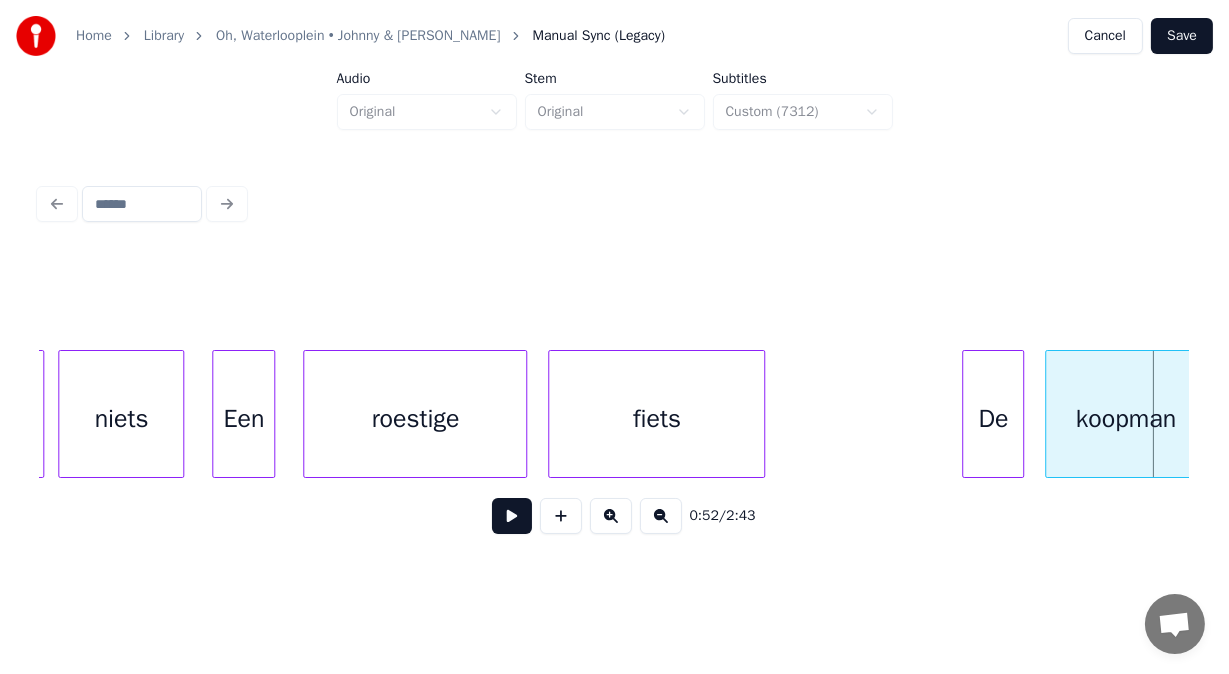 click at bounding box center (966, 414) 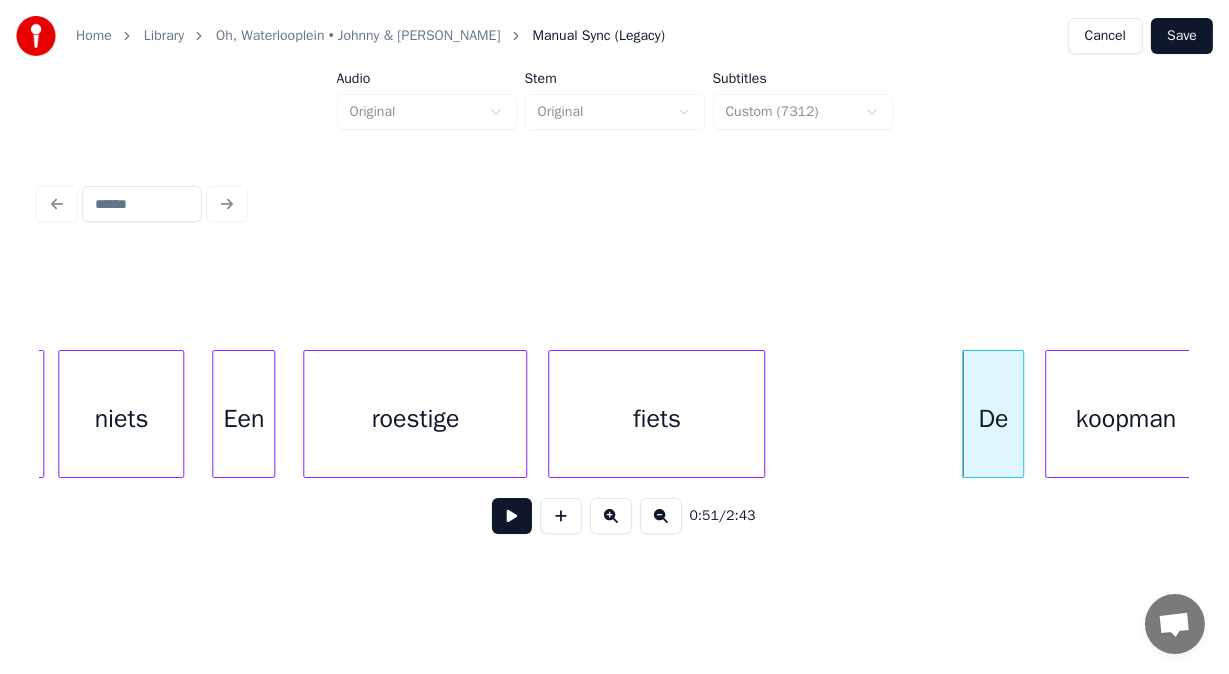 click at bounding box center [512, 516] 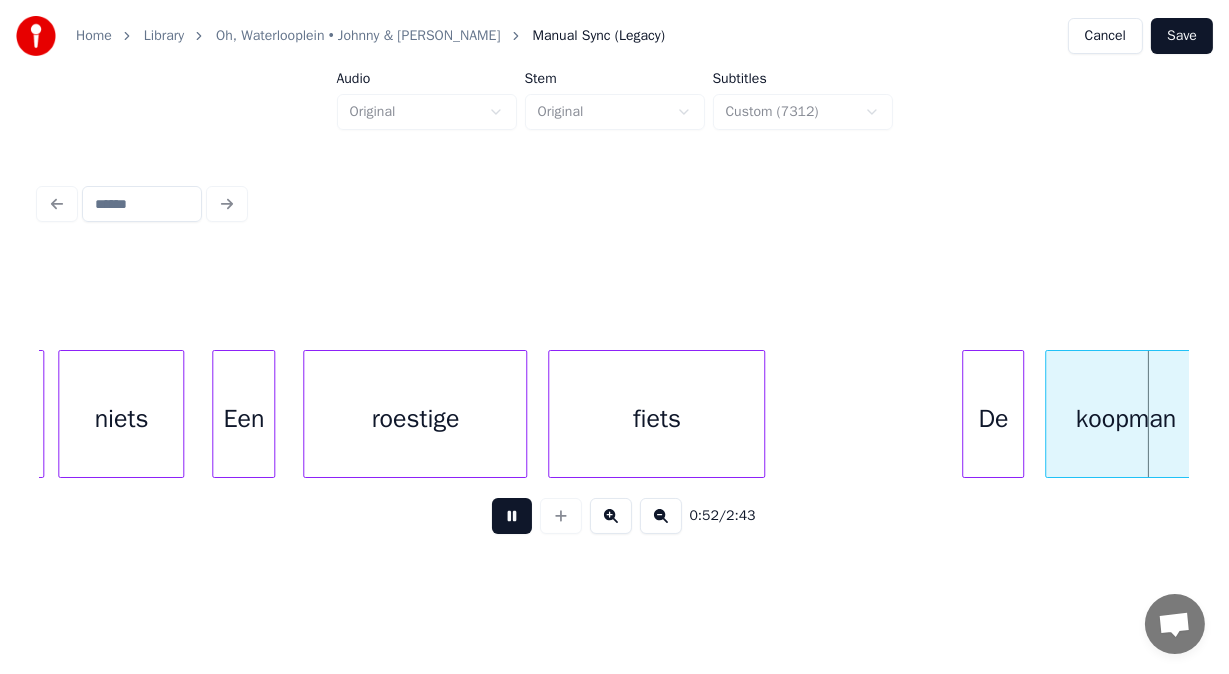scroll, scrollTop: 0, scrollLeft: 18362, axis: horizontal 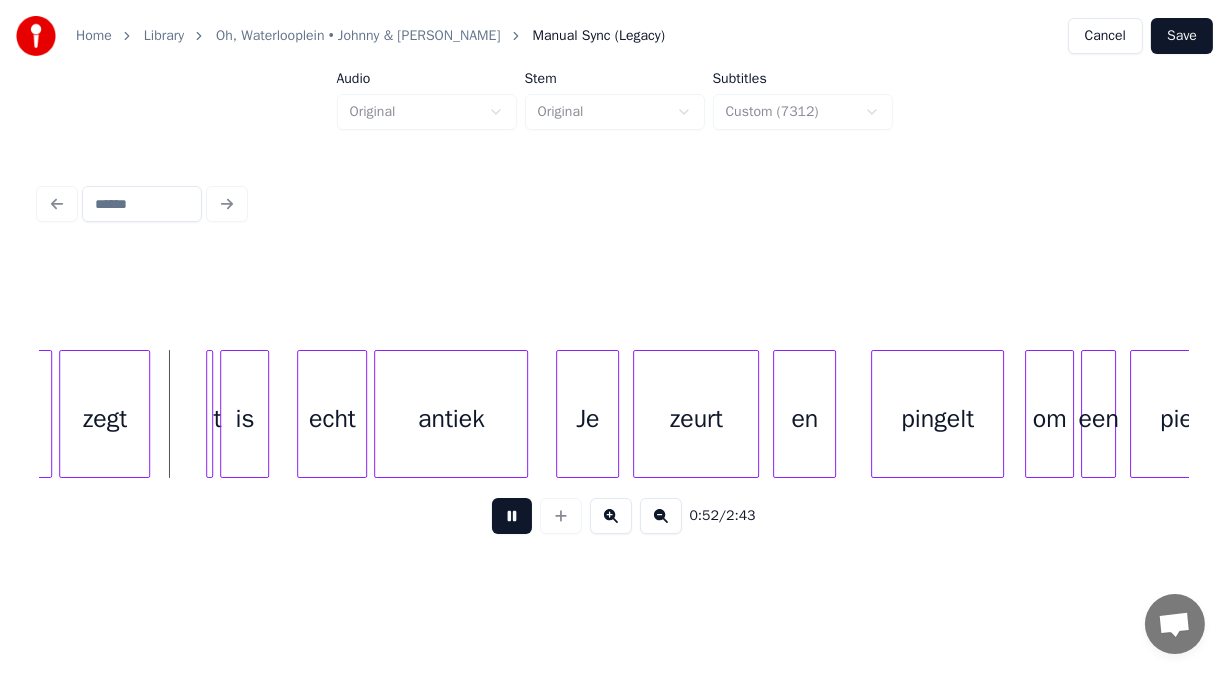 click at bounding box center [512, 516] 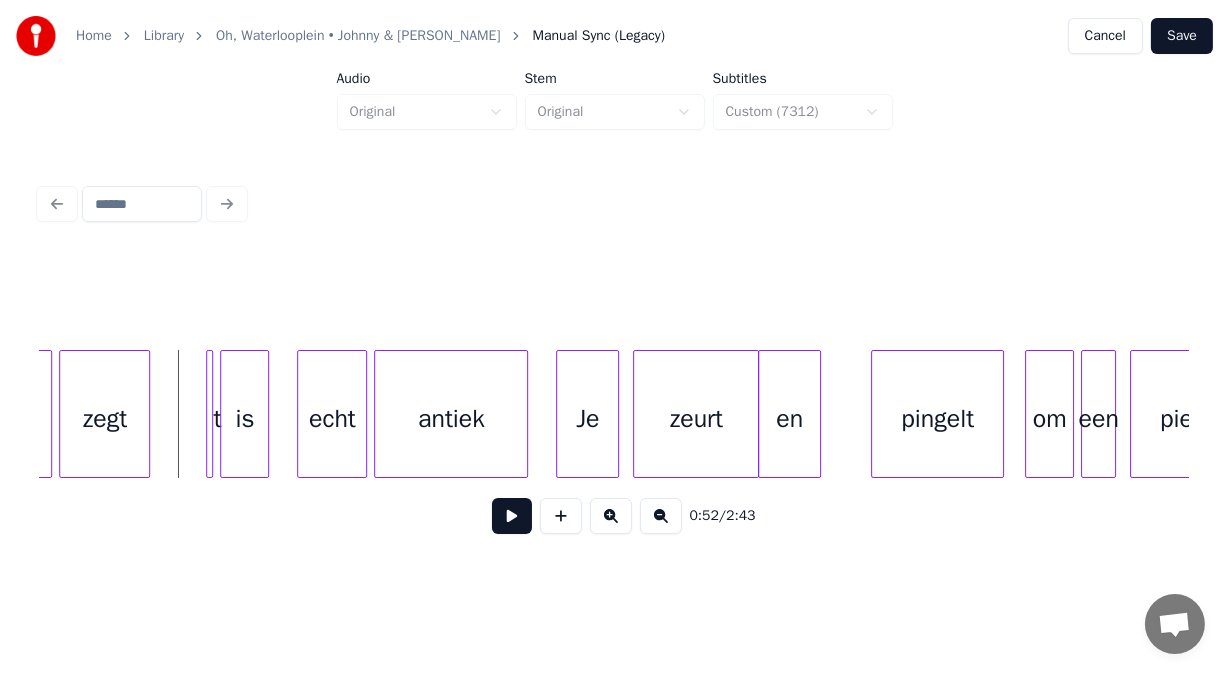 click on "en" at bounding box center [789, 419] 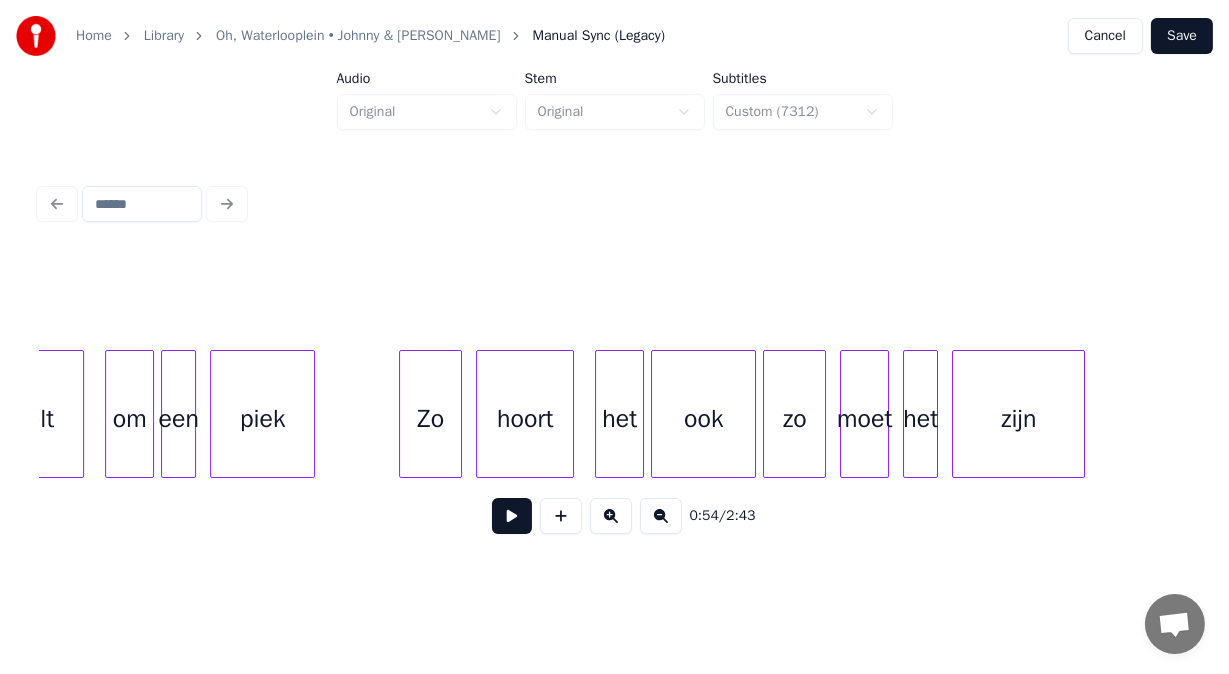scroll, scrollTop: 0, scrollLeft: 19335, axis: horizontal 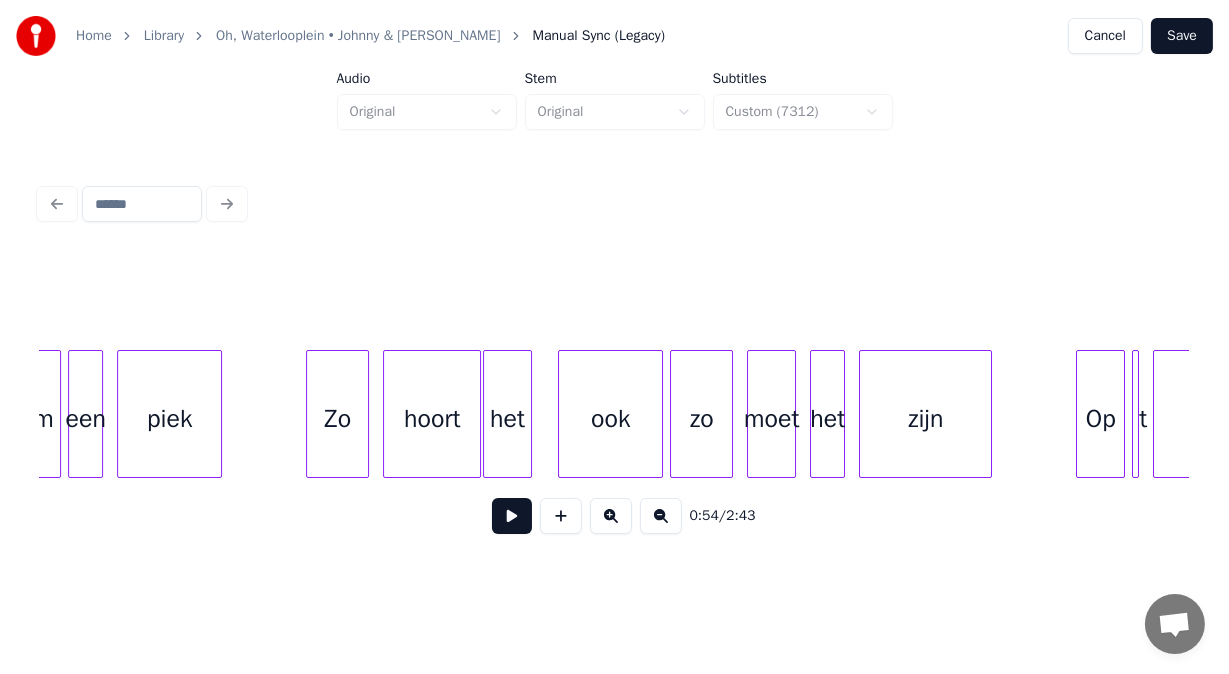 click on "het" at bounding box center (507, 419) 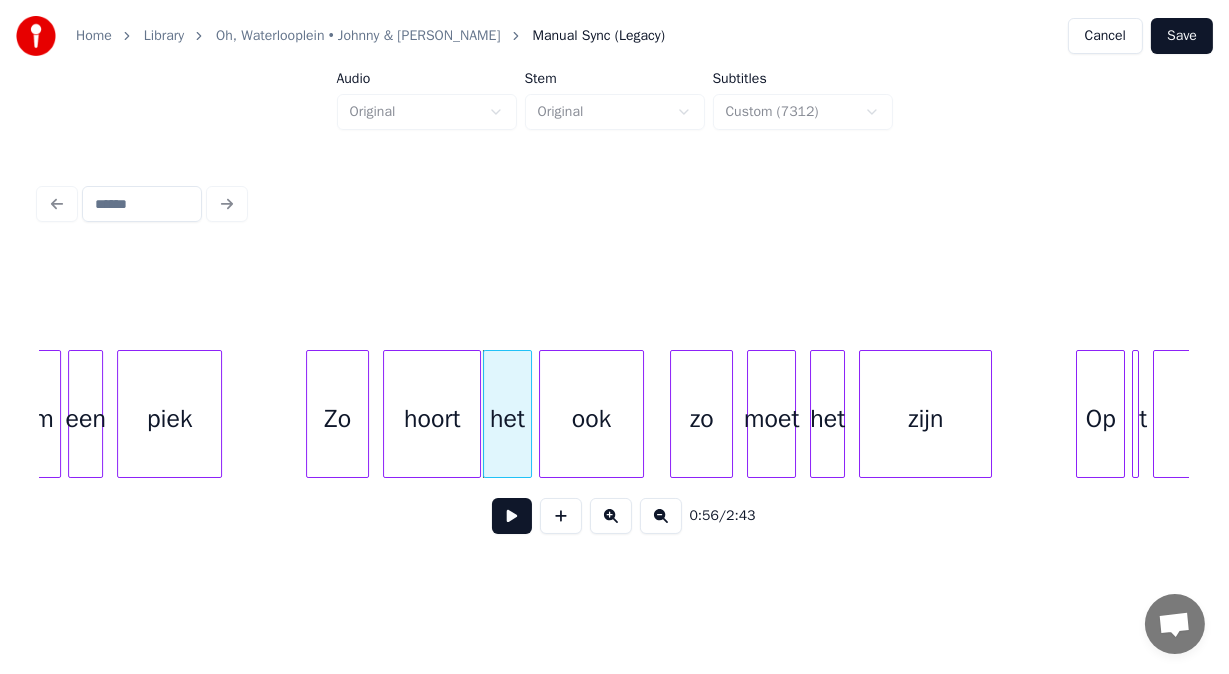 click on "ook" at bounding box center (591, 419) 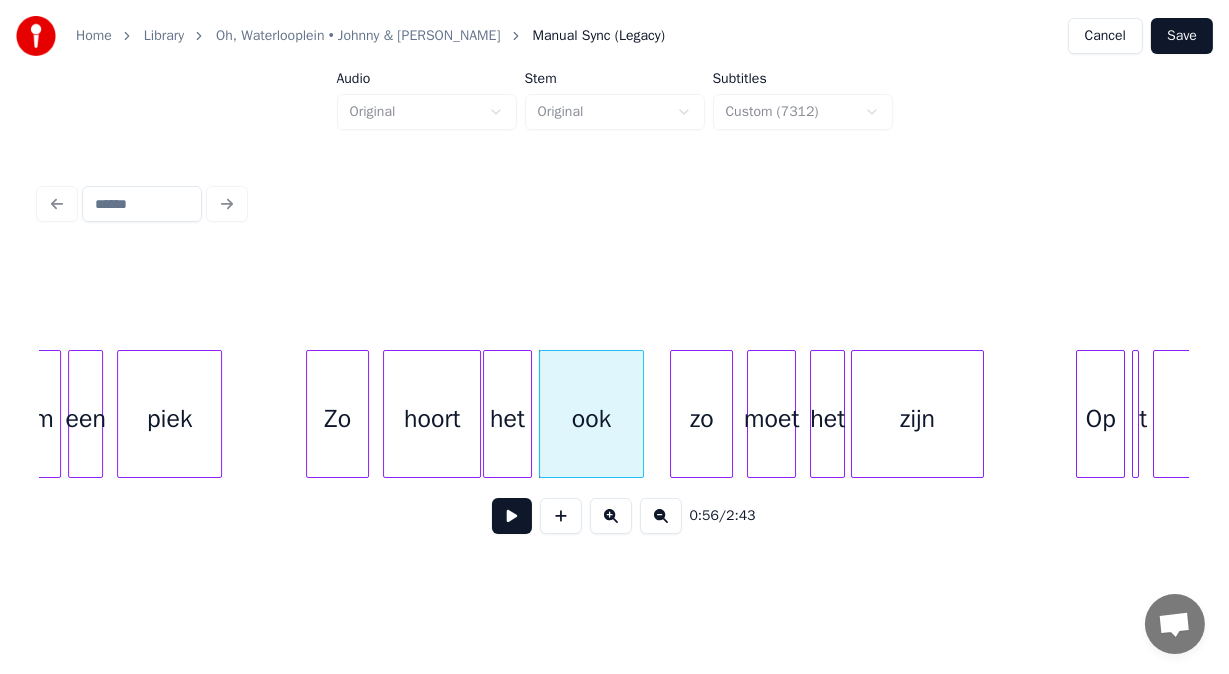 click on "zijn" at bounding box center [917, 419] 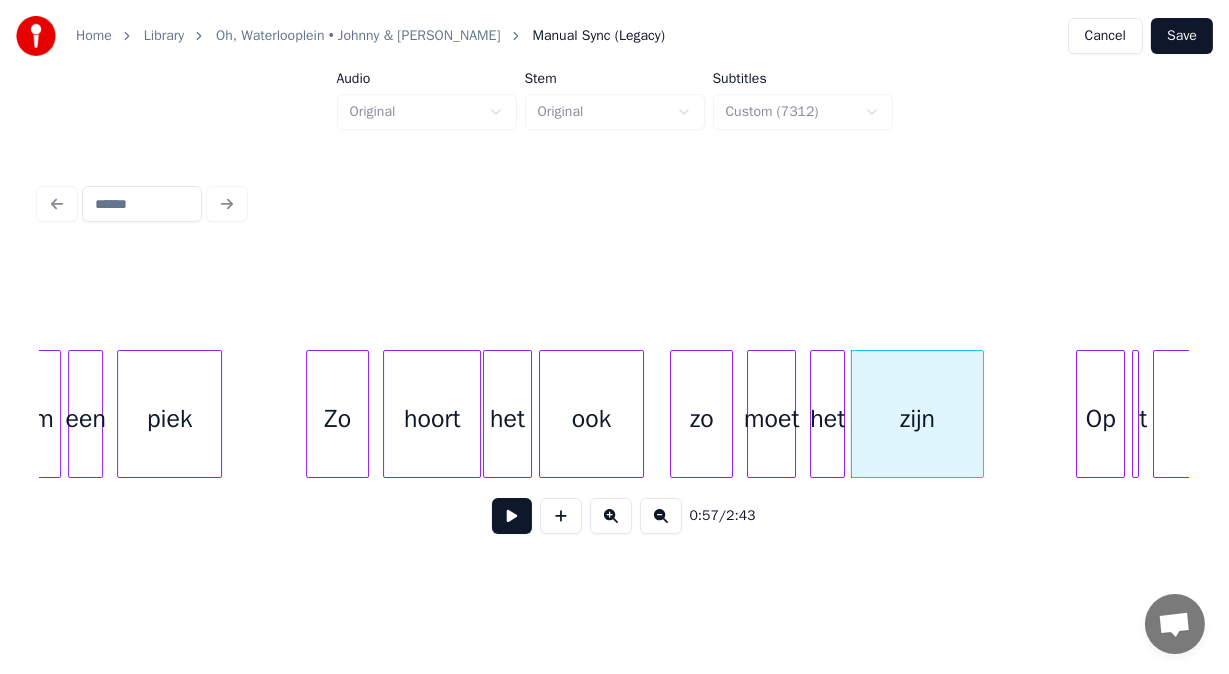 click on "Op" at bounding box center [1100, 414] 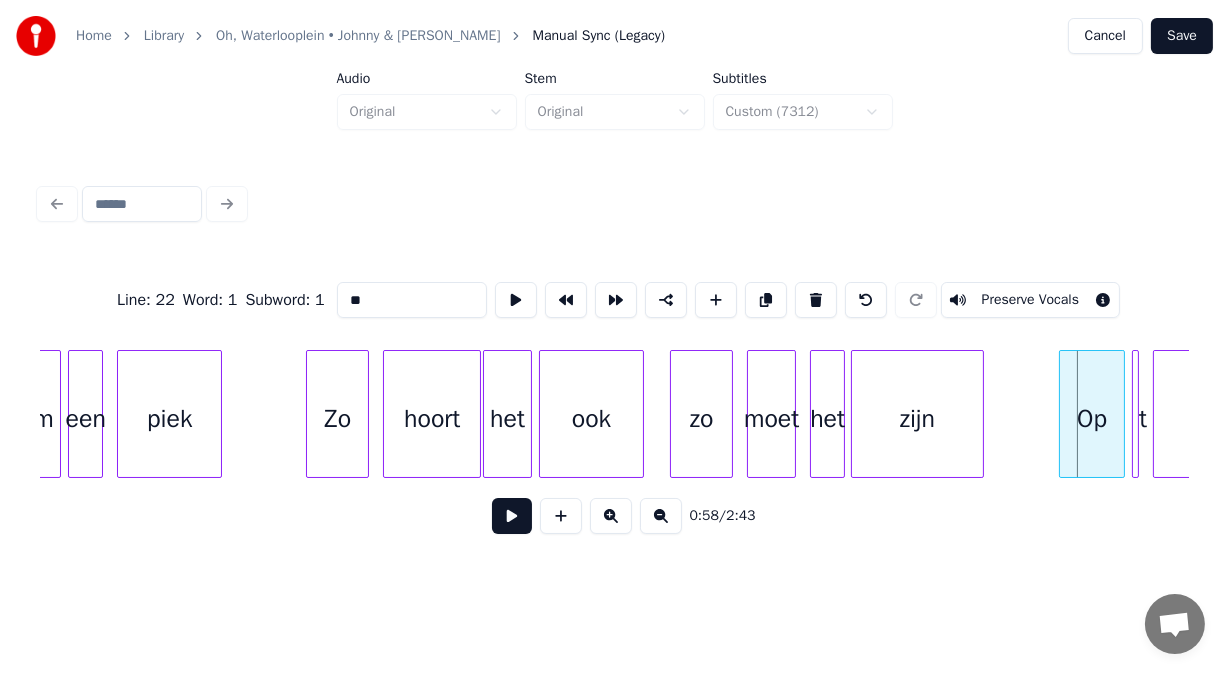click at bounding box center [1063, 414] 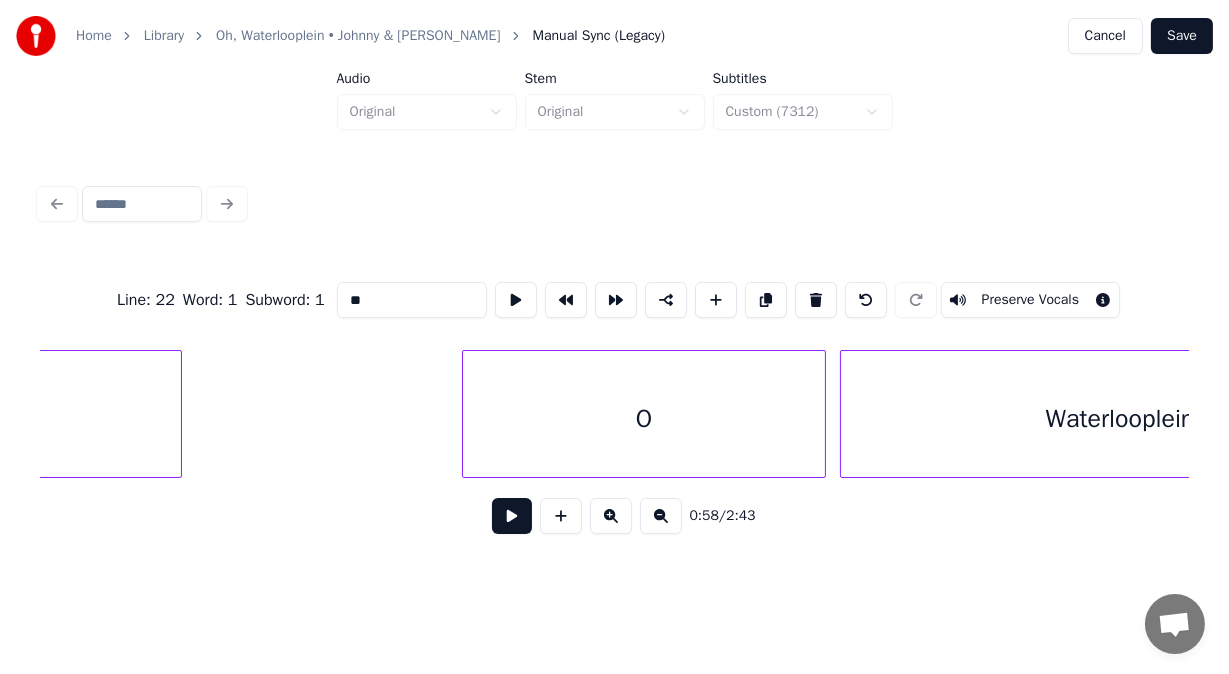 scroll, scrollTop: 0, scrollLeft: 20856, axis: horizontal 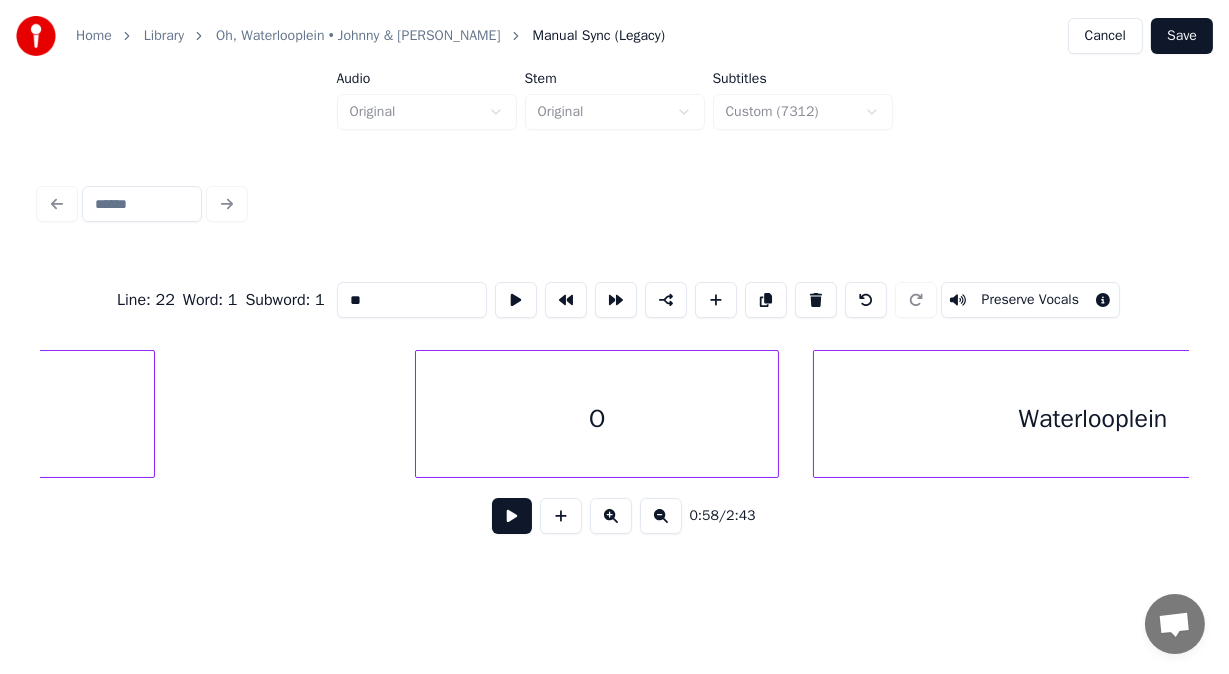 click on "O" at bounding box center [597, 419] 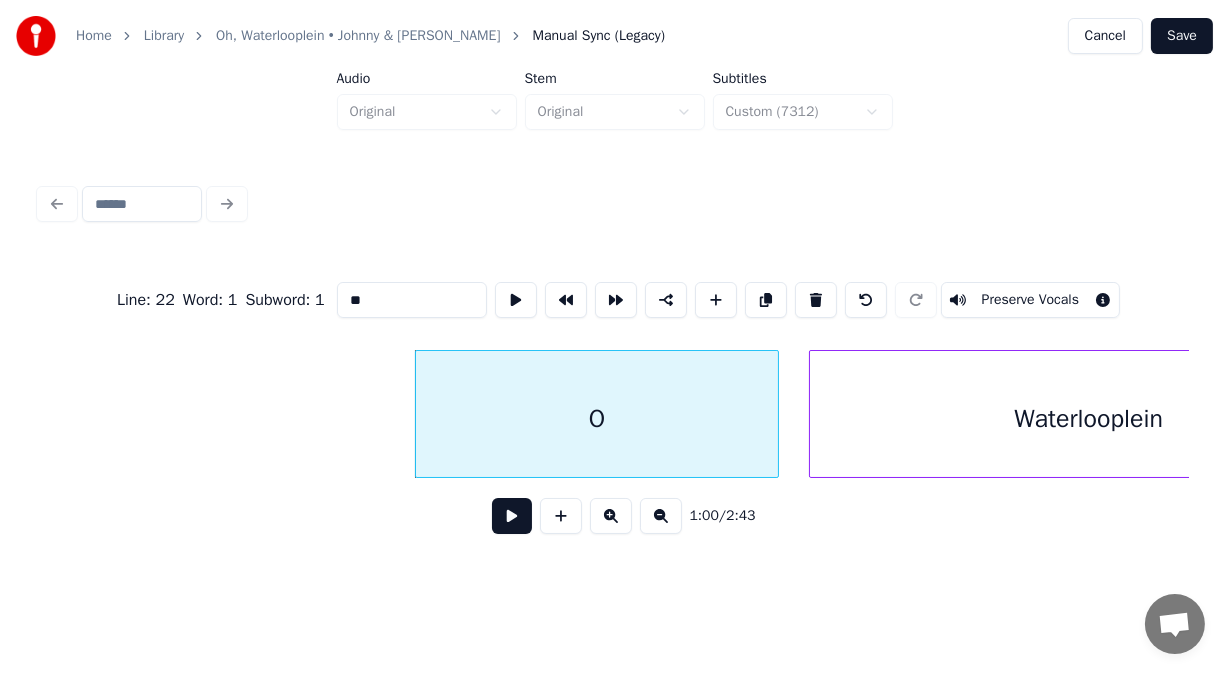scroll, scrollTop: 0, scrollLeft: 21036, axis: horizontal 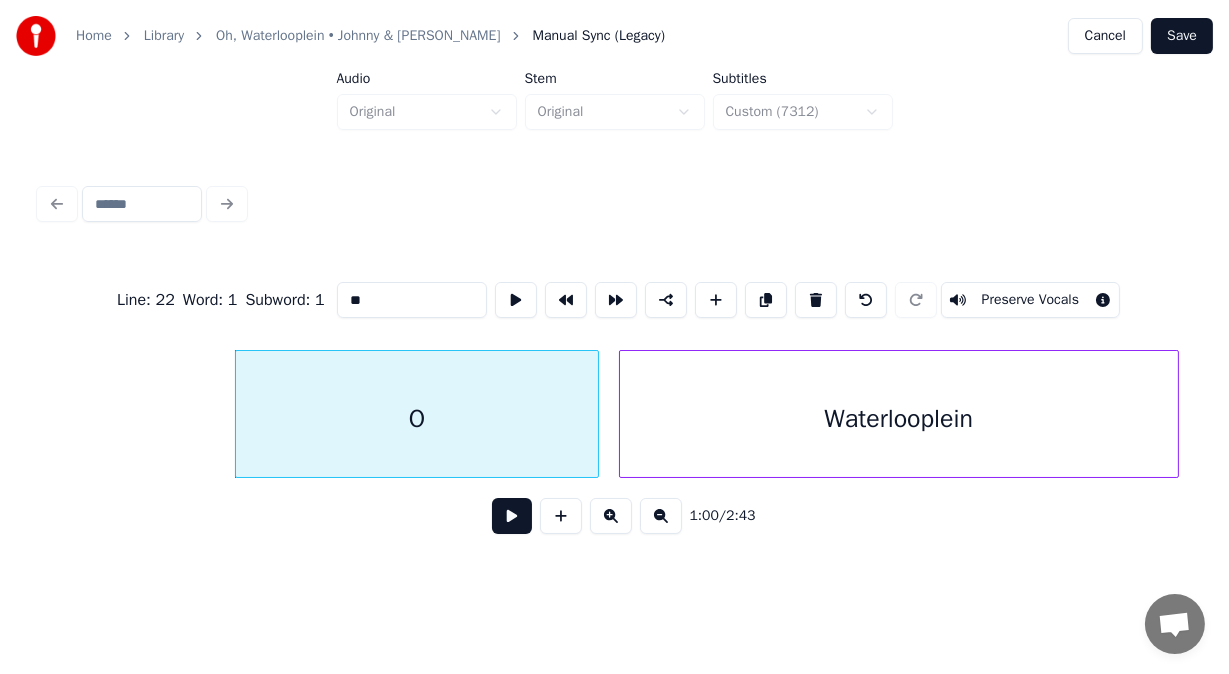 click on "Waterlooplein" at bounding box center (899, 419) 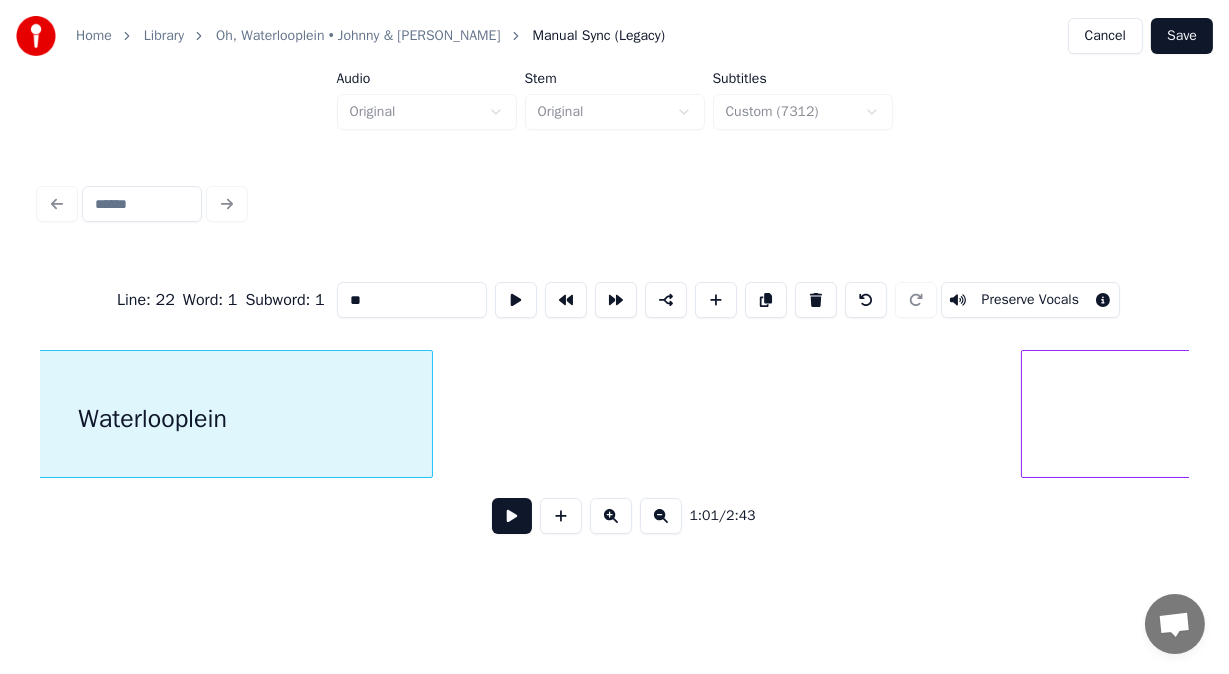 scroll, scrollTop: 0, scrollLeft: 21836, axis: horizontal 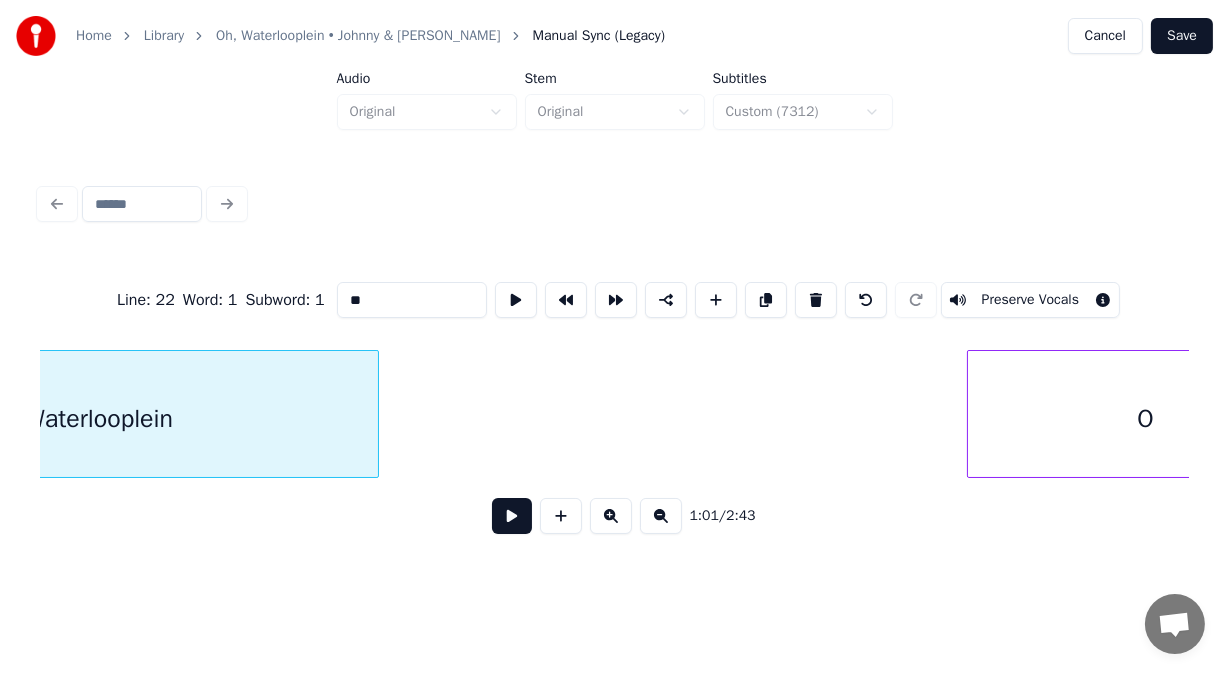 click on "Waterlooplein" at bounding box center [99, 419] 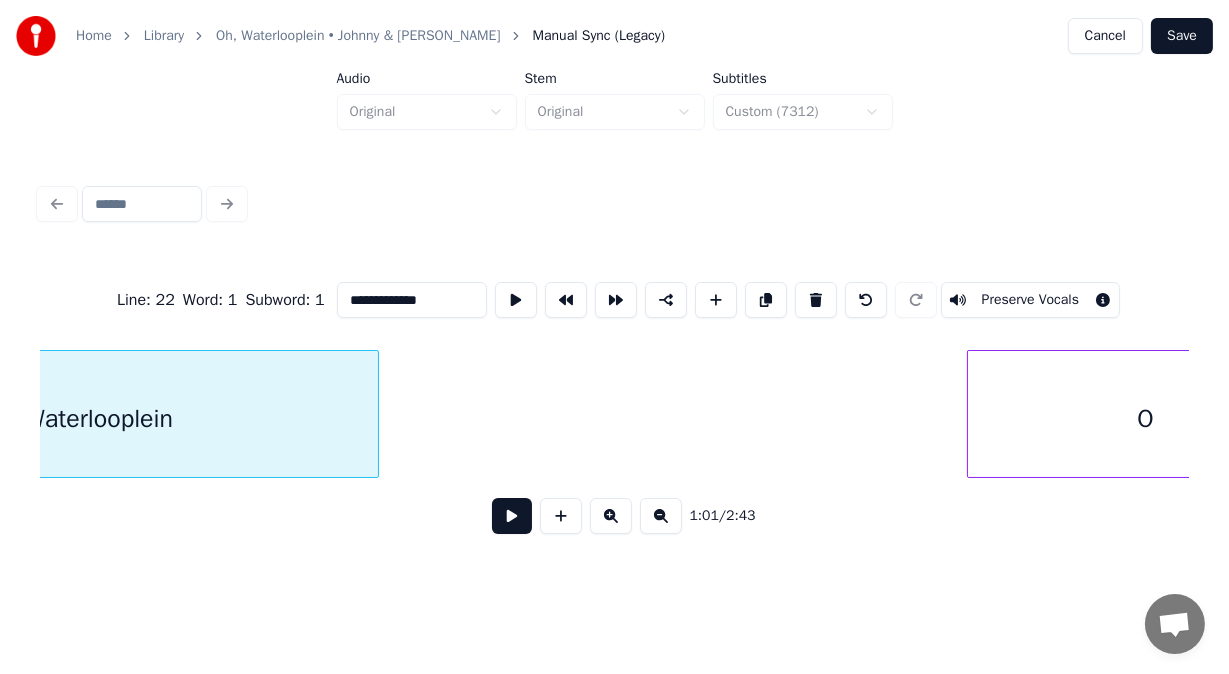 scroll, scrollTop: 0, scrollLeft: 21615, axis: horizontal 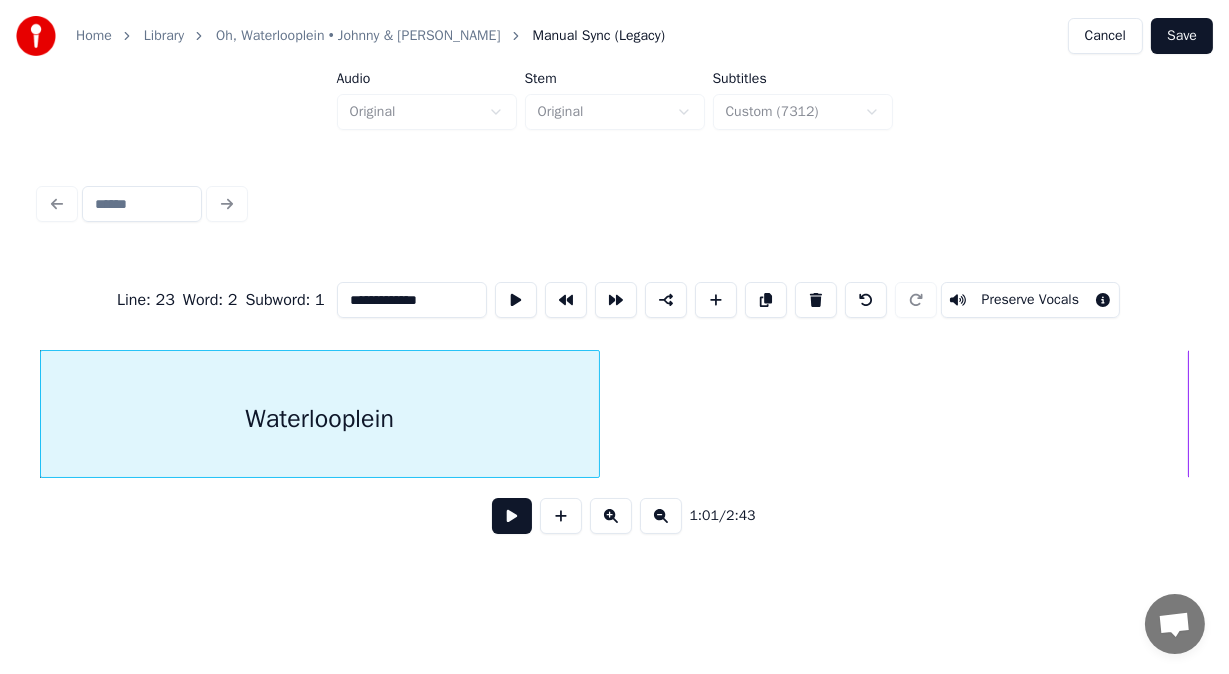 click at bounding box center (512, 516) 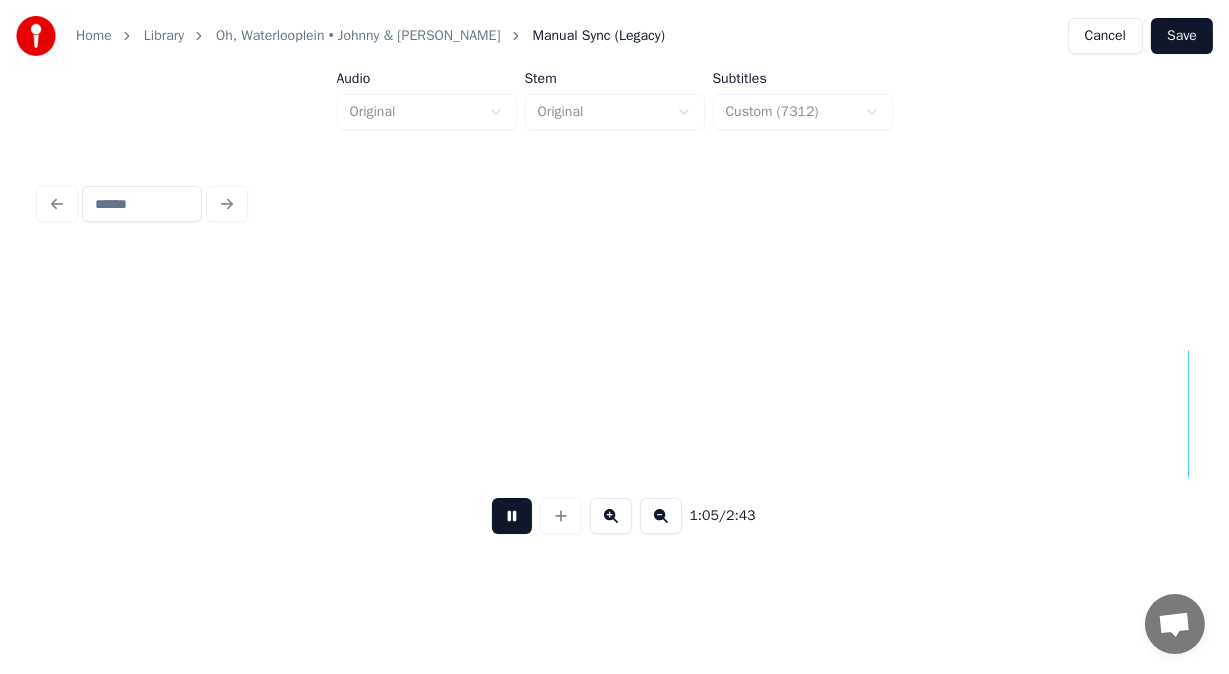 scroll, scrollTop: 0, scrollLeft: 22769, axis: horizontal 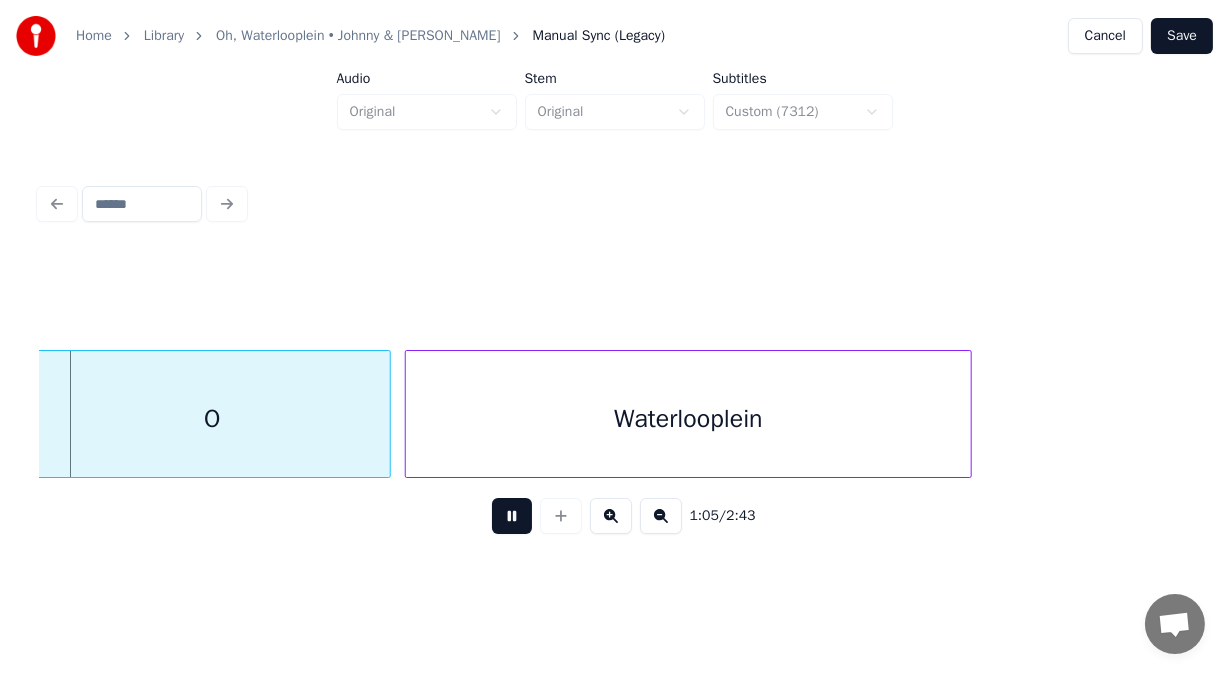 click at bounding box center (512, 516) 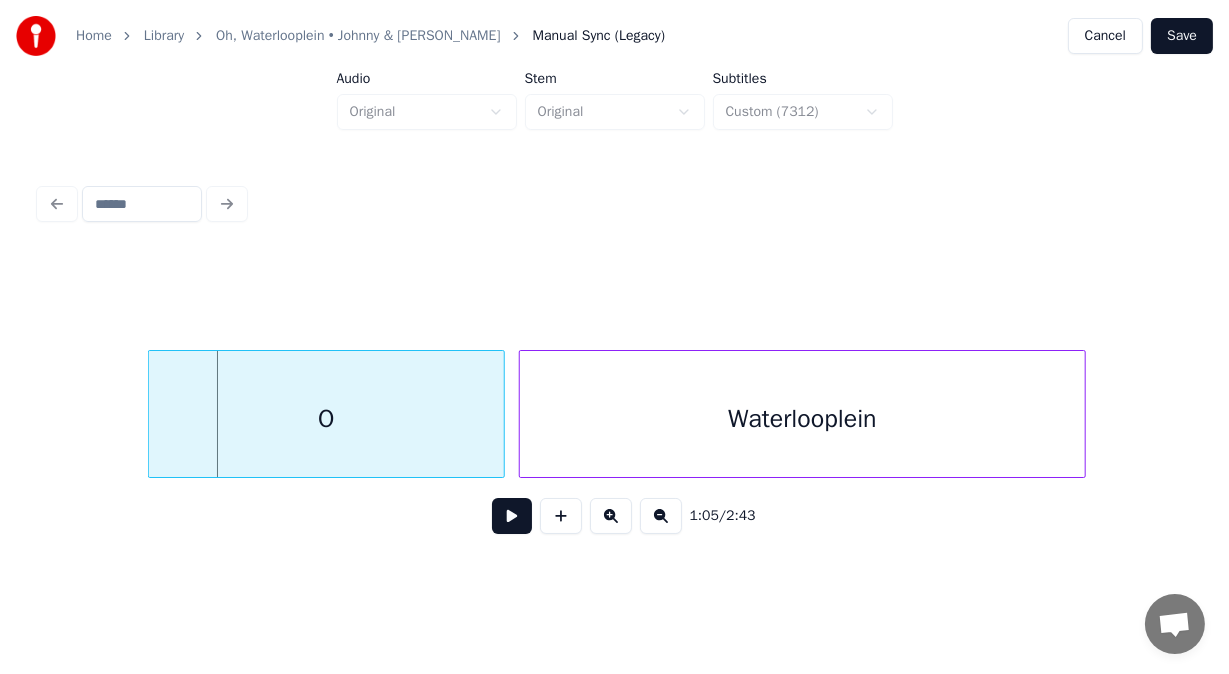 scroll, scrollTop: 0, scrollLeft: 22649, axis: horizontal 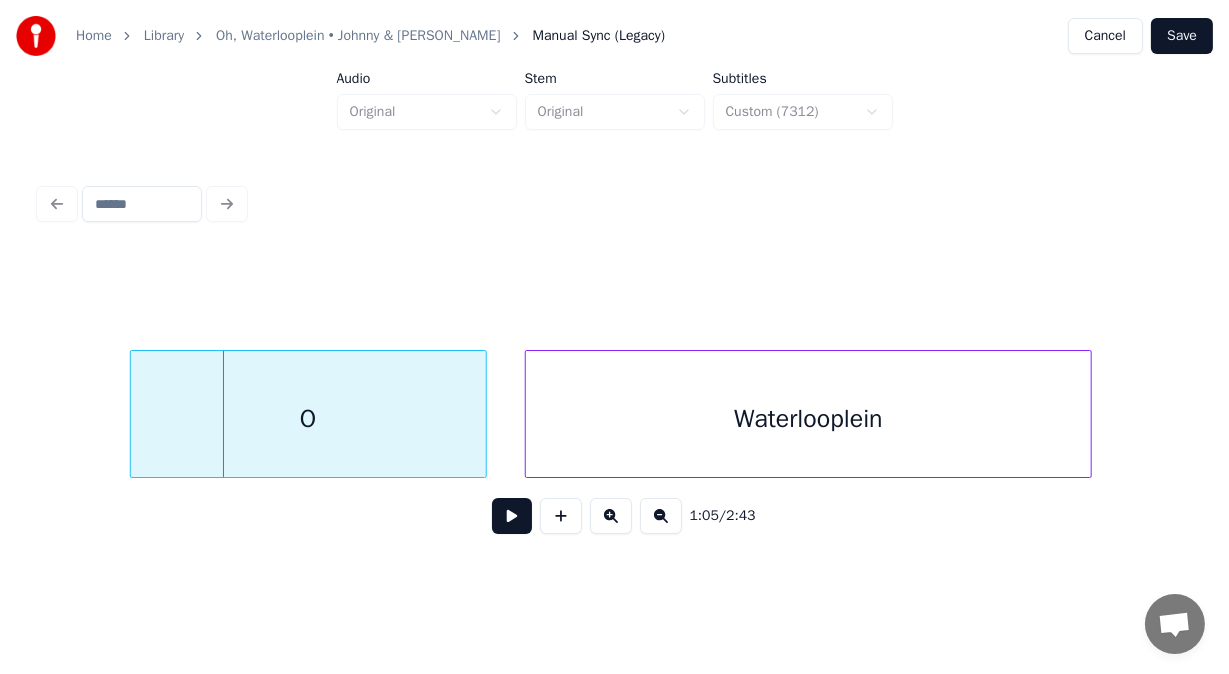 click on "O" at bounding box center [308, 419] 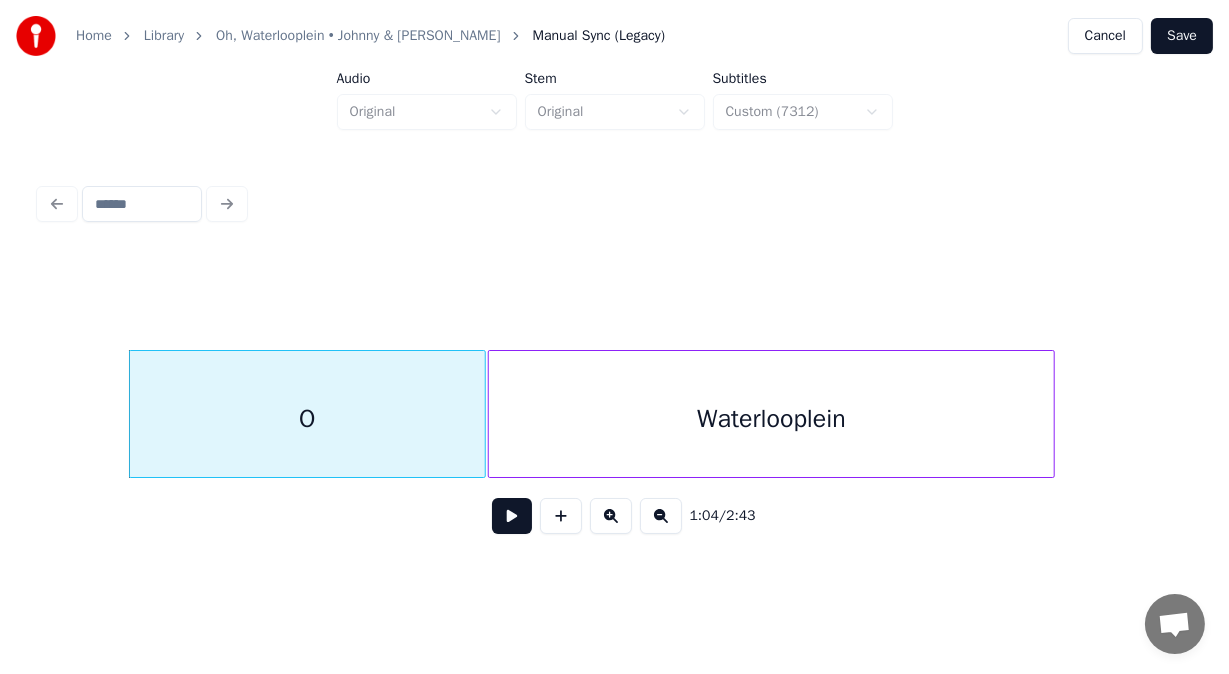 click on "Waterlooplein" at bounding box center (771, 419) 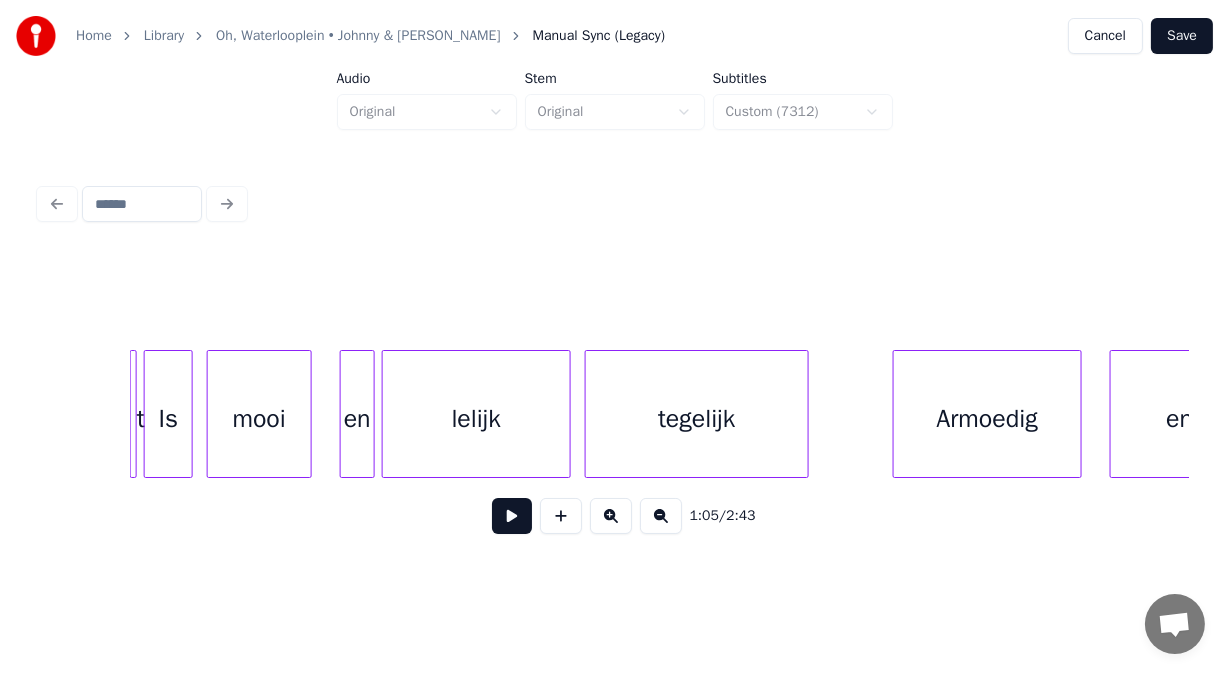 scroll, scrollTop: 0, scrollLeft: 24169, axis: horizontal 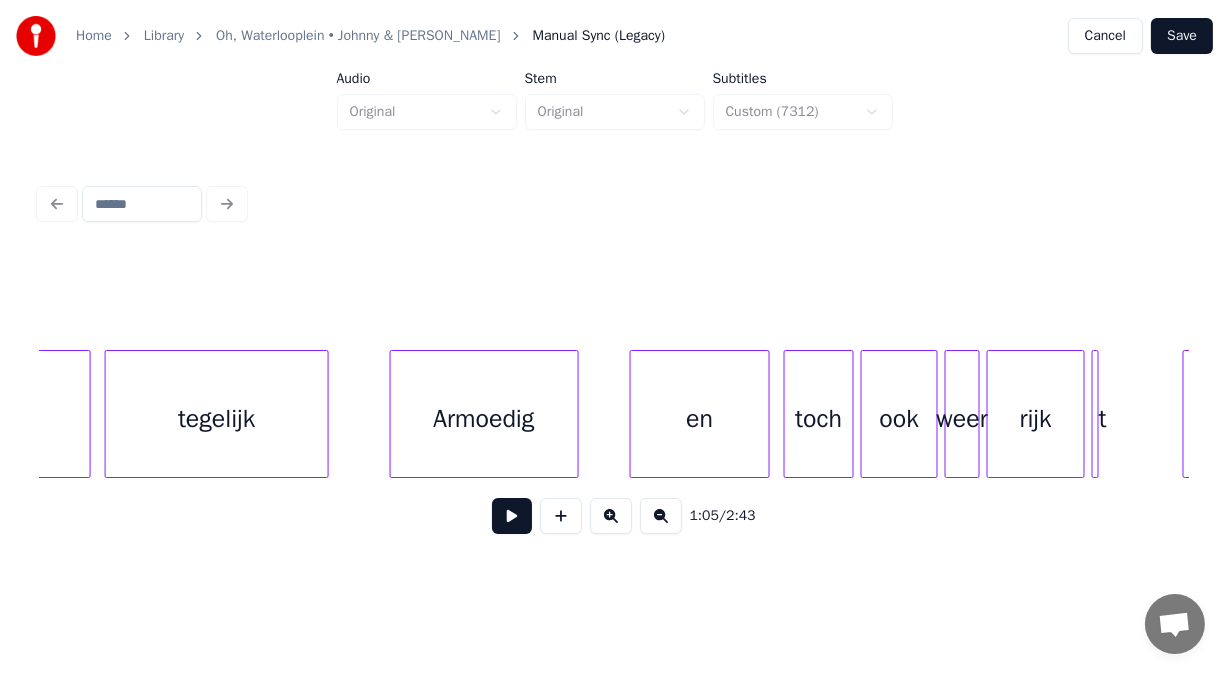click on "Armoedig" at bounding box center (484, 419) 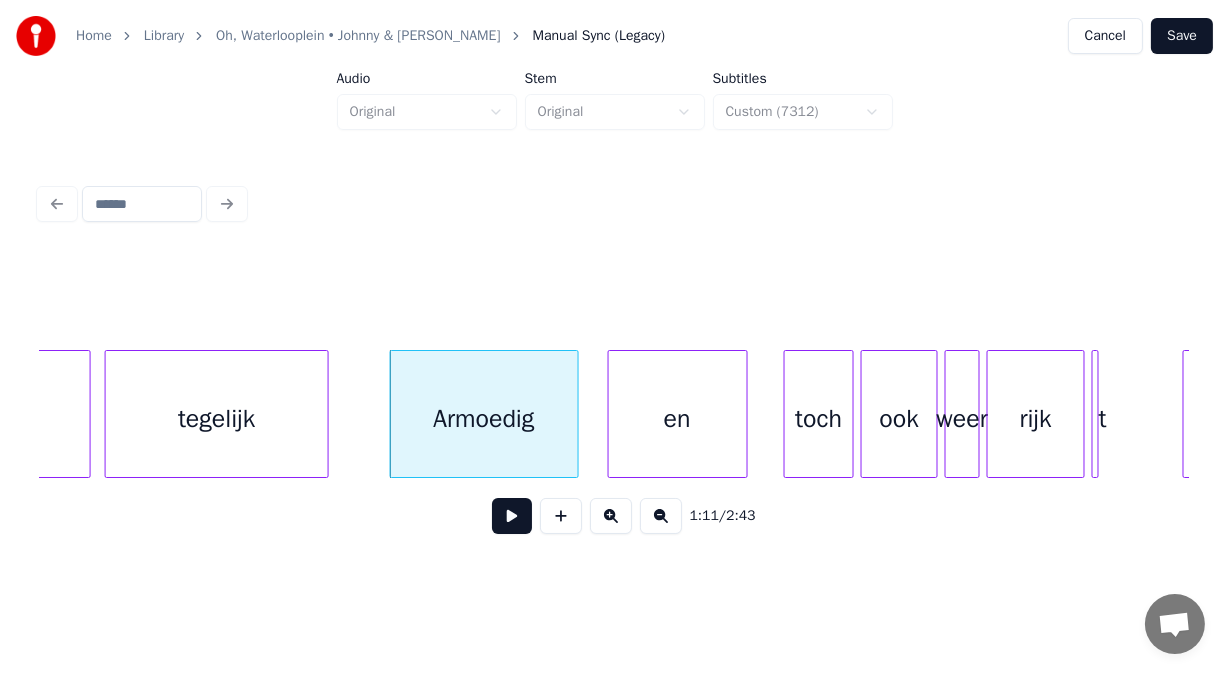 click on "en" at bounding box center [678, 419] 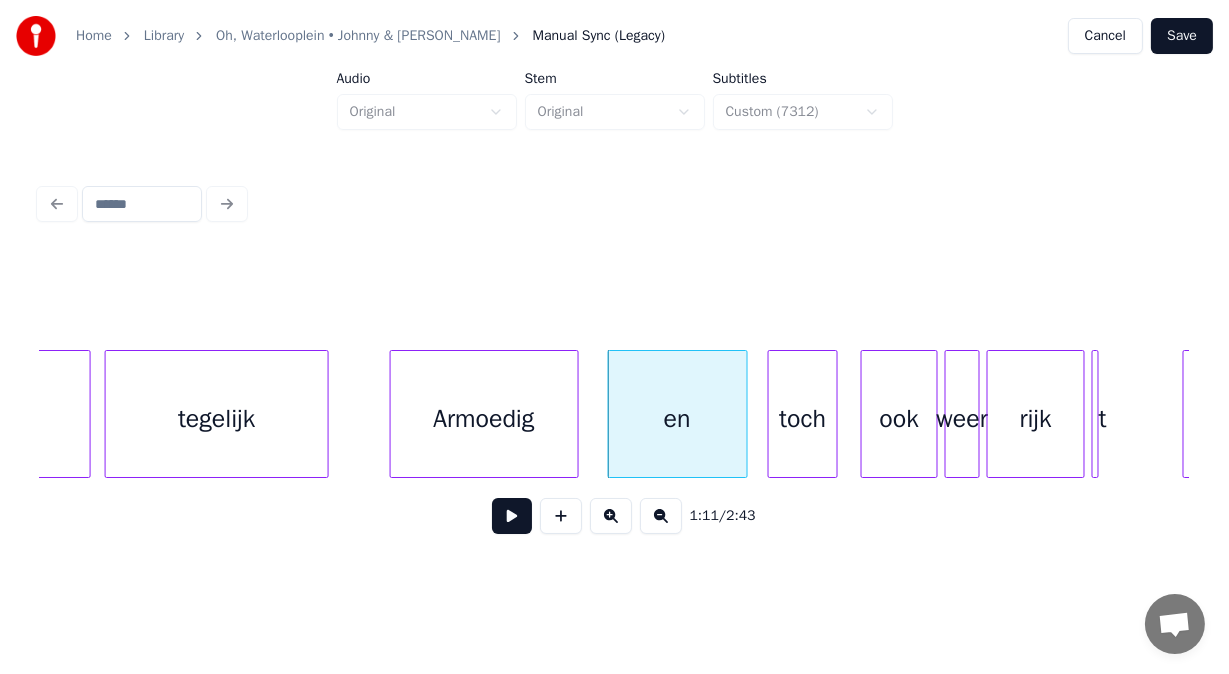 click on "toch" at bounding box center (803, 419) 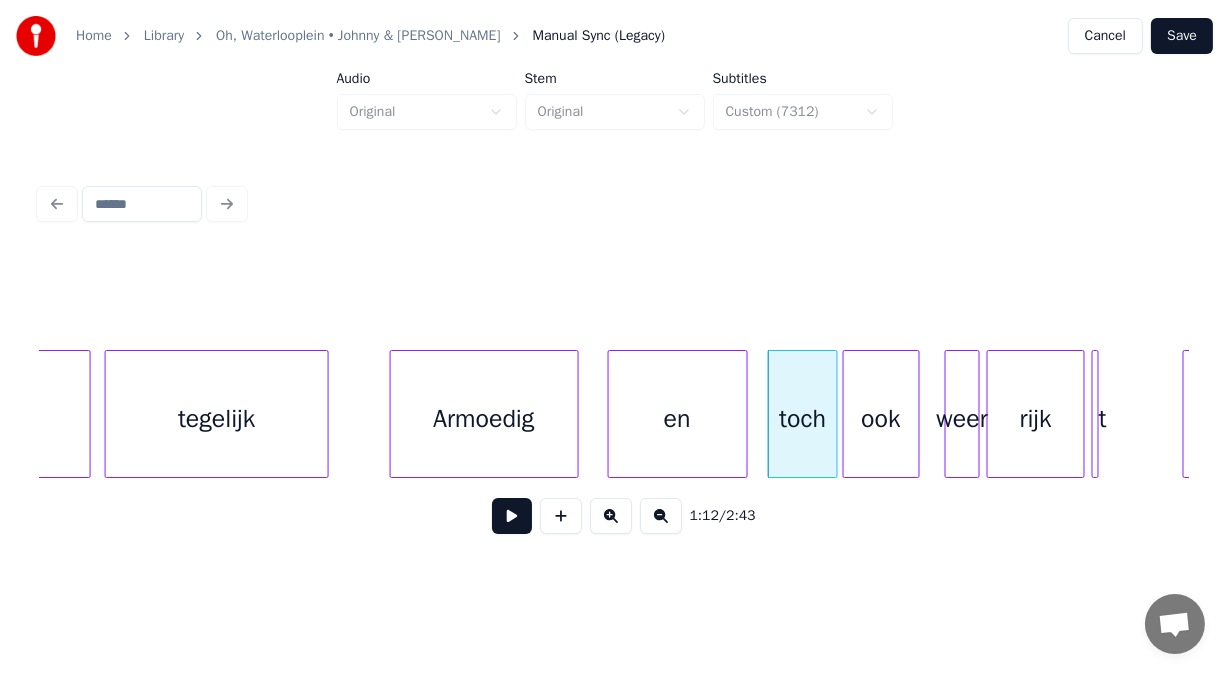 click on "ook" at bounding box center [881, 419] 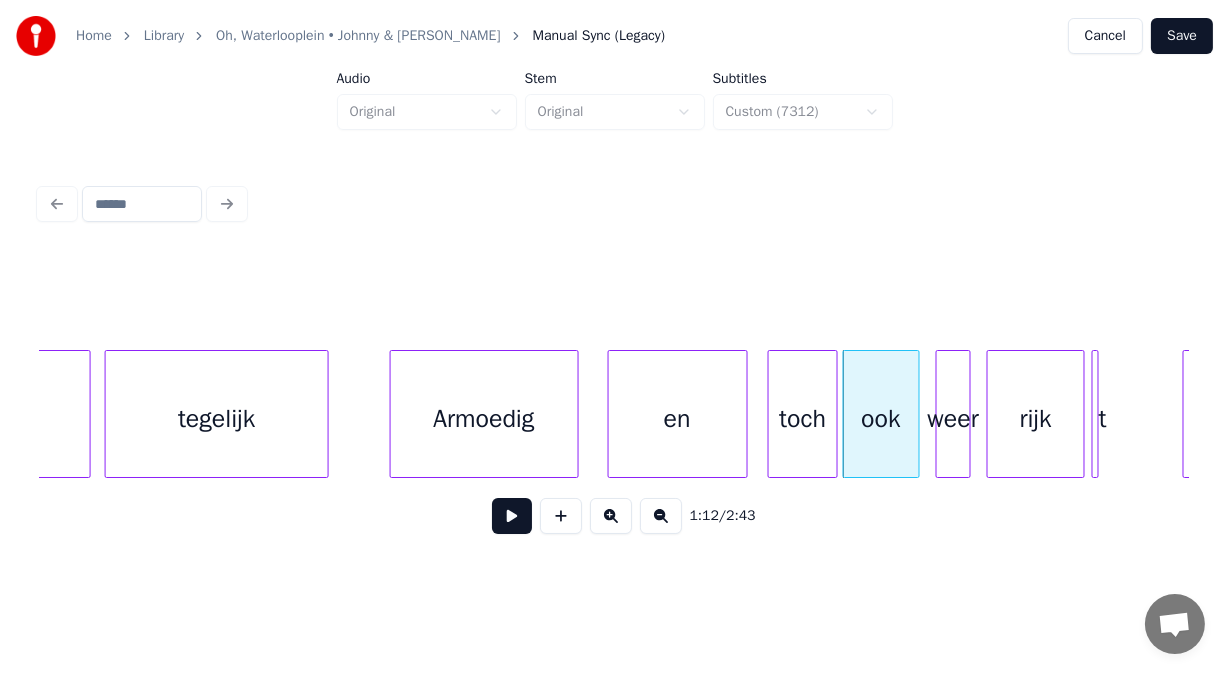 click on "weer" at bounding box center (953, 414) 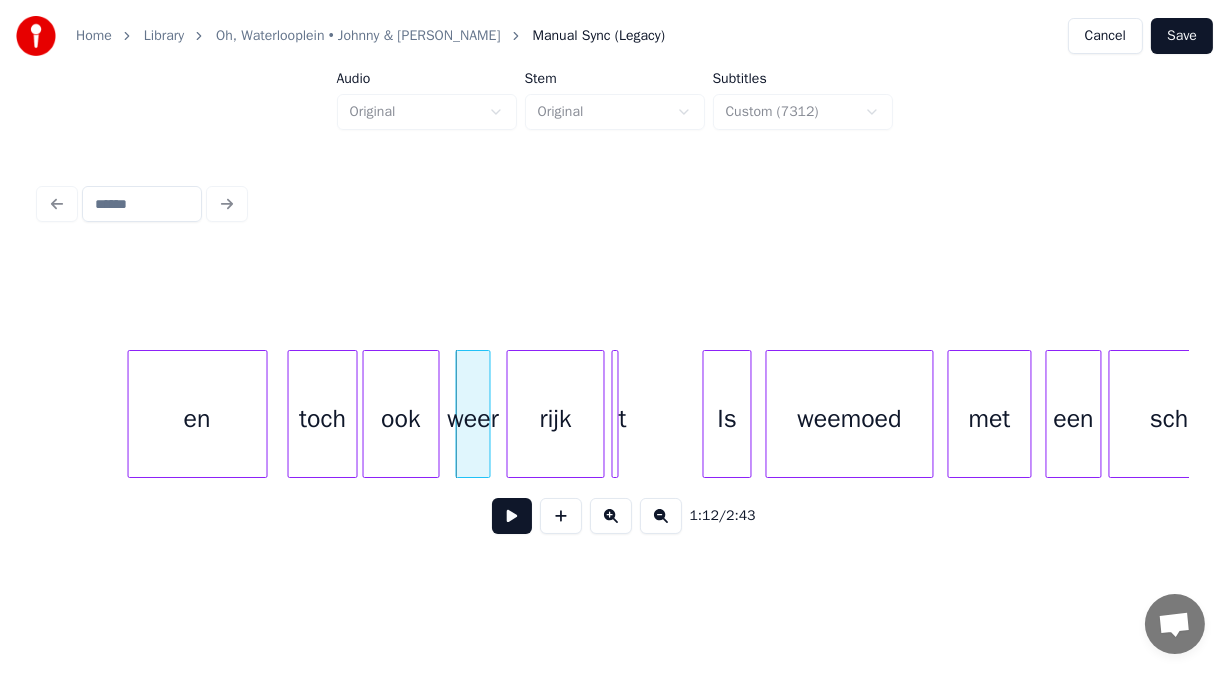 scroll, scrollTop: 0, scrollLeft: 25169, axis: horizontal 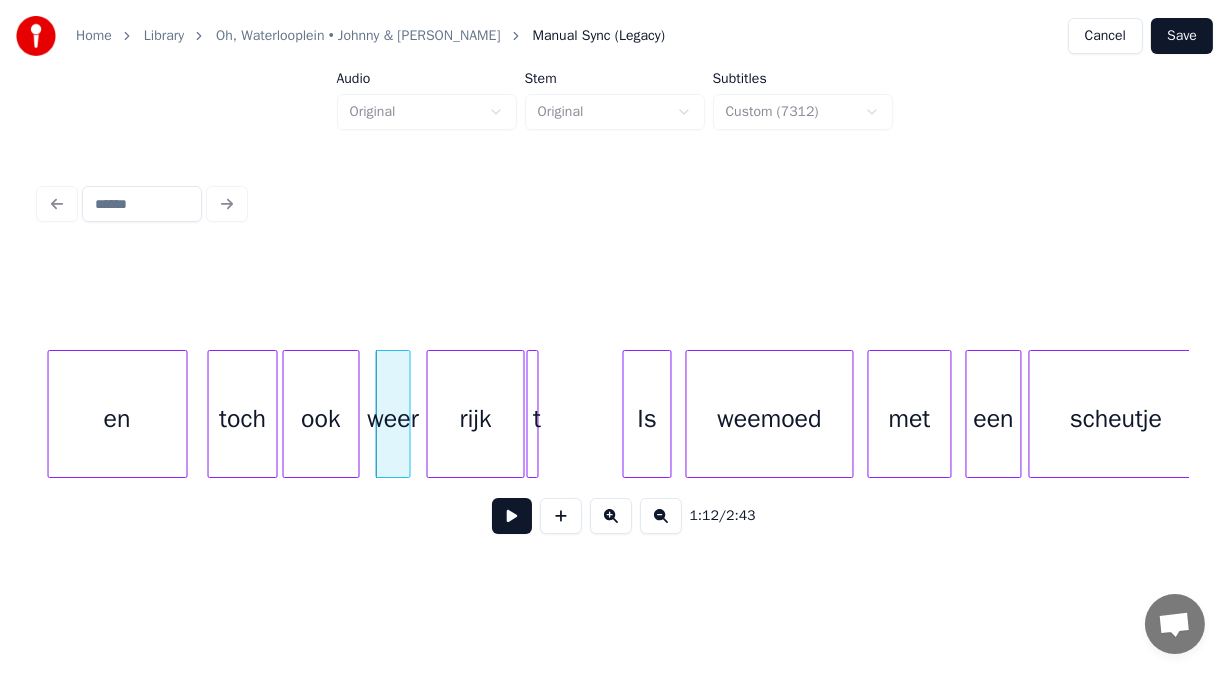 click on "t" at bounding box center (533, 414) 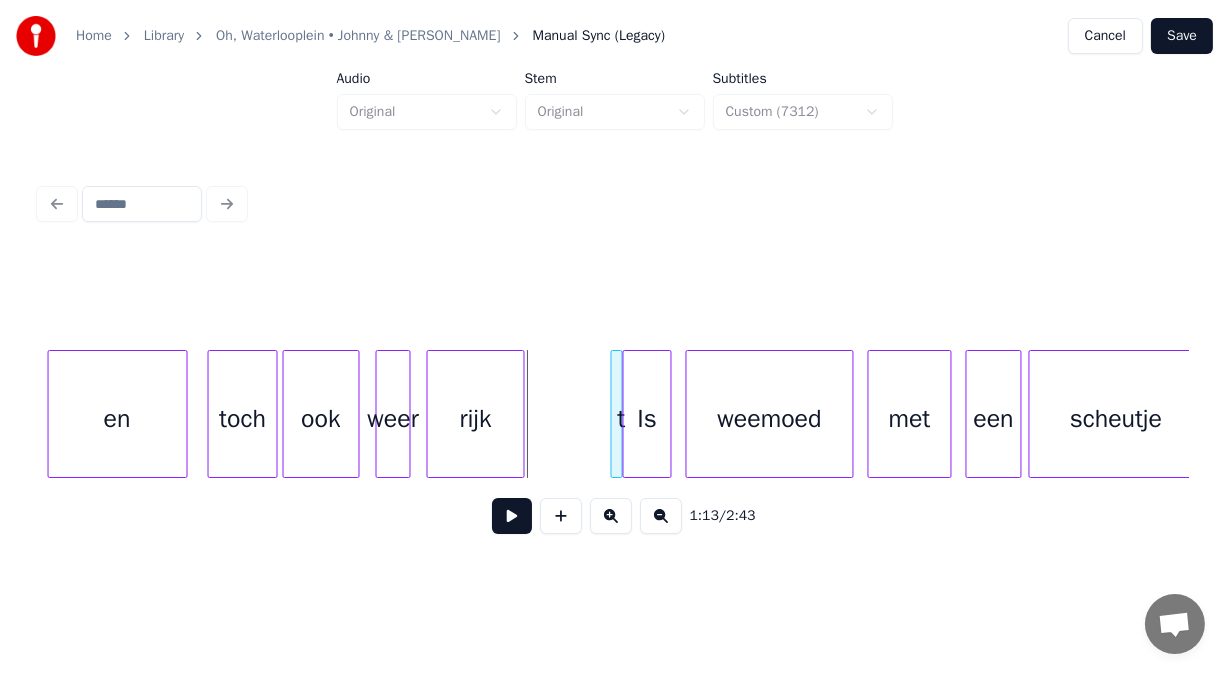 click on "en toch ook weer rijk t Is weemoed met een scheutje" at bounding box center [3433, 414] 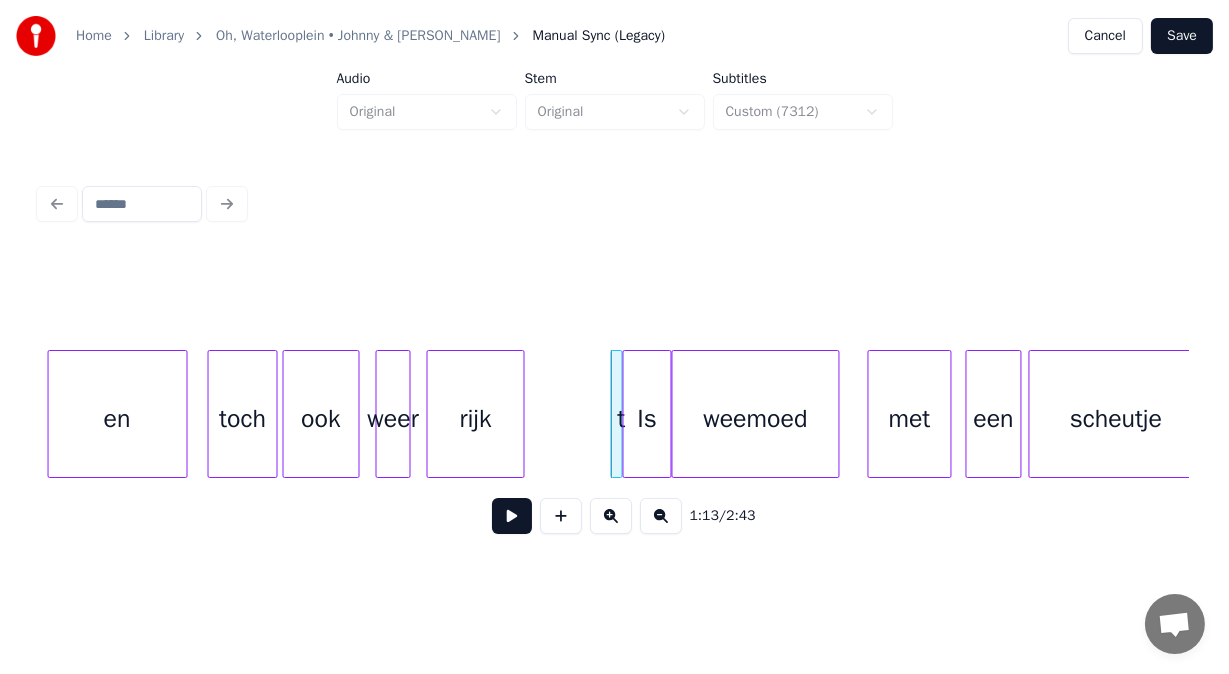 click on "weemoed" at bounding box center [756, 419] 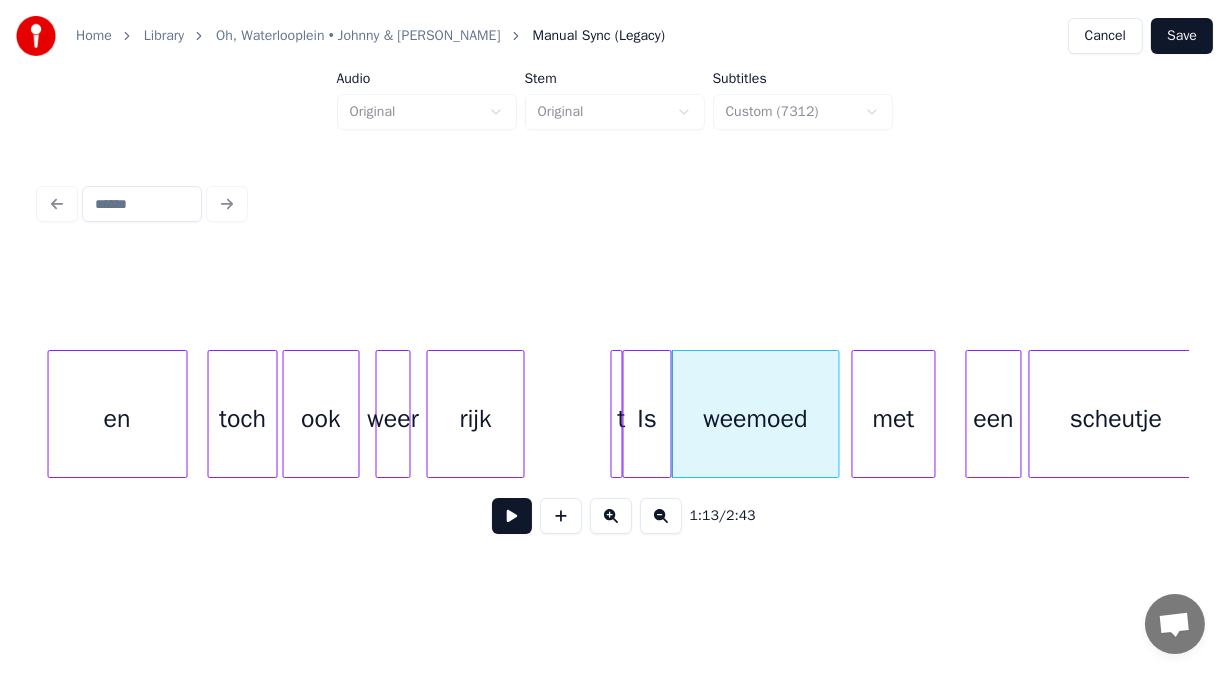 click on "met" at bounding box center (894, 419) 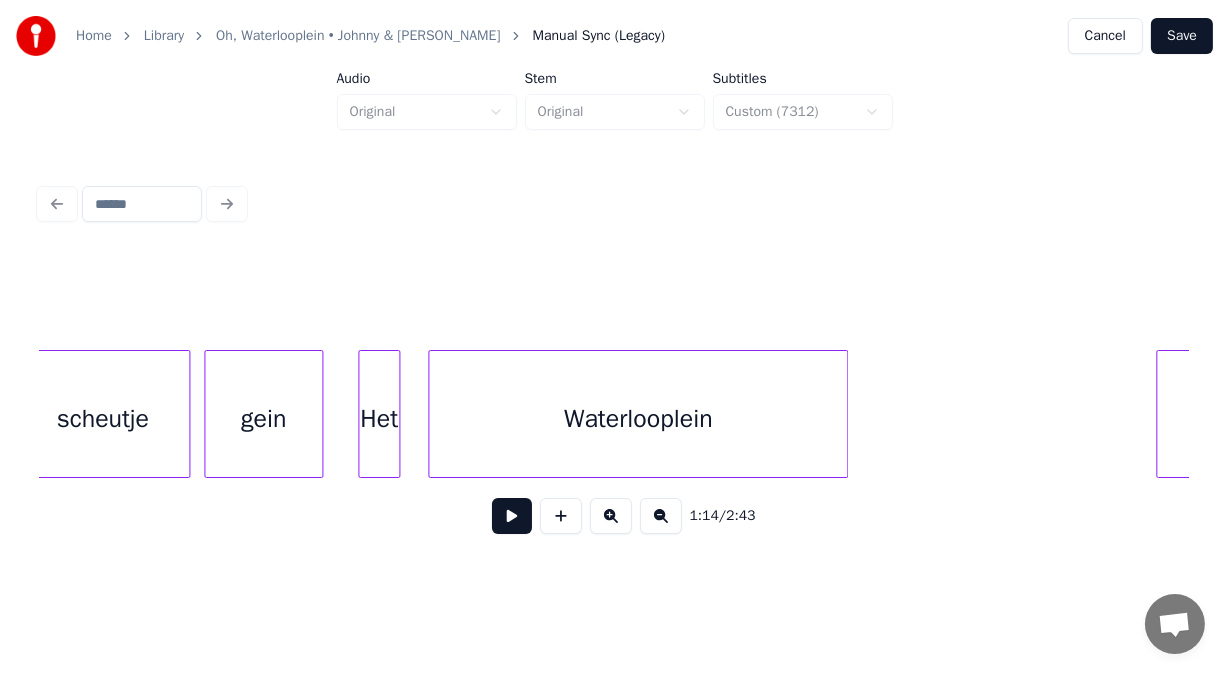 scroll, scrollTop: 0, scrollLeft: 26236, axis: horizontal 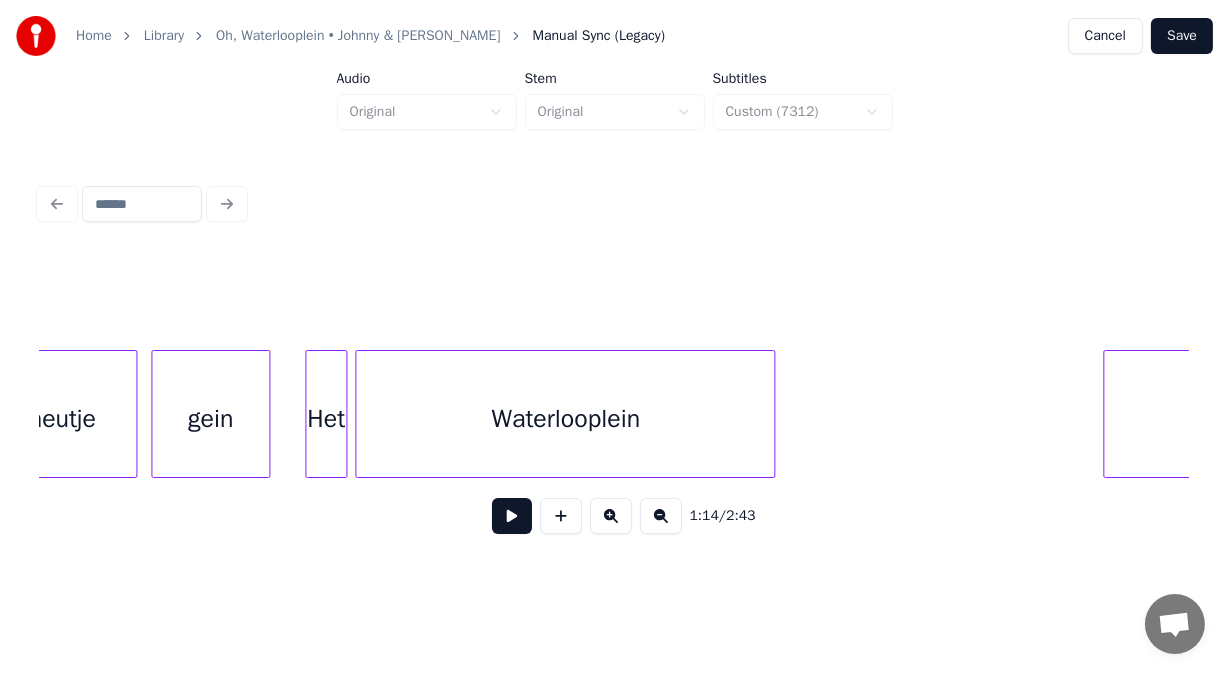 click on "Waterlooplein" at bounding box center (565, 419) 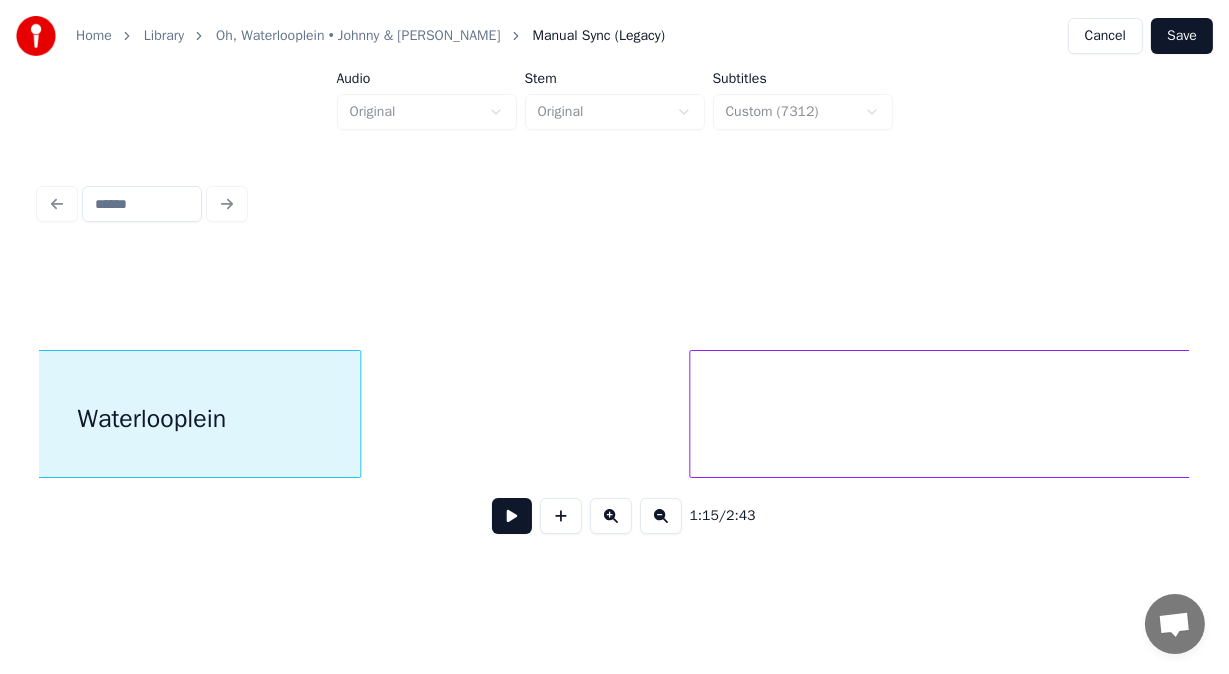 scroll, scrollTop: 0, scrollLeft: 26796, axis: horizontal 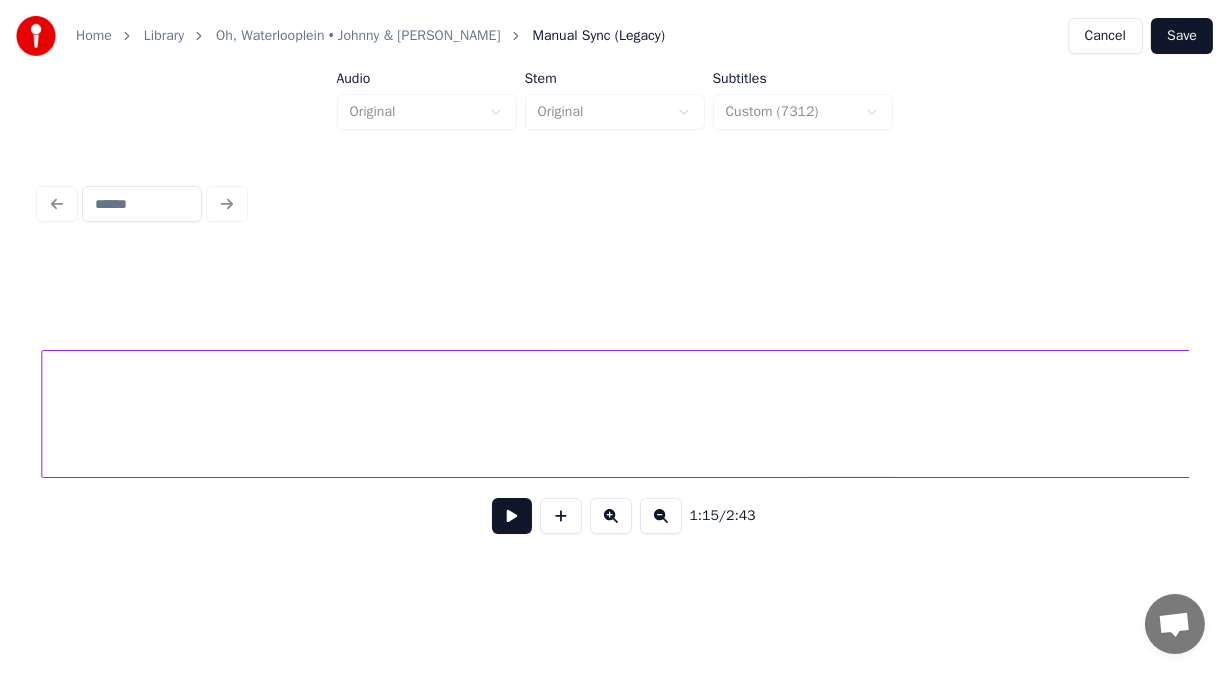 click on "Een" at bounding box center (3086, 419) 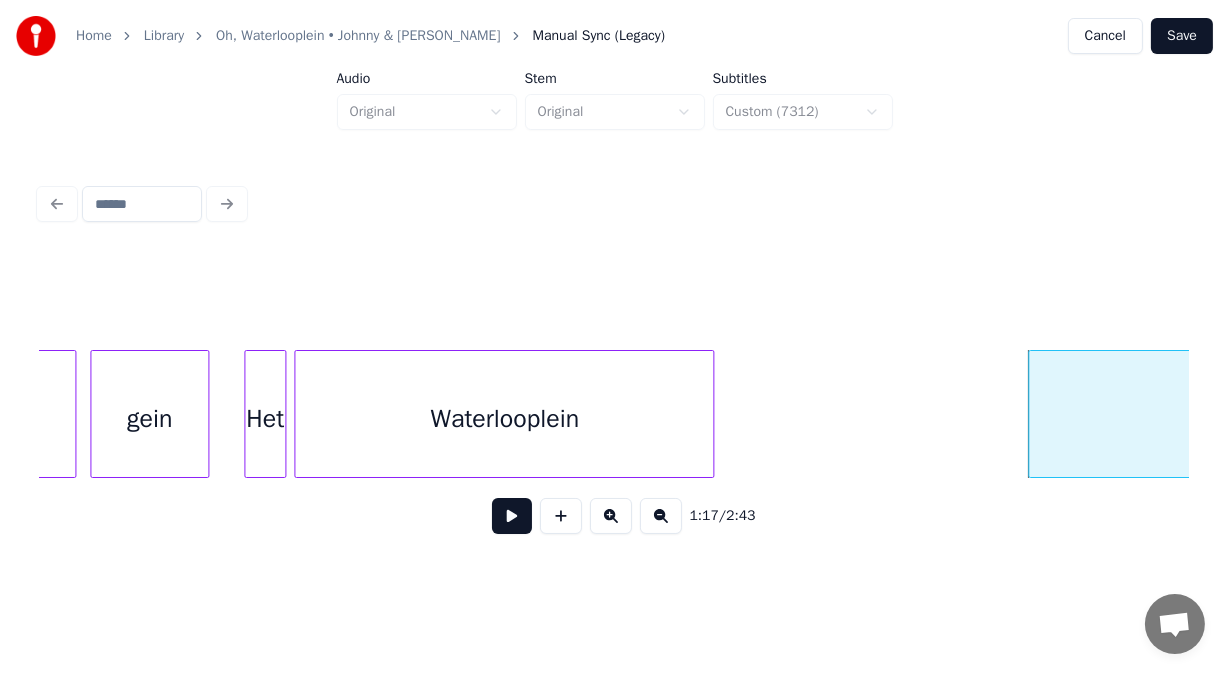 scroll, scrollTop: 0, scrollLeft: 26284, axis: horizontal 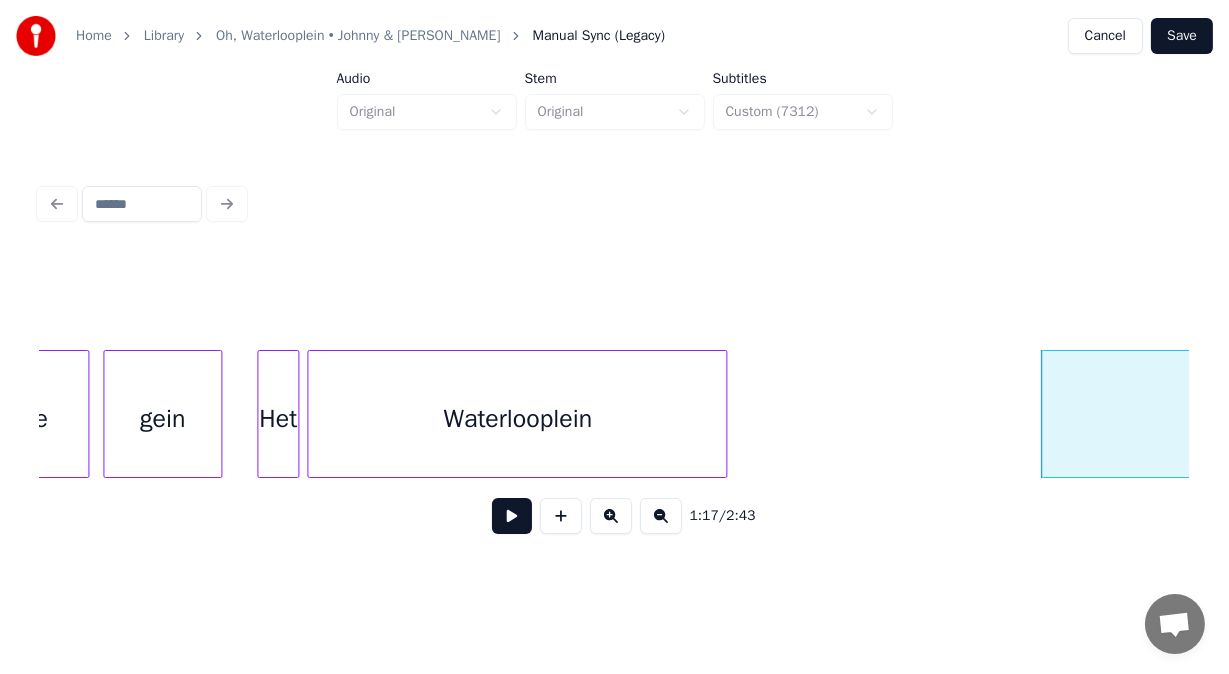click on "Waterlooplein" at bounding box center (517, 419) 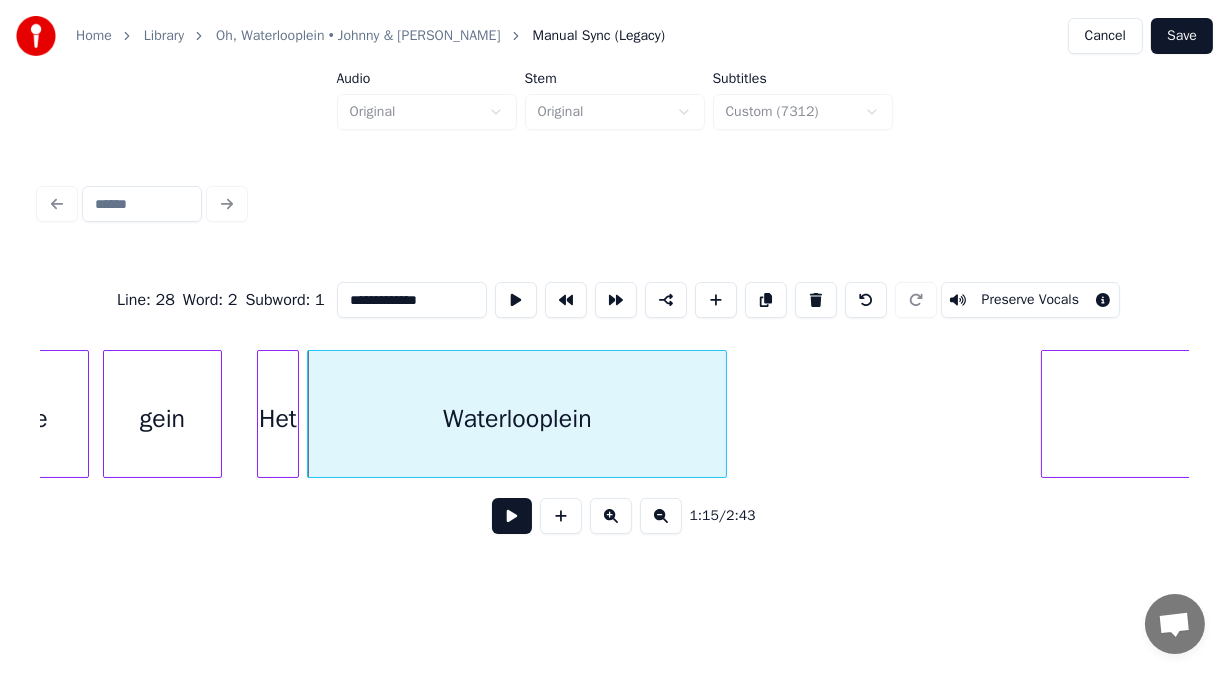 click at bounding box center (512, 516) 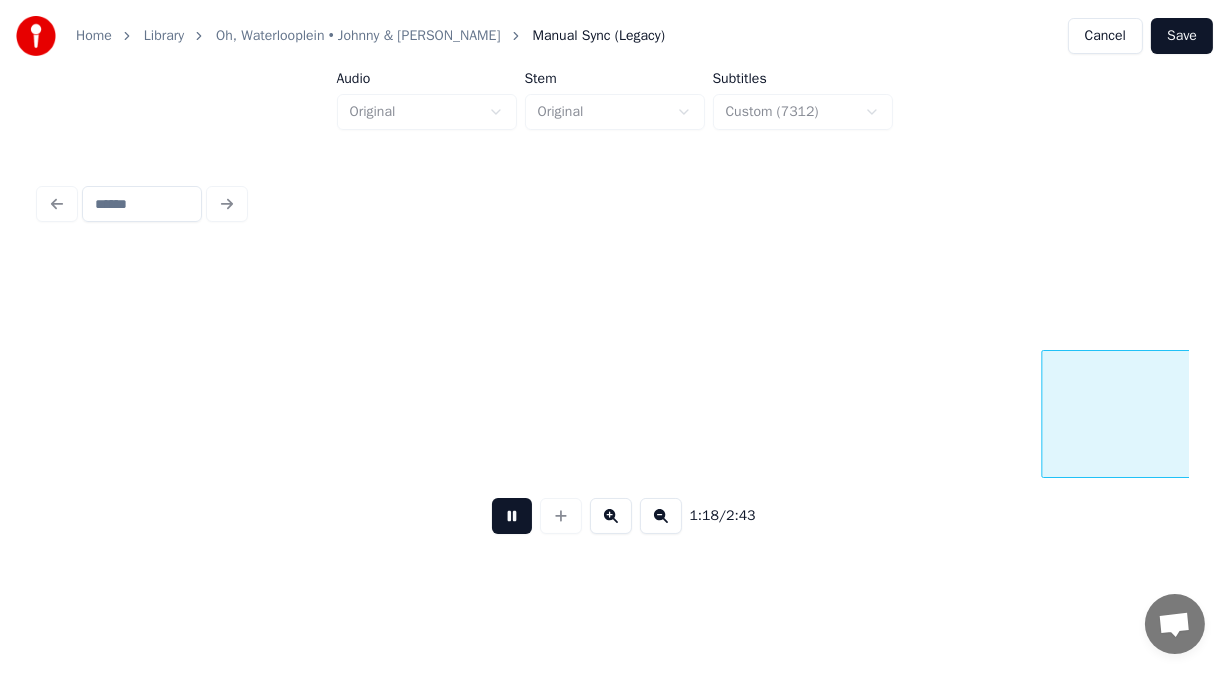 scroll, scrollTop: 0, scrollLeft: 27436, axis: horizontal 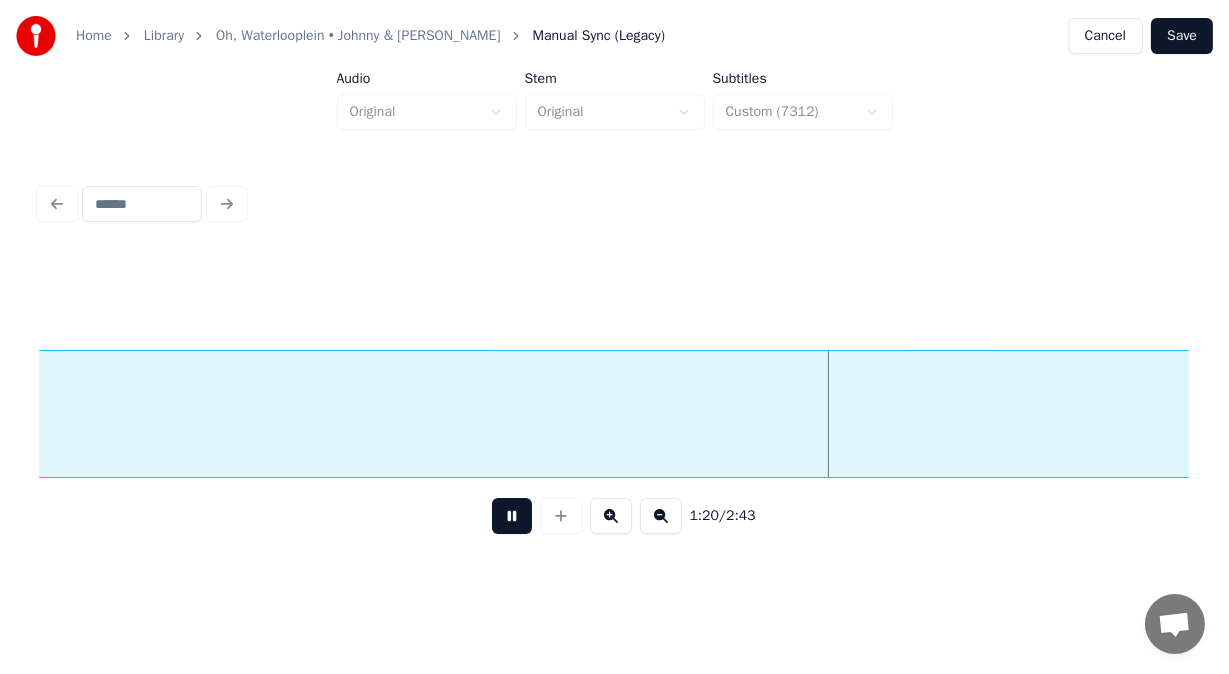 click on "Een" at bounding box center (2934, 419) 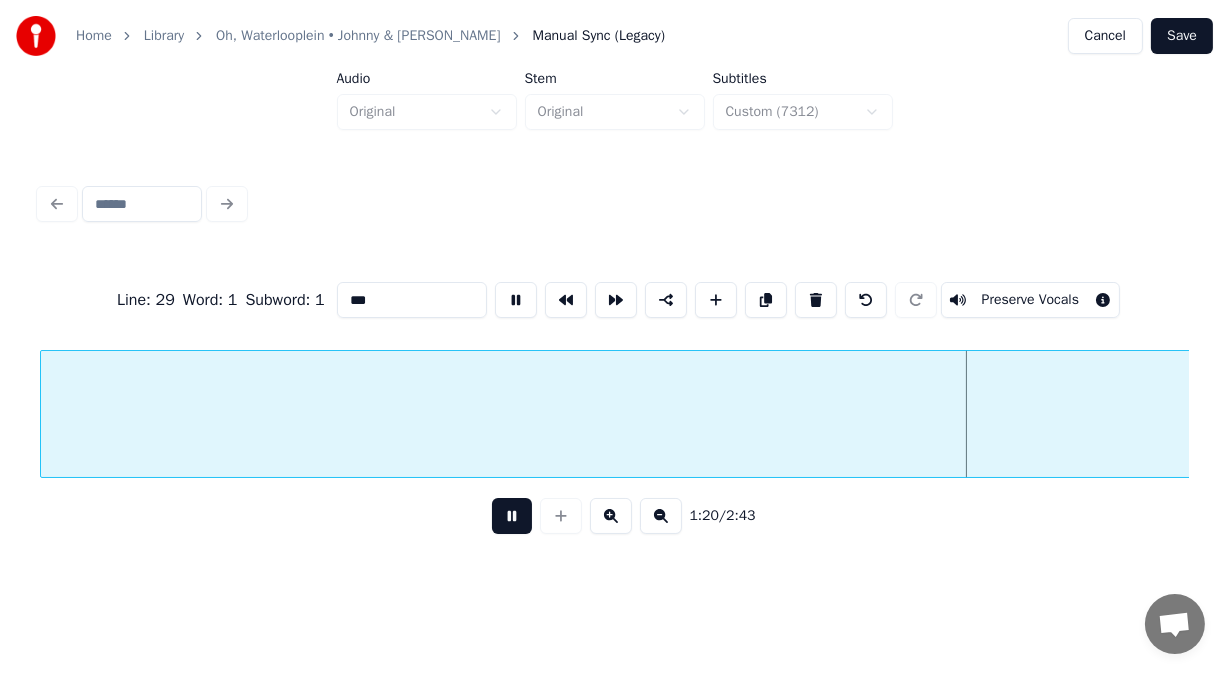 click at bounding box center [512, 516] 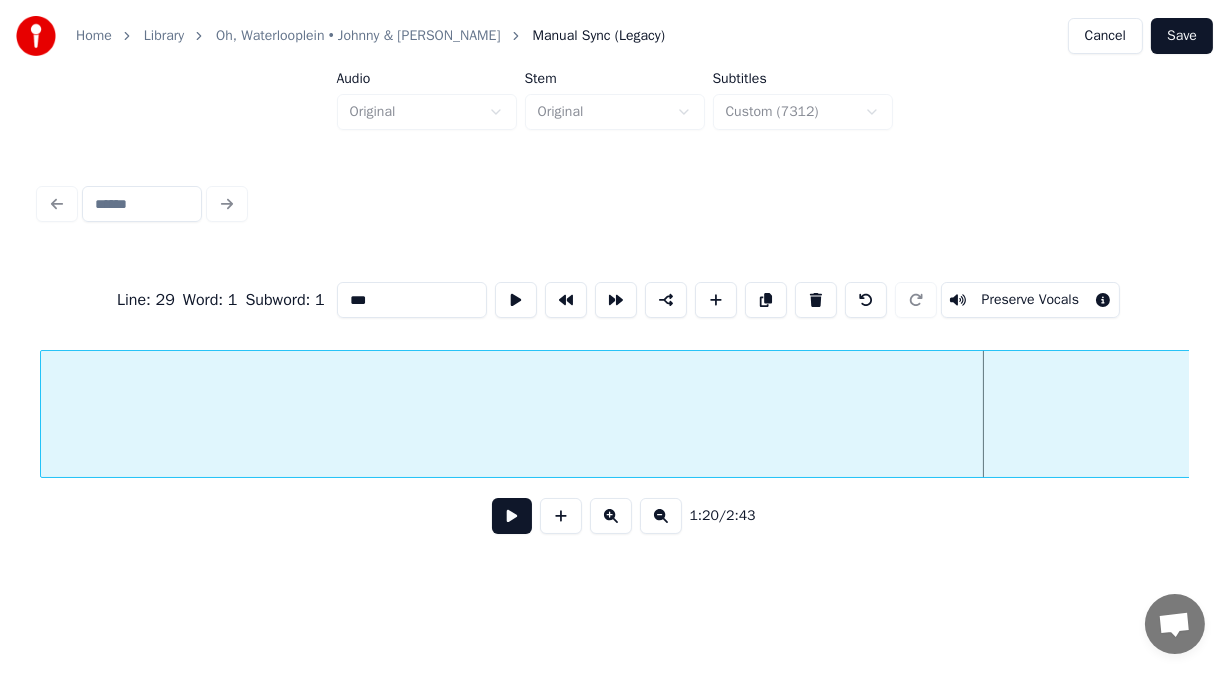 drag, startPoint x: 344, startPoint y: 297, endPoint x: 270, endPoint y: 284, distance: 75.13322 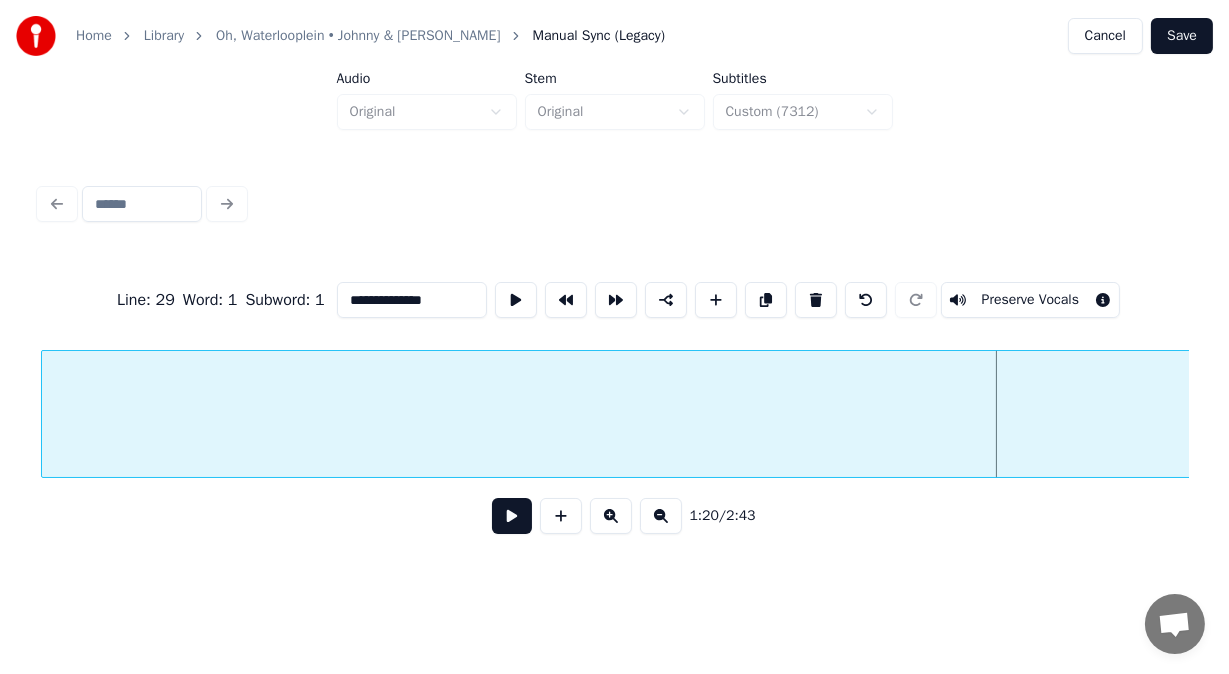 scroll, scrollTop: 0, scrollLeft: 27272, axis: horizontal 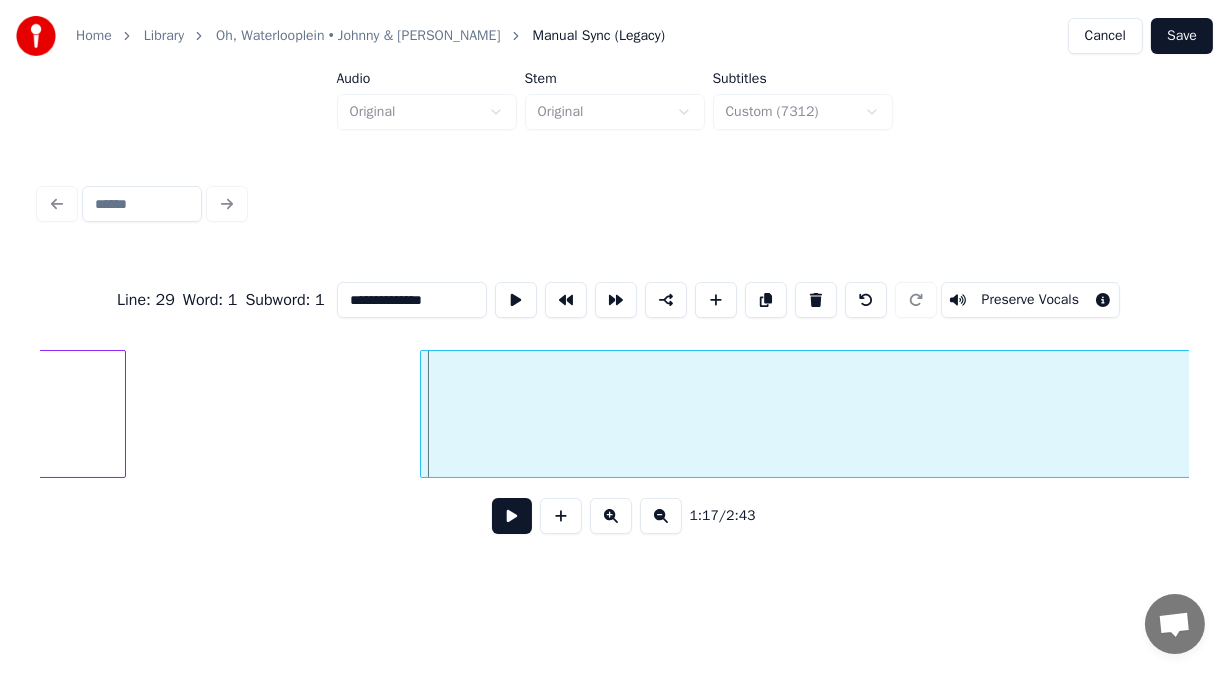 click at bounding box center (424, 414) 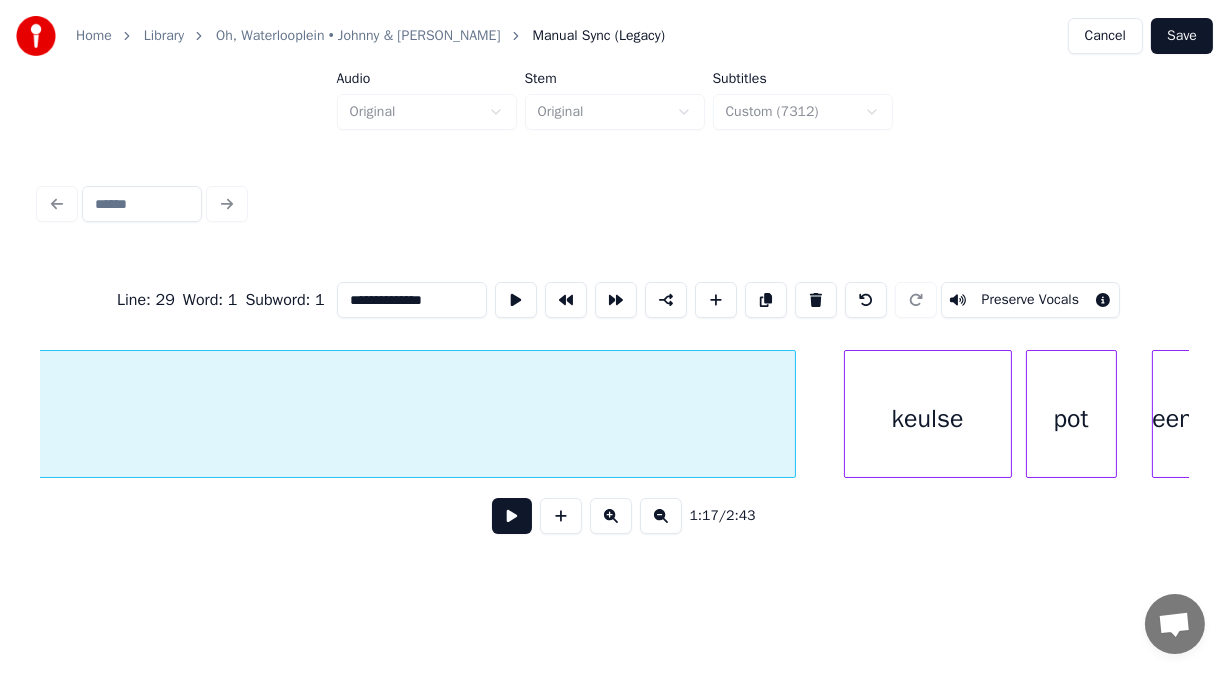 scroll, scrollTop: 0, scrollLeft: 32619, axis: horizontal 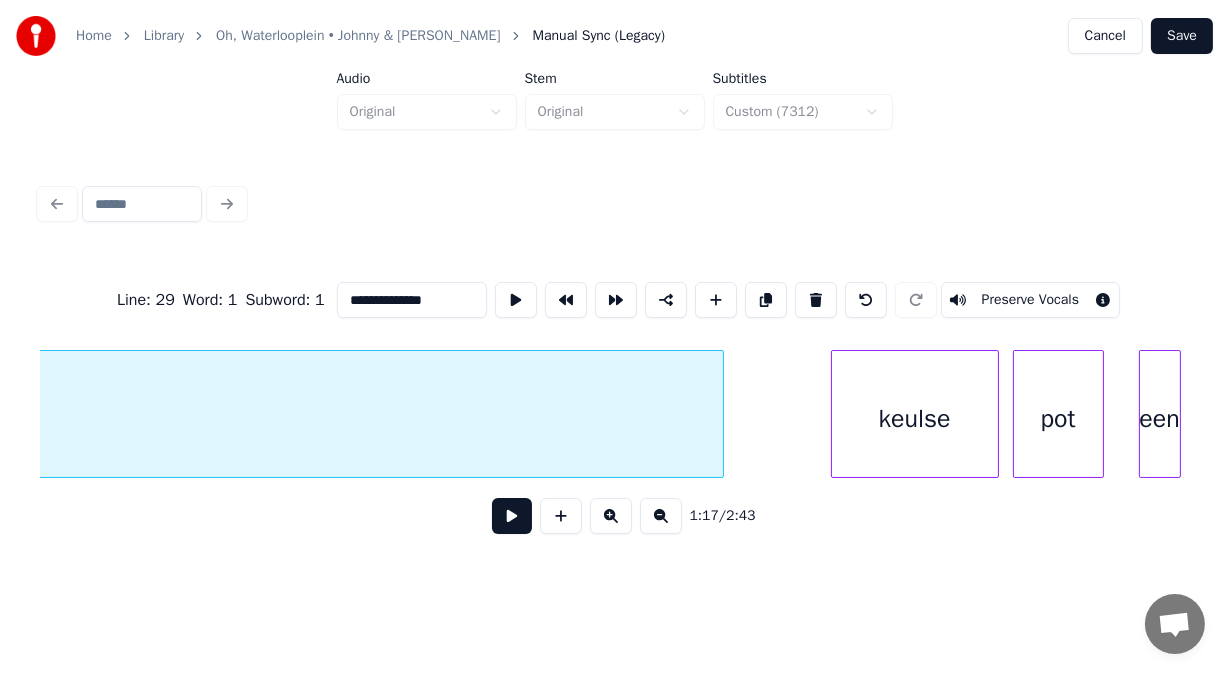 click at bounding box center (720, 414) 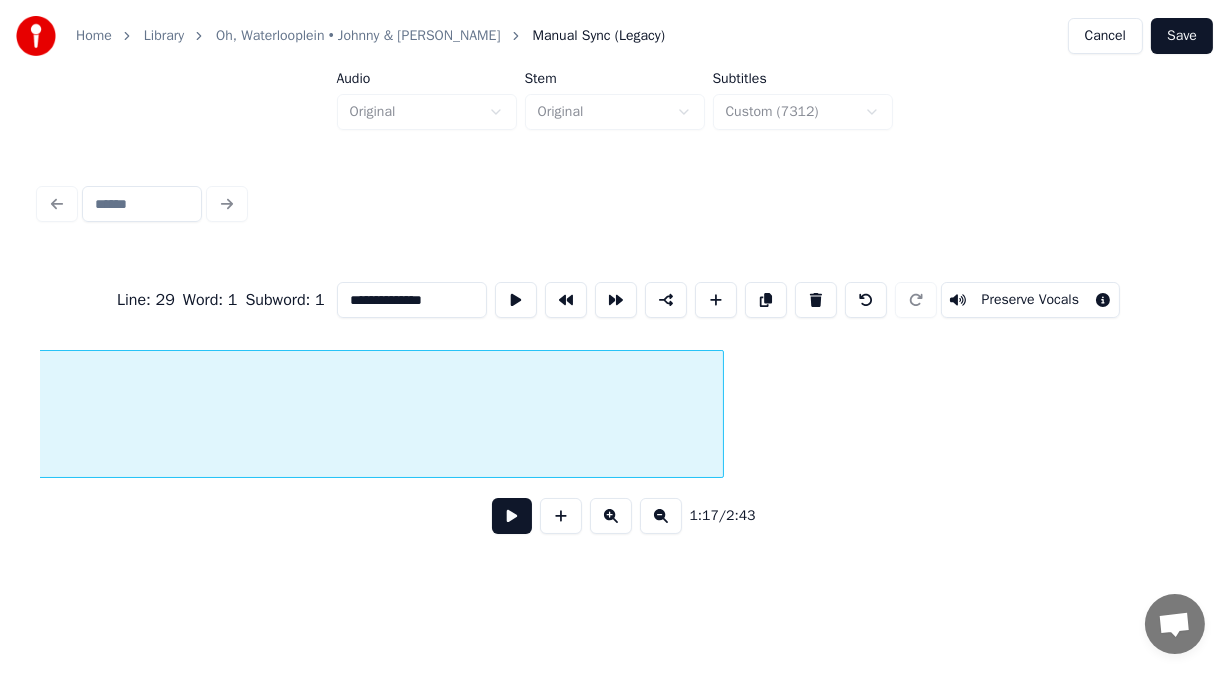 scroll, scrollTop: 0, scrollLeft: 27264, axis: horizontal 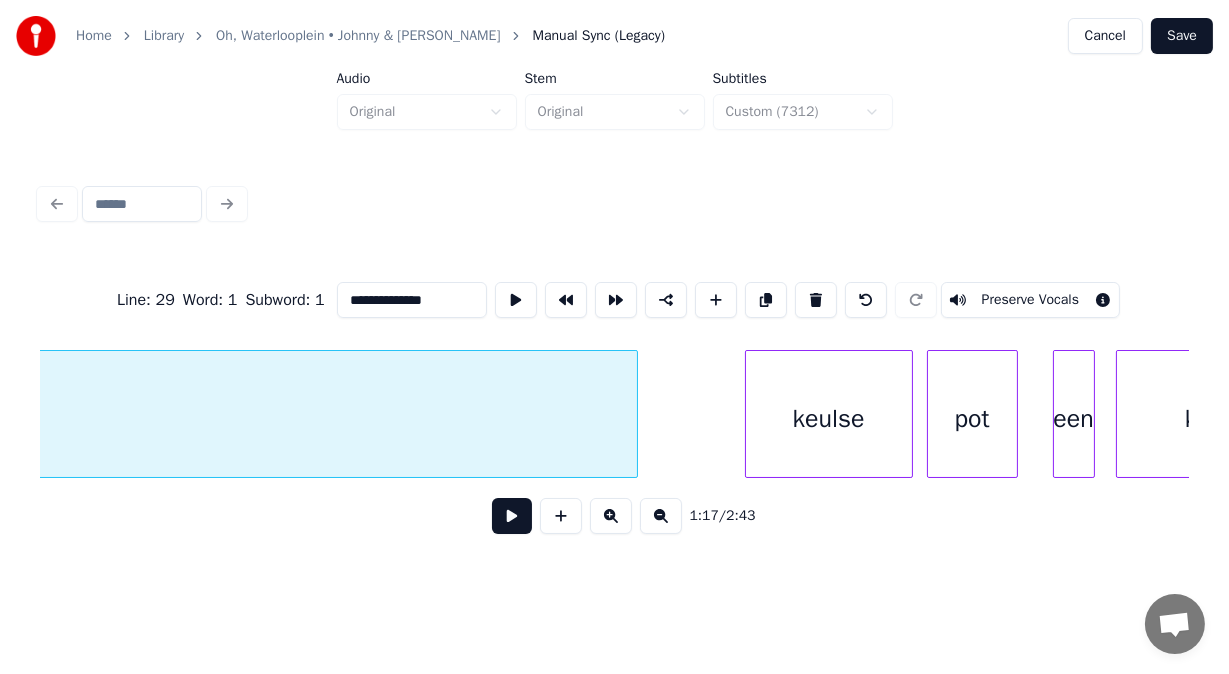 type on "**********" 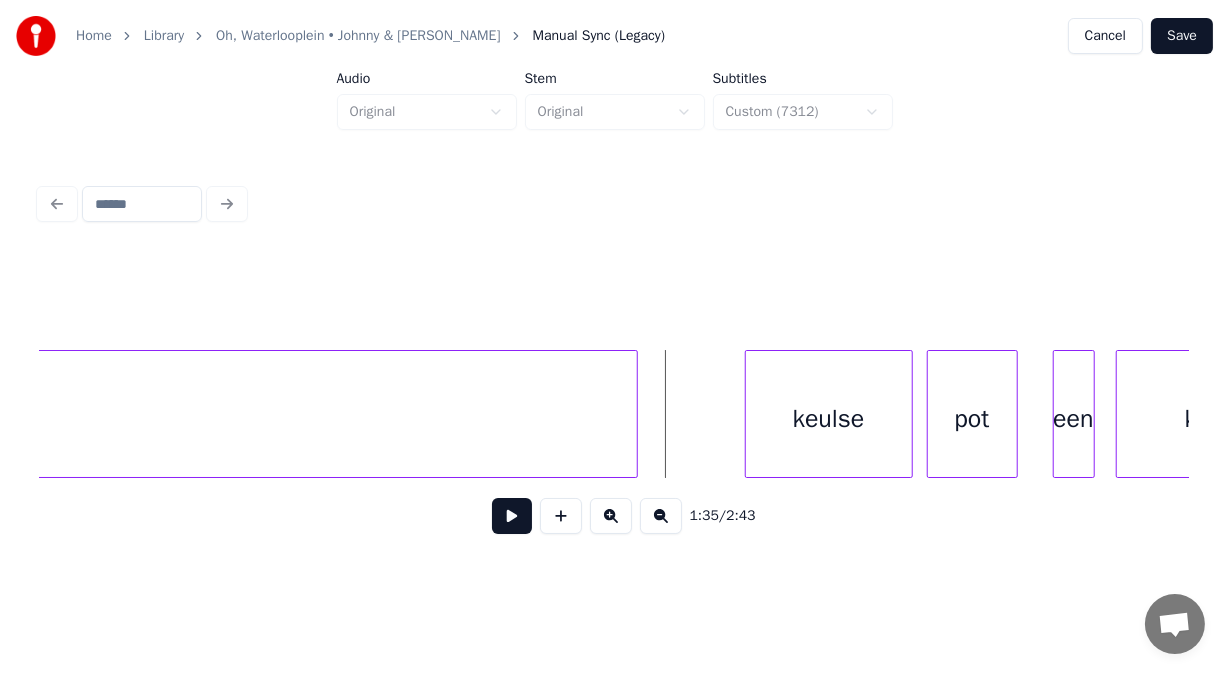 click at bounding box center (561, 516) 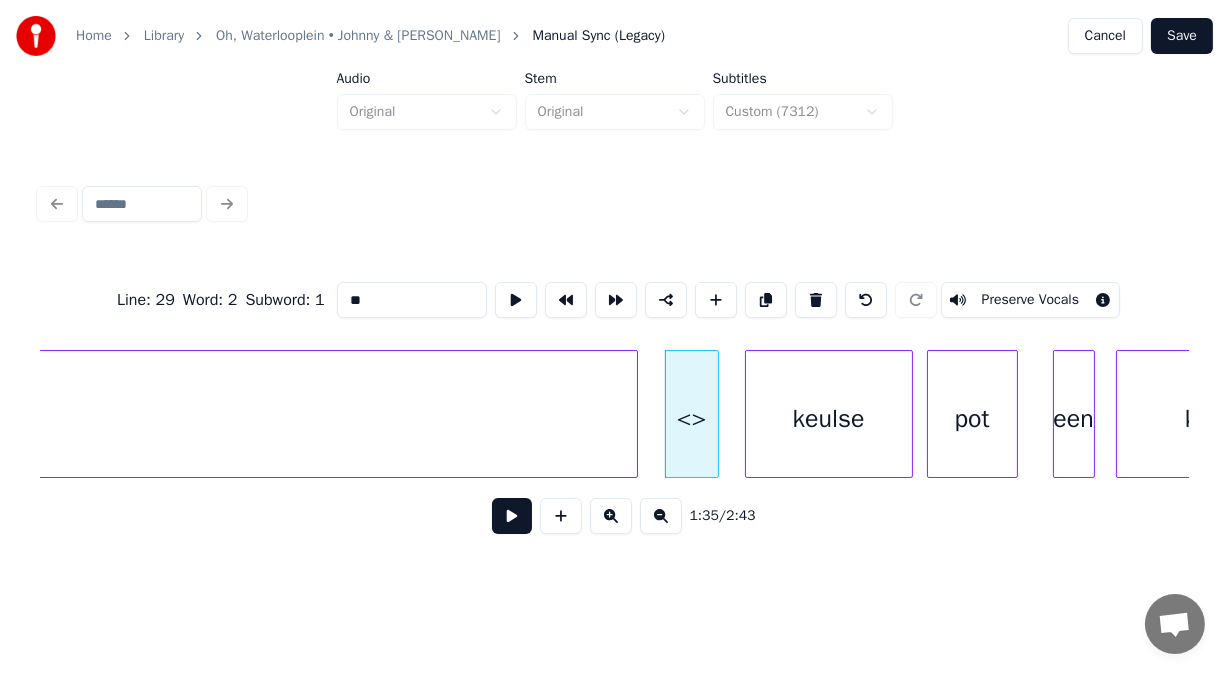 click at bounding box center (715, 414) 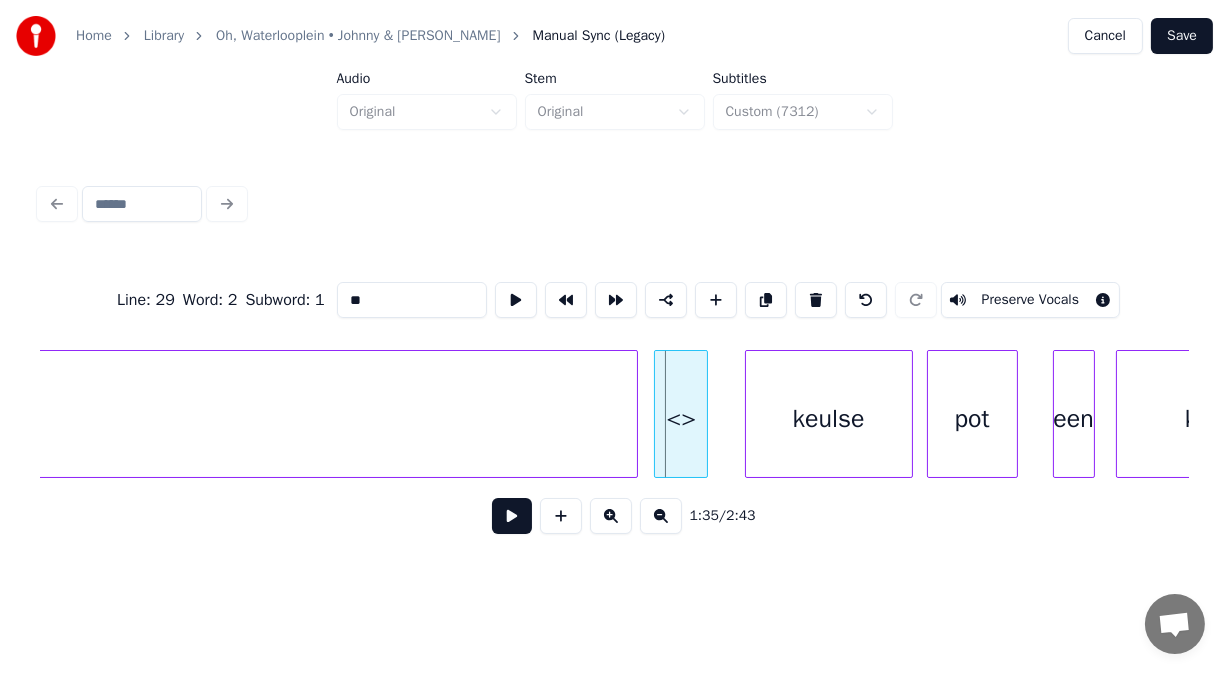 click on "<>" at bounding box center (681, 419) 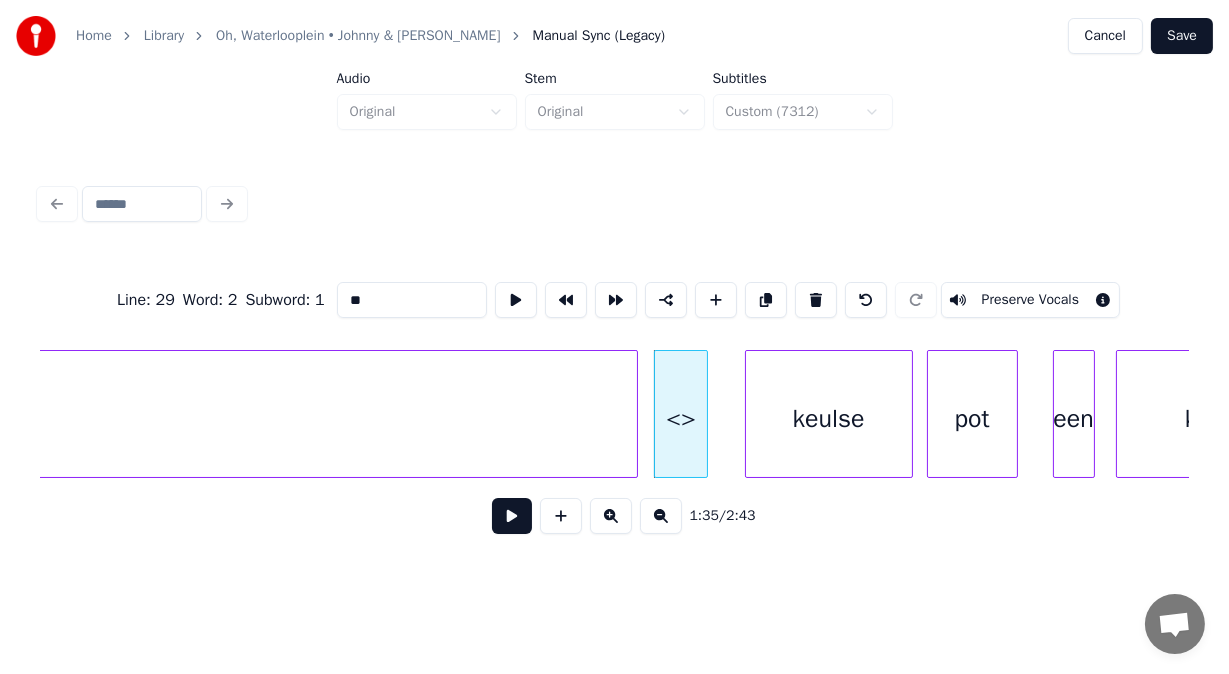 drag, startPoint x: 337, startPoint y: 295, endPoint x: 220, endPoint y: 289, distance: 117.15375 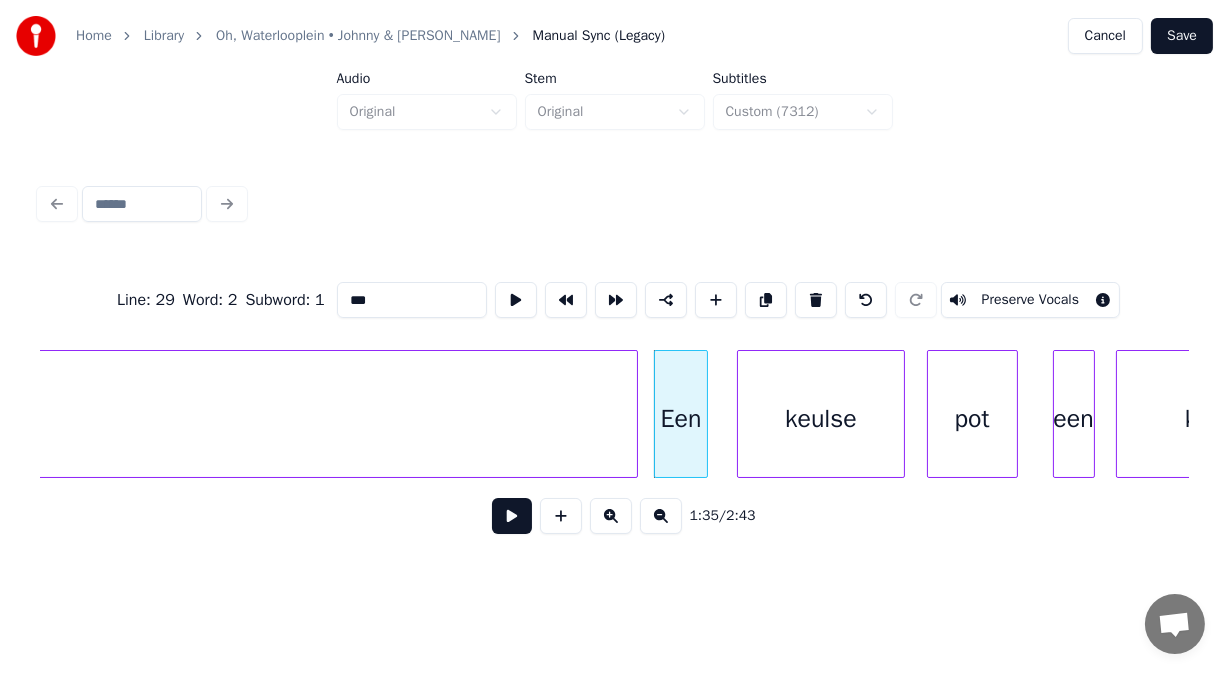 click on "keulse" at bounding box center (821, 419) 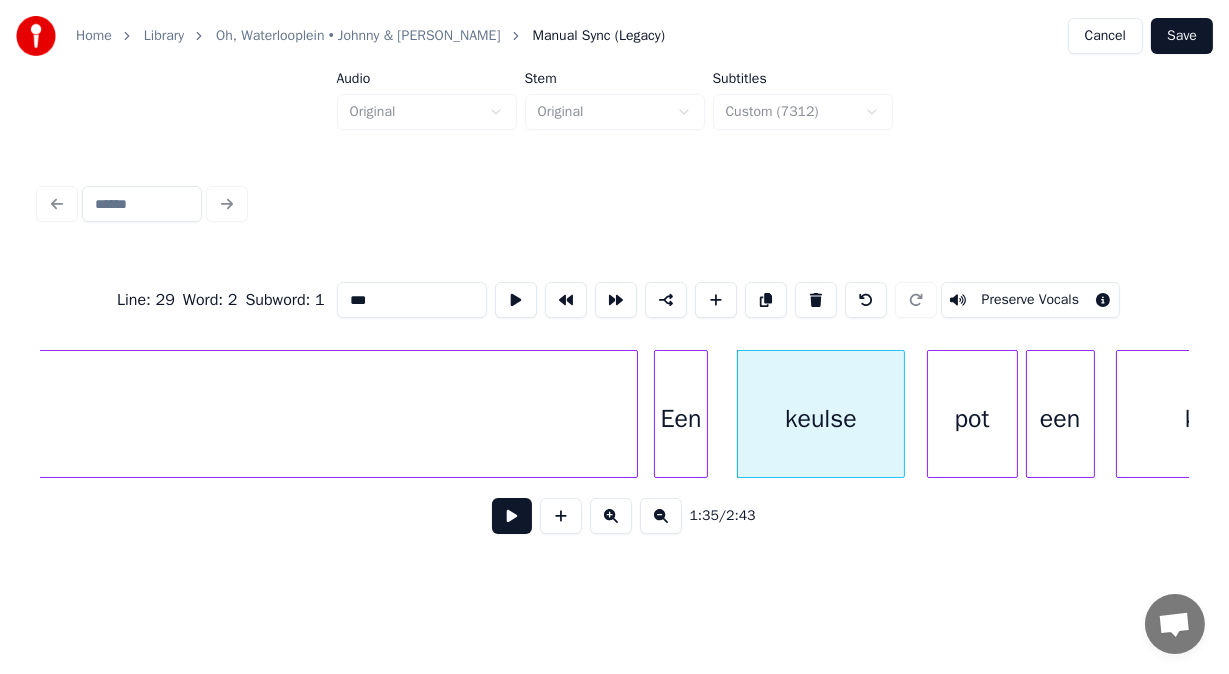 click at bounding box center (1030, 414) 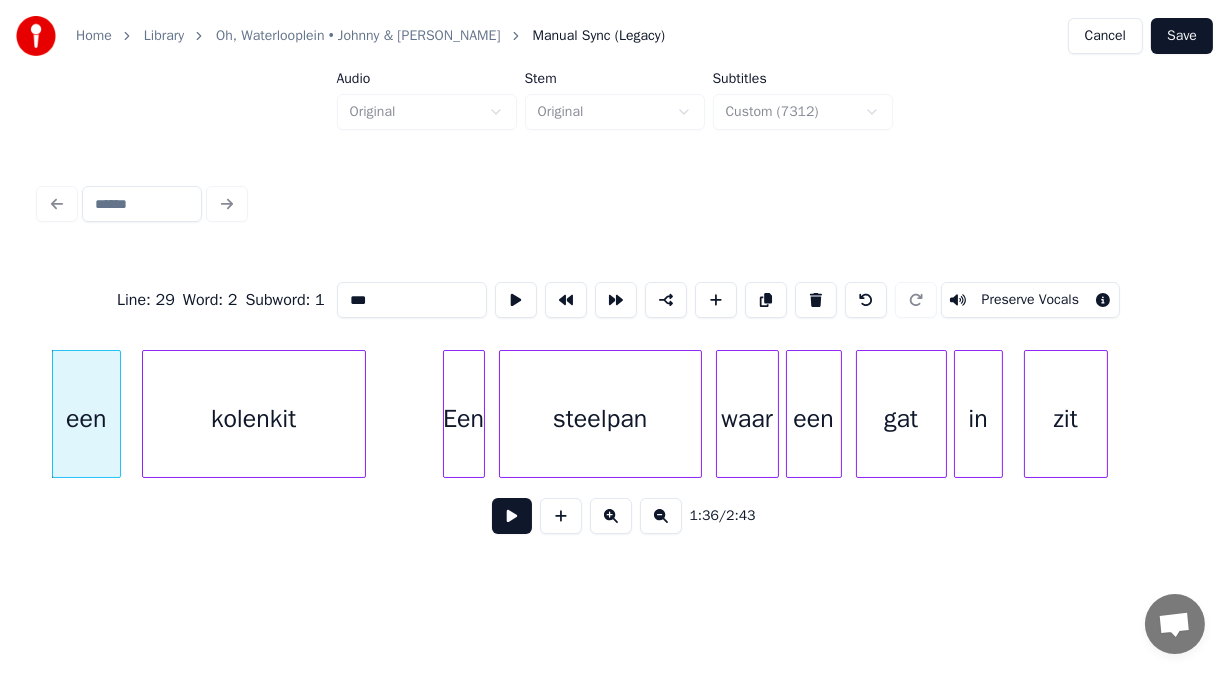 scroll, scrollTop: 0, scrollLeft: 33692, axis: horizontal 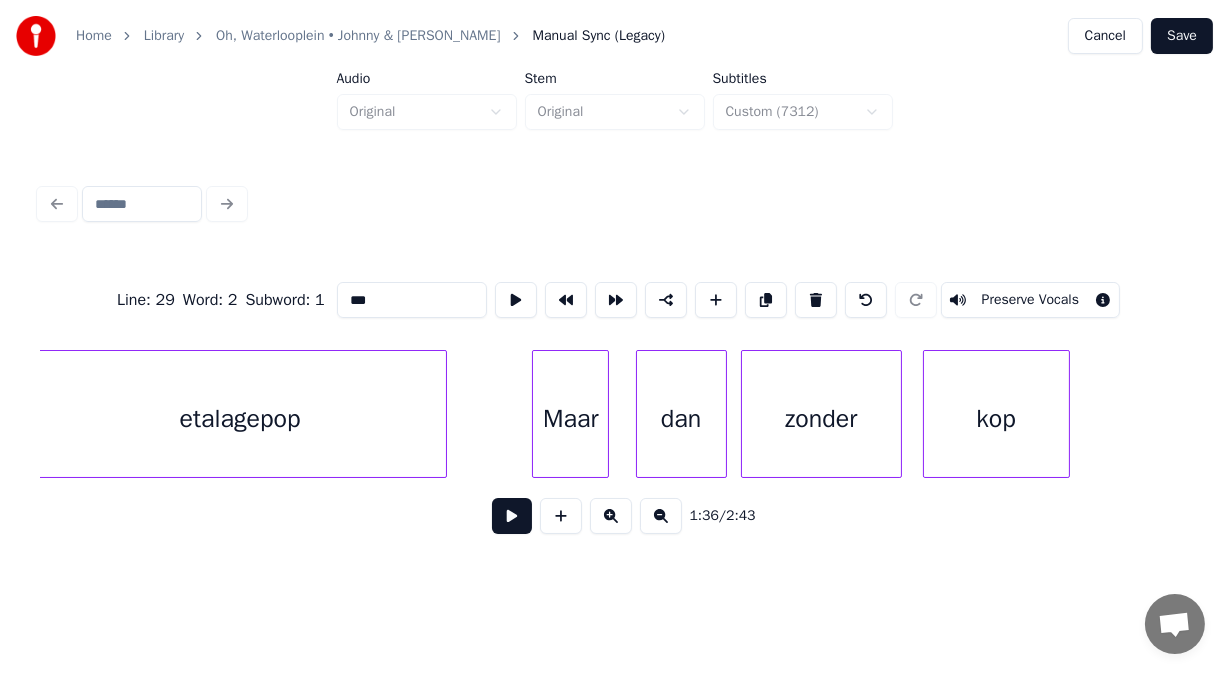 click on "Maar" at bounding box center [570, 419] 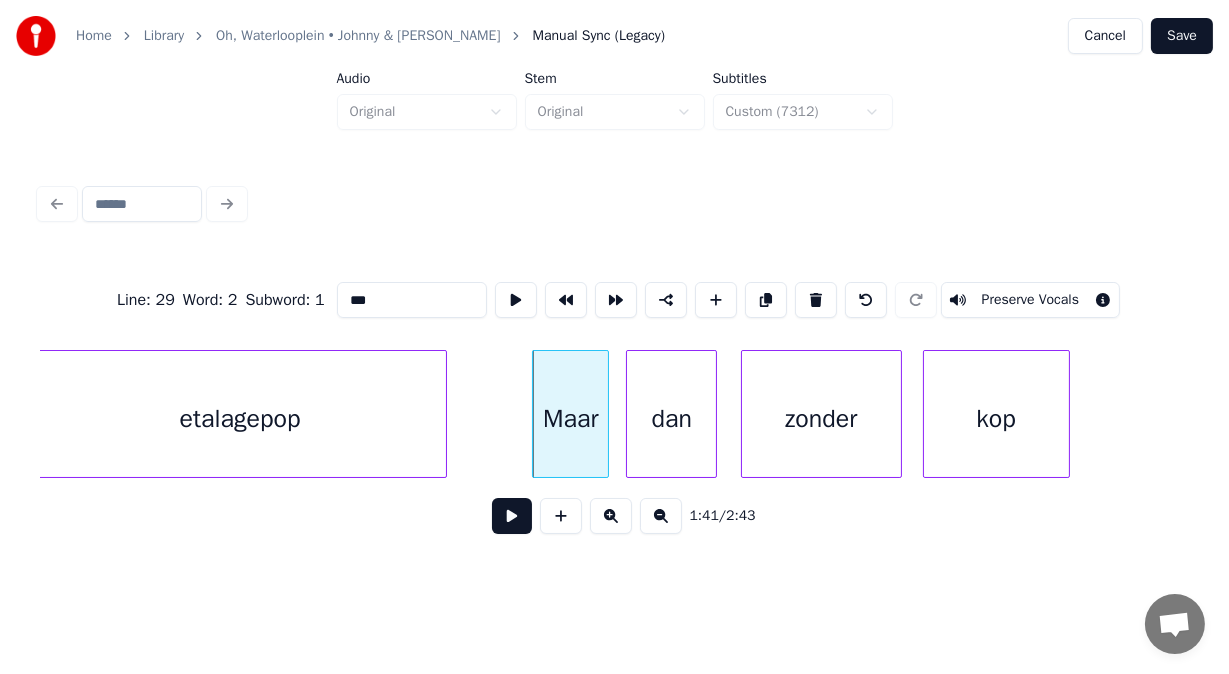 click on "dan" at bounding box center [671, 419] 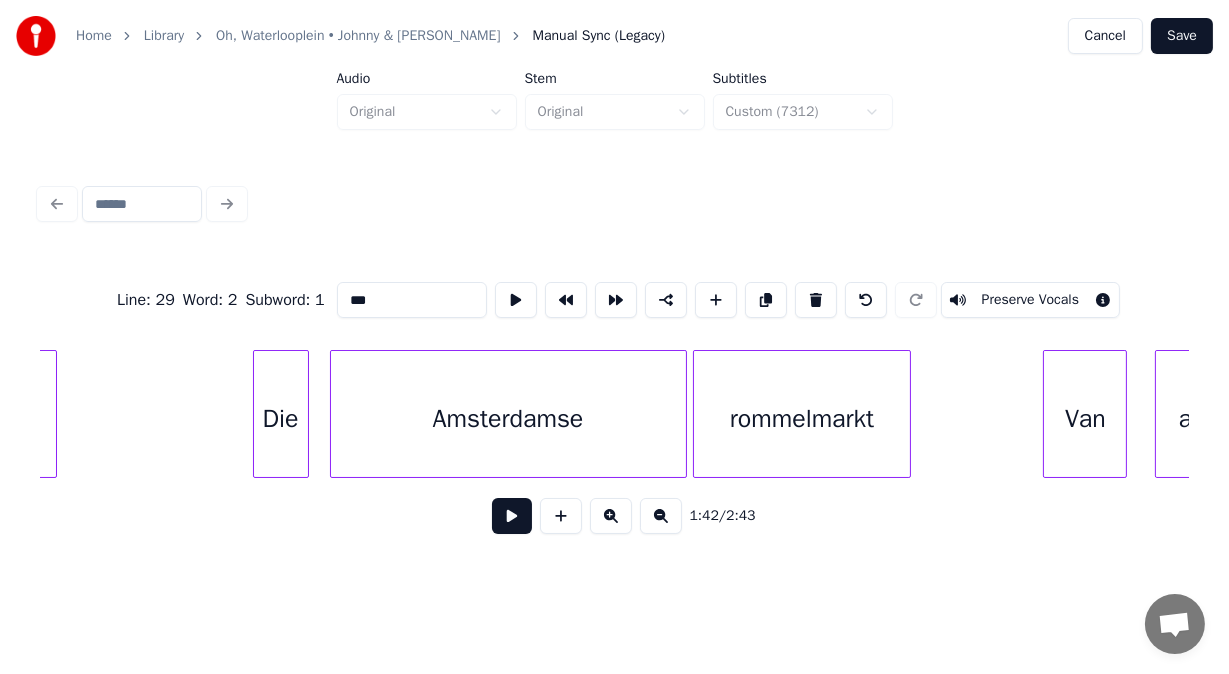 scroll, scrollTop: 0, scrollLeft: 36224, axis: horizontal 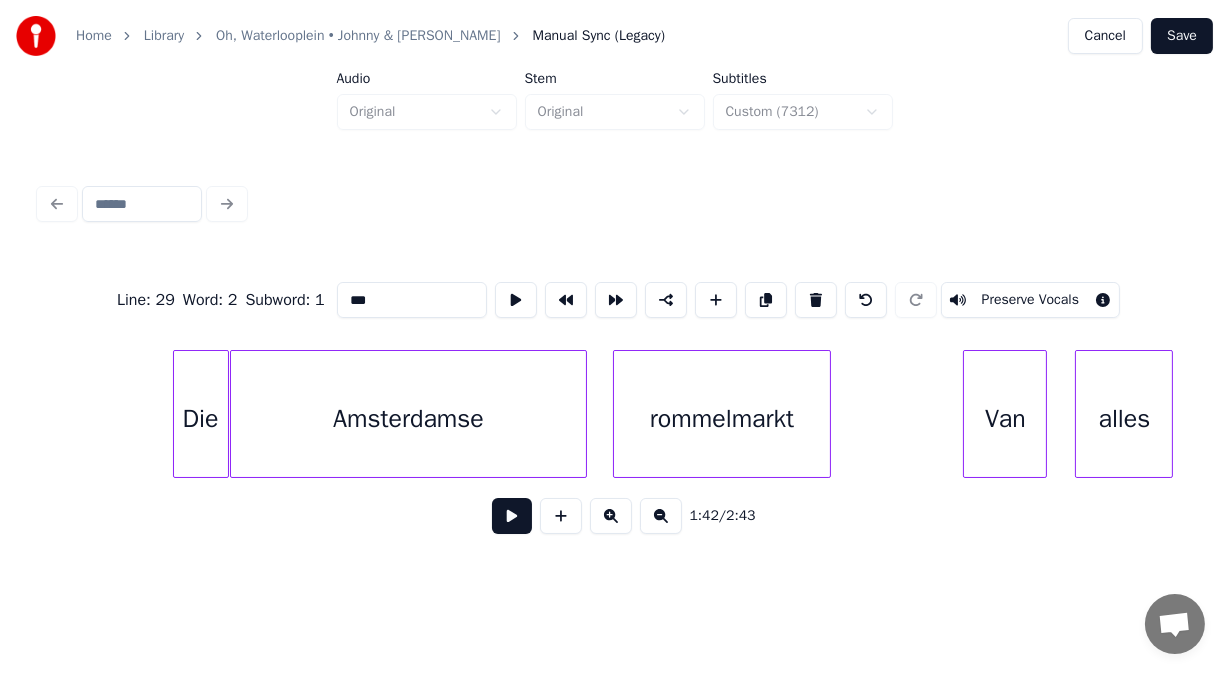 click on "Amsterdamse" at bounding box center (408, 419) 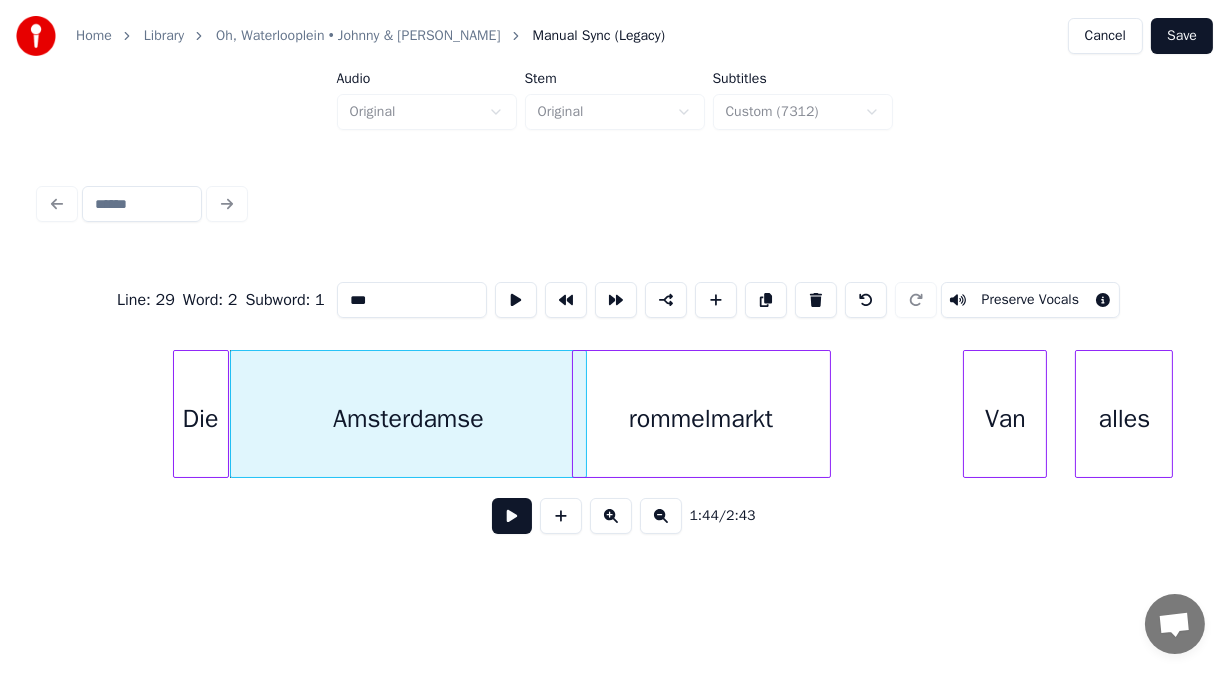 click at bounding box center [576, 414] 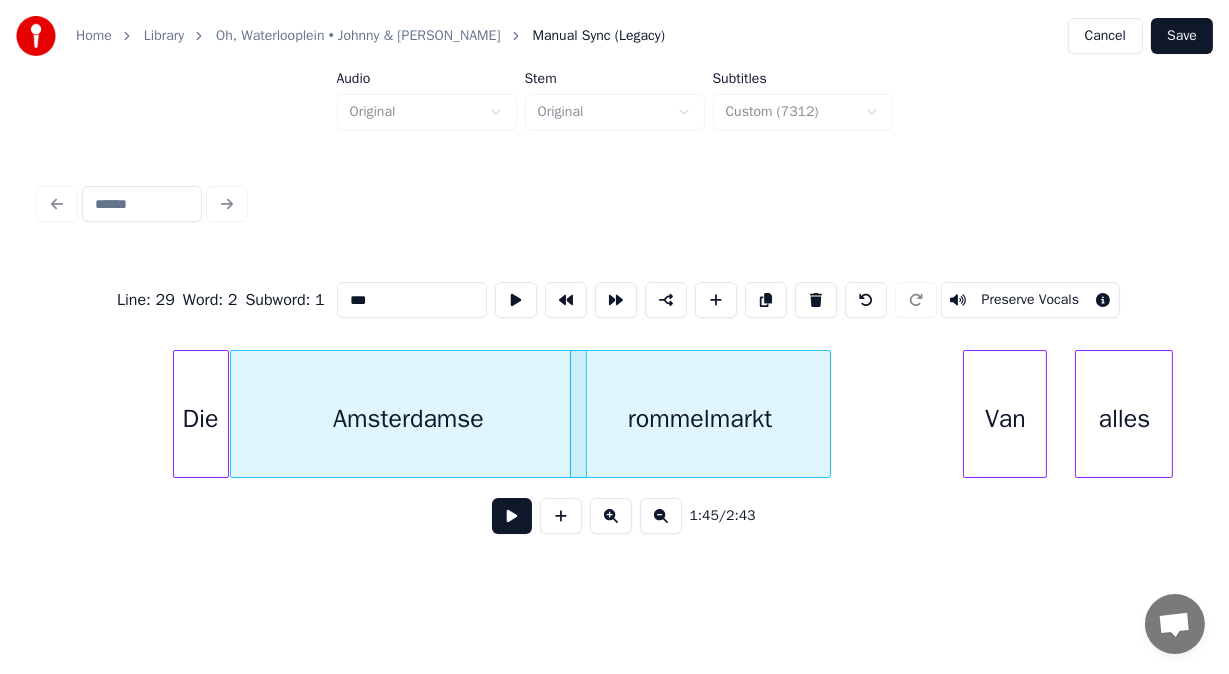 type on "***" 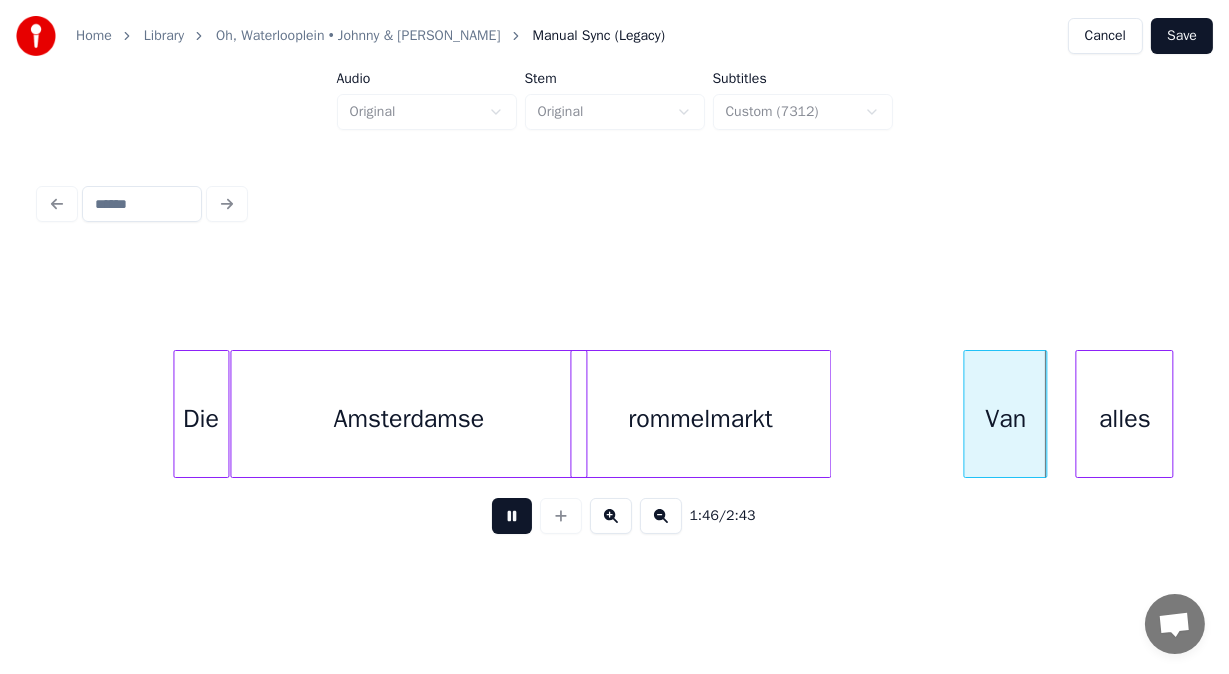 click at bounding box center [512, 516] 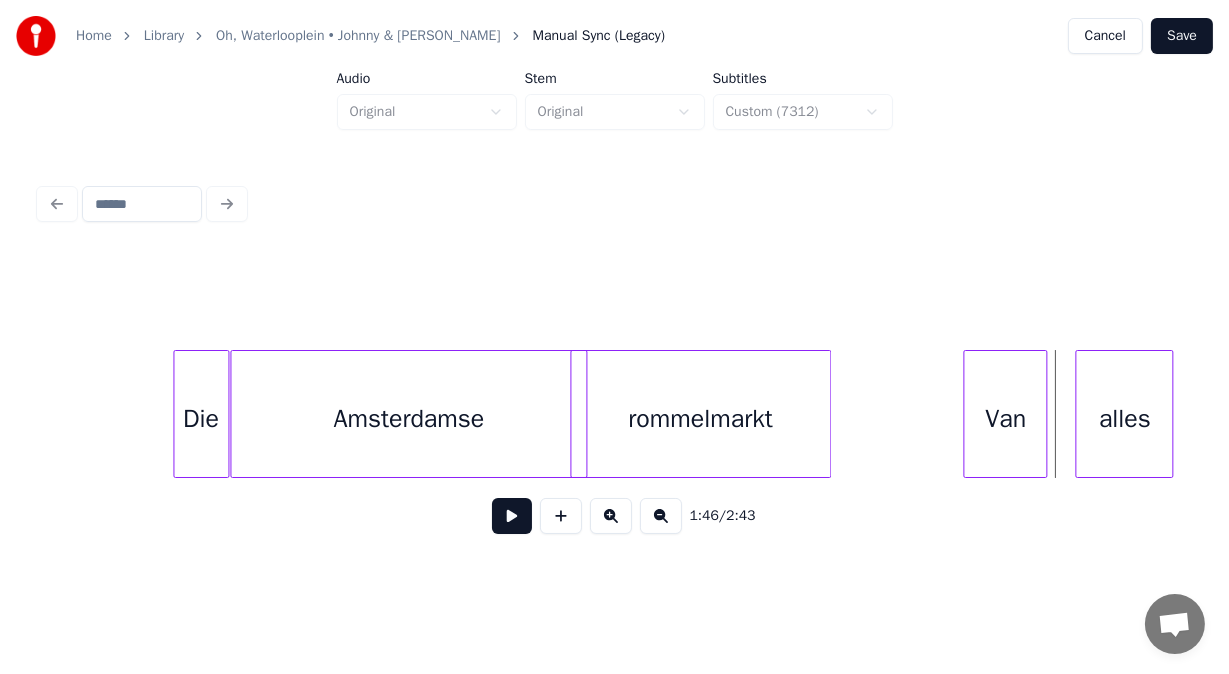 click at bounding box center (512, 516) 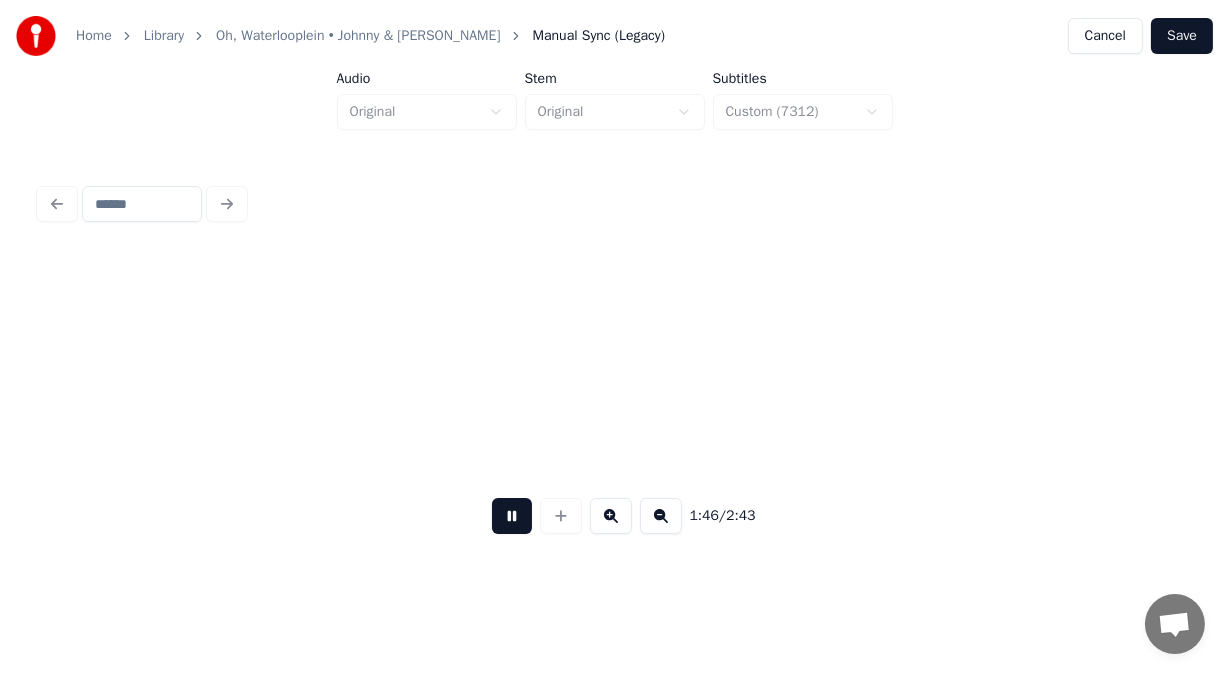 scroll, scrollTop: 0, scrollLeft: 37375, axis: horizontal 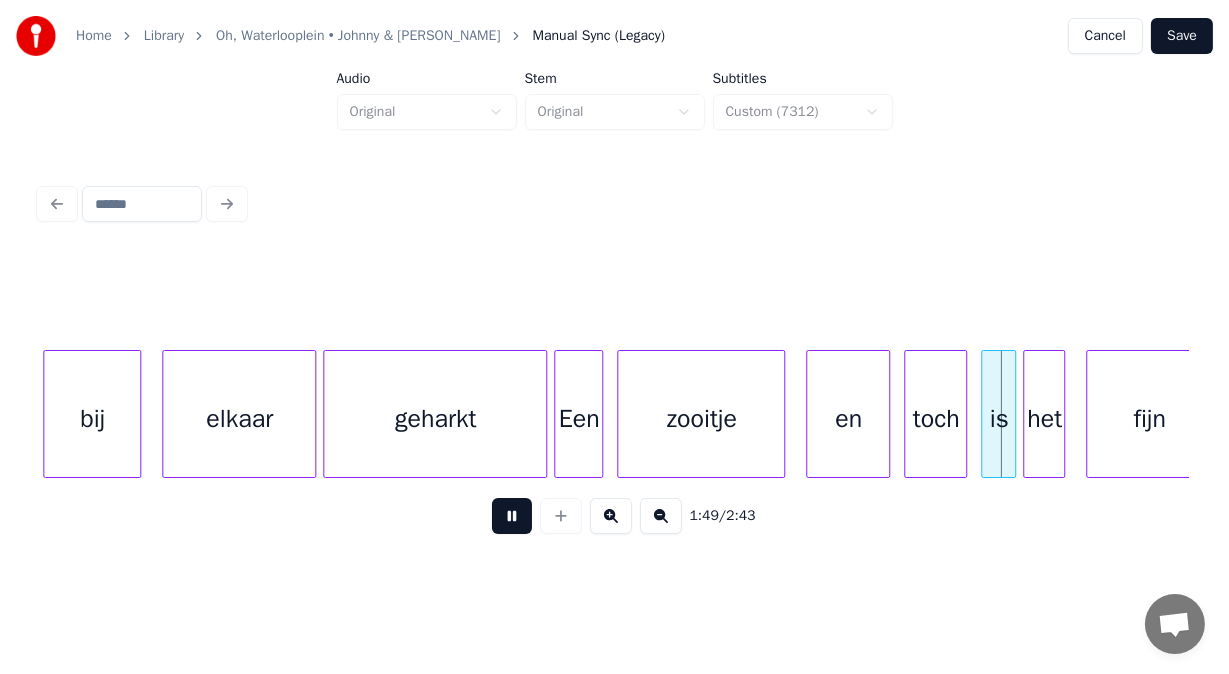 click at bounding box center [512, 516] 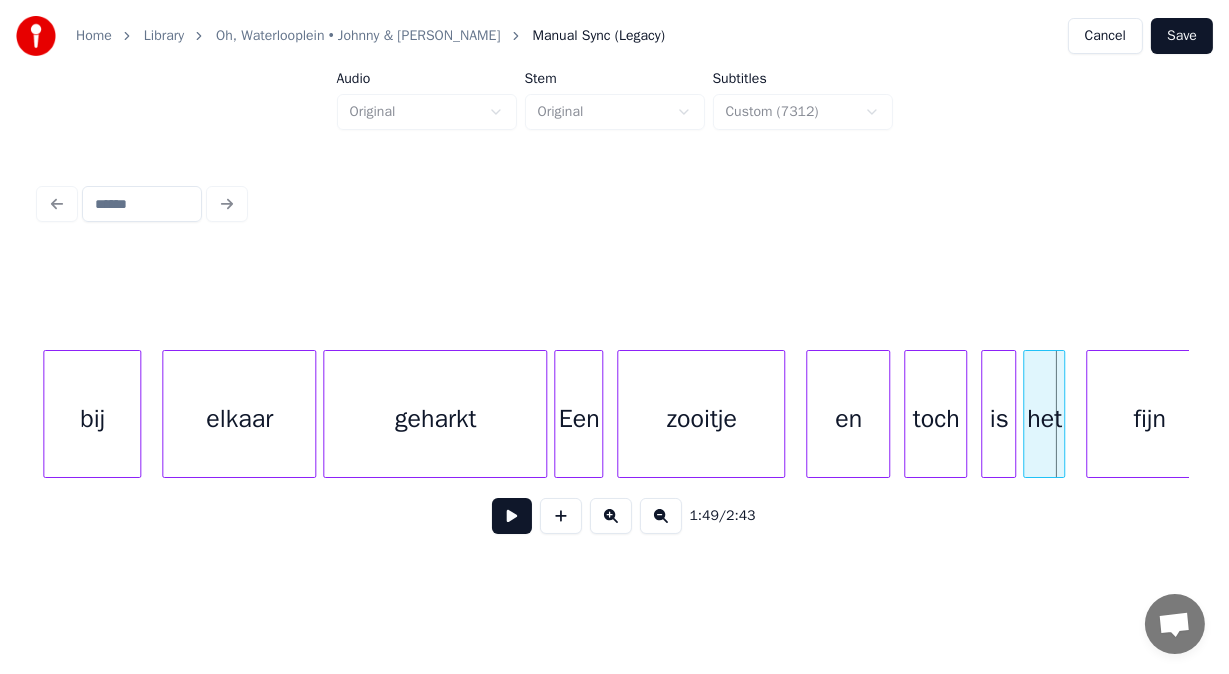 click at bounding box center (512, 516) 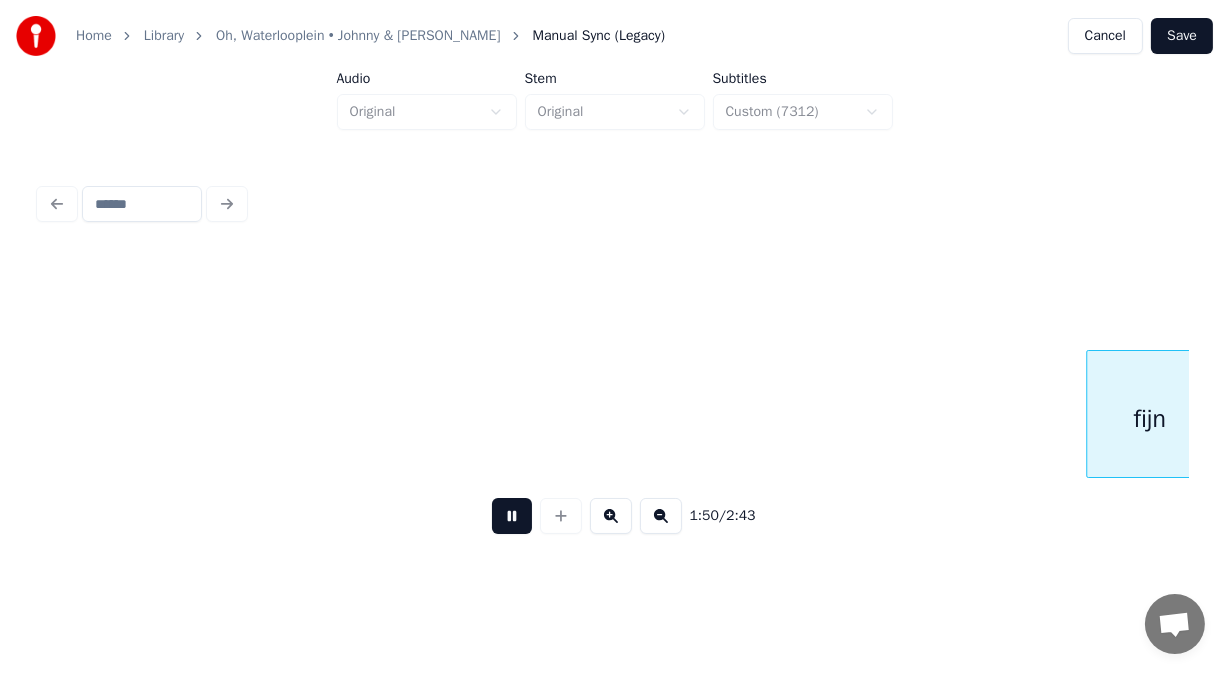 scroll, scrollTop: 0, scrollLeft: 38530, axis: horizontal 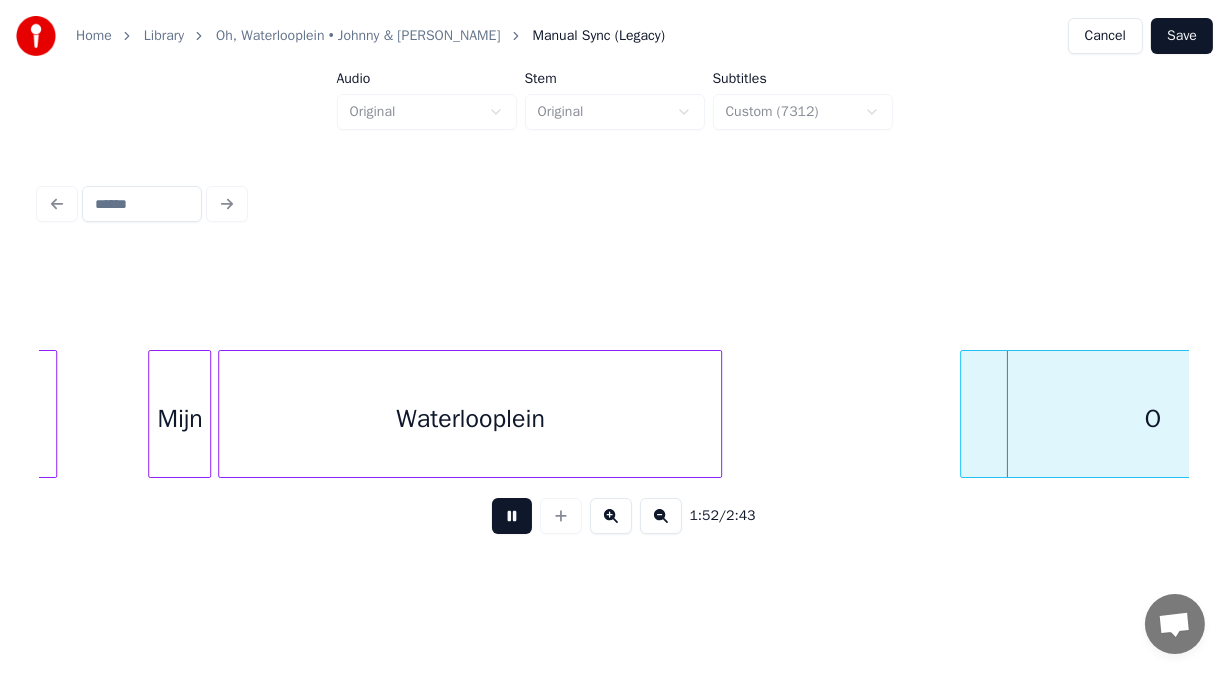 click at bounding box center (512, 516) 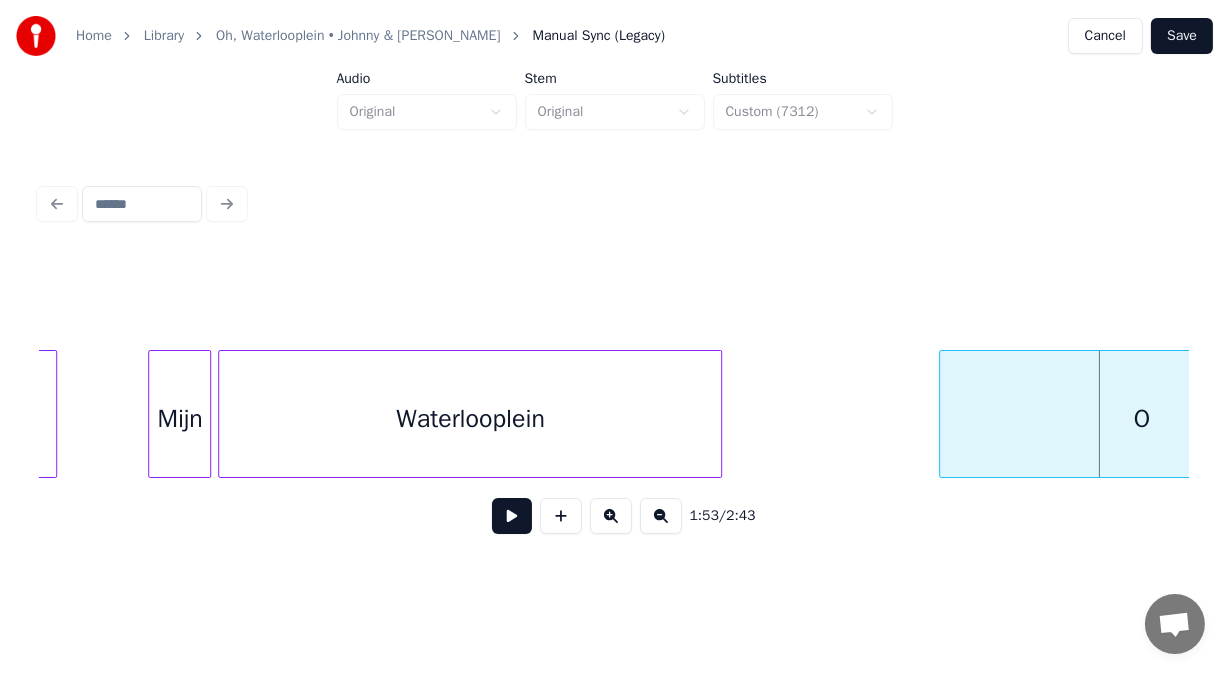 click at bounding box center [943, 414] 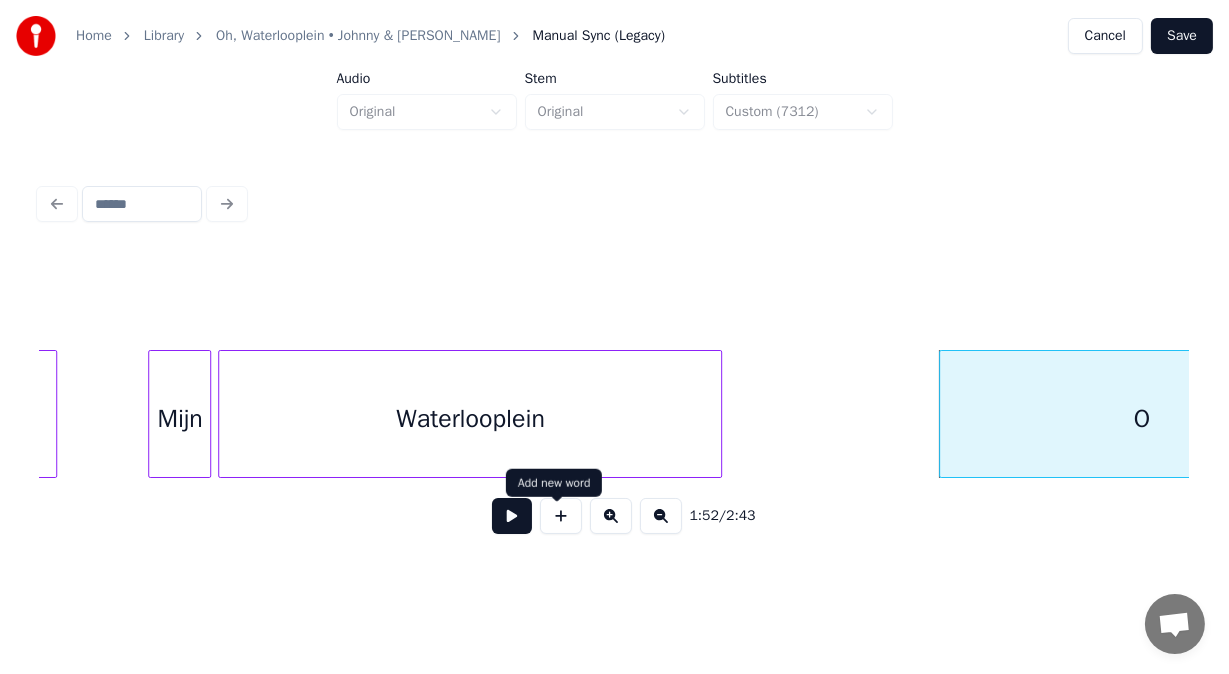 click at bounding box center (561, 516) 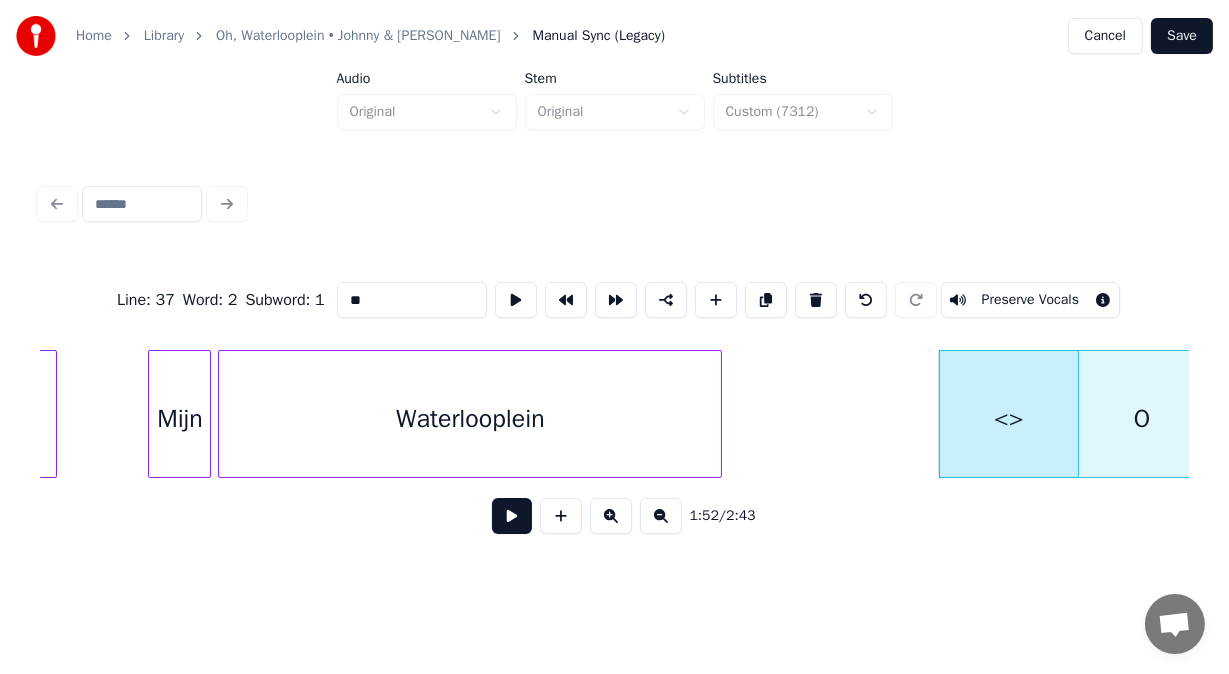 click at bounding box center (866, 300) 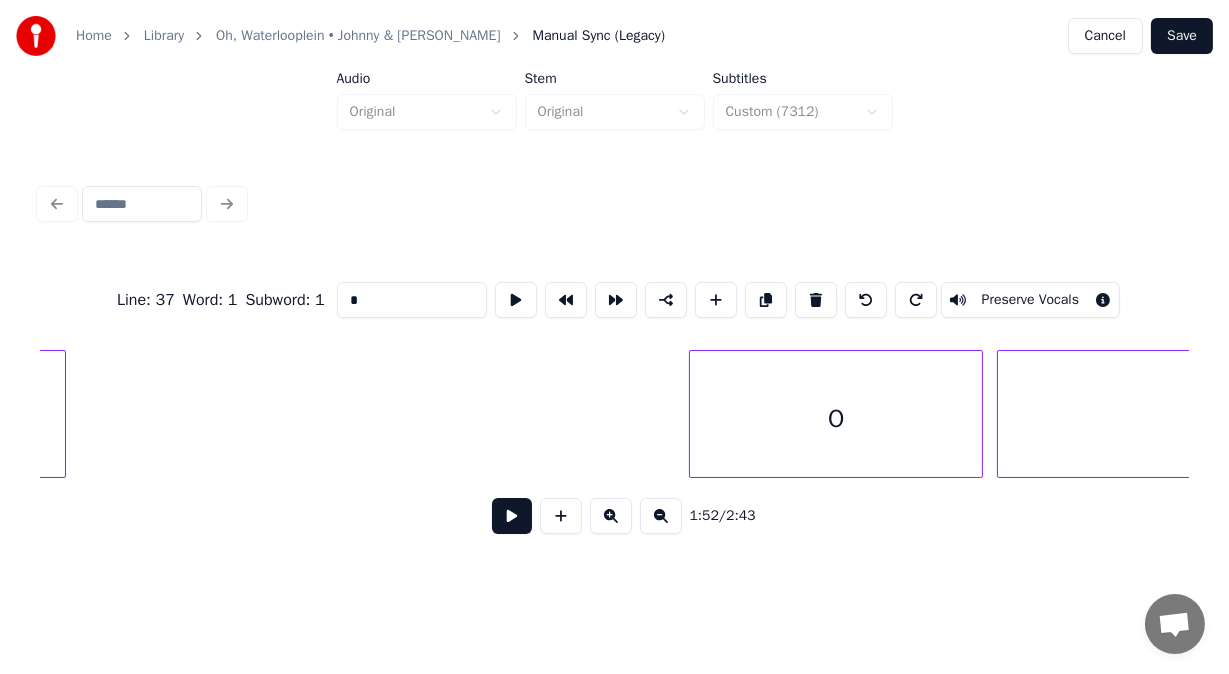 scroll, scrollTop: 0, scrollLeft: 40437, axis: horizontal 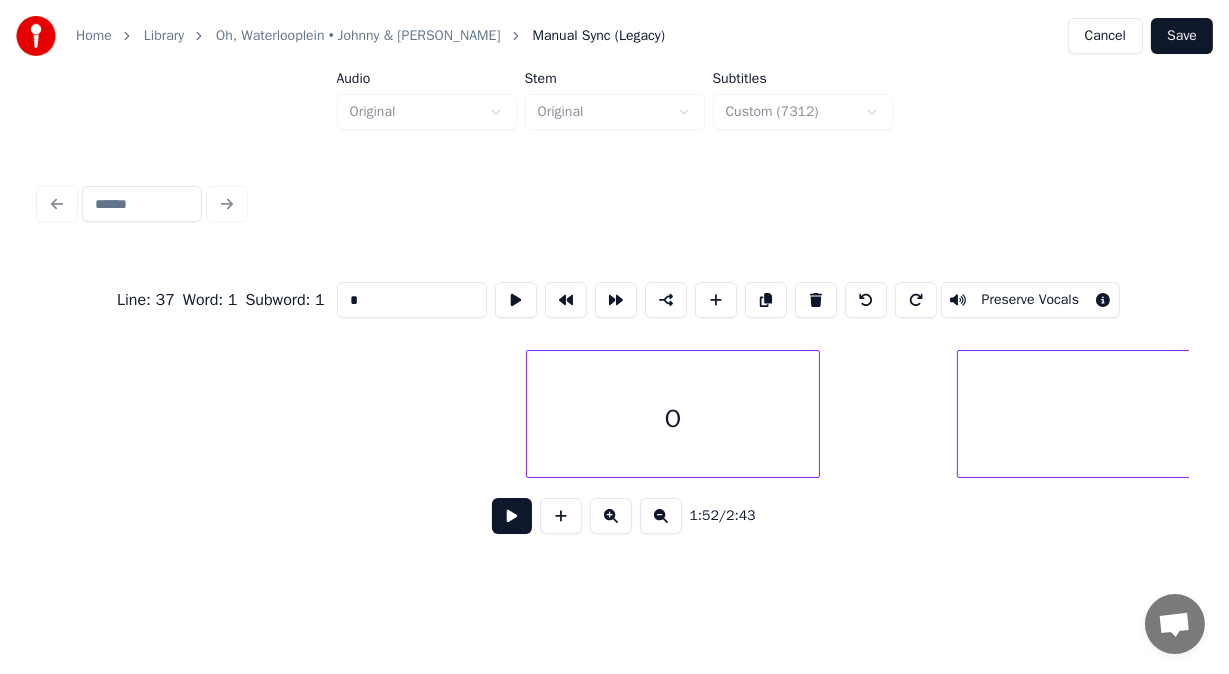 click on "O" at bounding box center [673, 419] 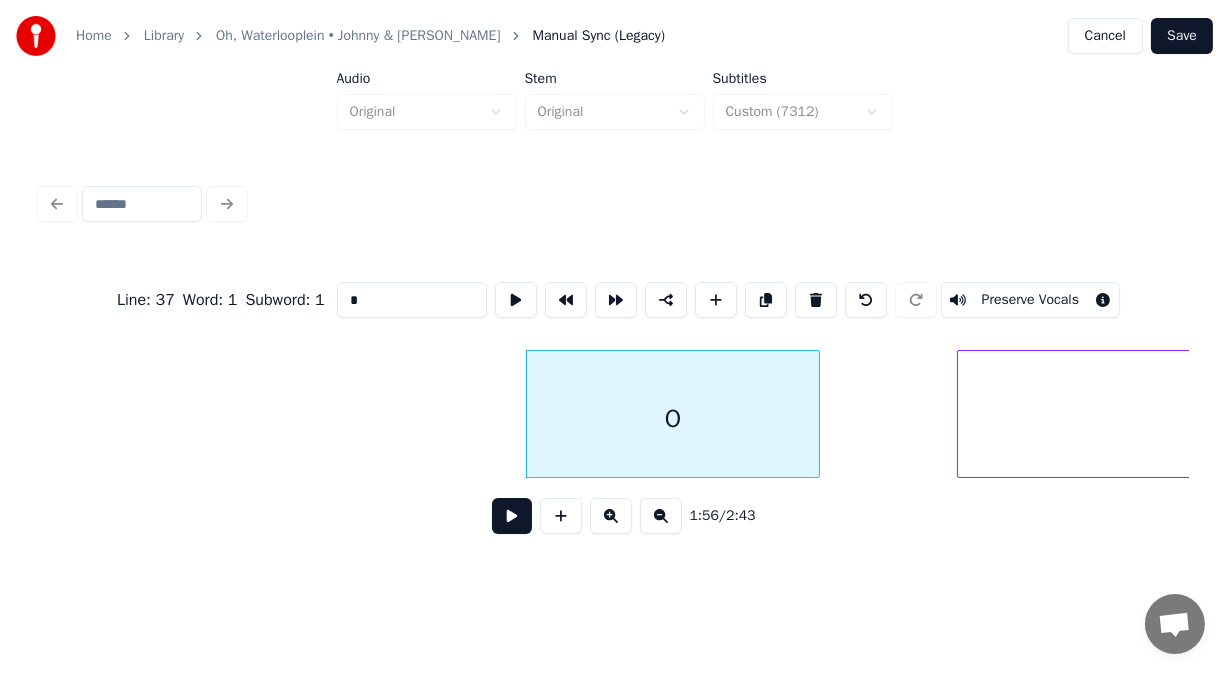 click at bounding box center (512, 516) 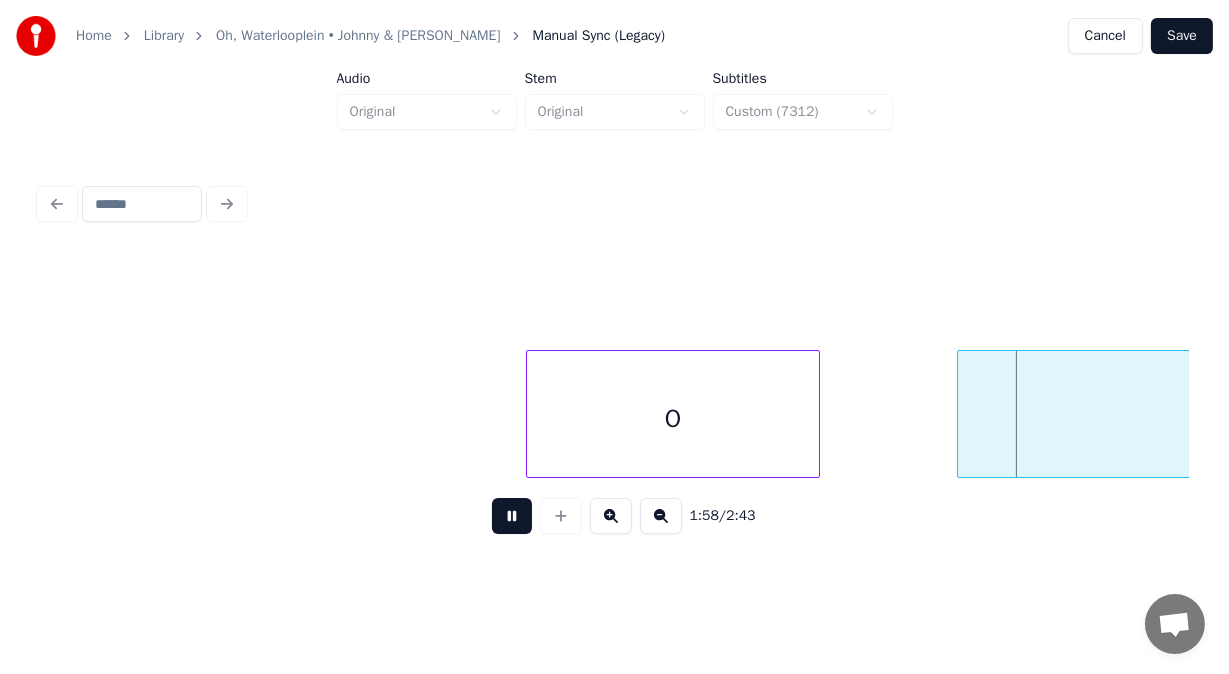 click at bounding box center (512, 516) 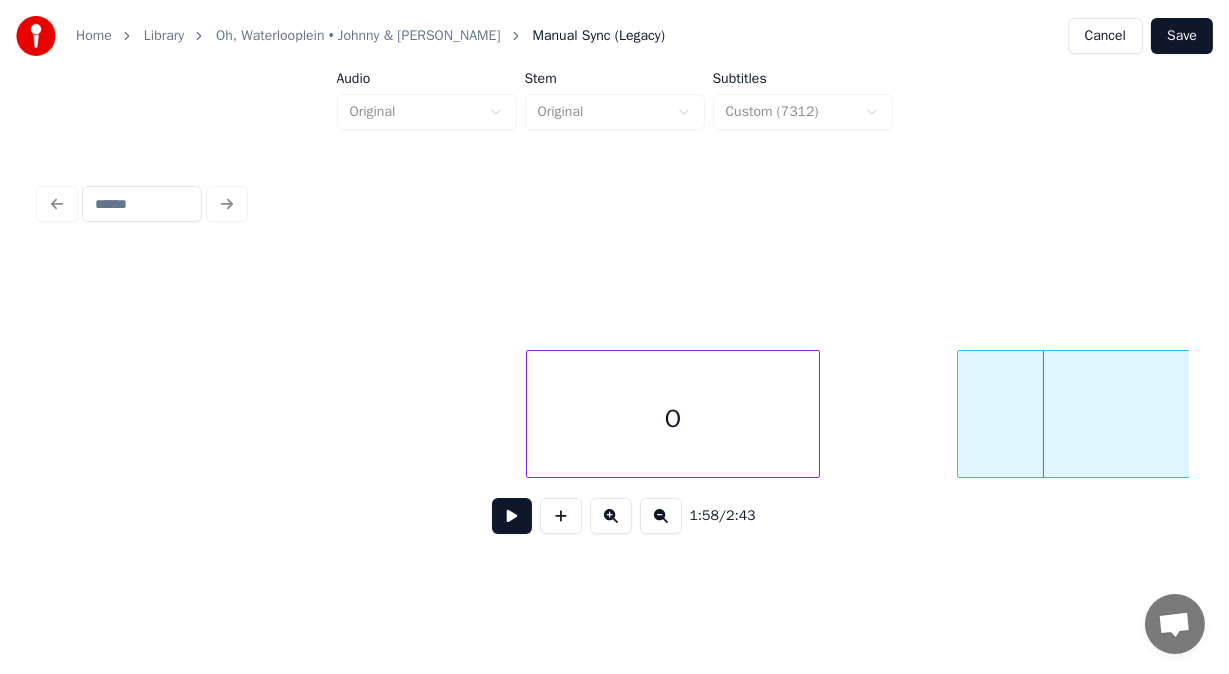 scroll, scrollTop: 0, scrollLeft: 40880, axis: horizontal 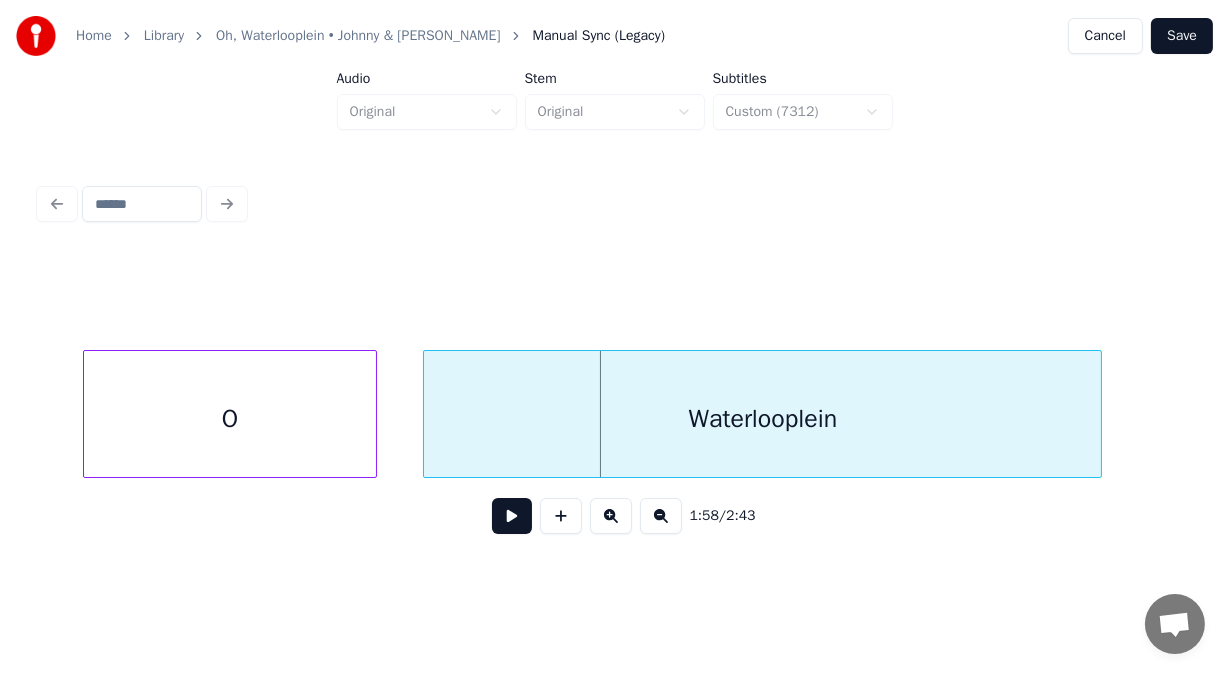 click on "Waterlooplein" at bounding box center [762, 419] 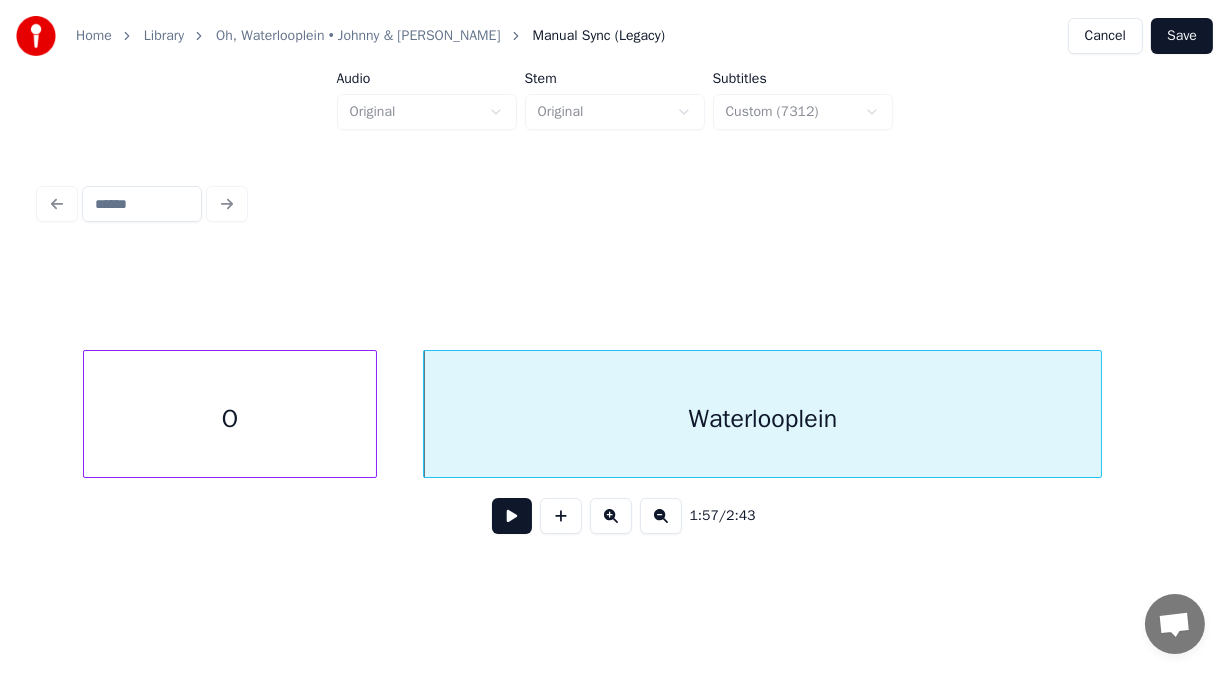 click at bounding box center (512, 516) 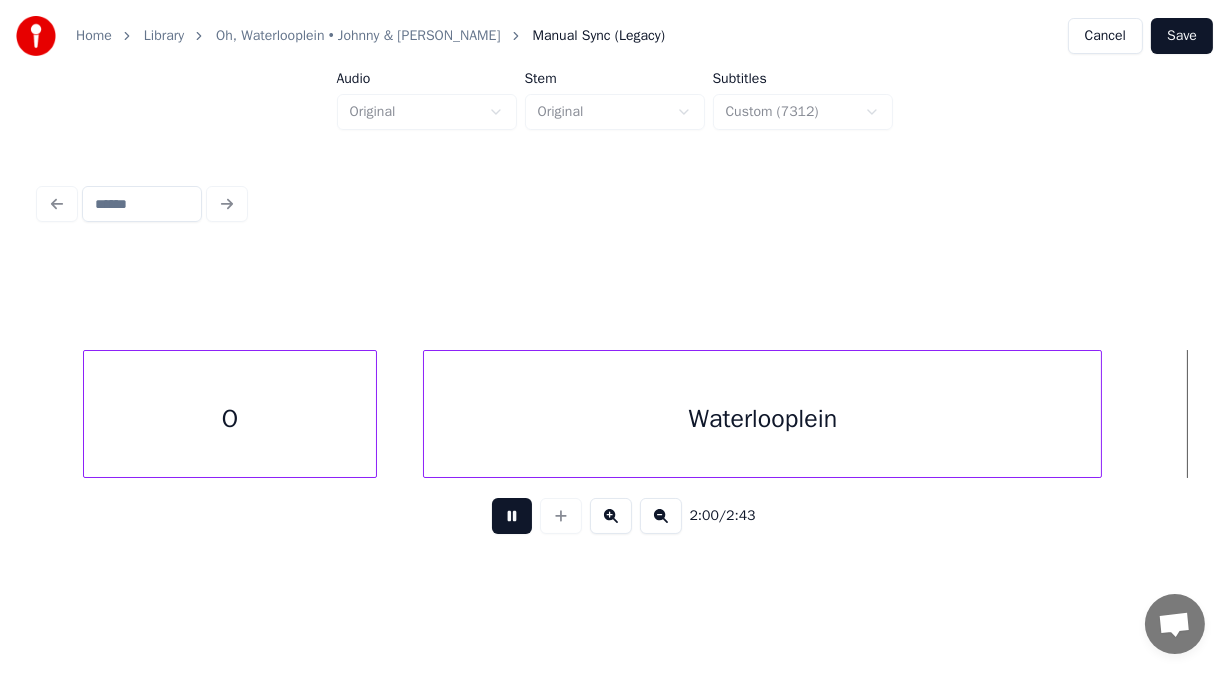 scroll, scrollTop: 0, scrollLeft: 42030, axis: horizontal 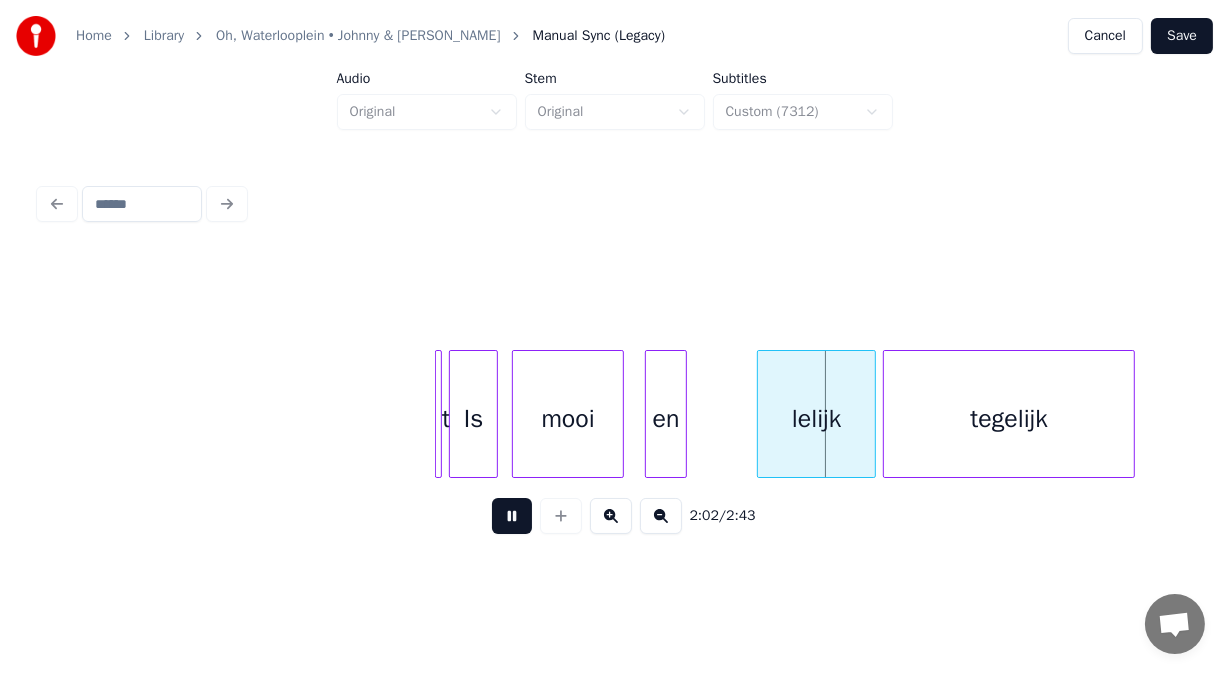 click at bounding box center (512, 516) 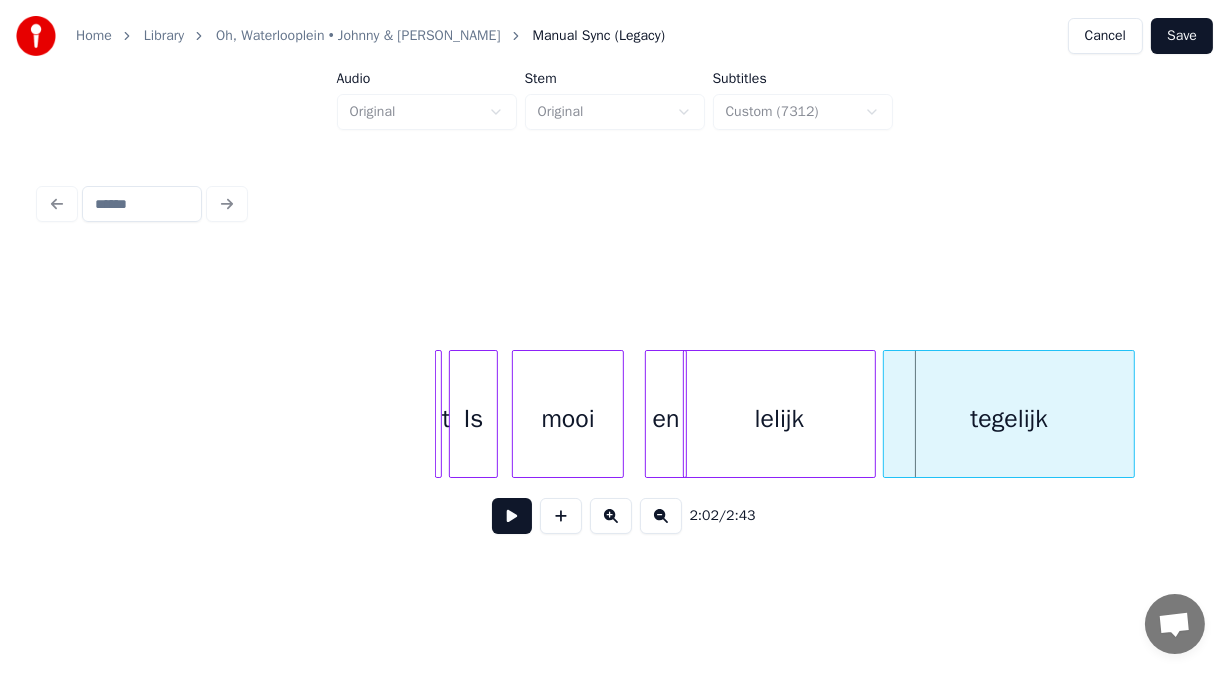 click at bounding box center (687, 414) 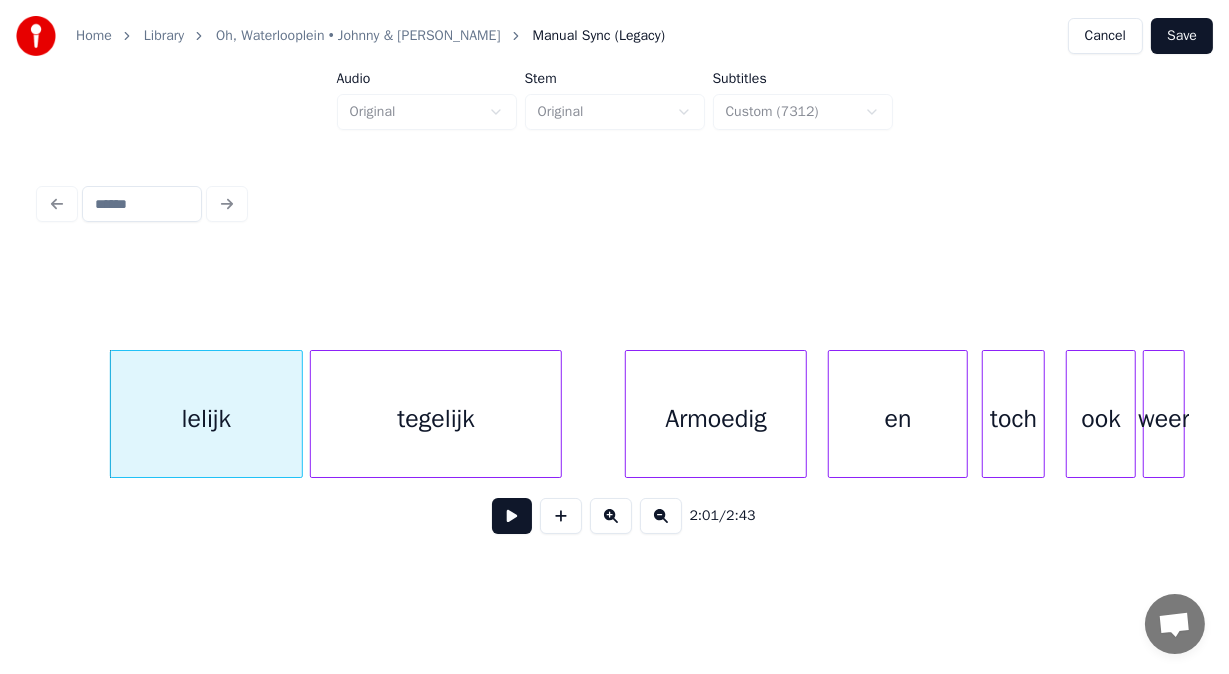 scroll, scrollTop: 0, scrollLeft: 42710, axis: horizontal 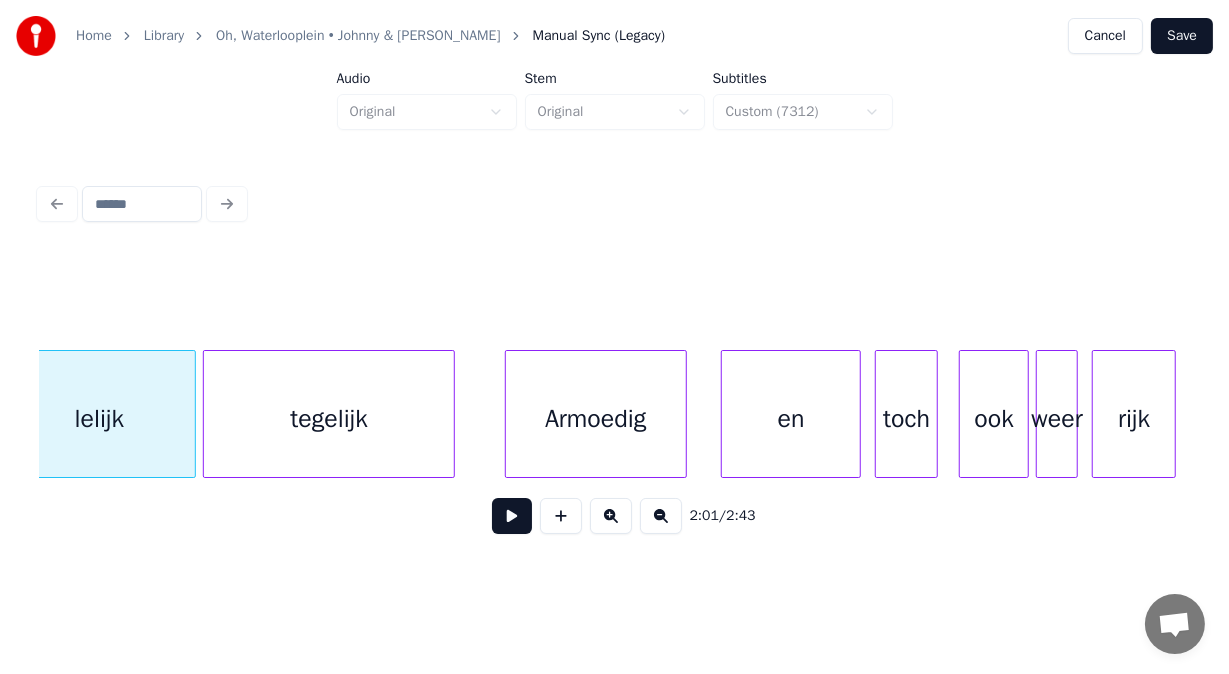 click on "Armoedig" at bounding box center (596, 419) 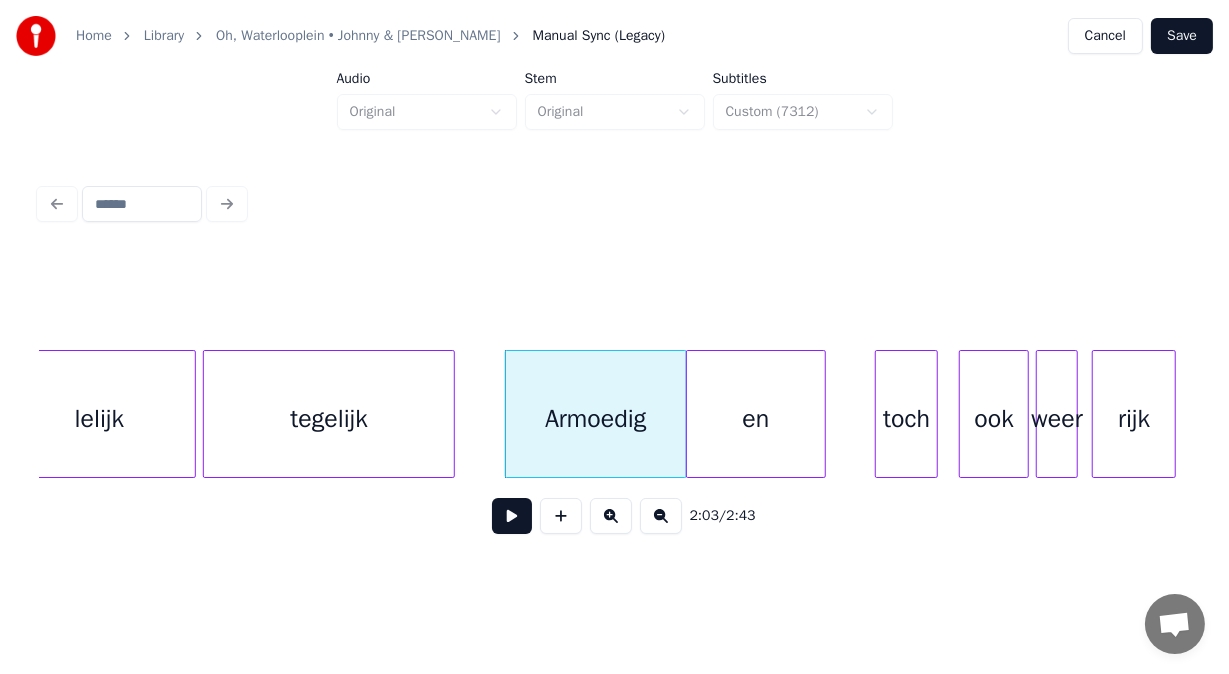 click on "en" at bounding box center [756, 419] 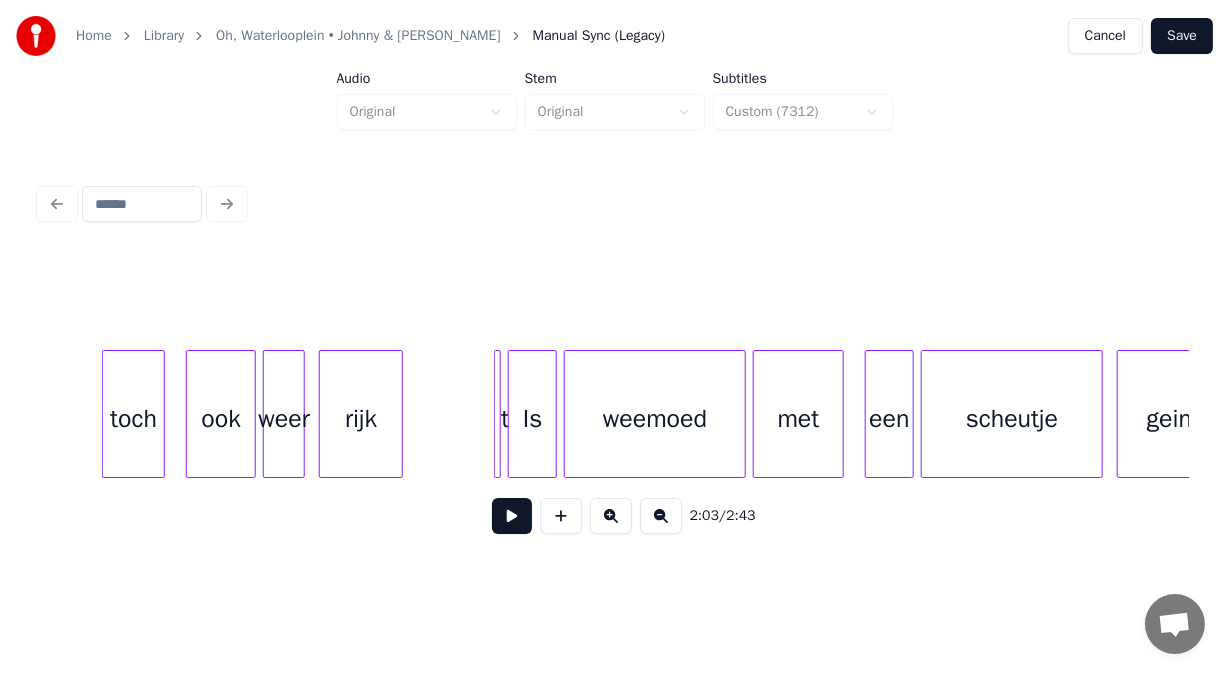 scroll, scrollTop: 0, scrollLeft: 43524, axis: horizontal 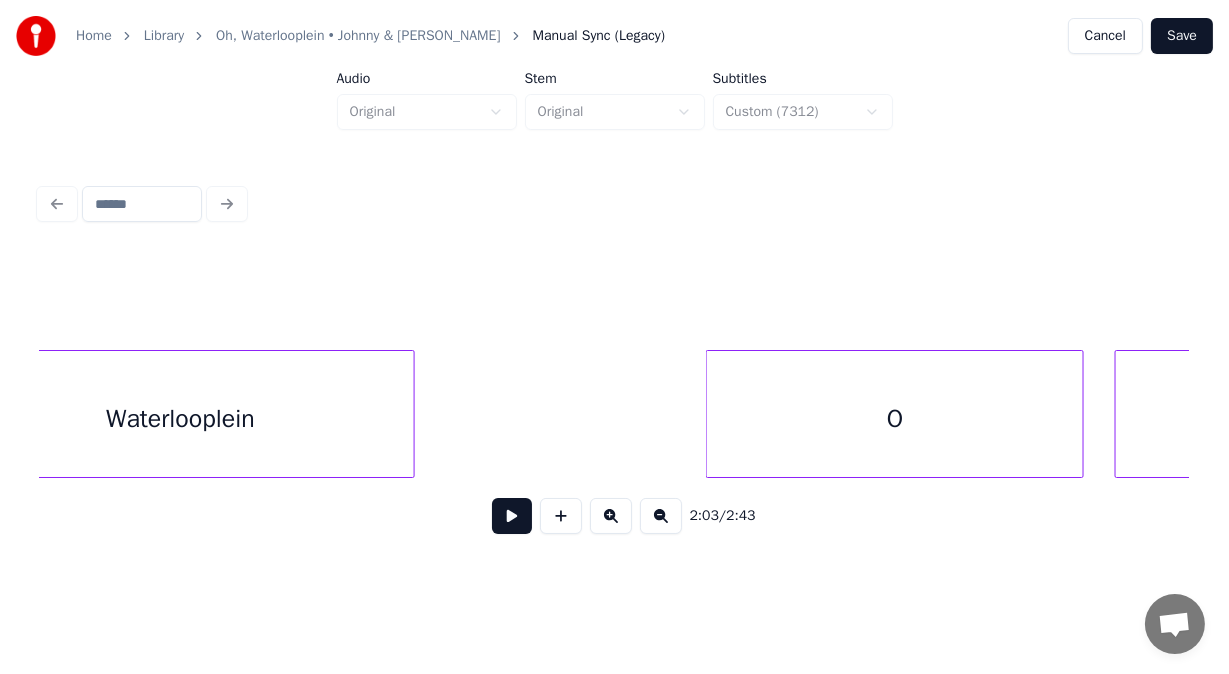 click on "O" at bounding box center [895, 419] 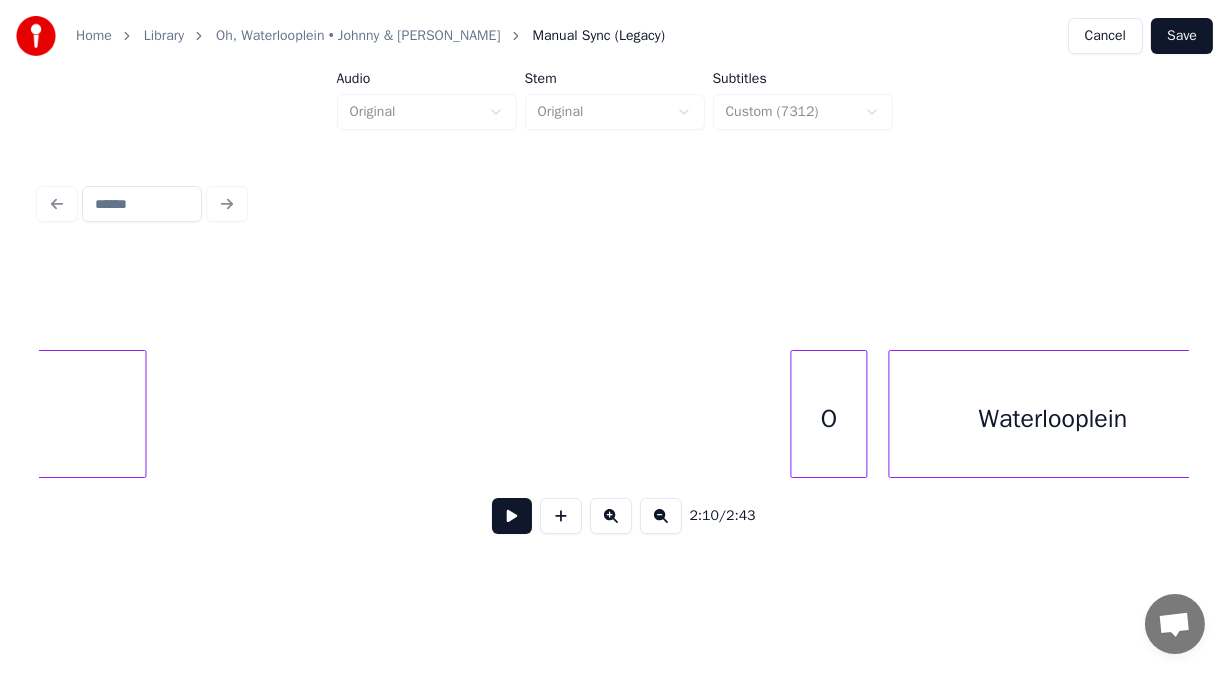 scroll, scrollTop: 0, scrollLeft: 46470, axis: horizontal 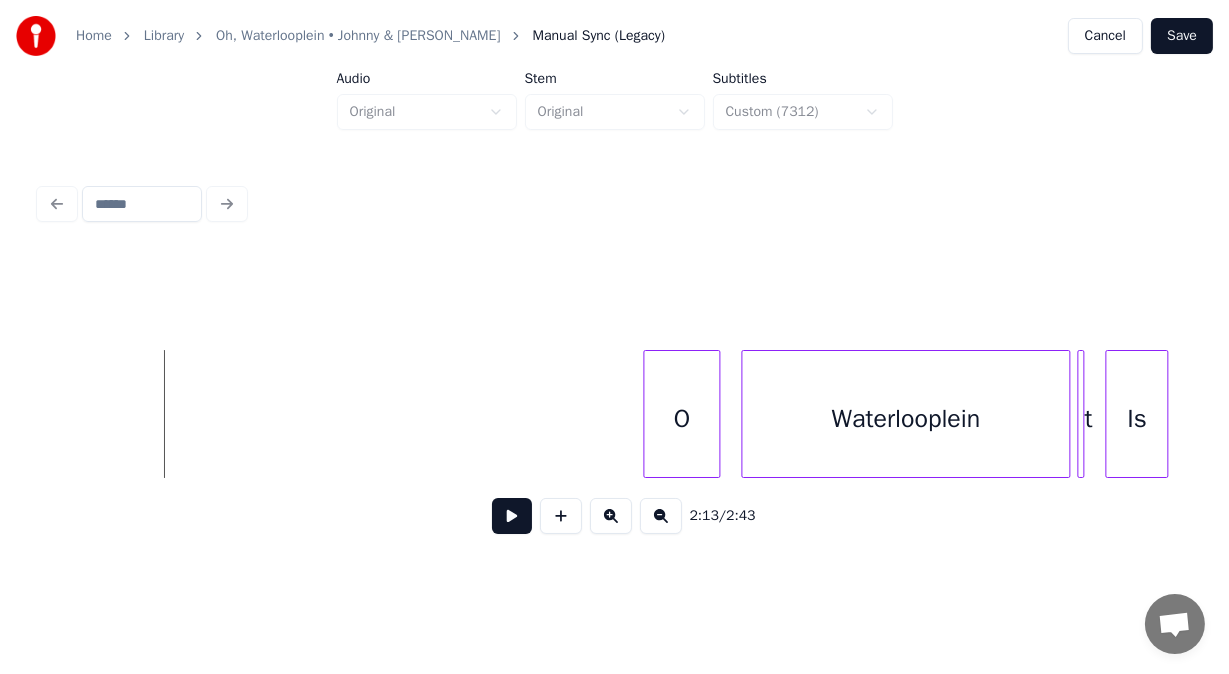 click at bounding box center [512, 516] 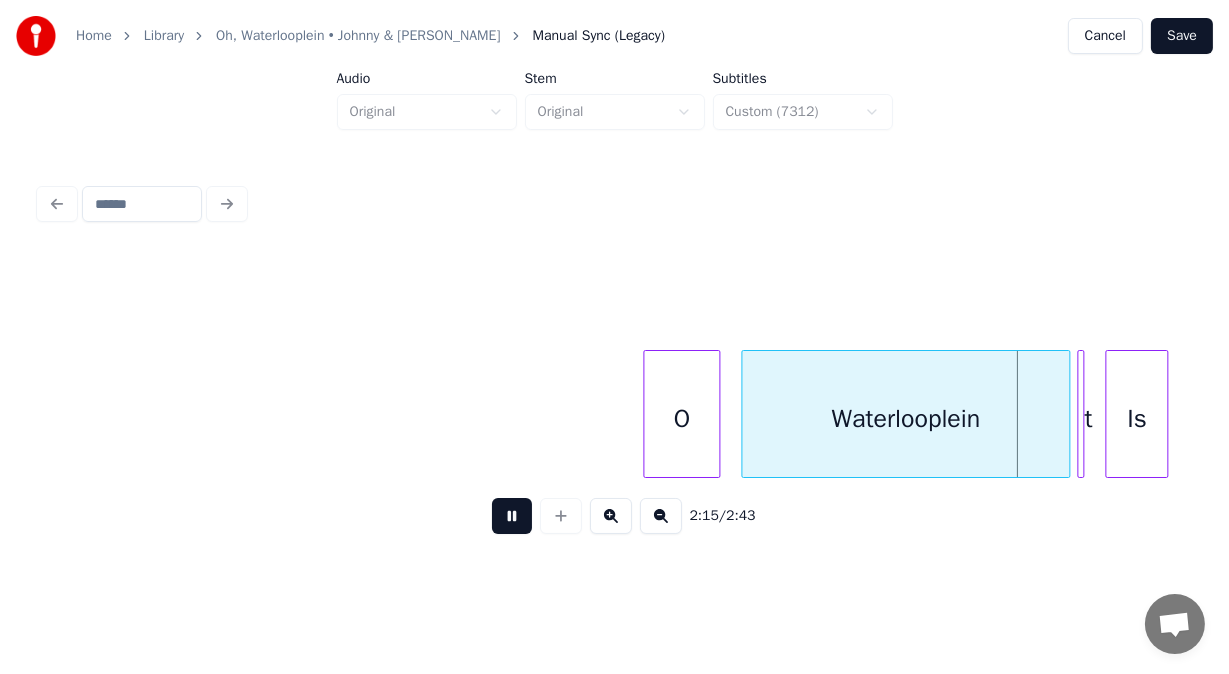 click at bounding box center [512, 516] 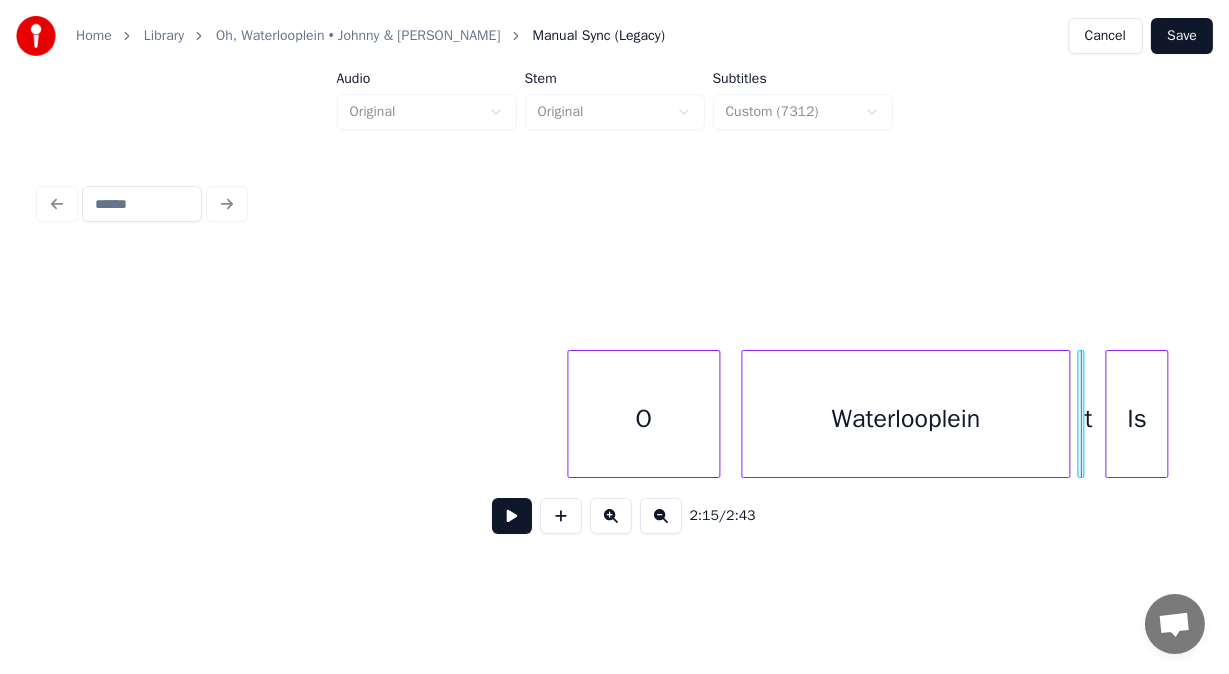 click at bounding box center (571, 414) 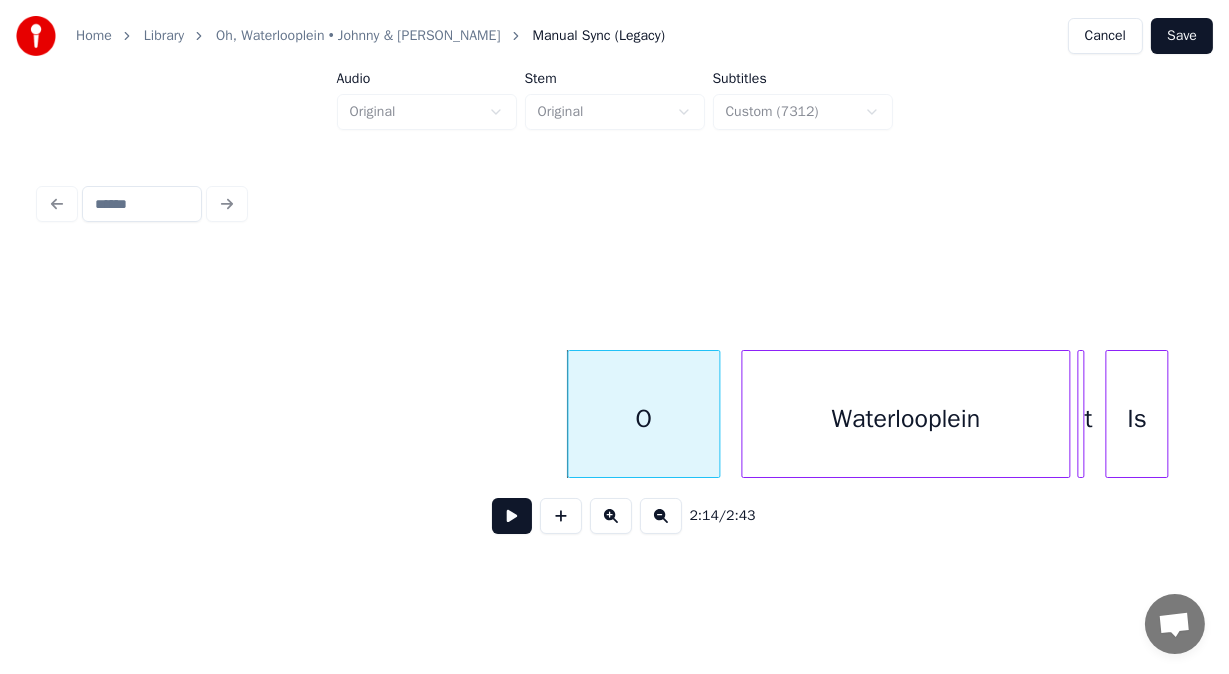 click at bounding box center [512, 516] 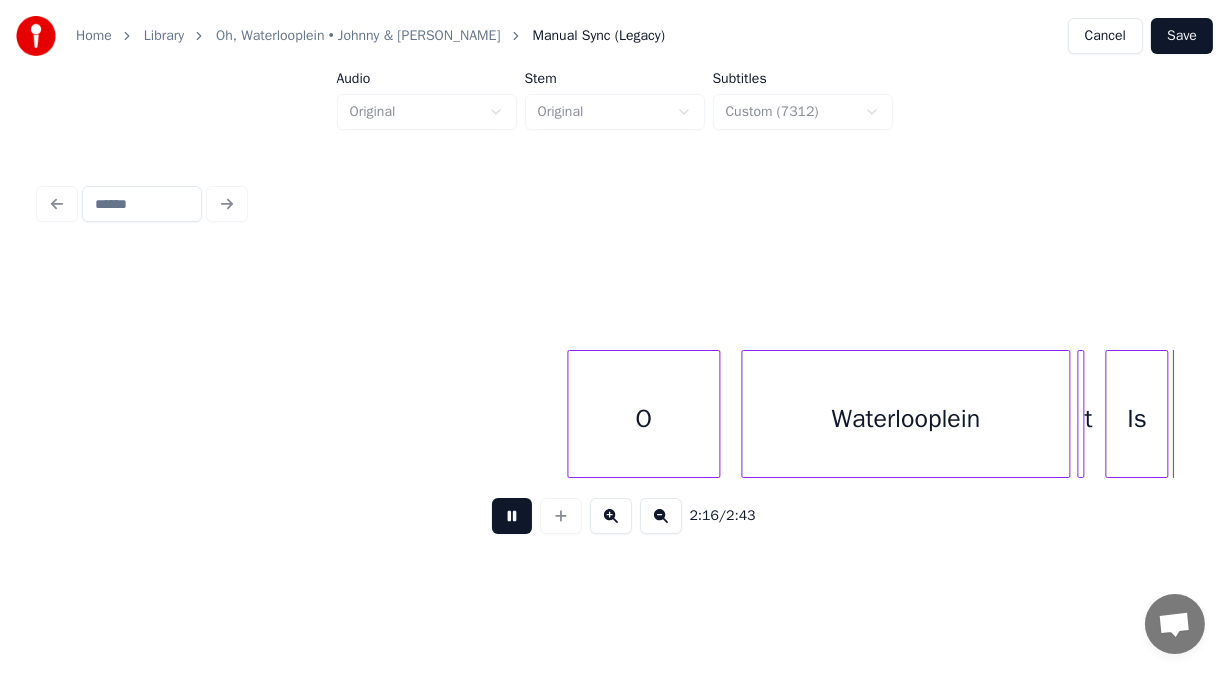 scroll, scrollTop: 0, scrollLeft: 47625, axis: horizontal 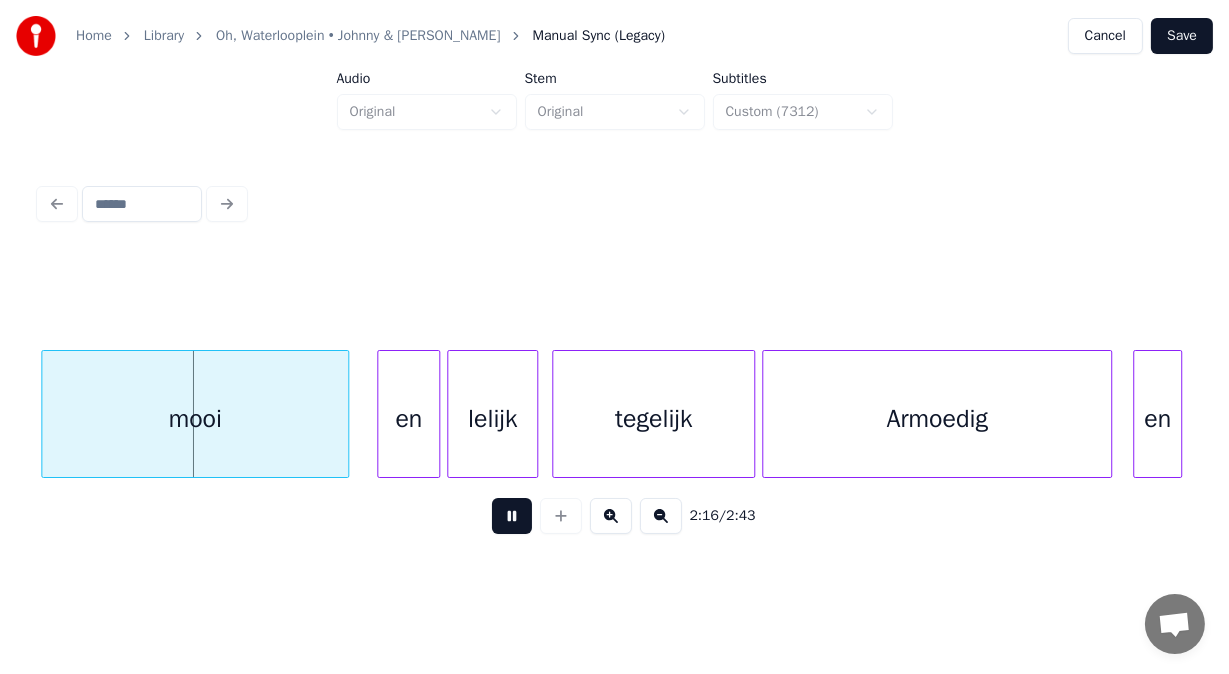 click at bounding box center (512, 516) 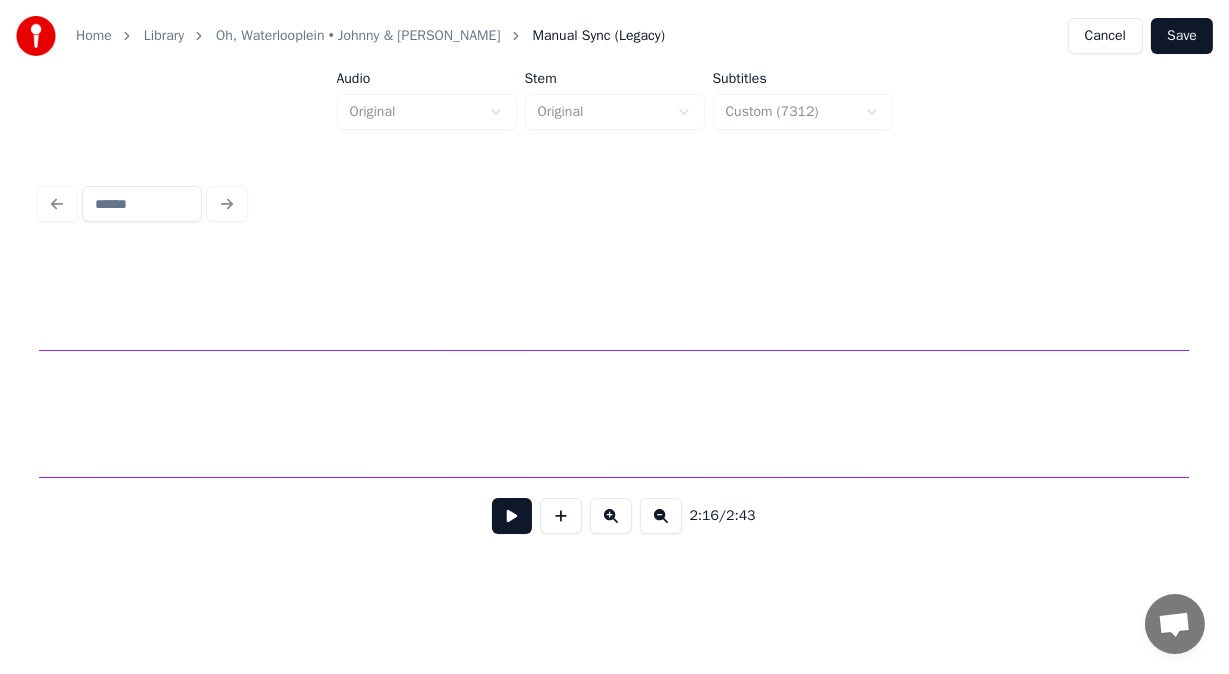 scroll, scrollTop: 0, scrollLeft: 51887, axis: horizontal 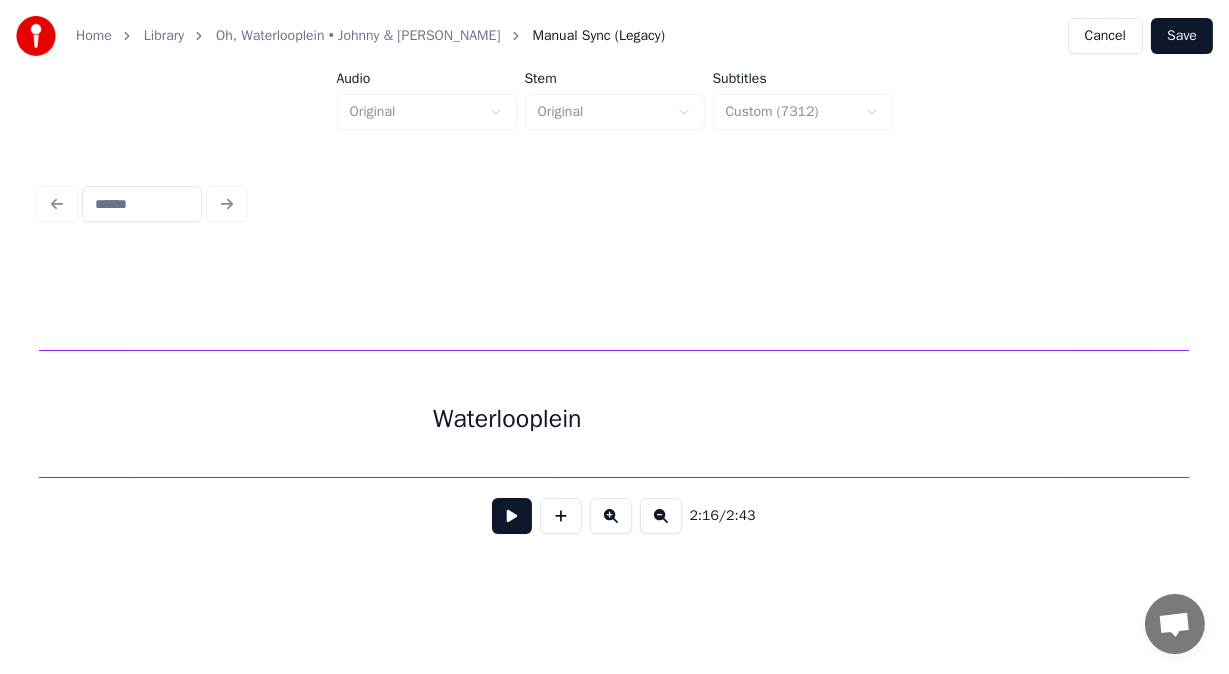 click on "Waterlooplein" at bounding box center [507, 419] 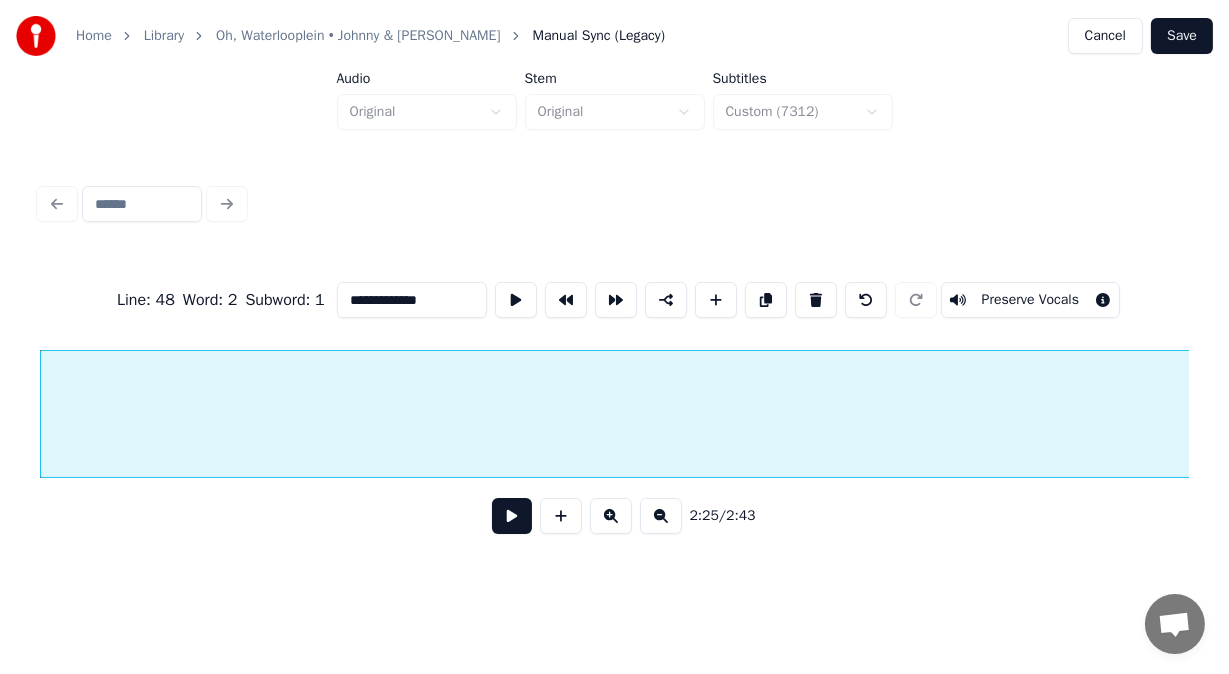 click at bounding box center [512, 516] 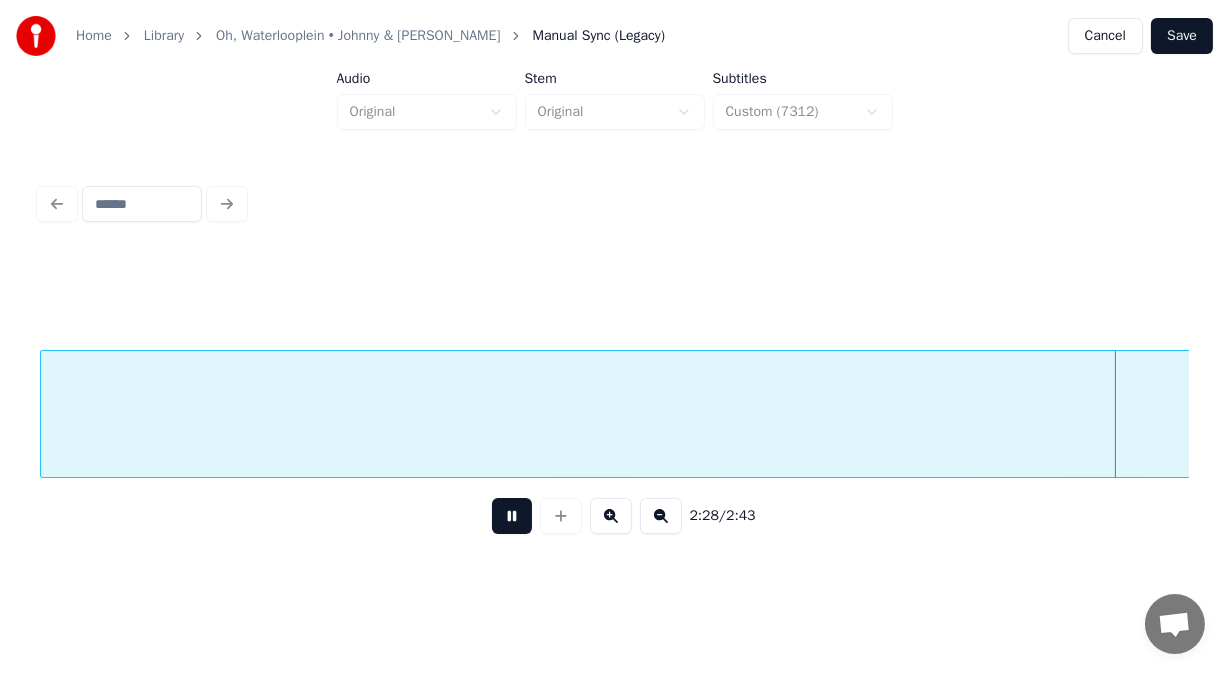 click at bounding box center (512, 516) 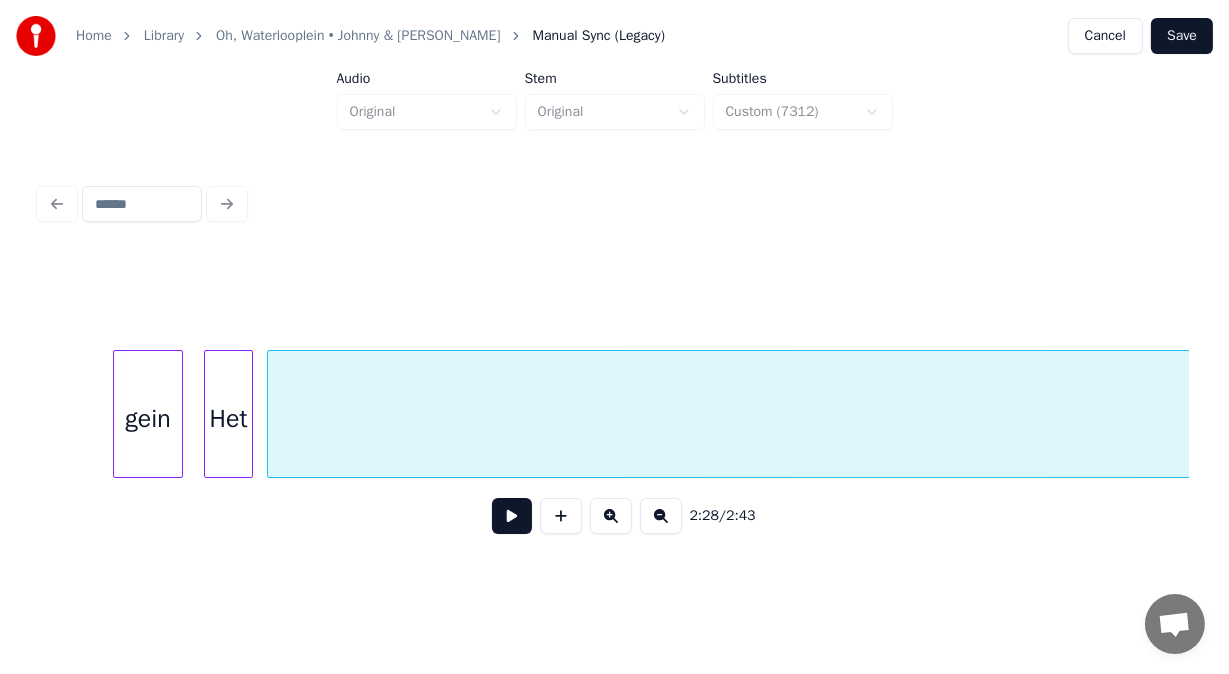 scroll, scrollTop: 0, scrollLeft: 50594, axis: horizontal 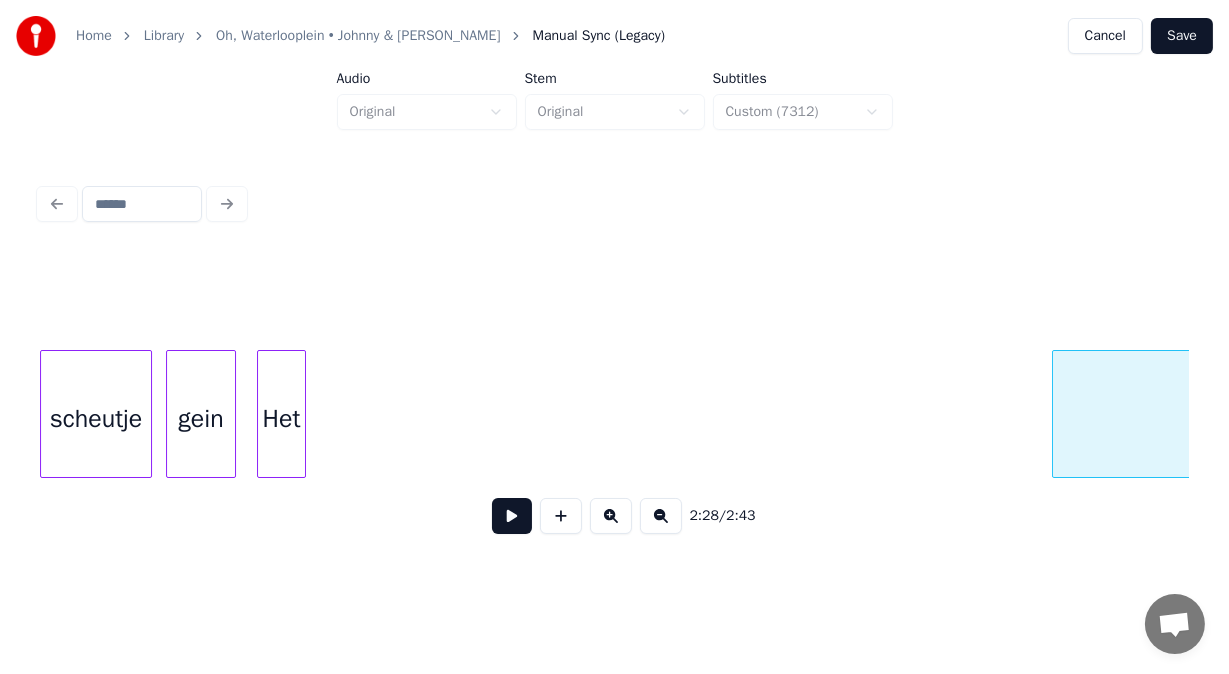 click at bounding box center (1056, 414) 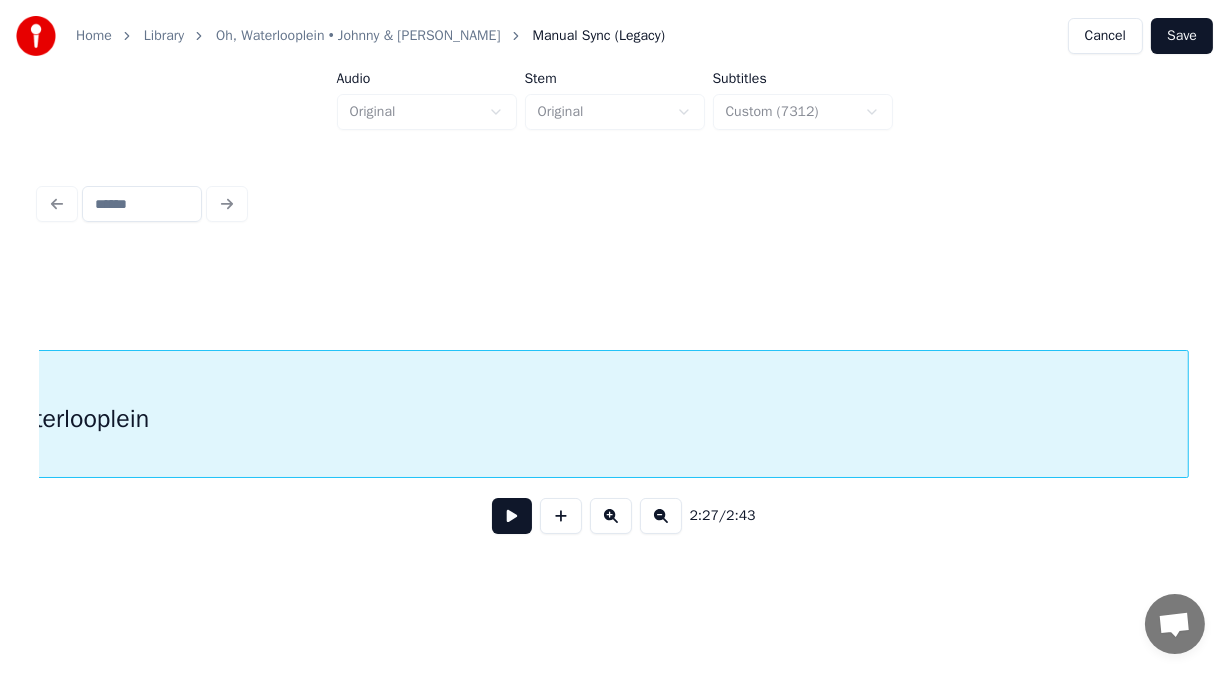 scroll, scrollTop: 0, scrollLeft: 51531, axis: horizontal 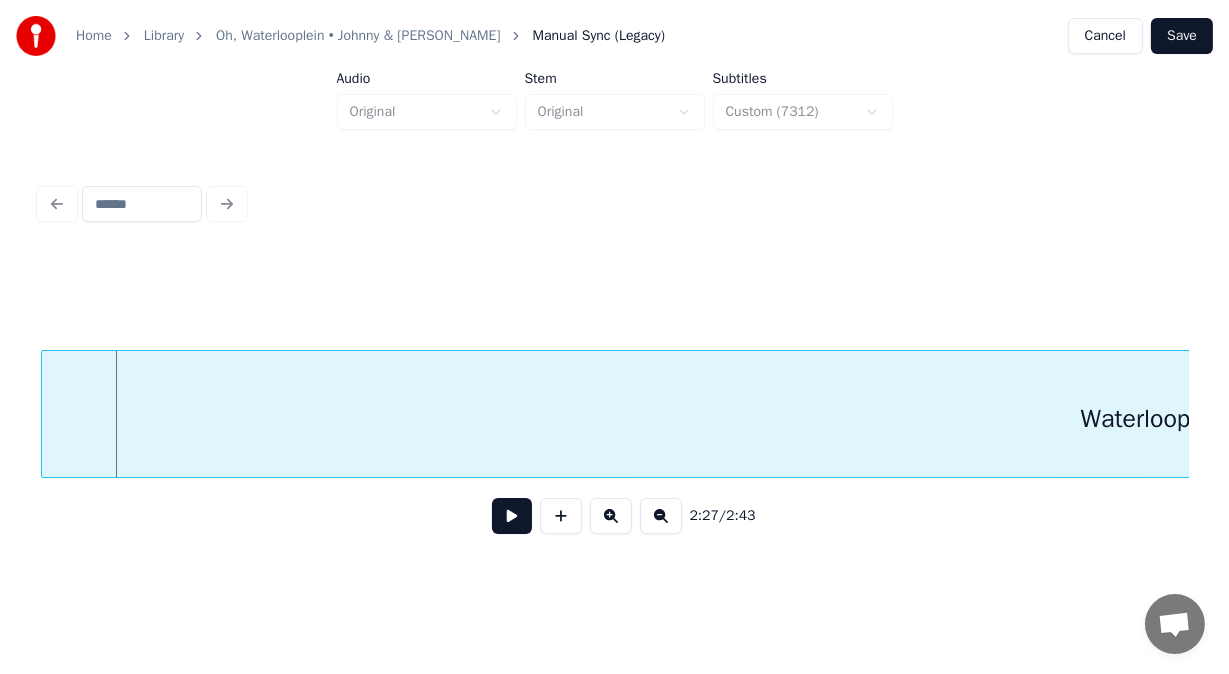 click on "Waterlooplein" at bounding box center (1155, 419) 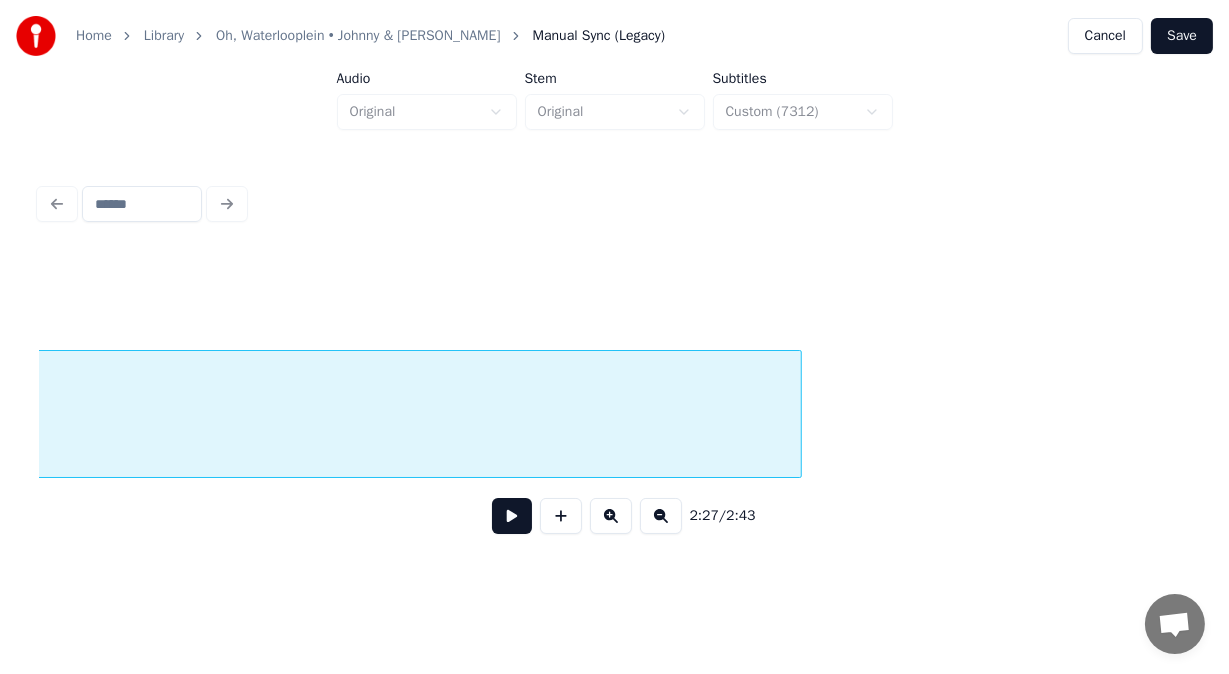 scroll, scrollTop: 0, scrollLeft: 53104, axis: horizontal 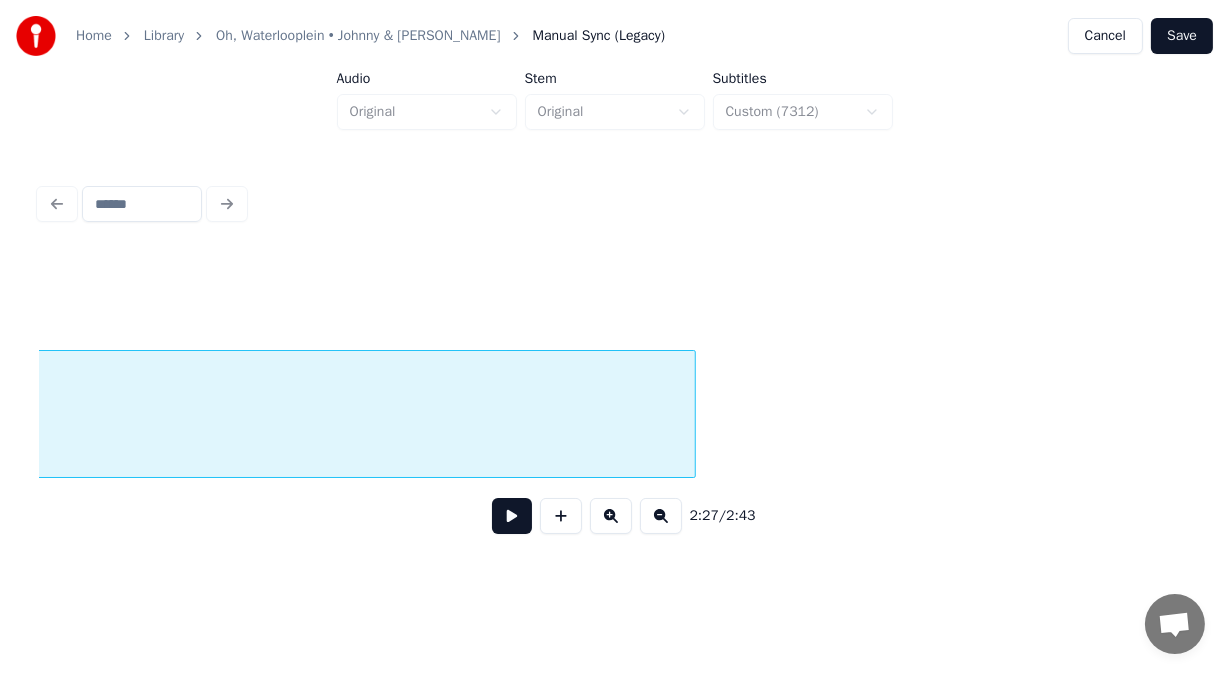 click on "Waterlooplein" at bounding box center (-419, 419) 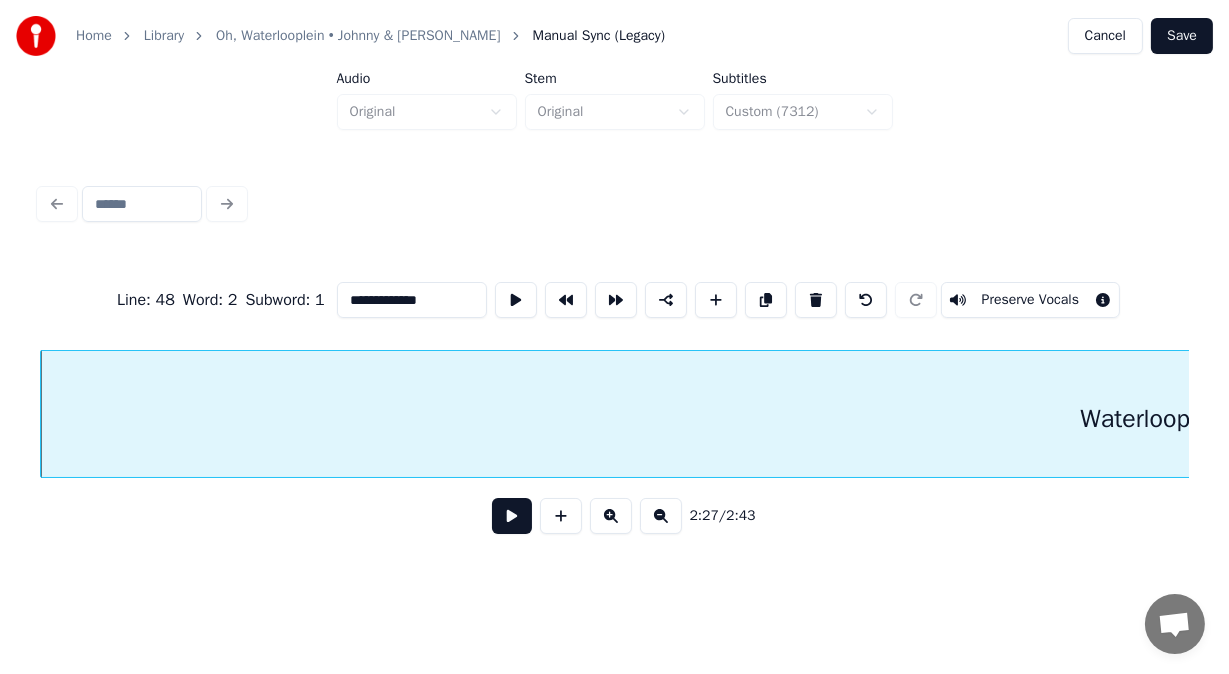 drag, startPoint x: 432, startPoint y: 294, endPoint x: 295, endPoint y: 294, distance: 137 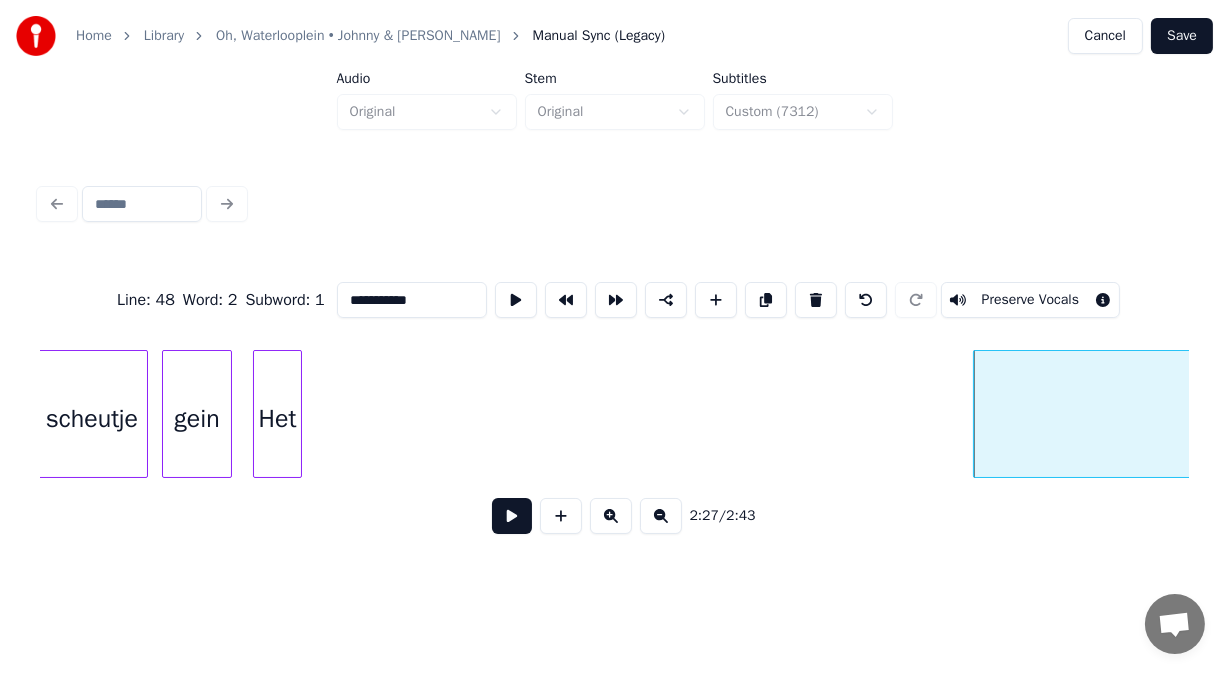 scroll, scrollTop: 0, scrollLeft: 50478, axis: horizontal 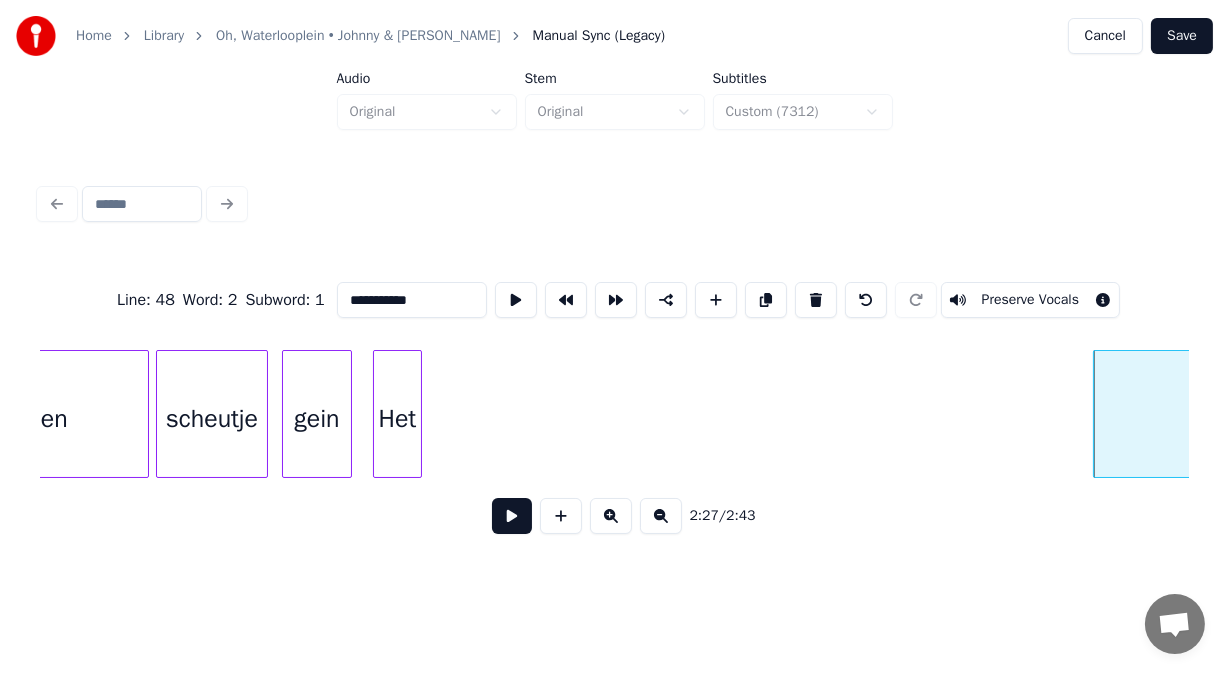 type on "**********" 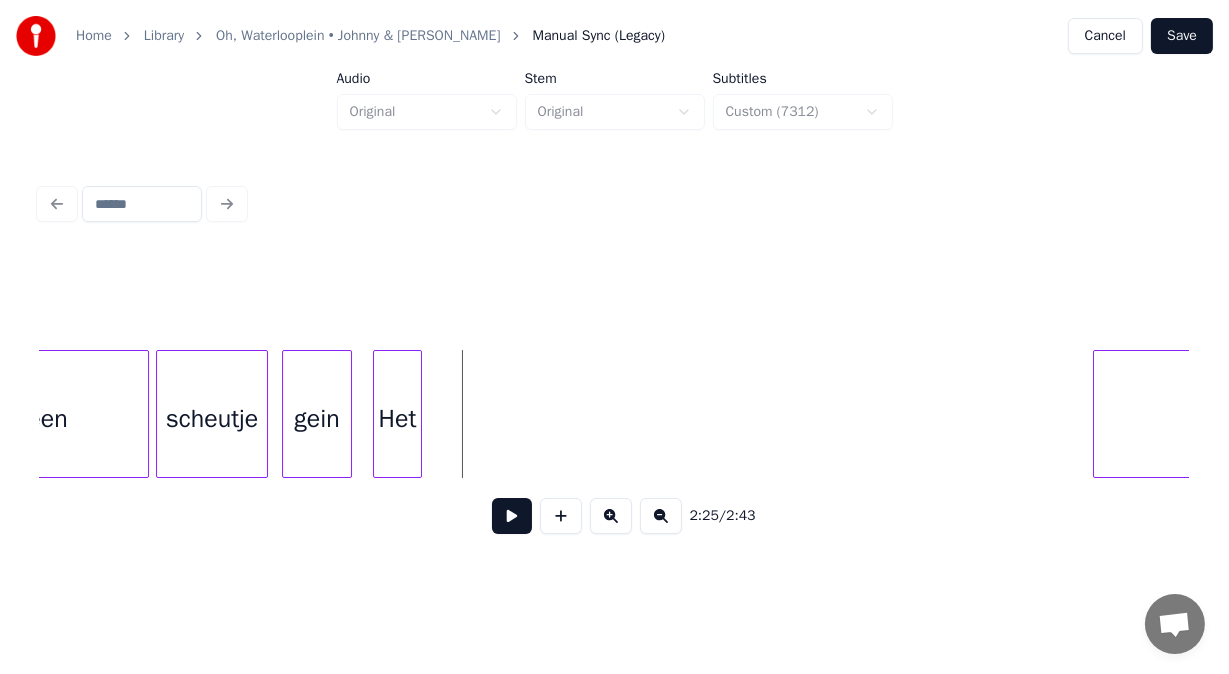 click on "Het" at bounding box center [397, 419] 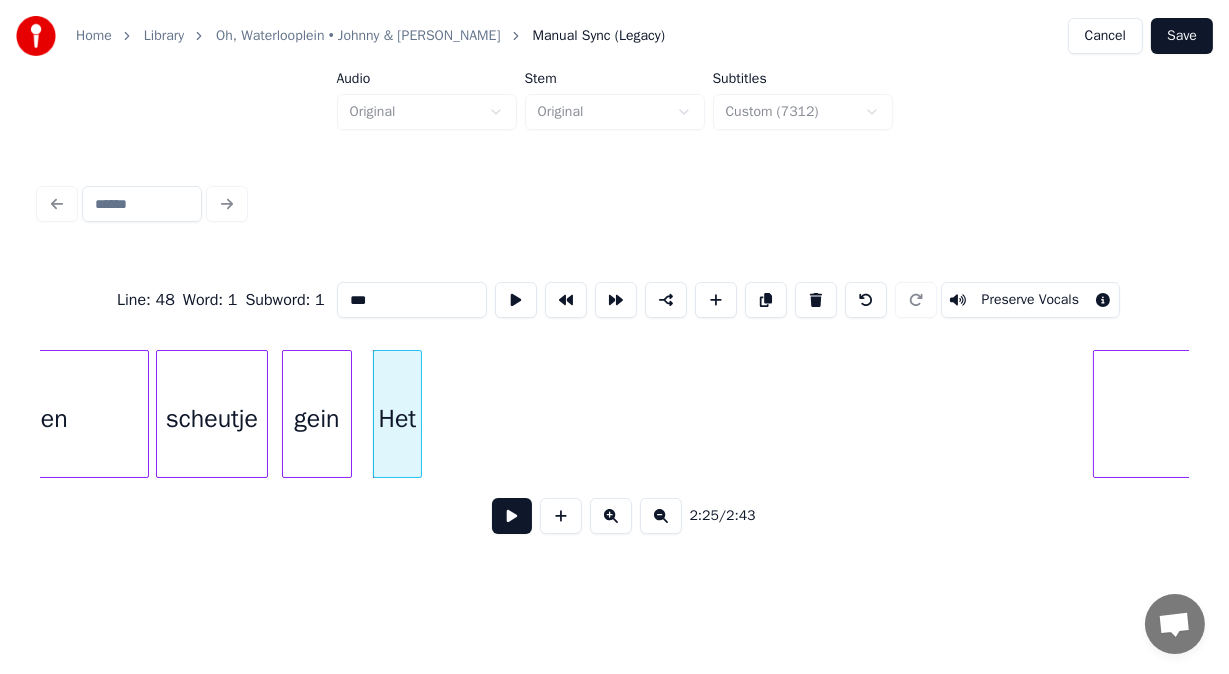 click at bounding box center (512, 516) 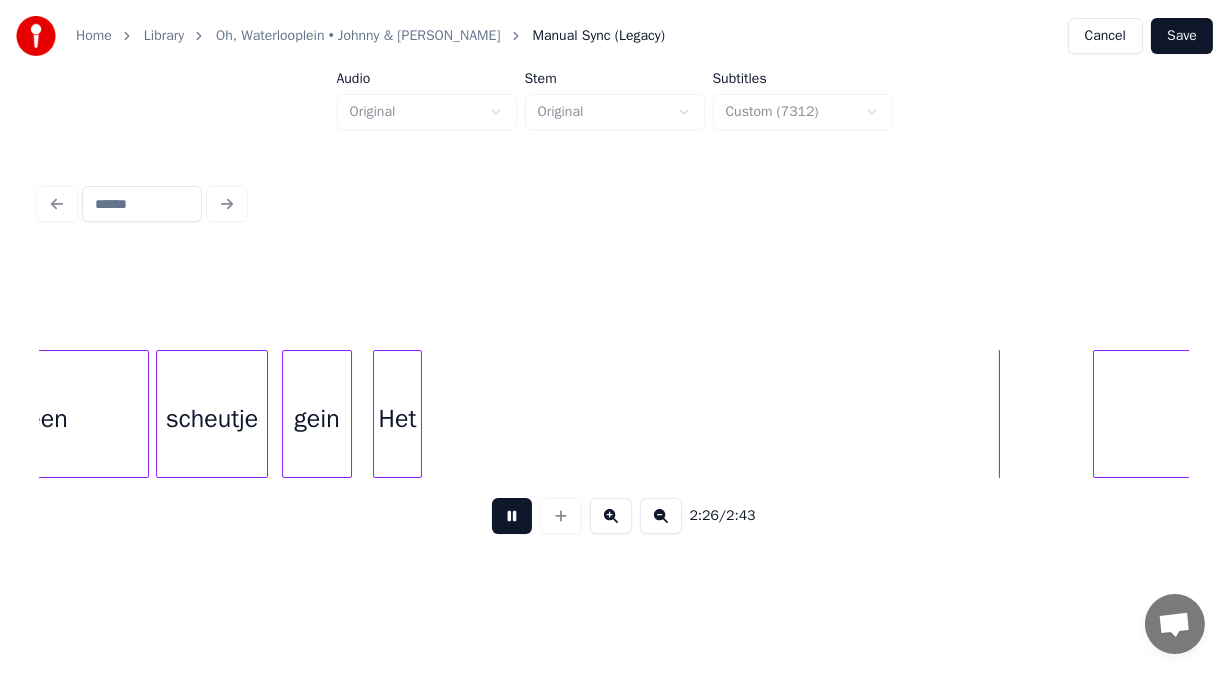 click at bounding box center [512, 516] 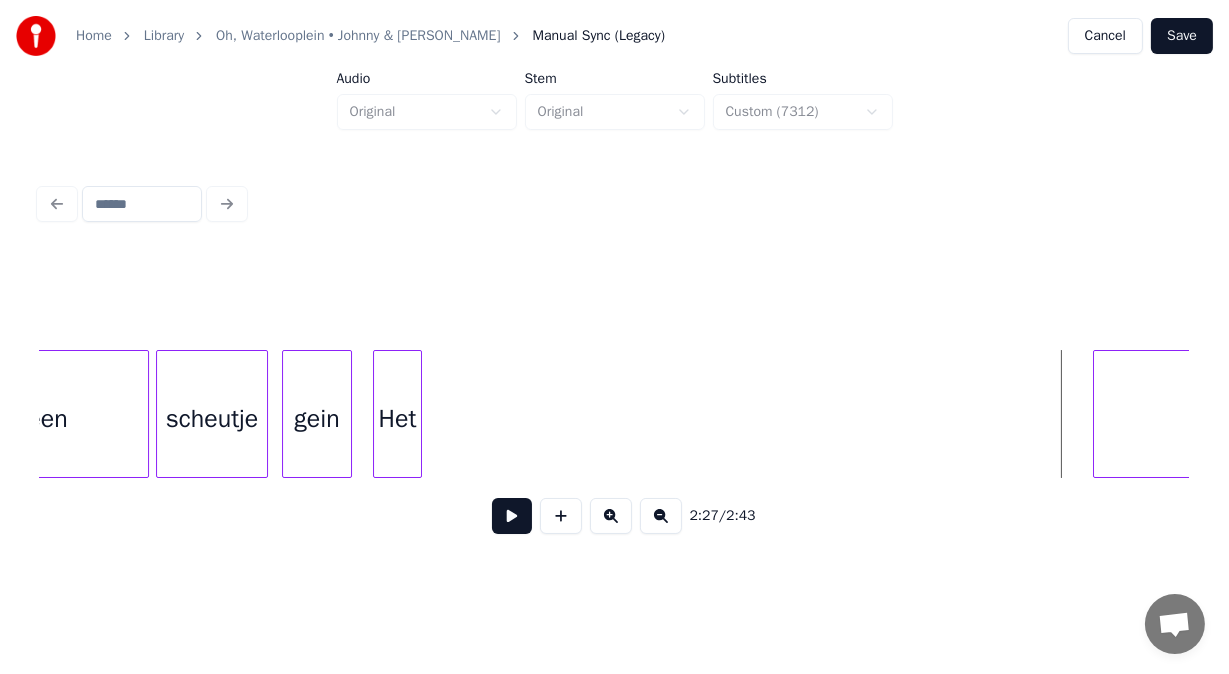 click on "La la la la Het gein scheutje een" at bounding box center (-21876, 414) 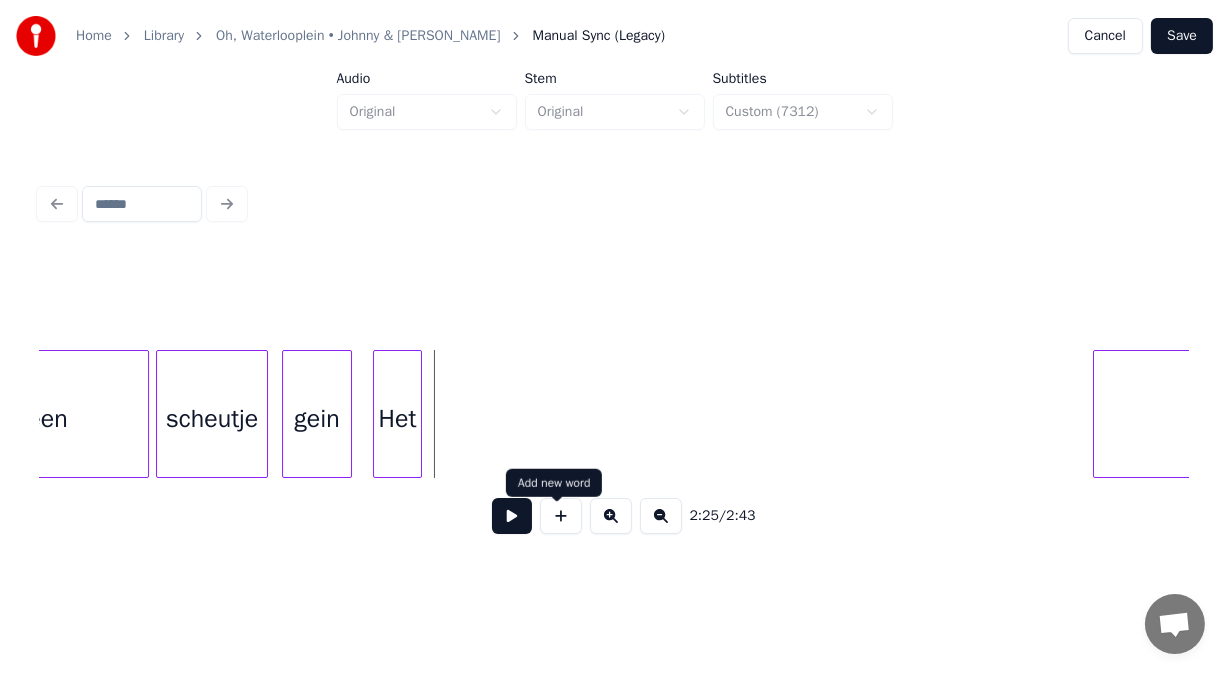 click at bounding box center (561, 516) 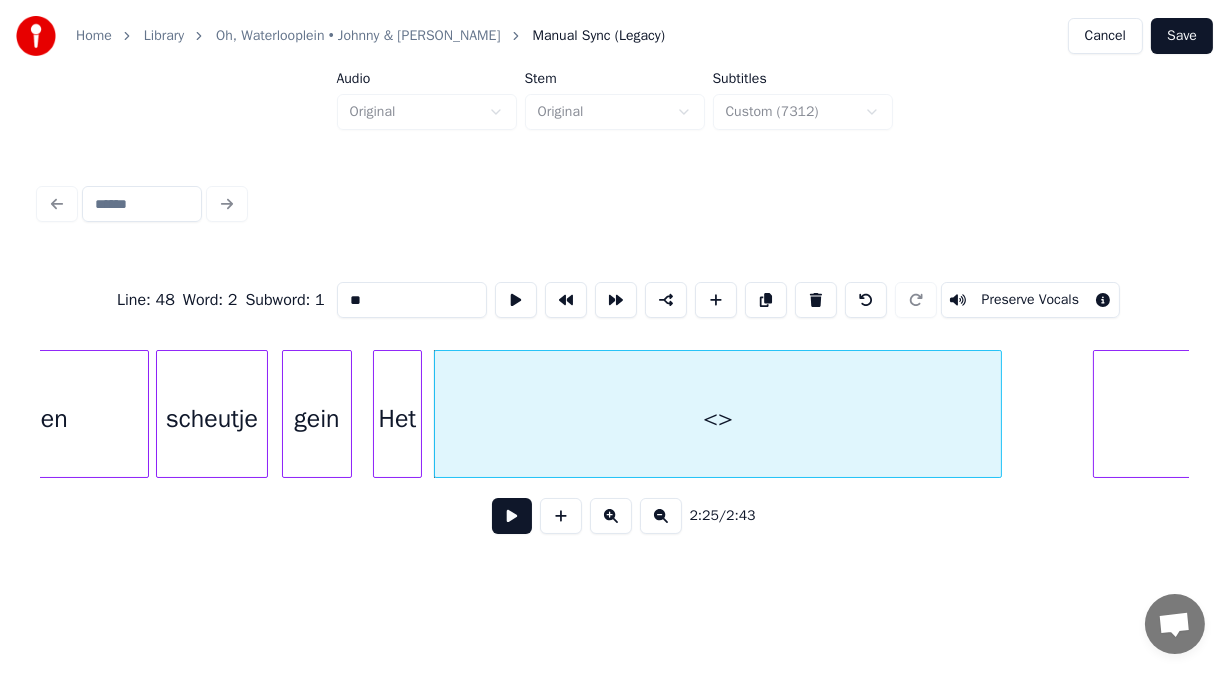 click at bounding box center [998, 414] 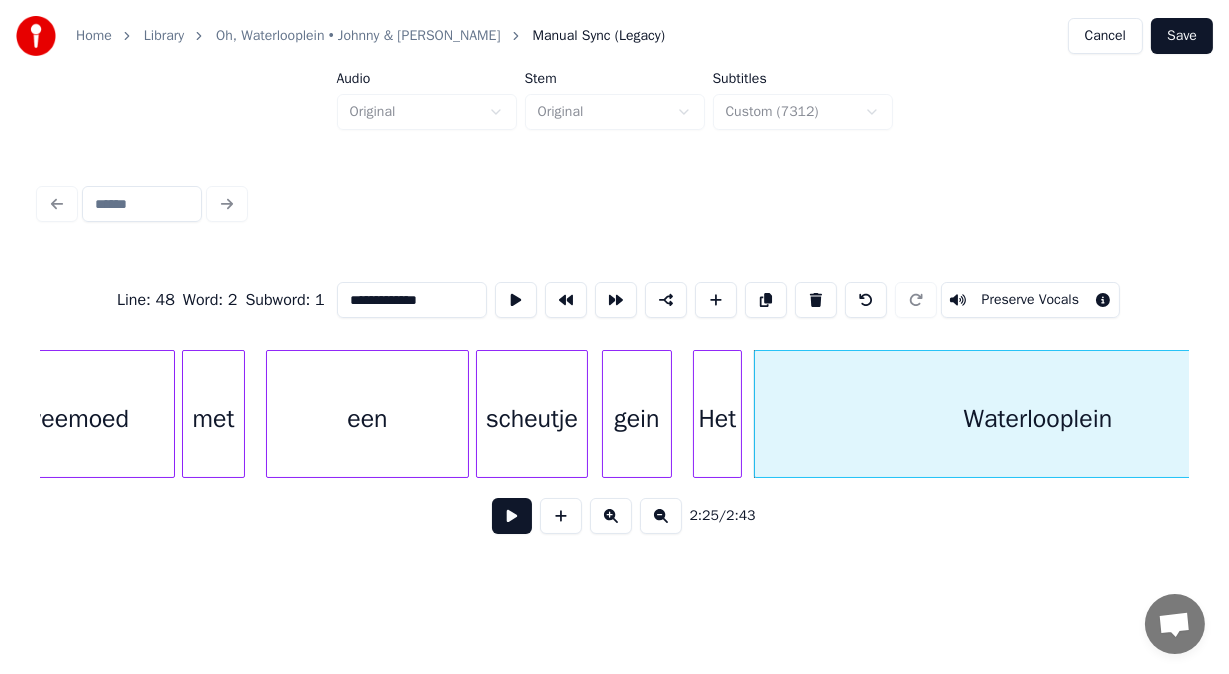 scroll, scrollTop: 0, scrollLeft: 50105, axis: horizontal 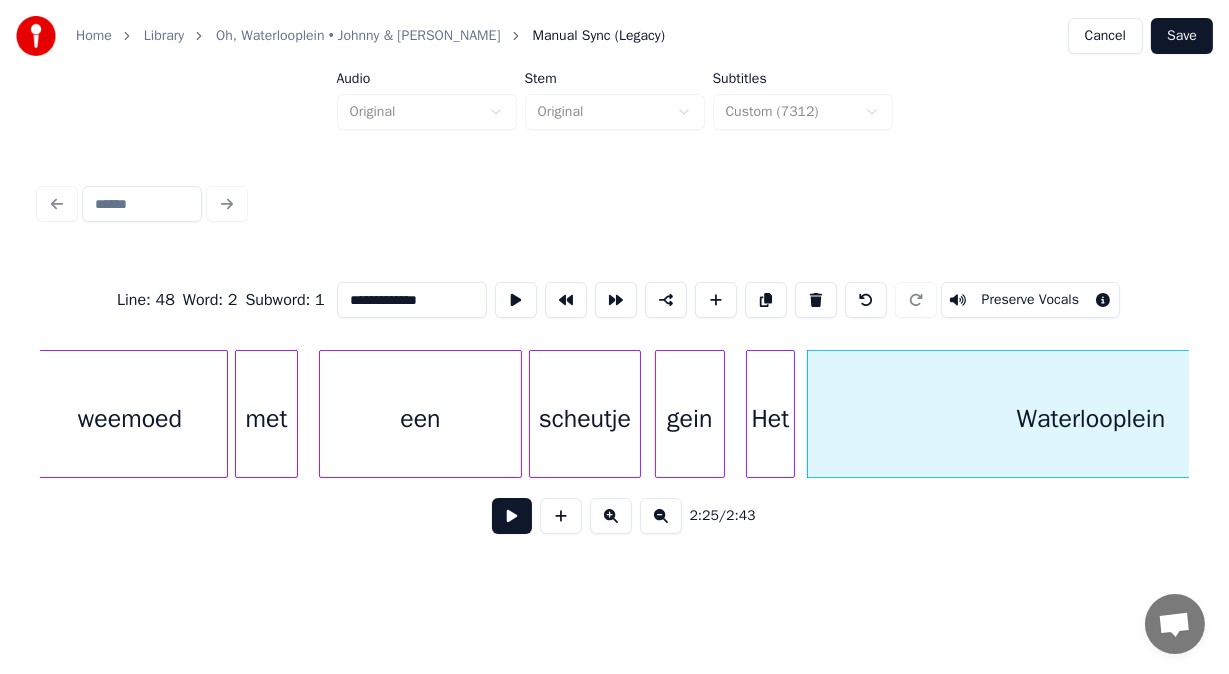 click on "weemoed" at bounding box center [130, 419] 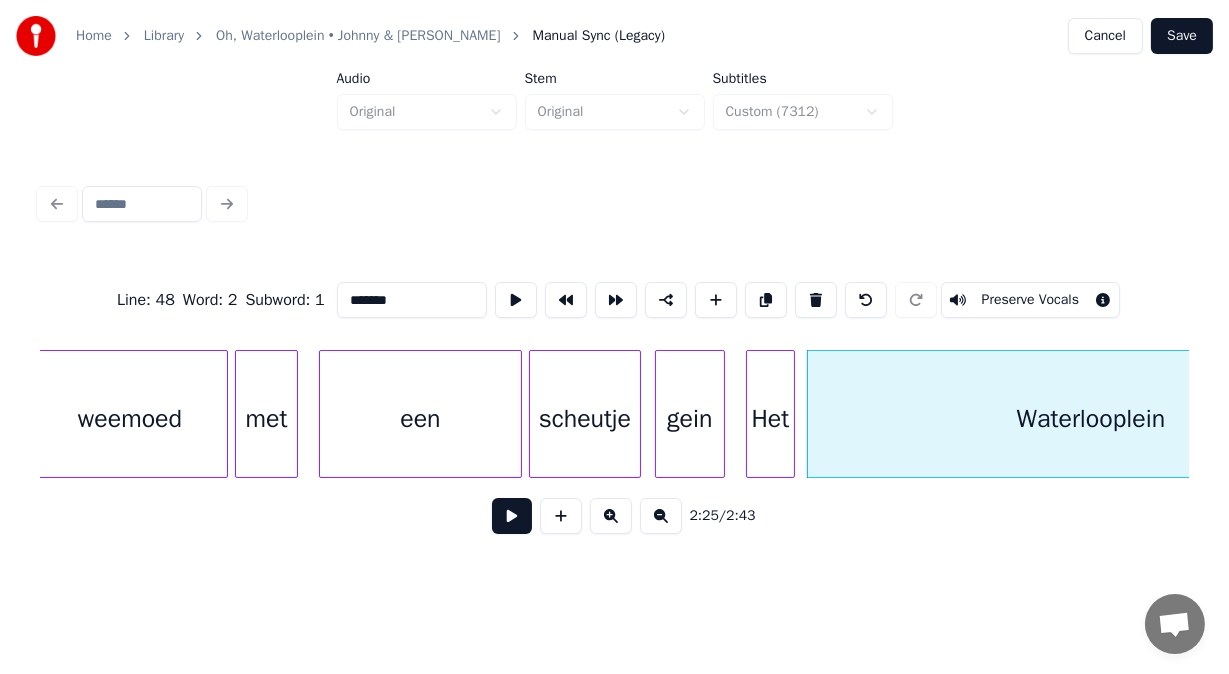 scroll, scrollTop: 0, scrollLeft: 50097, axis: horizontal 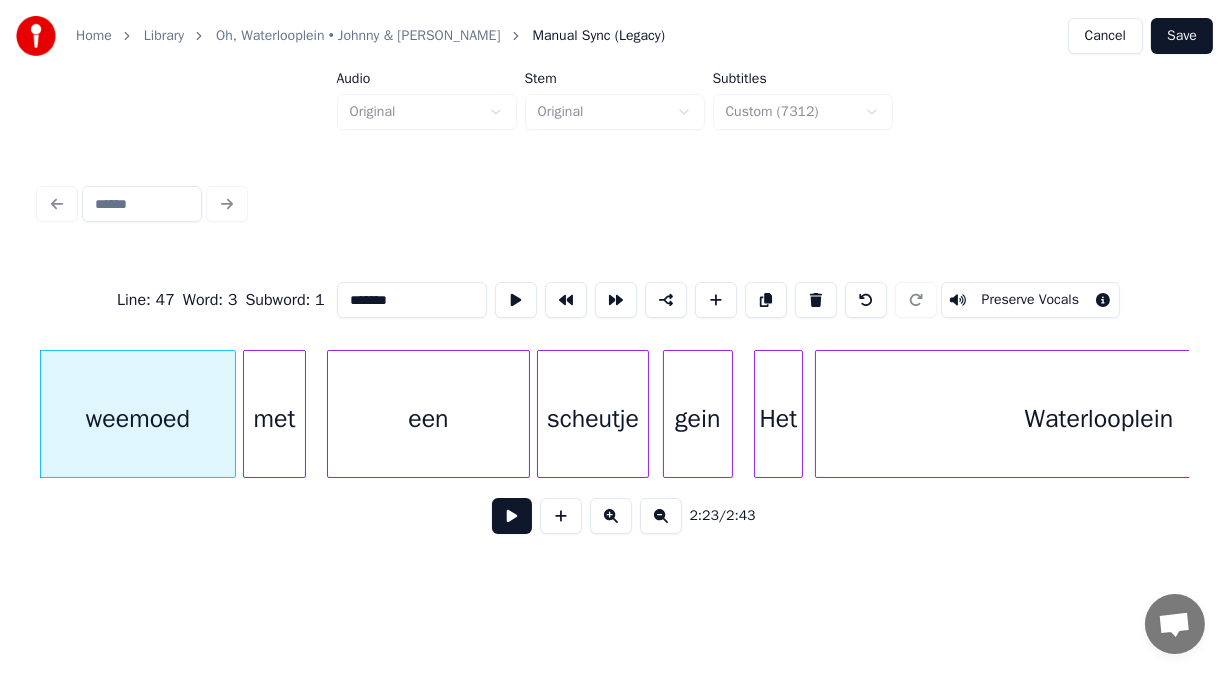 type on "*******" 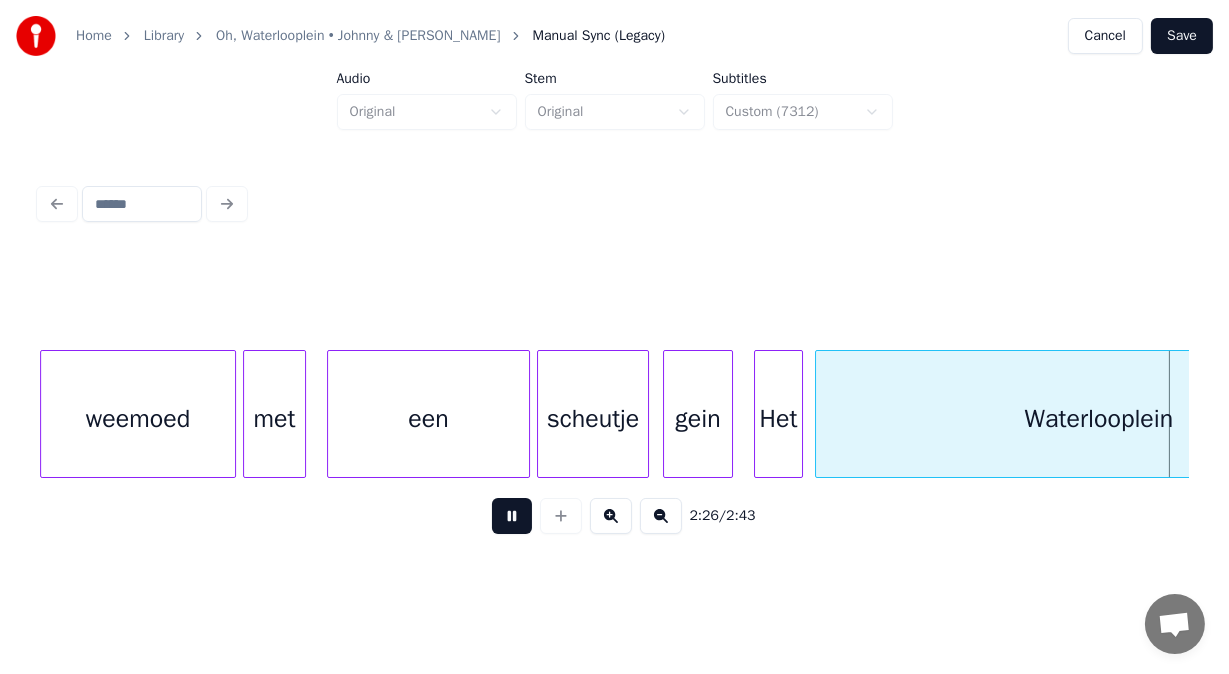 scroll, scrollTop: 0, scrollLeft: 51249, axis: horizontal 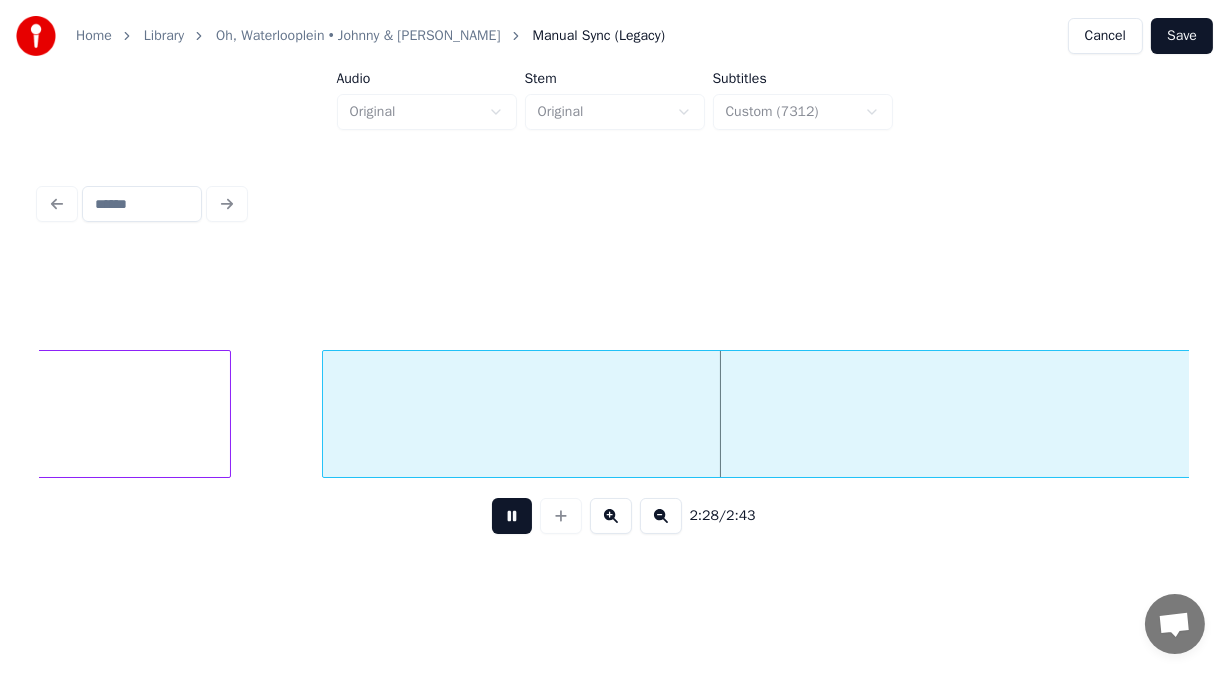 click at bounding box center (512, 516) 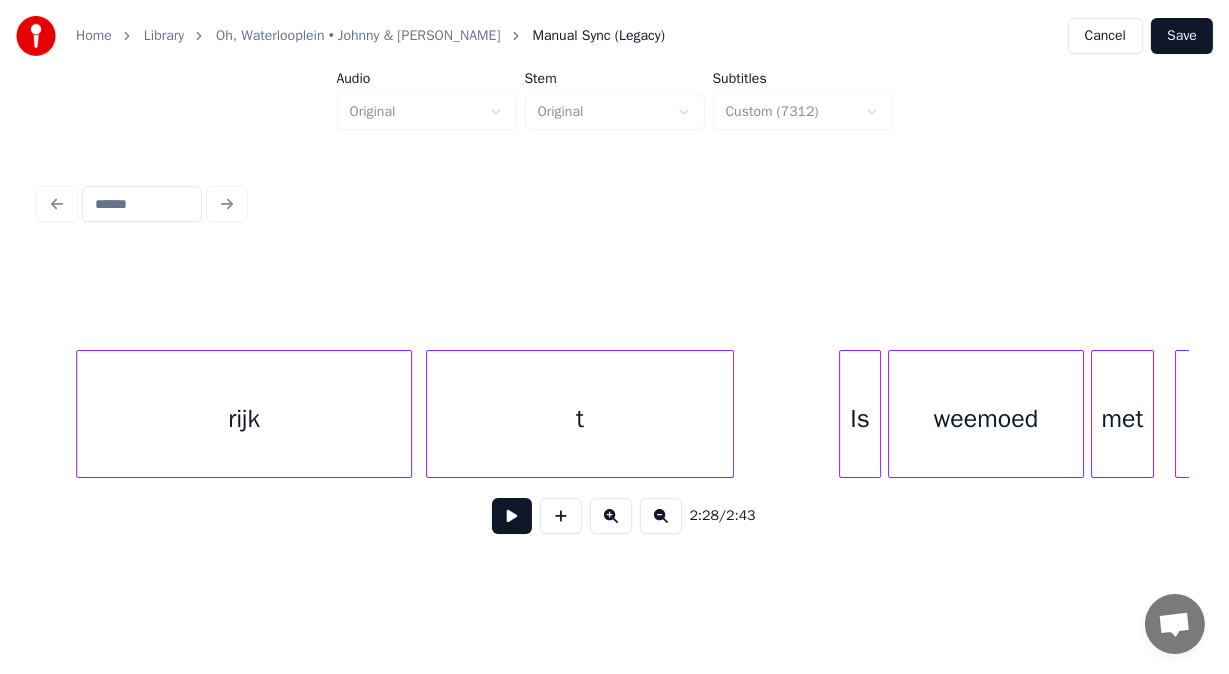 scroll, scrollTop: 0, scrollLeft: 49196, axis: horizontal 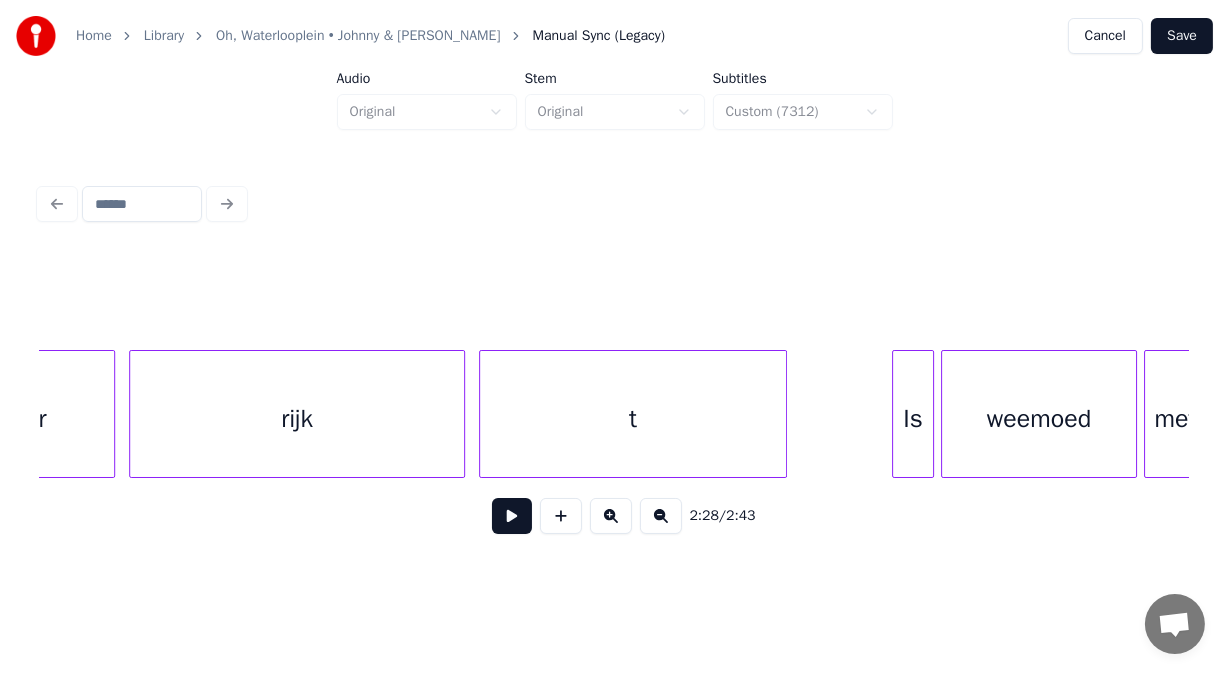 click on "t" at bounding box center [633, 419] 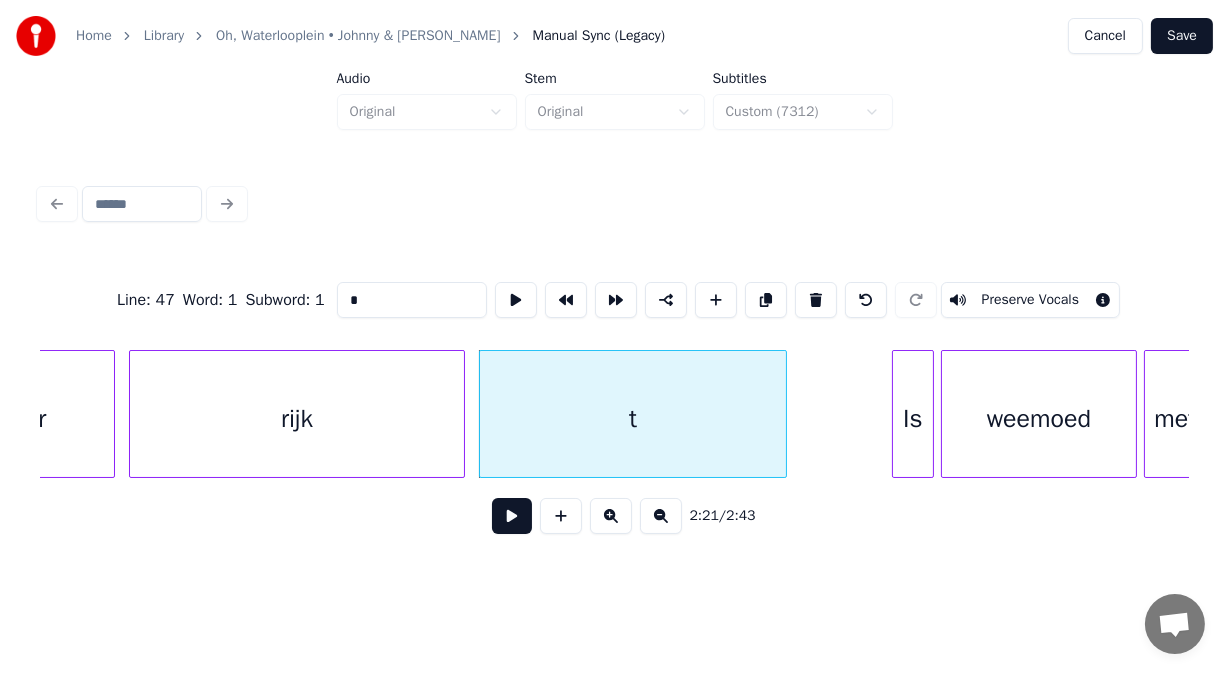click at bounding box center (512, 516) 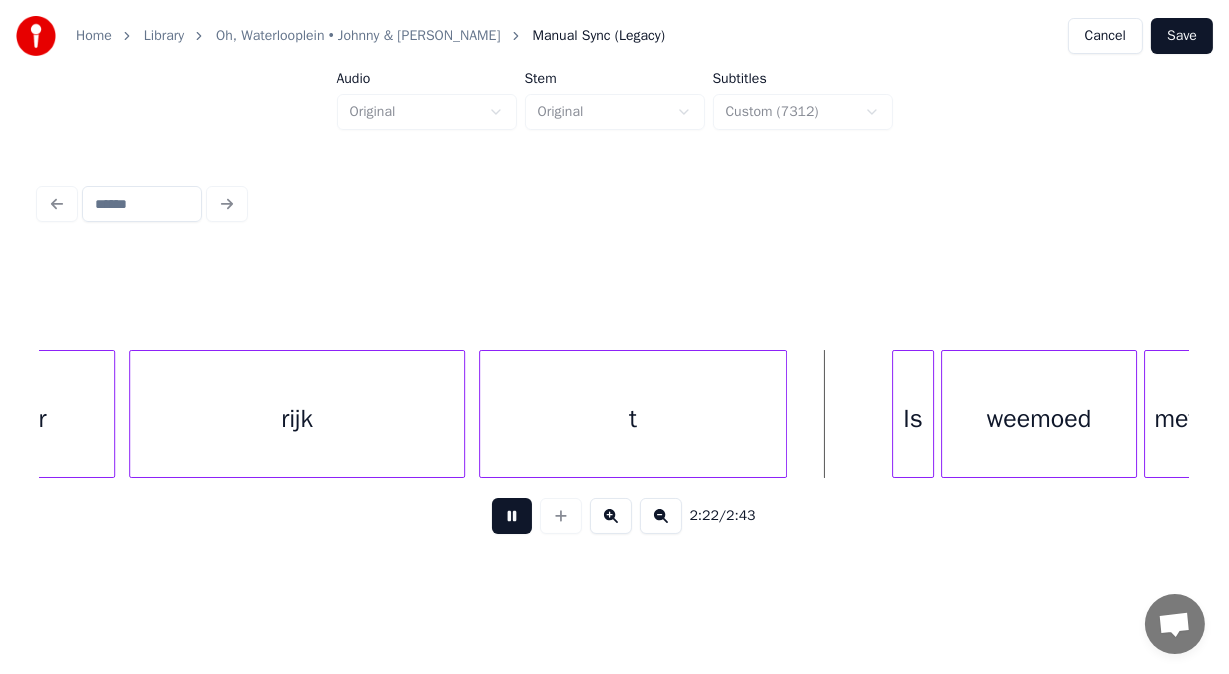 click at bounding box center (512, 516) 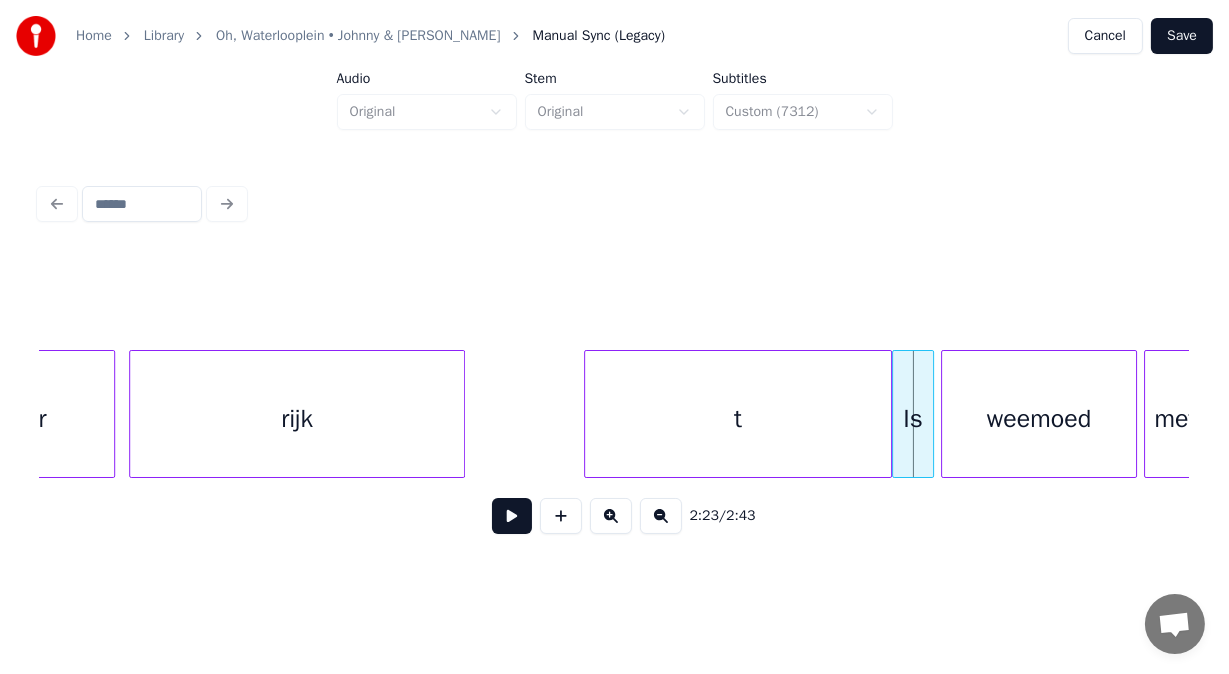 click on "t" at bounding box center (738, 419) 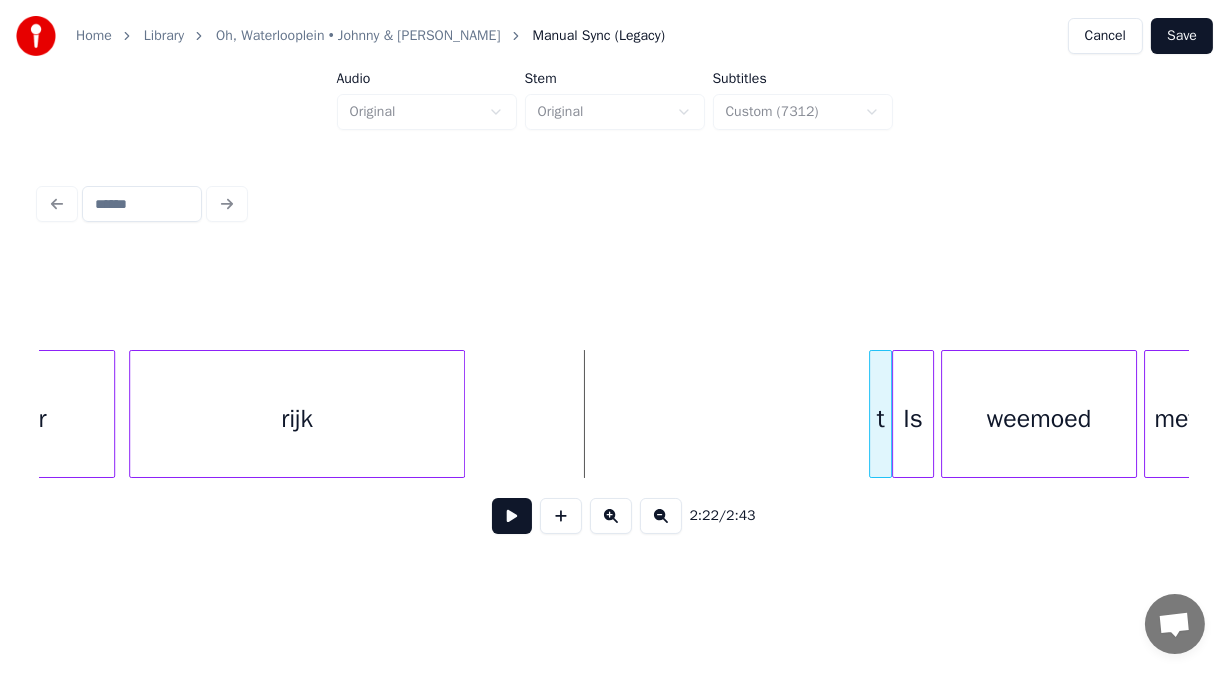 click at bounding box center (873, 414) 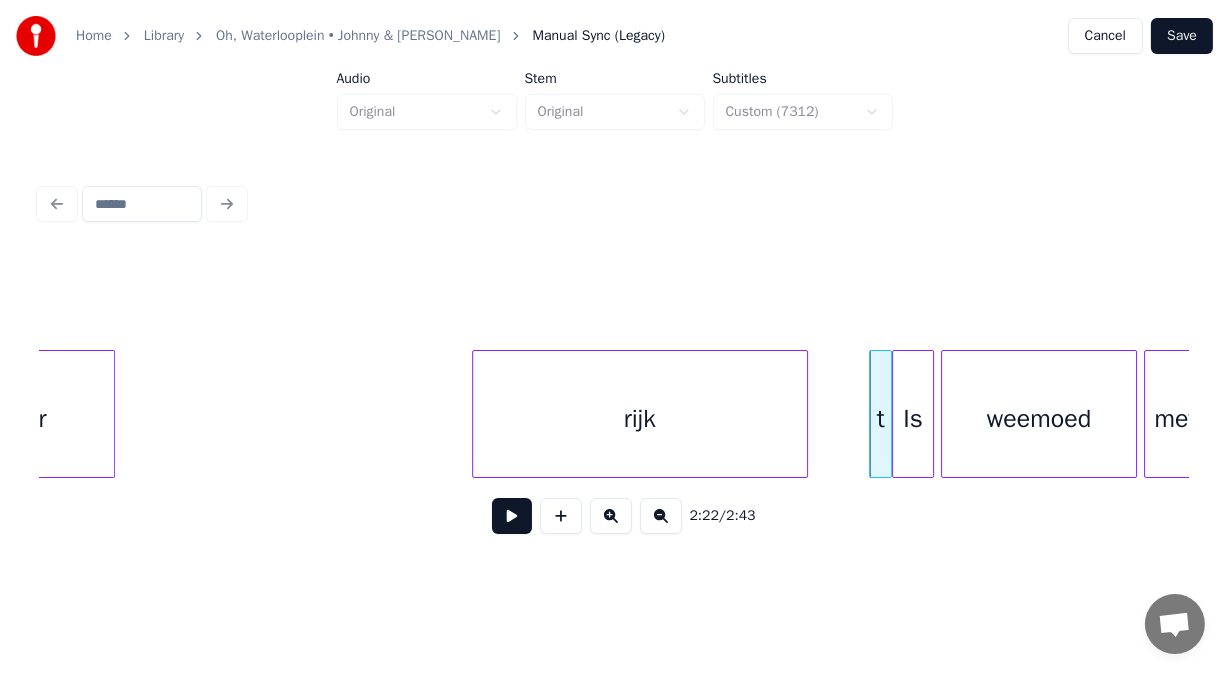 click on "rijk" at bounding box center (640, 419) 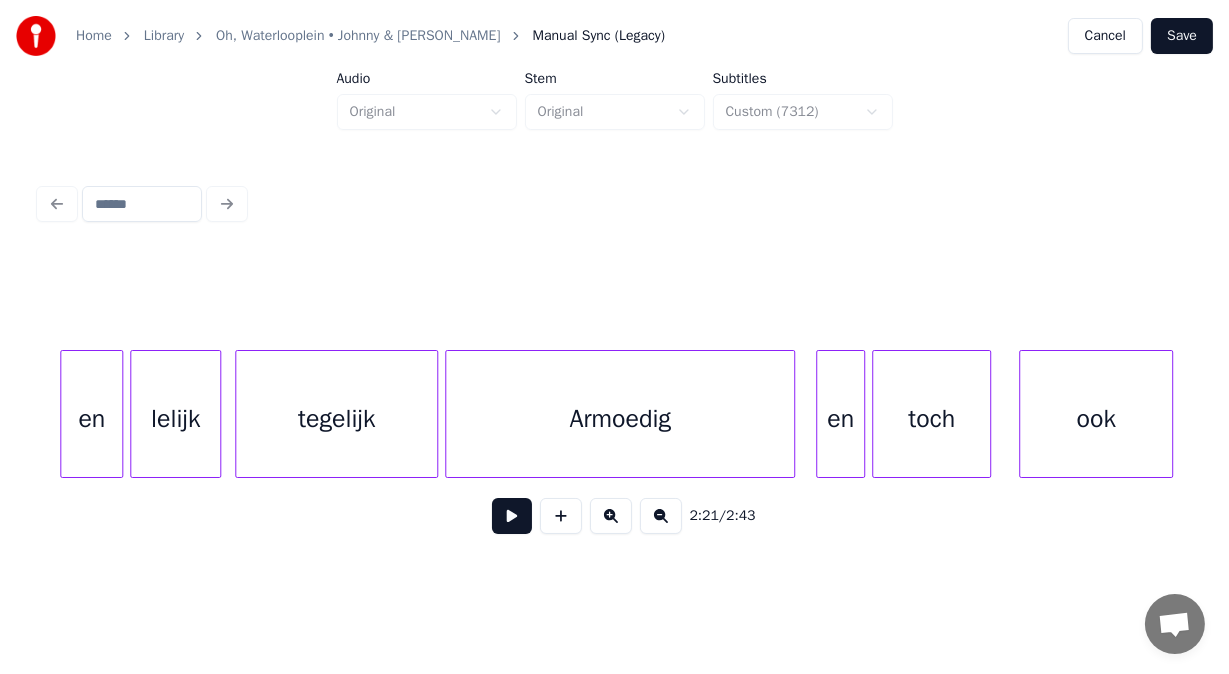 scroll, scrollTop: 0, scrollLeft: 47916, axis: horizontal 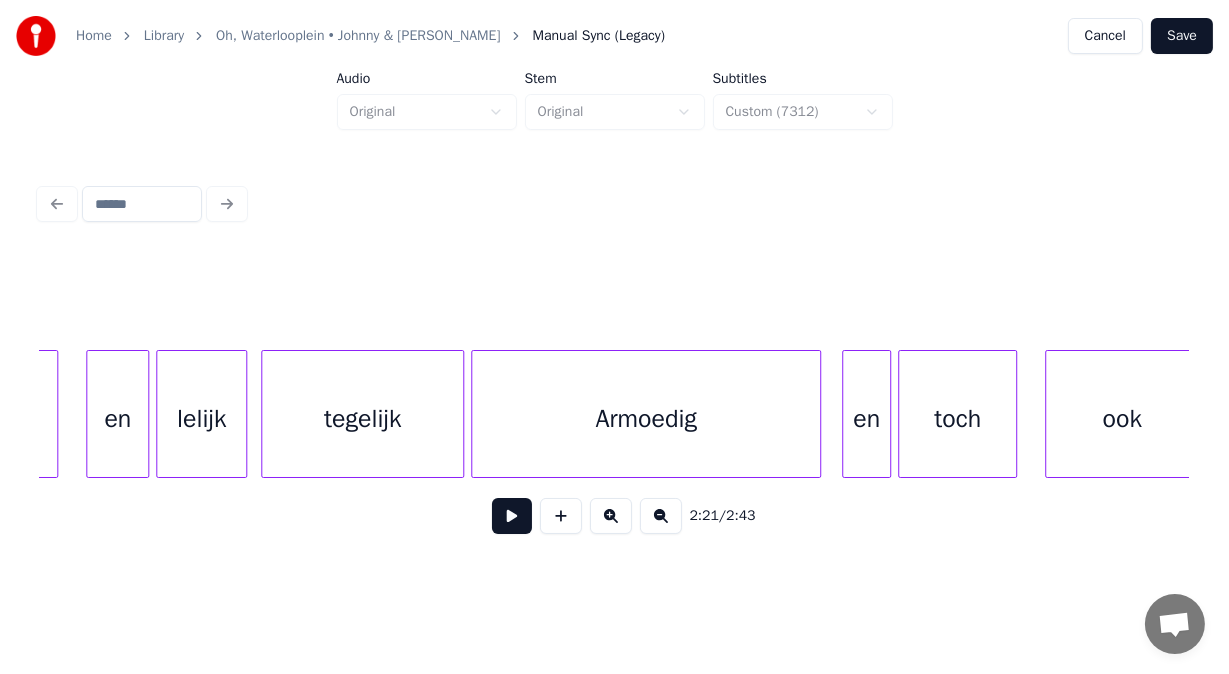 click on "lelijk" at bounding box center [201, 419] 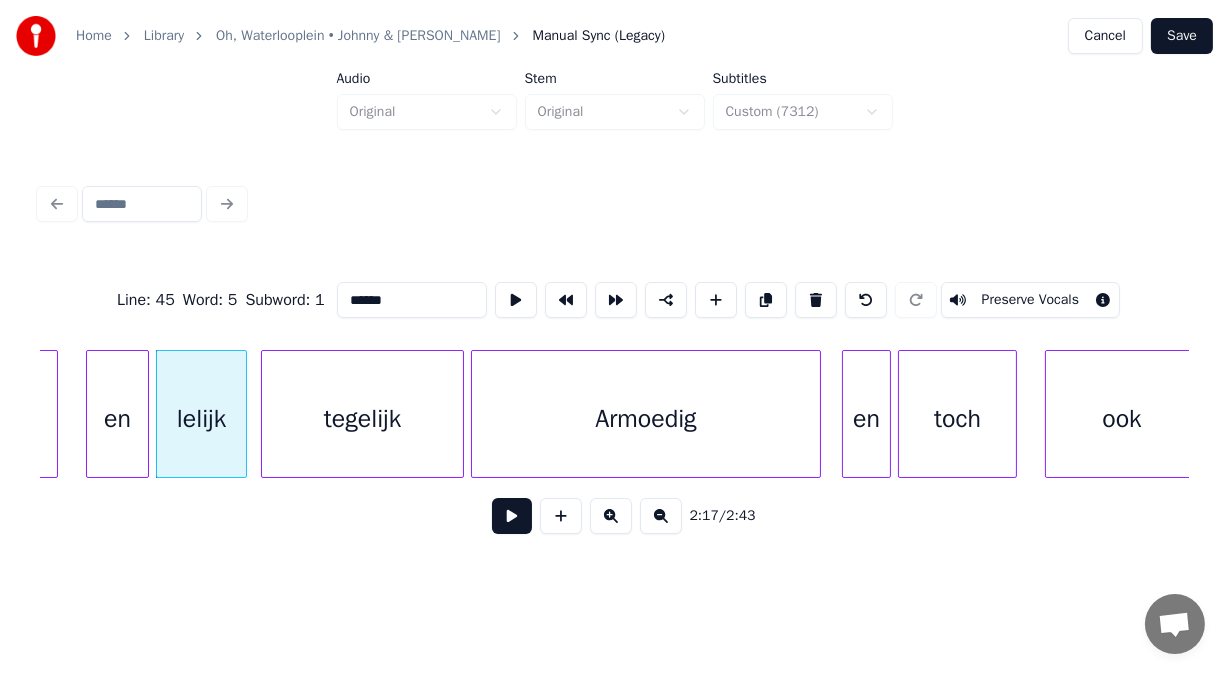 click at bounding box center [512, 516] 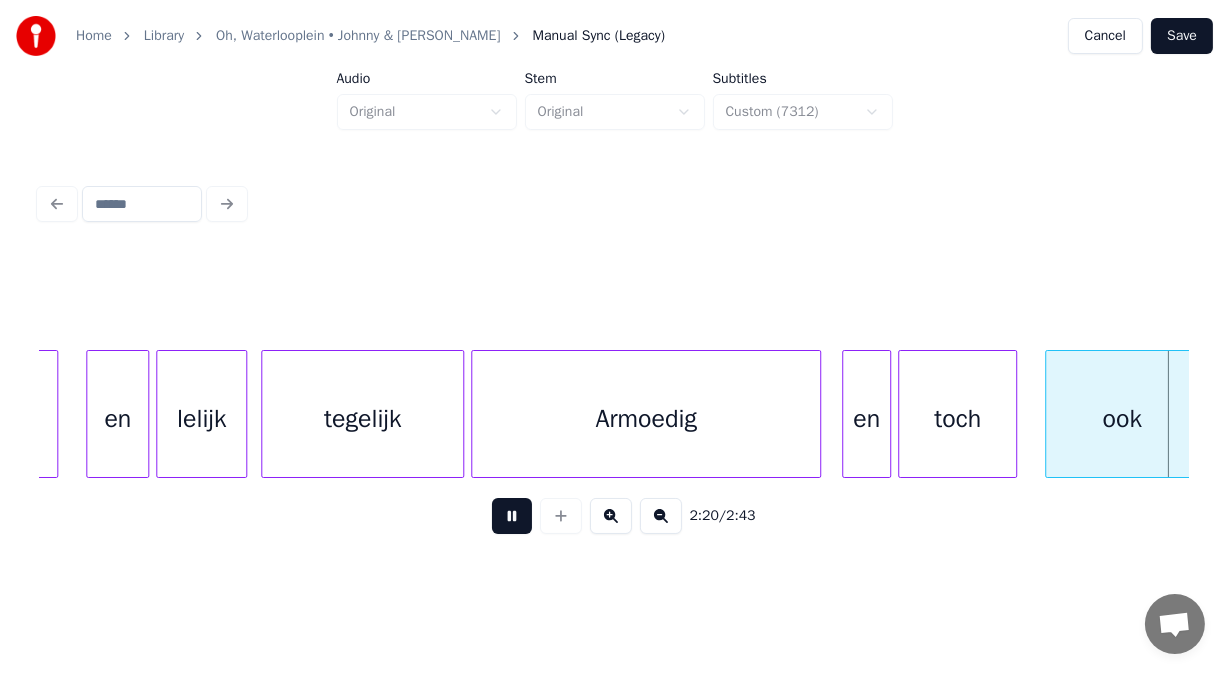 scroll, scrollTop: 0, scrollLeft: 49067, axis: horizontal 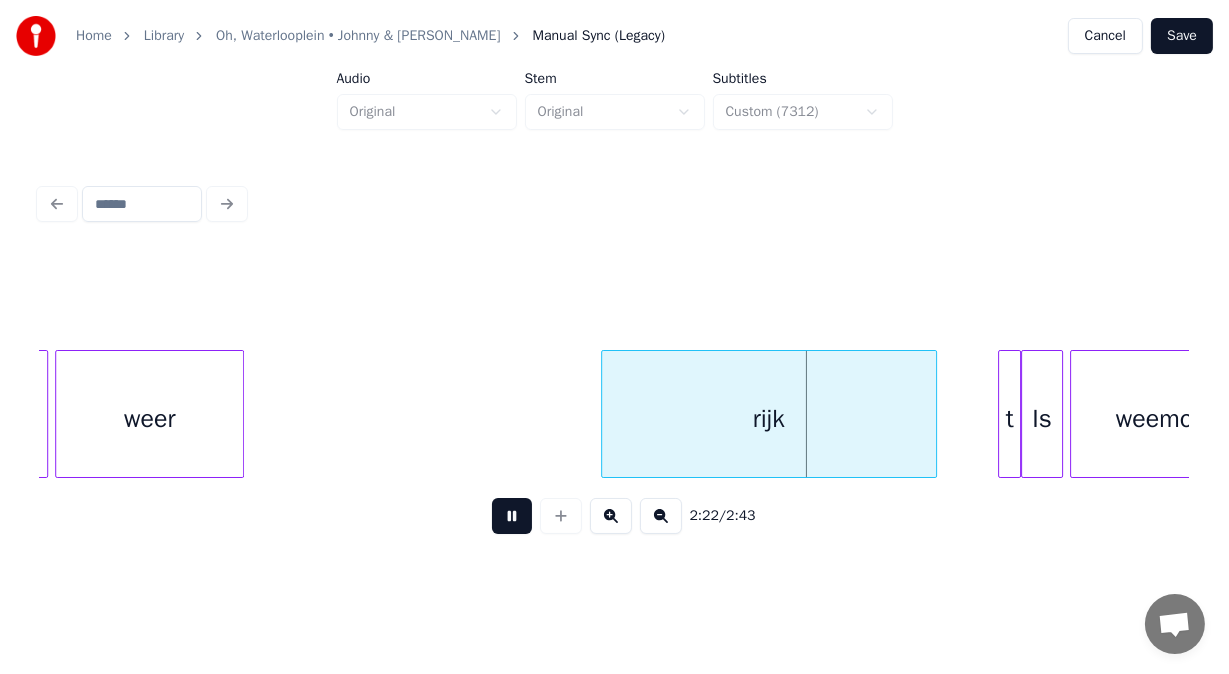 click at bounding box center (512, 516) 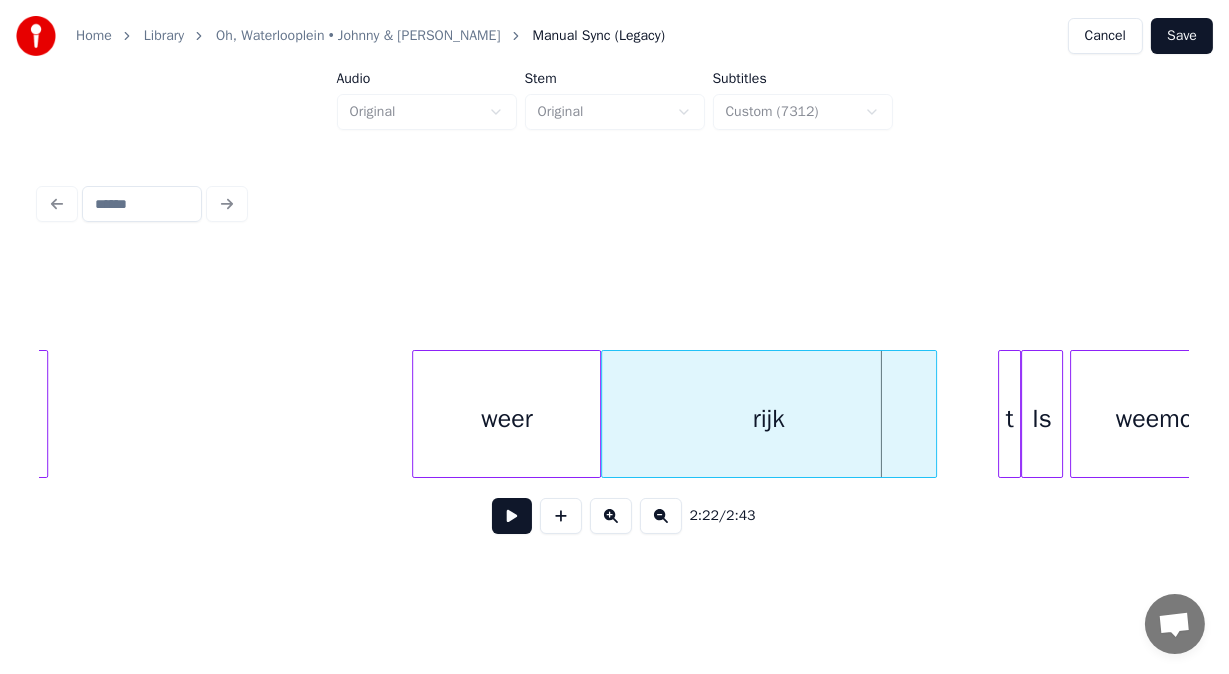 click on "weer" at bounding box center [506, 419] 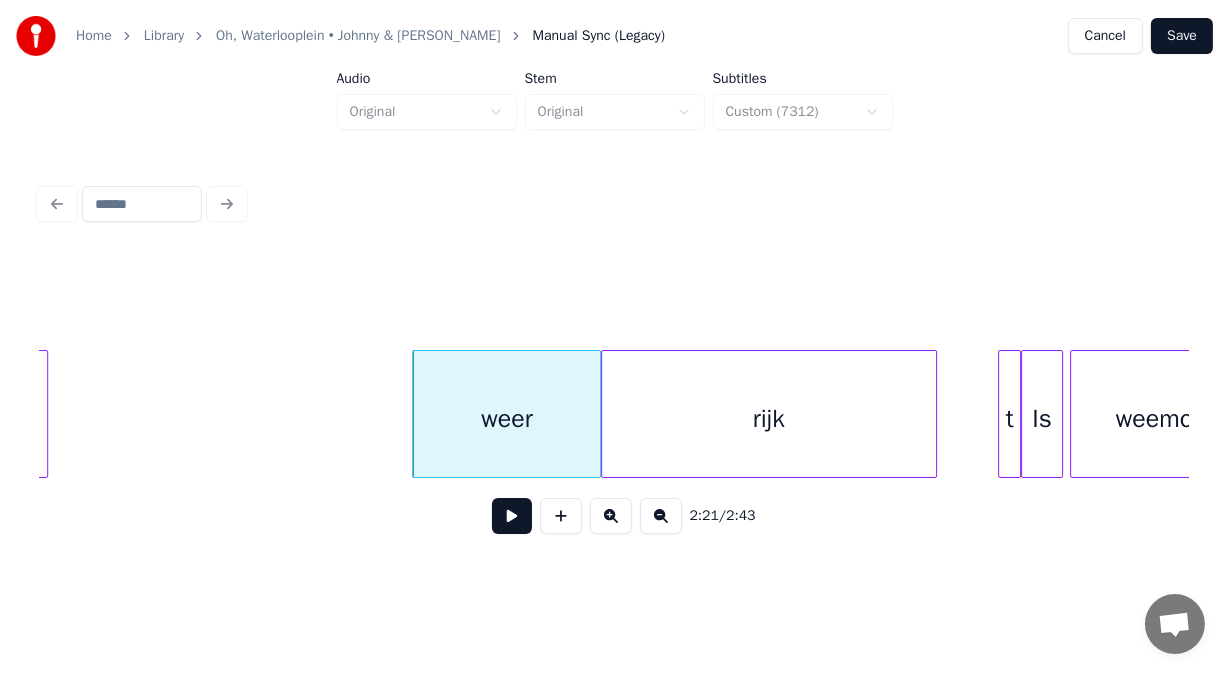click at bounding box center [512, 516] 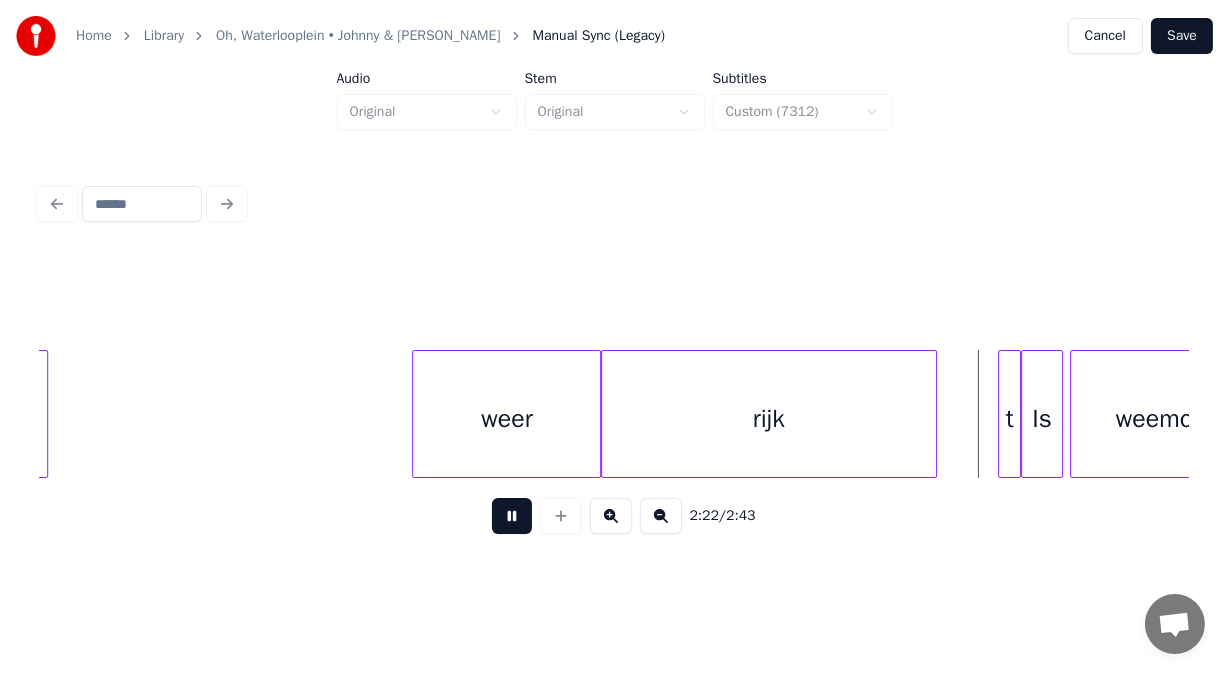 click at bounding box center (512, 516) 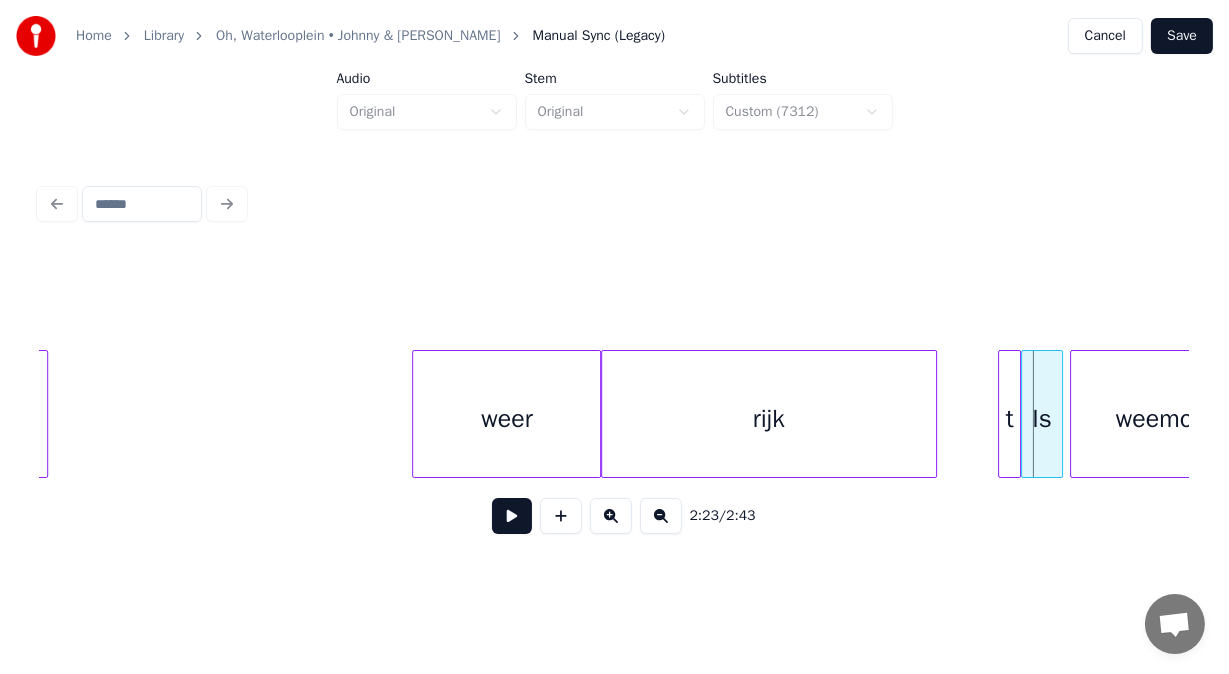 click at bounding box center [512, 516] 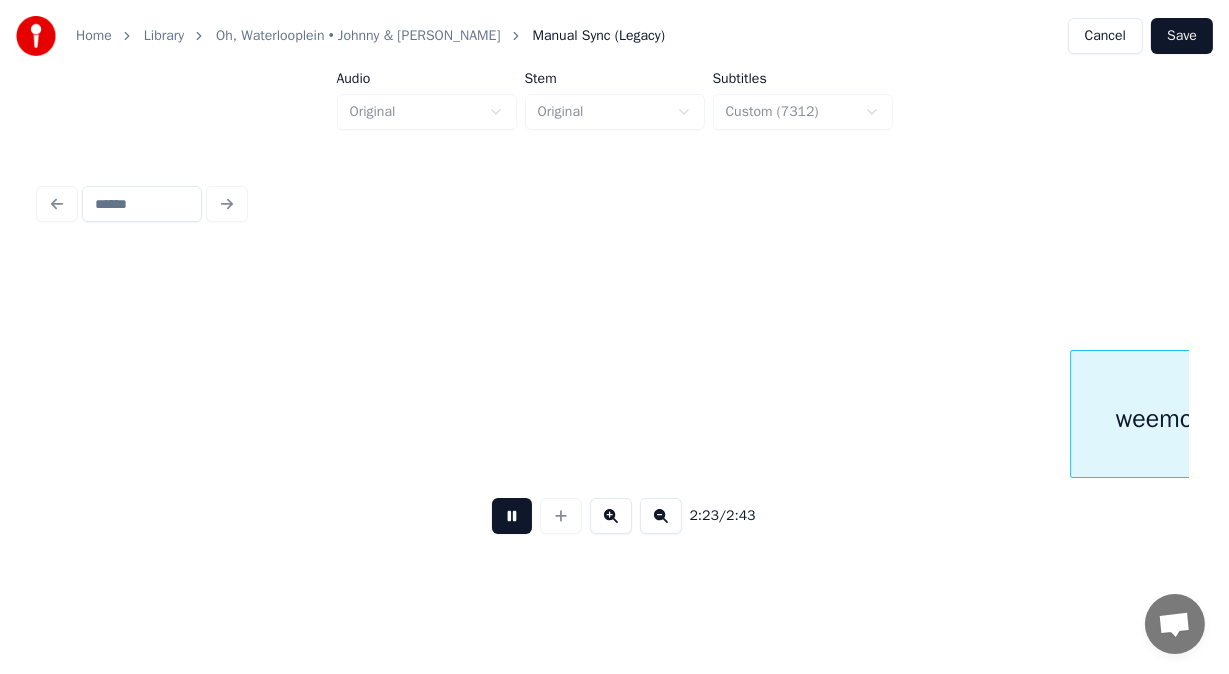 scroll, scrollTop: 0, scrollLeft: 50222, axis: horizontal 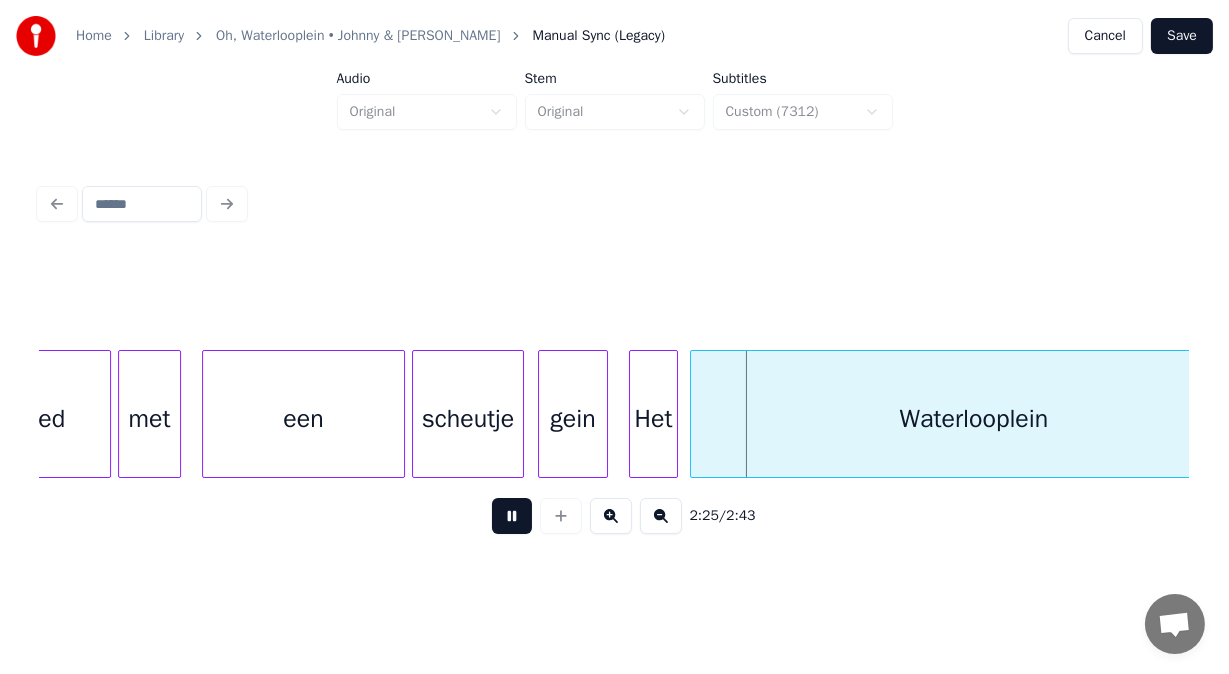 click at bounding box center [512, 516] 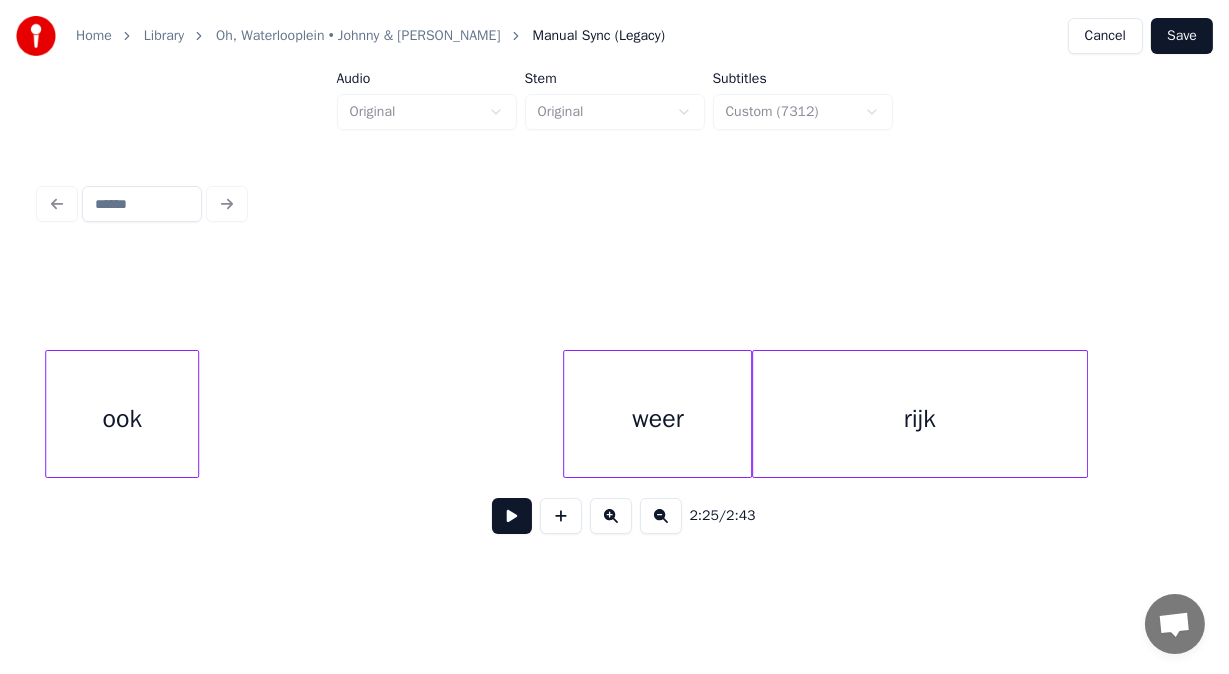 scroll, scrollTop: 0, scrollLeft: 48756, axis: horizontal 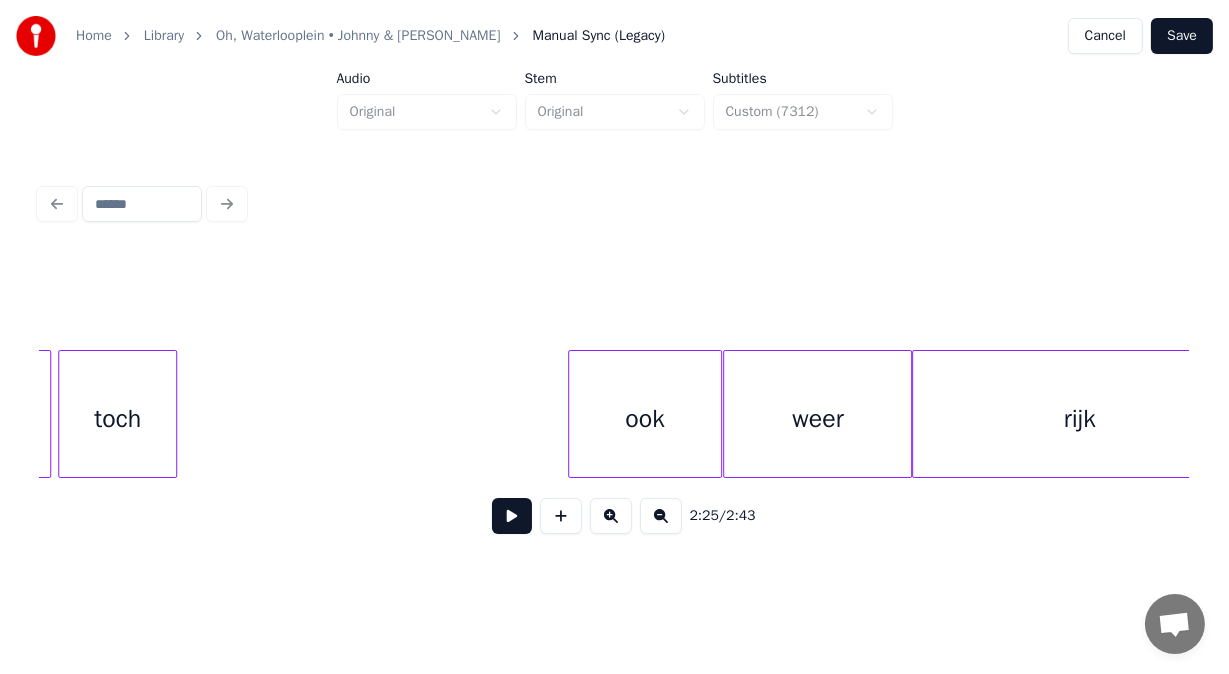 click on "ook" at bounding box center (645, 419) 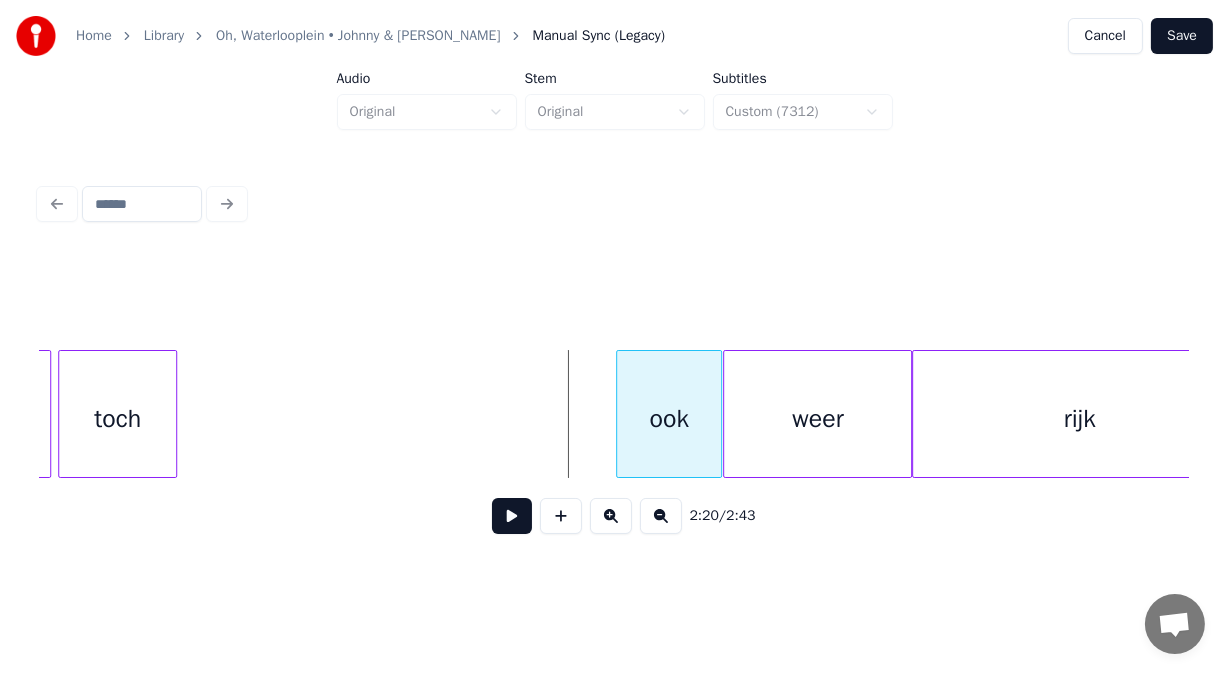 click at bounding box center [620, 414] 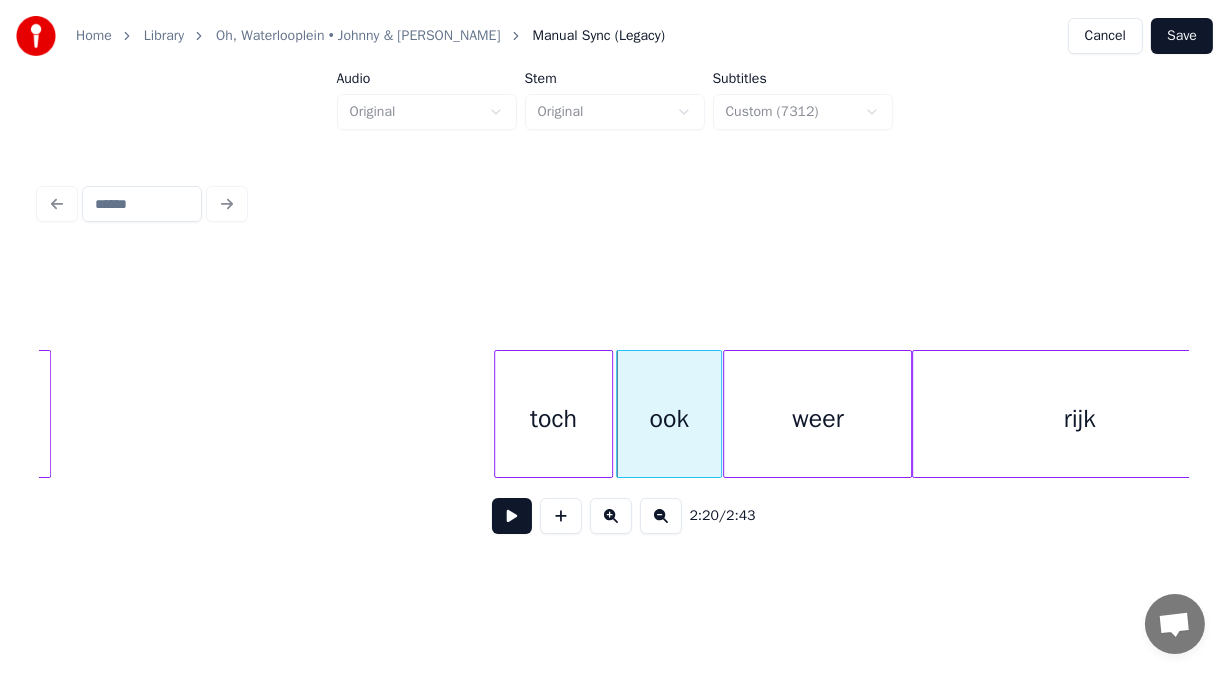 click on "toch" at bounding box center (553, 419) 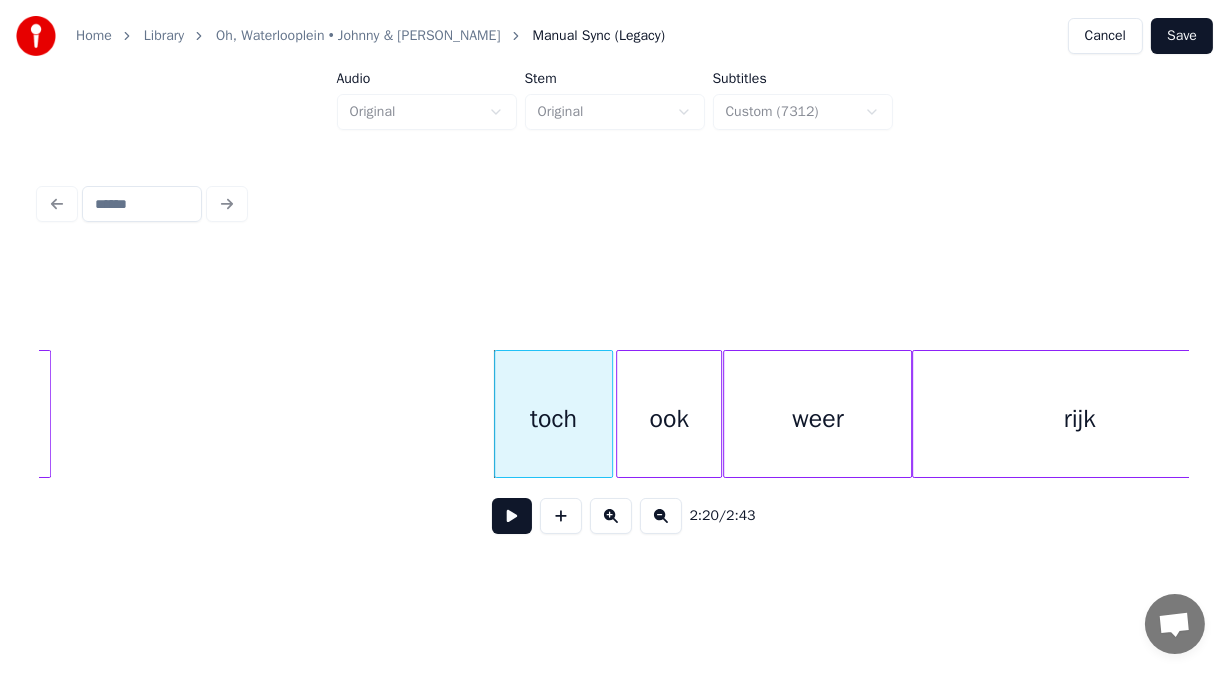 click at bounding box center (512, 516) 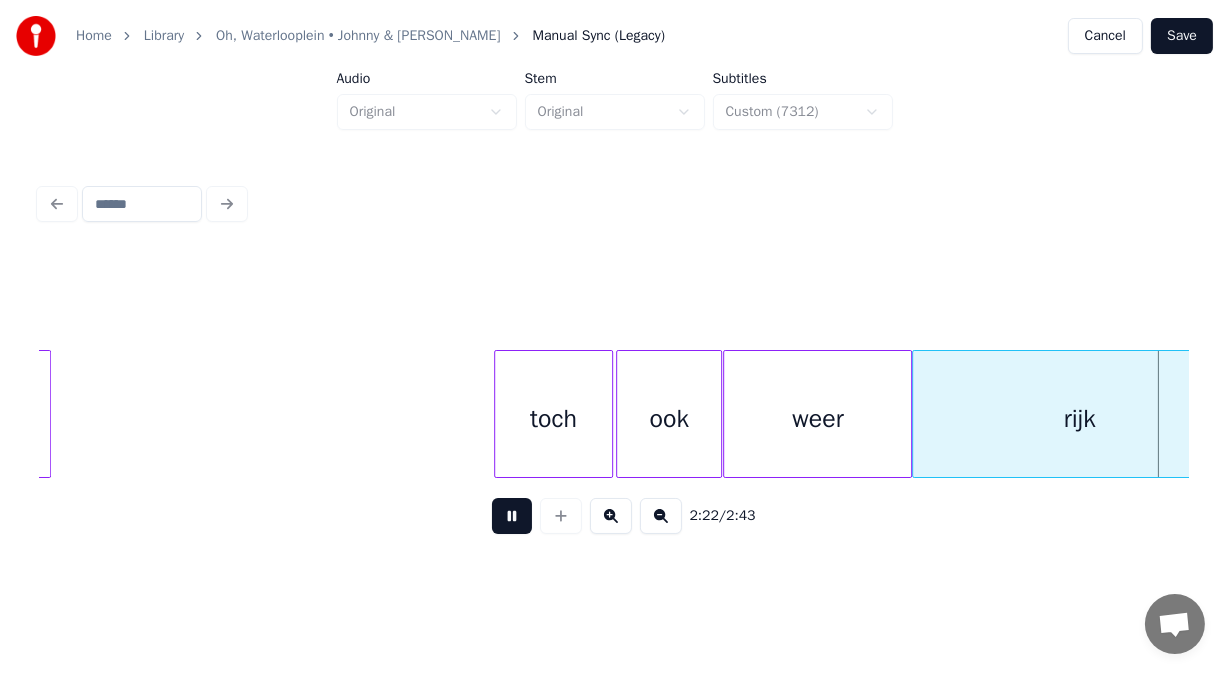 scroll, scrollTop: 0, scrollLeft: 49906, axis: horizontal 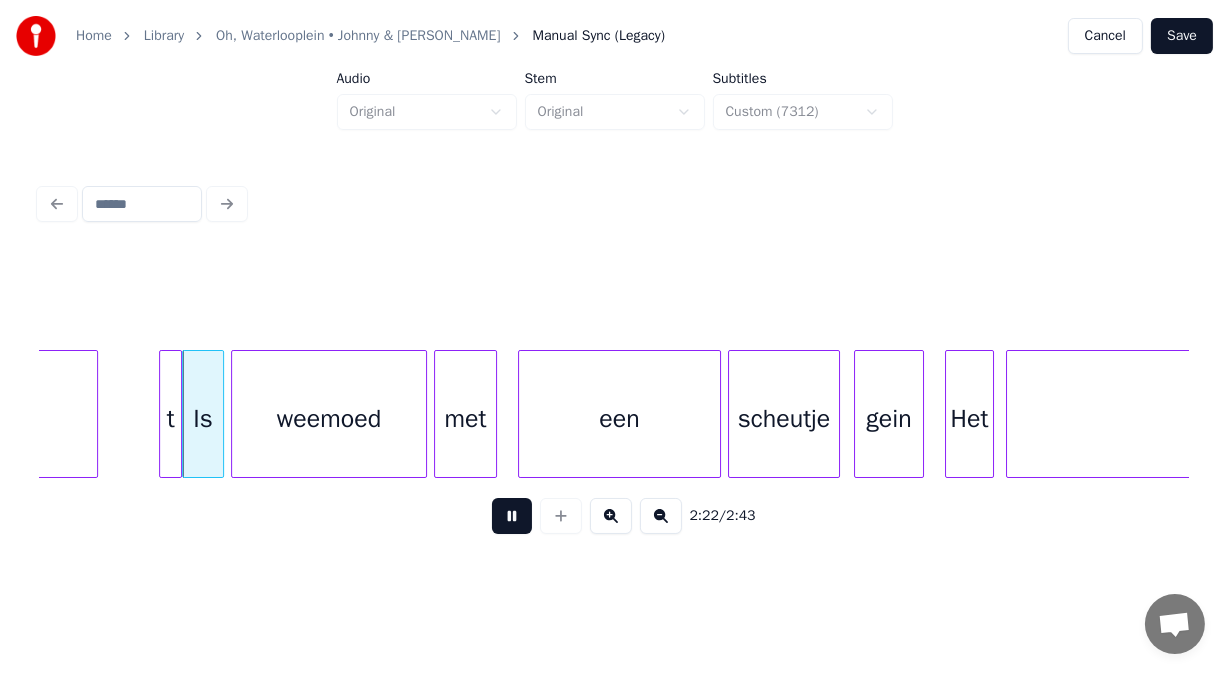 click at bounding box center (512, 516) 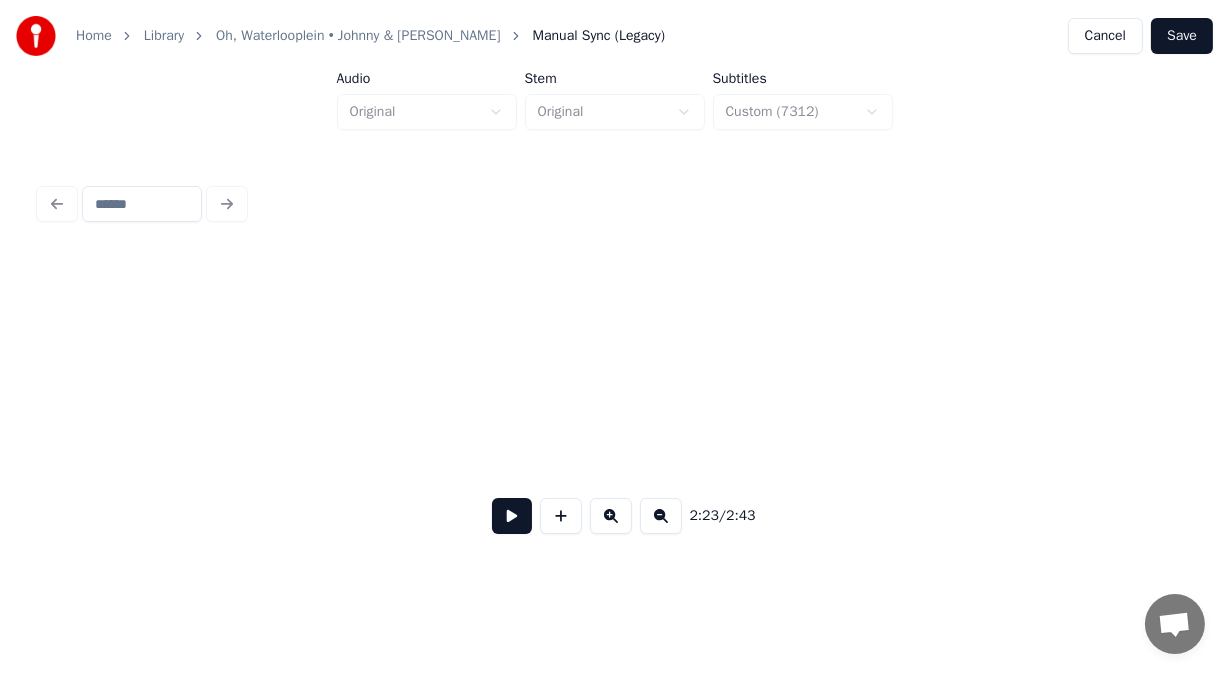 scroll, scrollTop: 0, scrollLeft: 42199, axis: horizontal 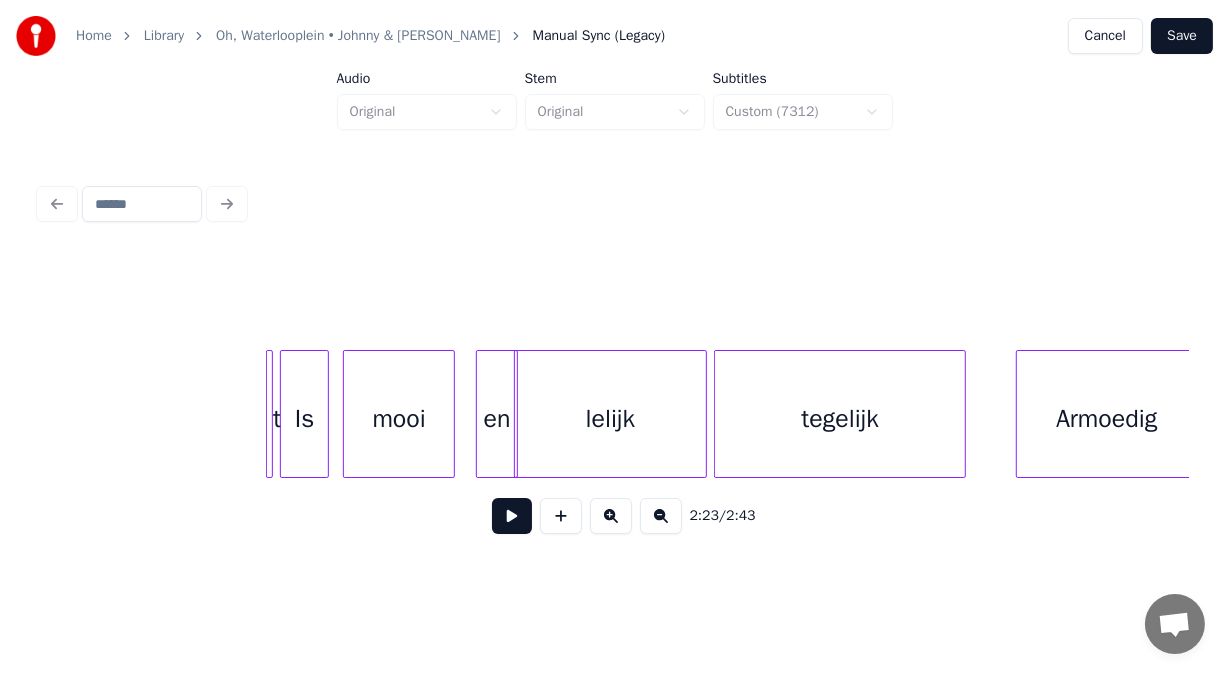 click on "Is" at bounding box center [304, 419] 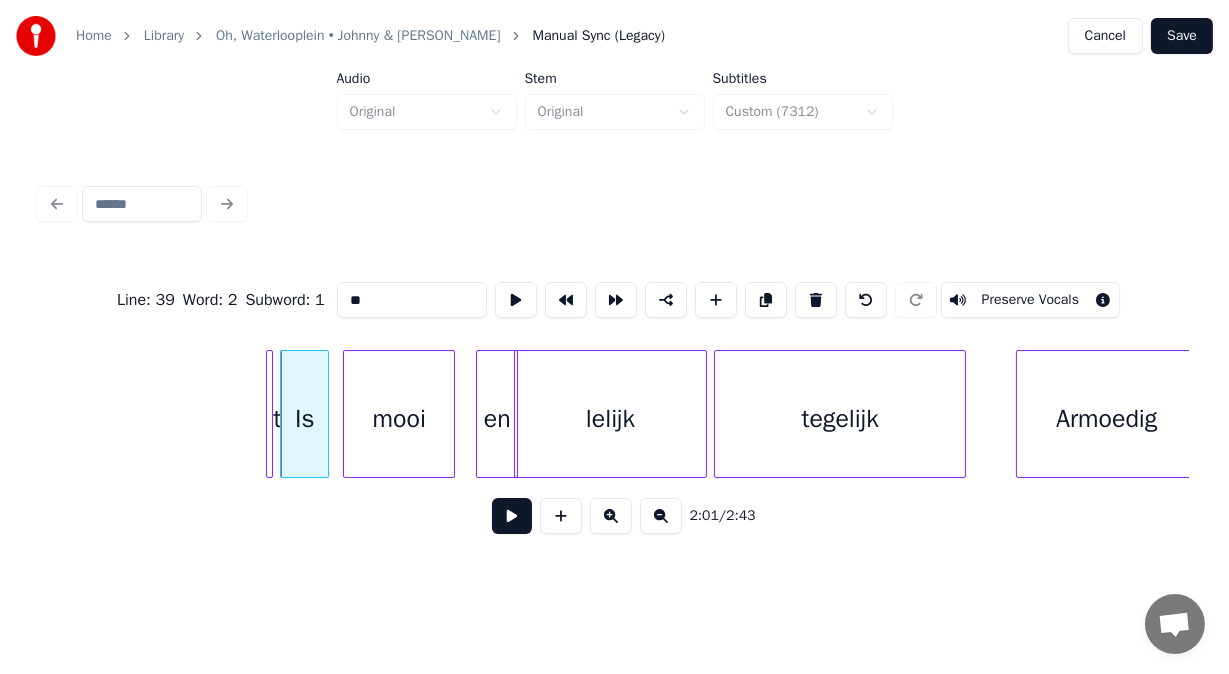 click at bounding box center (512, 516) 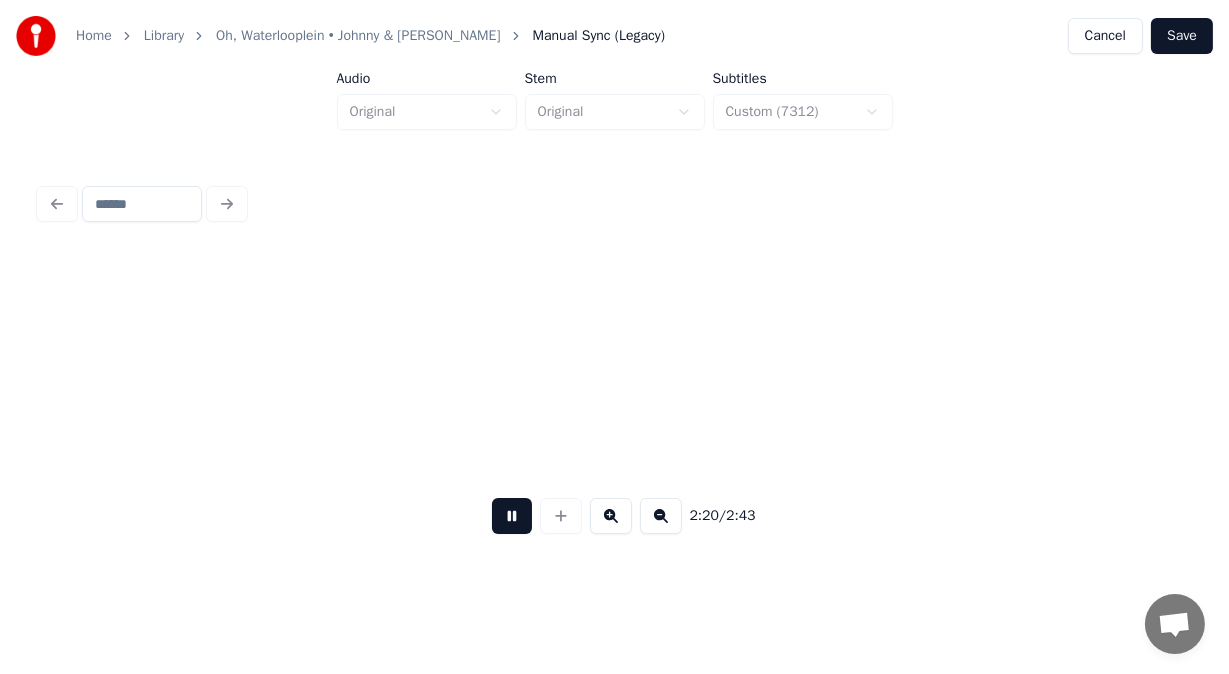 scroll, scrollTop: 0, scrollLeft: 49117, axis: horizontal 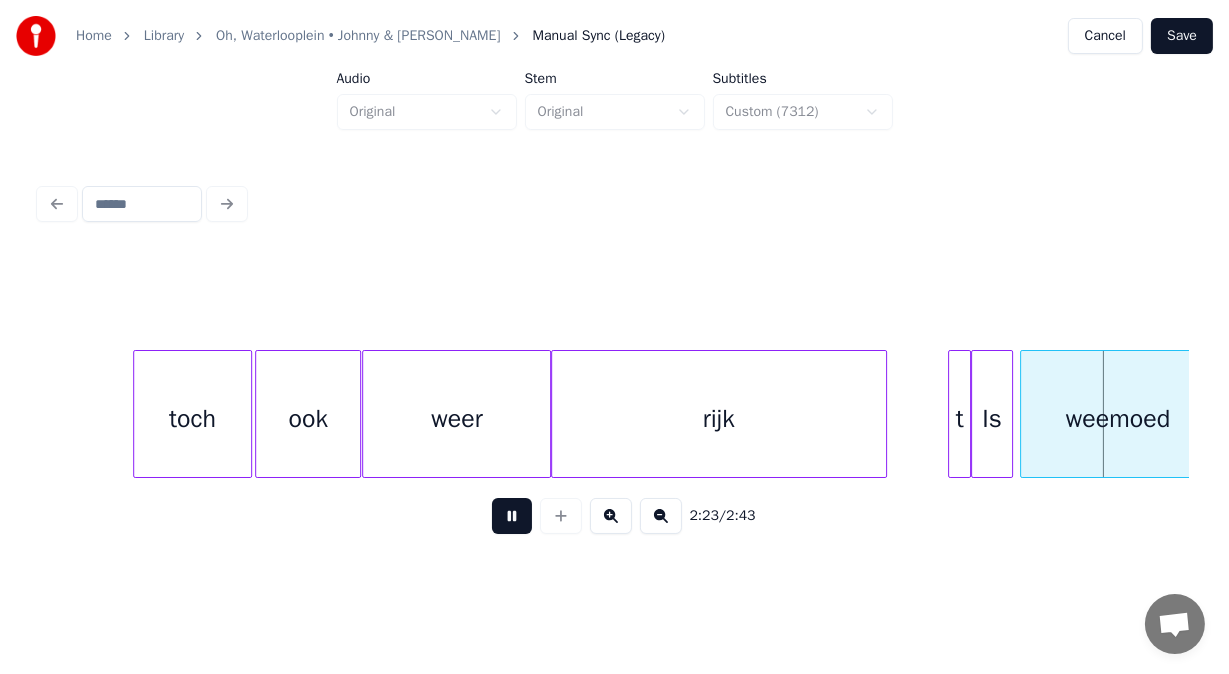click at bounding box center [512, 516] 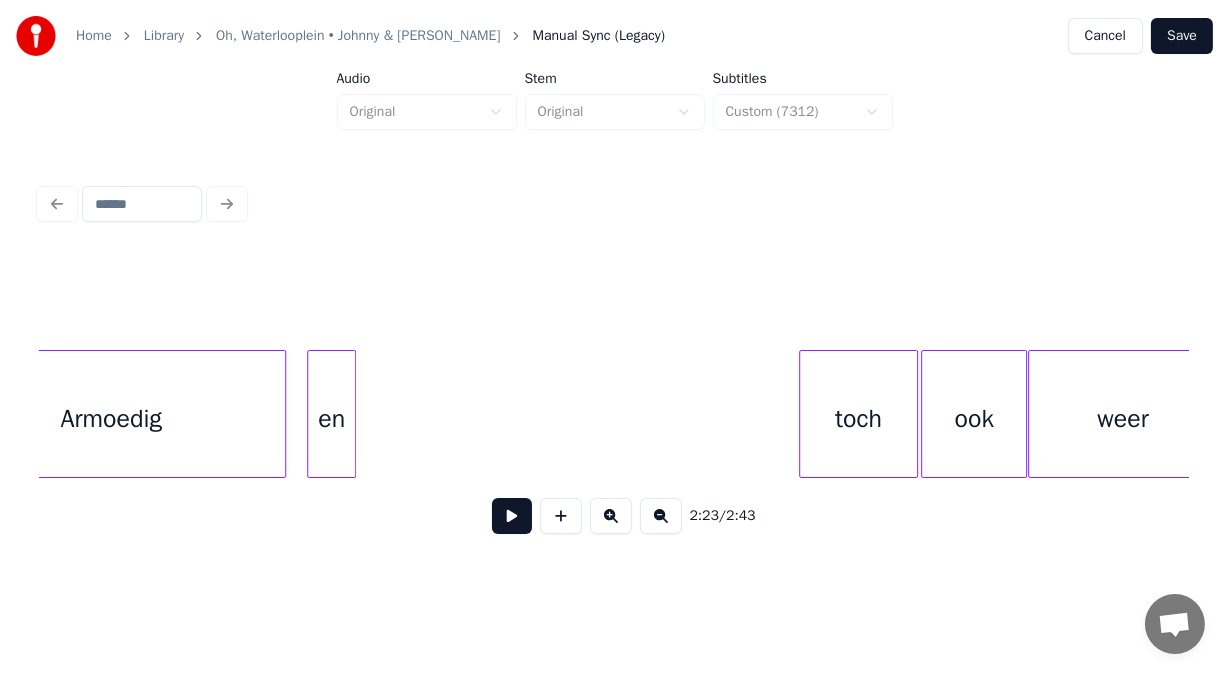 scroll, scrollTop: 0, scrollLeft: 48397, axis: horizontal 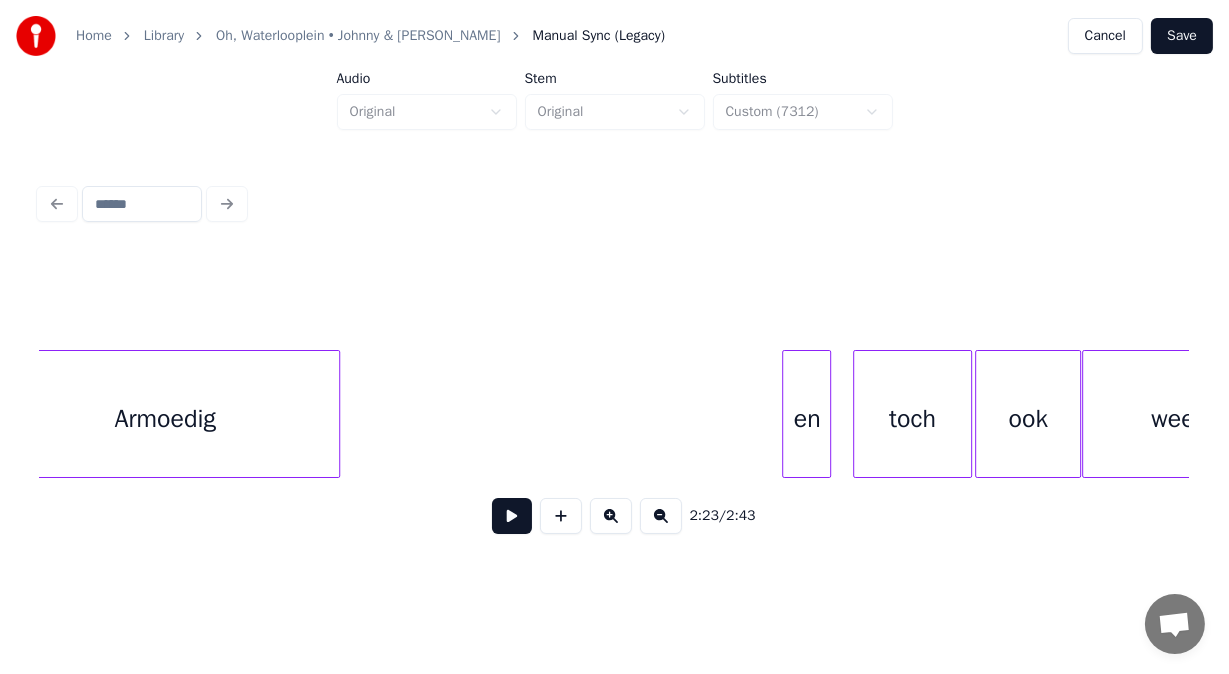 click on "en" at bounding box center [806, 419] 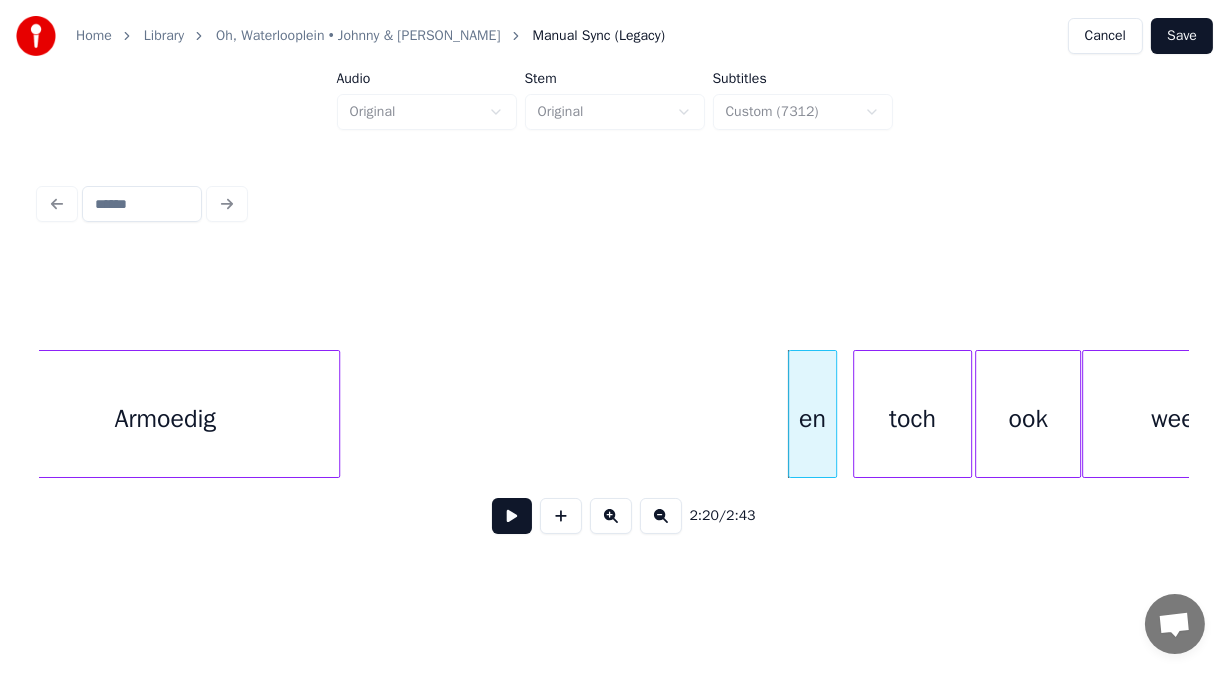 scroll, scrollTop: 0, scrollLeft: 48362, axis: horizontal 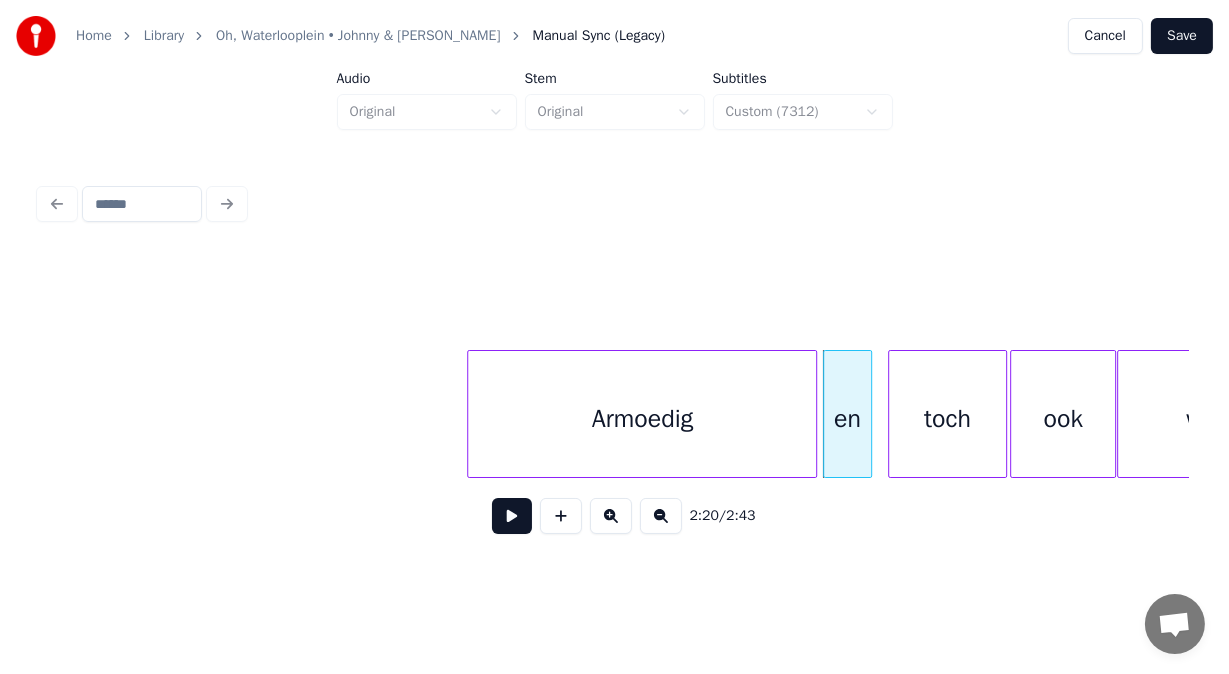 click on "Armoedig" at bounding box center (642, 419) 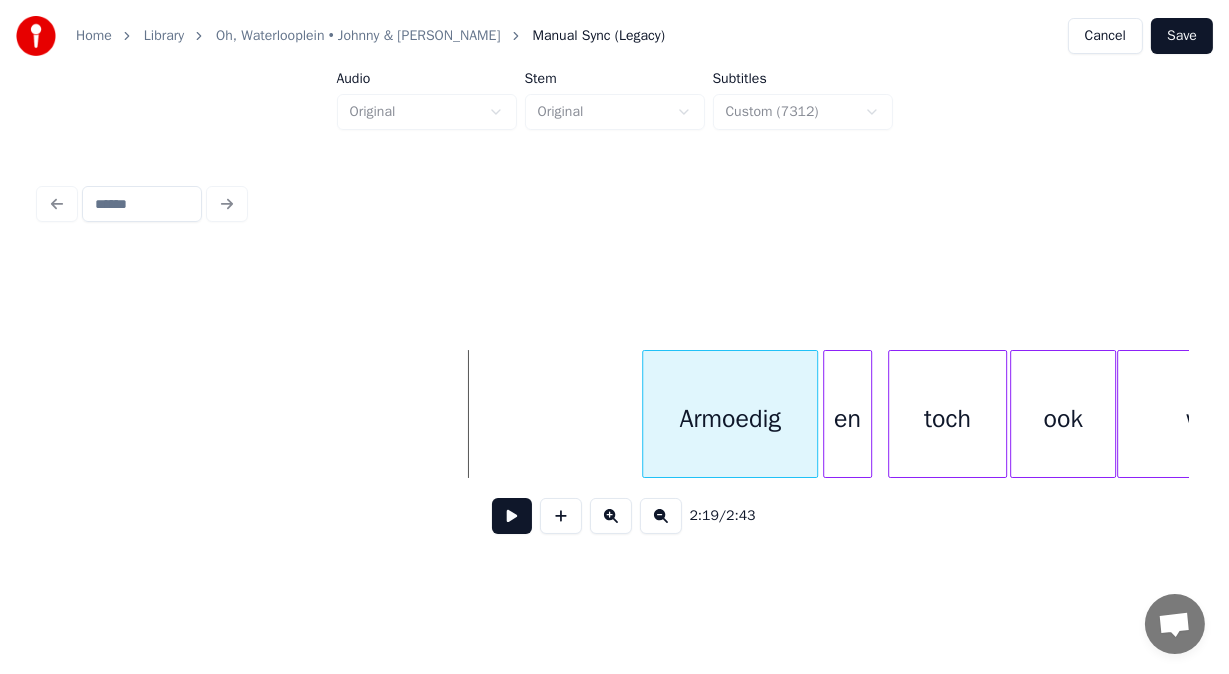 click at bounding box center [646, 414] 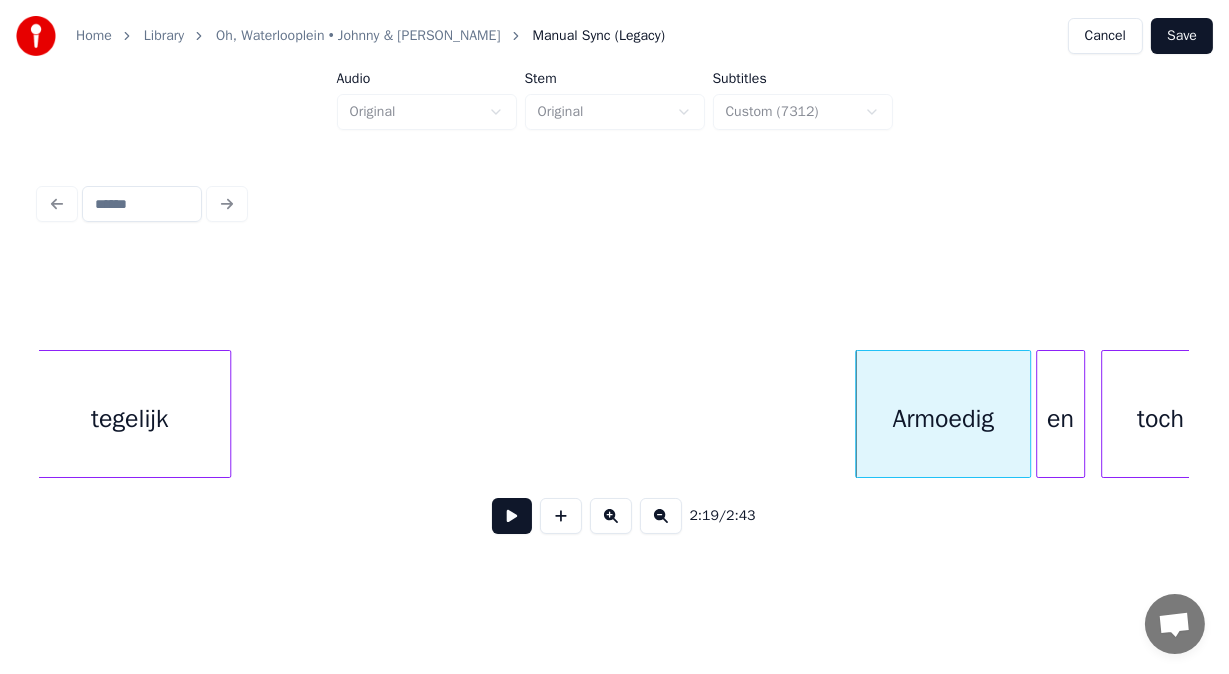 scroll, scrollTop: 0, scrollLeft: 48029, axis: horizontal 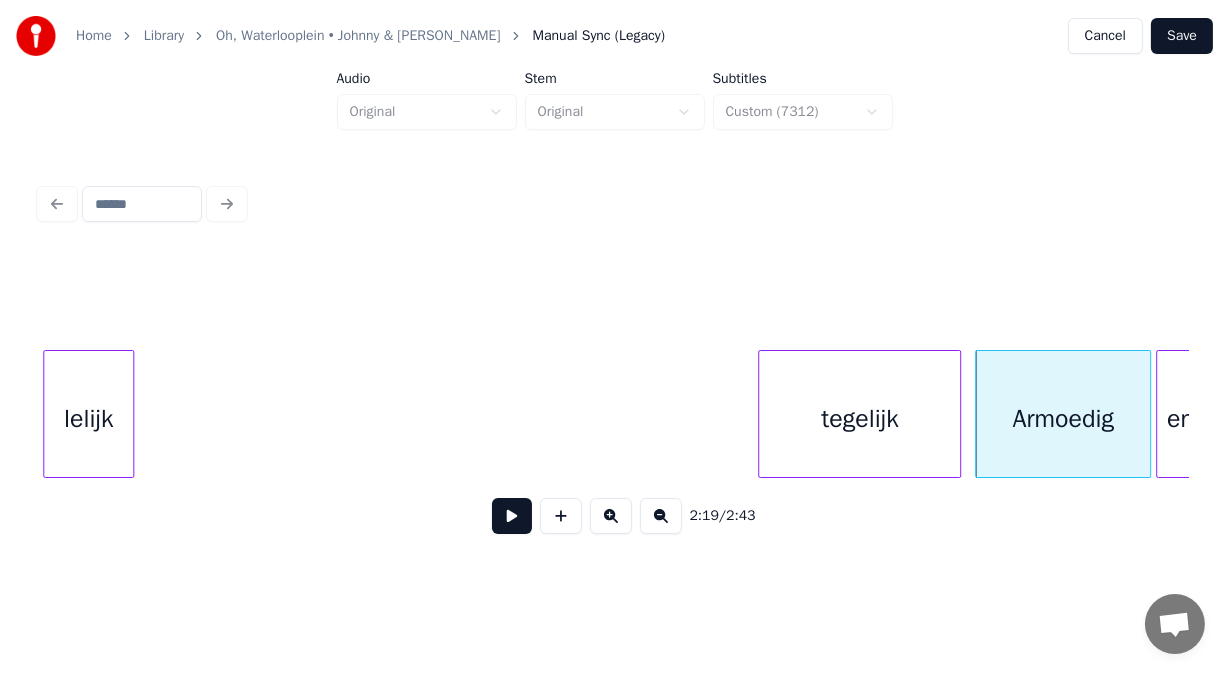 click on "tegelijk" at bounding box center (859, 419) 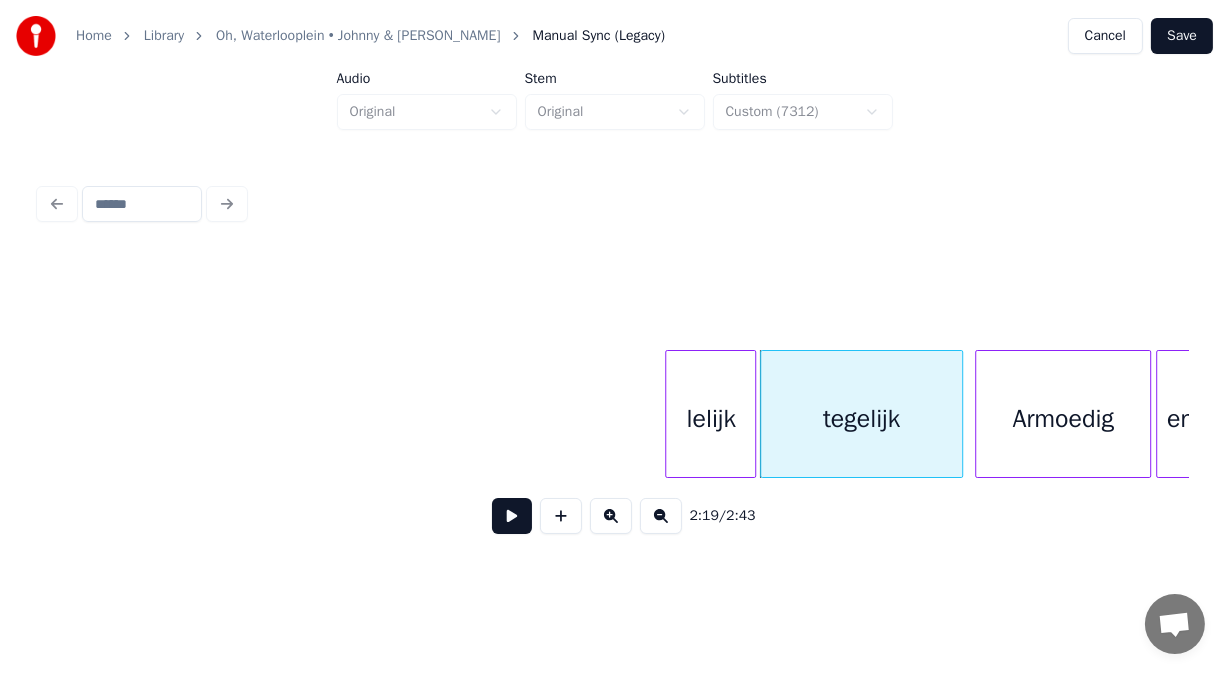 click on "lelijk" at bounding box center [710, 419] 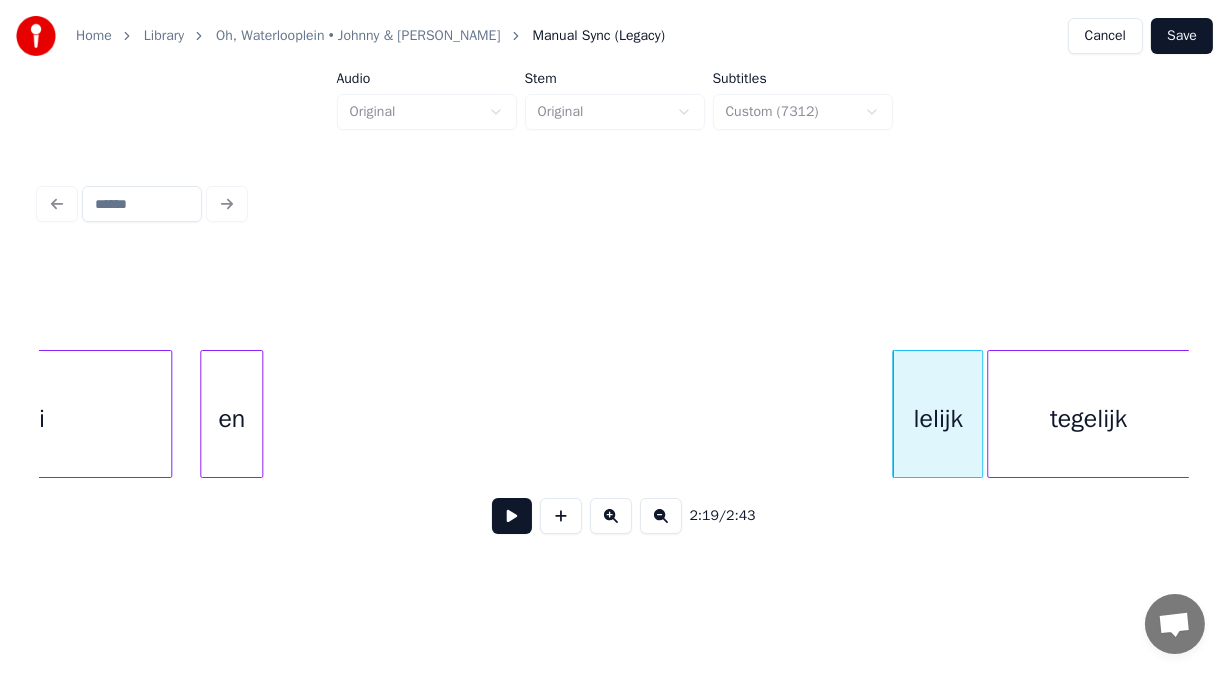 scroll, scrollTop: 0, scrollLeft: 47722, axis: horizontal 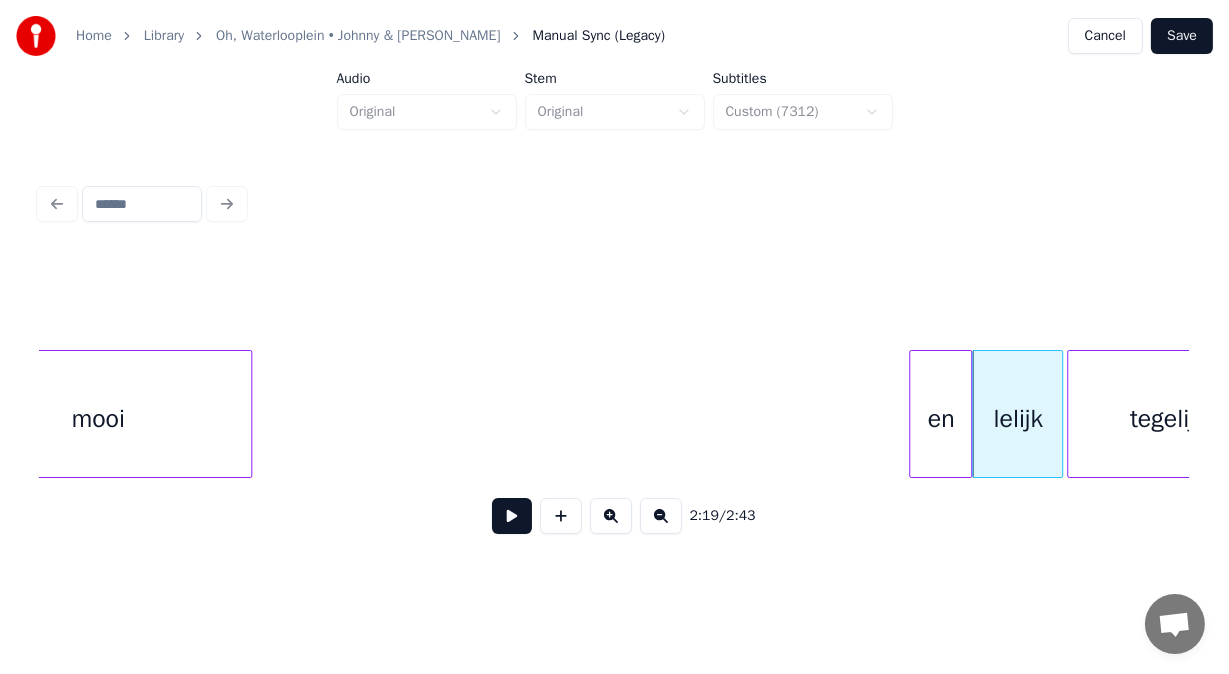 click on "en" at bounding box center (940, 419) 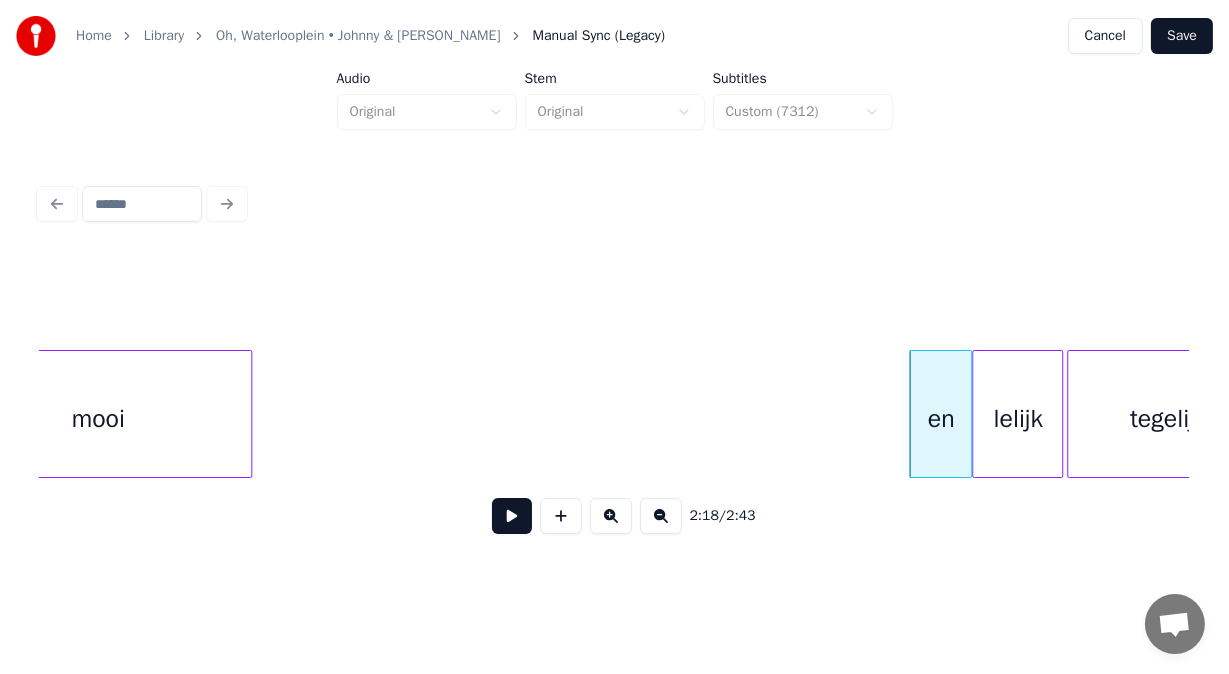 scroll, scrollTop: 0, scrollLeft: 47635, axis: horizontal 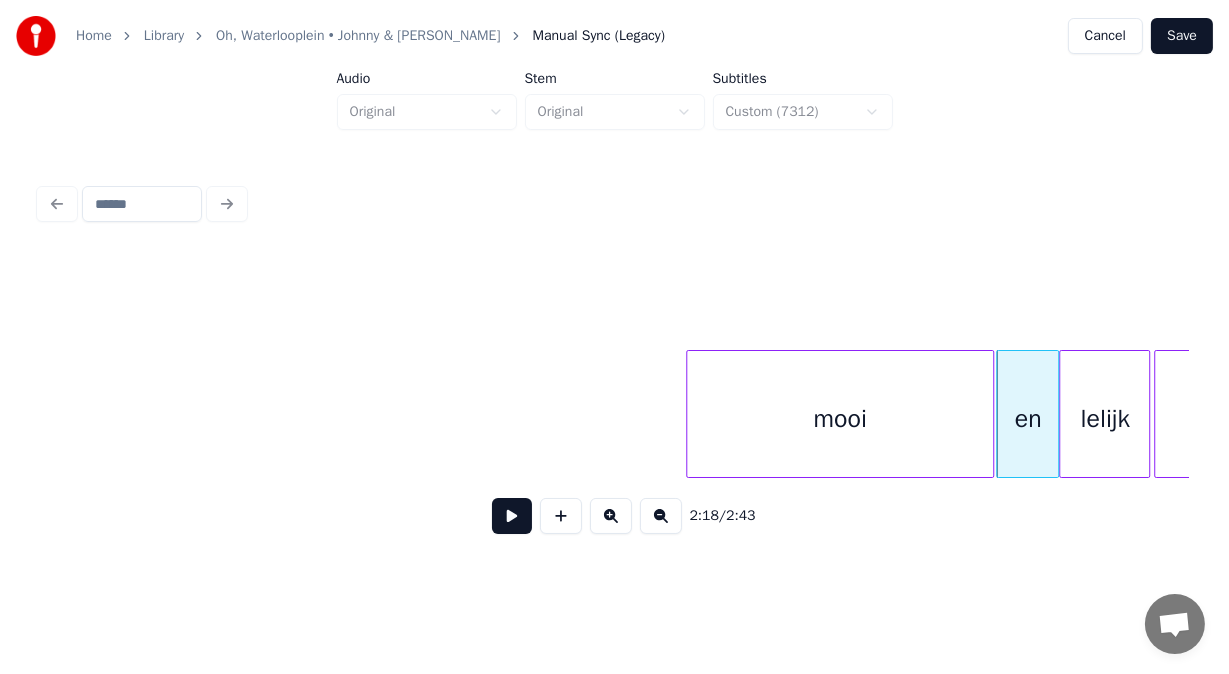 click on "mooi" at bounding box center [840, 419] 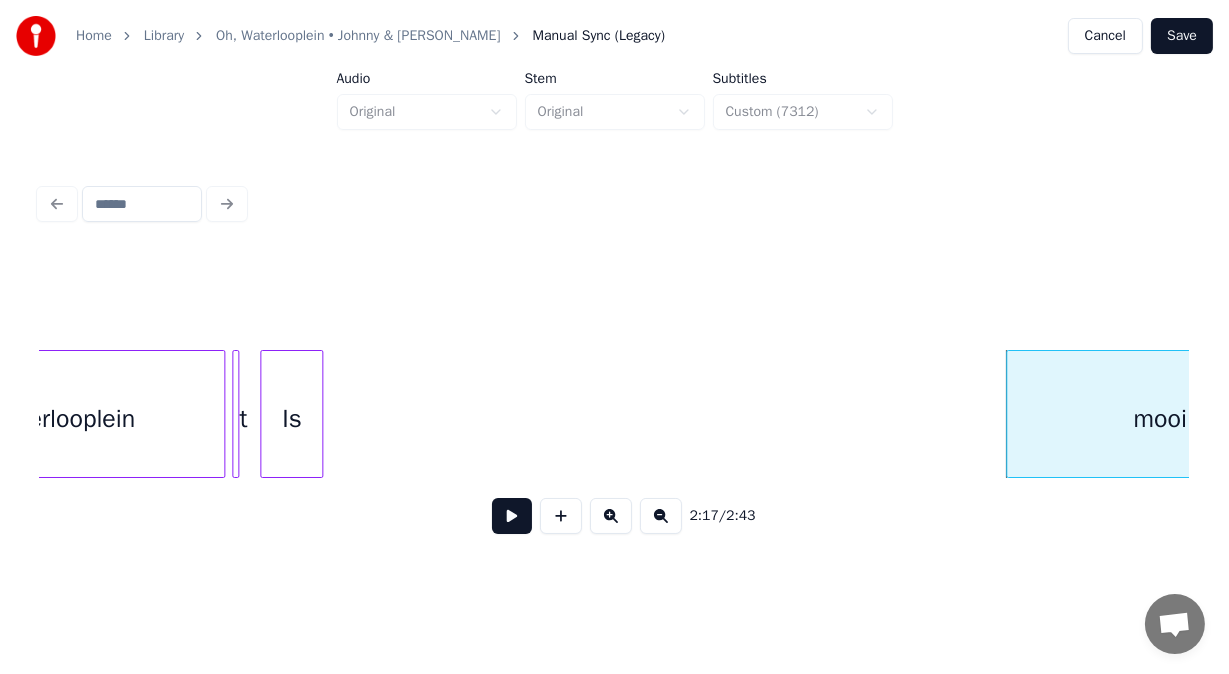 scroll, scrollTop: 0, scrollLeft: 47222, axis: horizontal 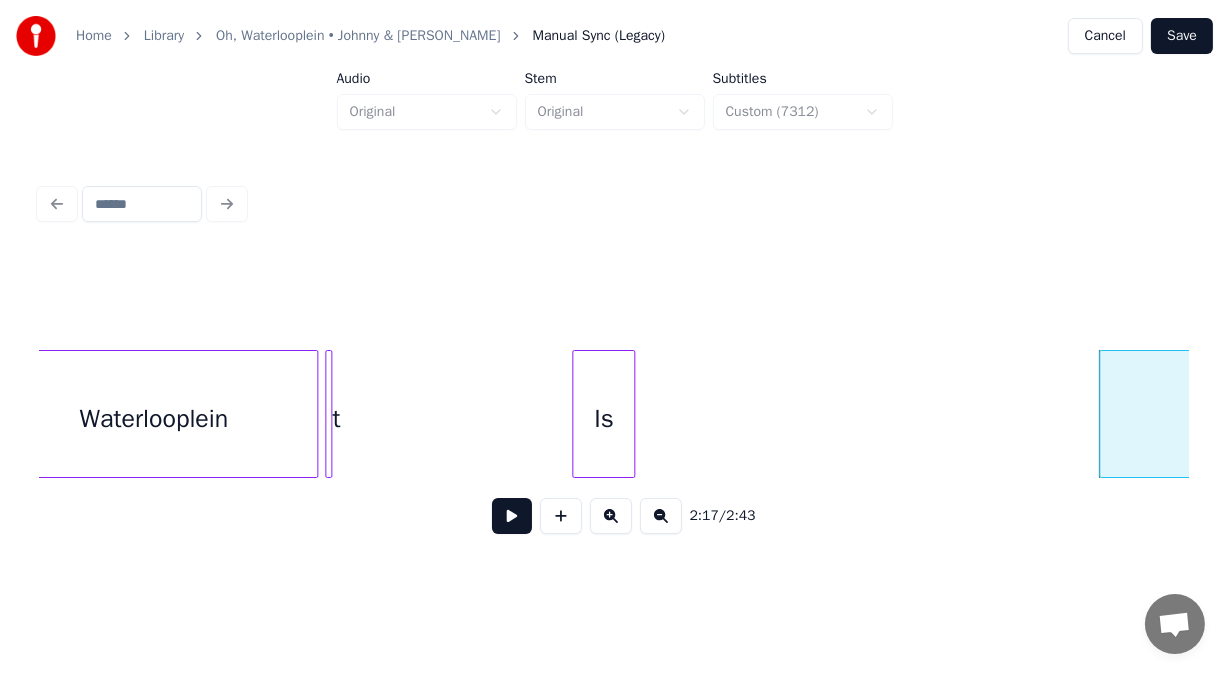 click on "Is" at bounding box center [603, 419] 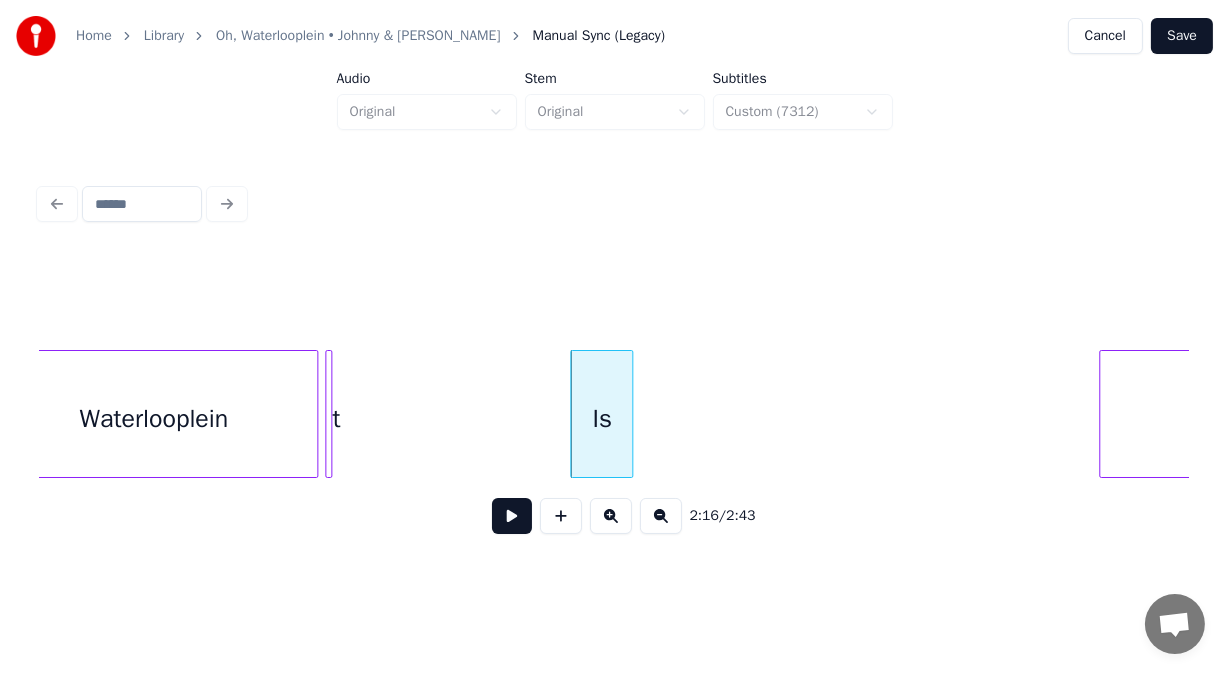 click at bounding box center (512, 516) 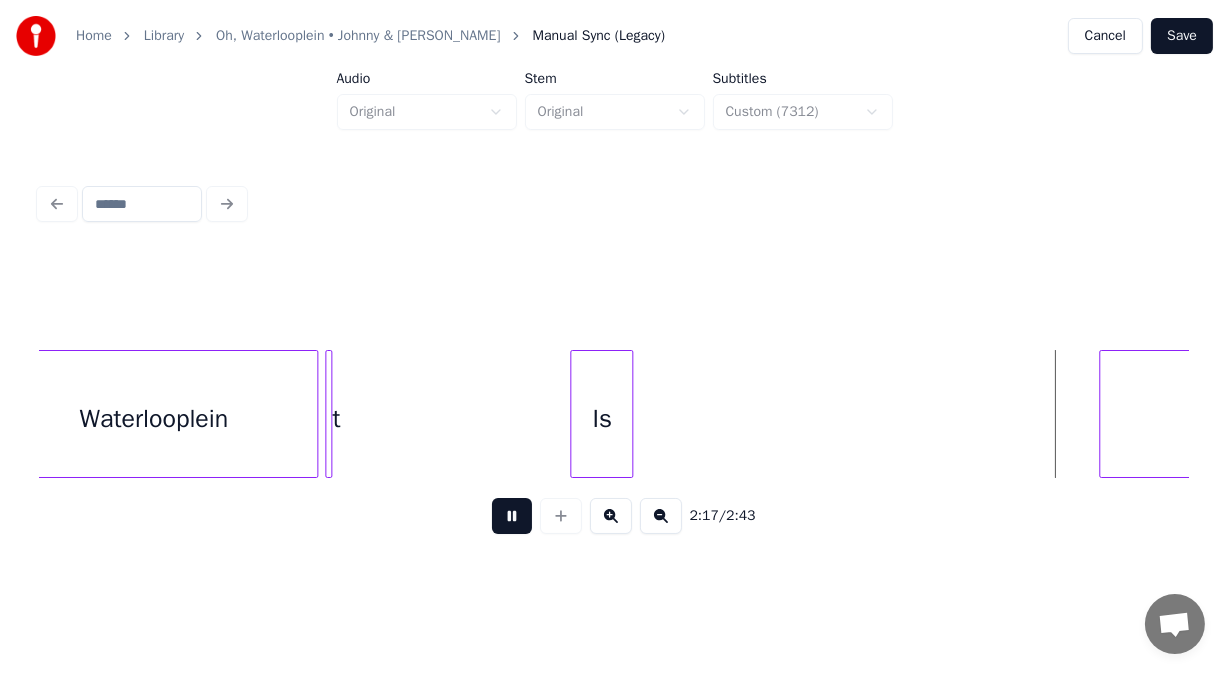 click at bounding box center (512, 516) 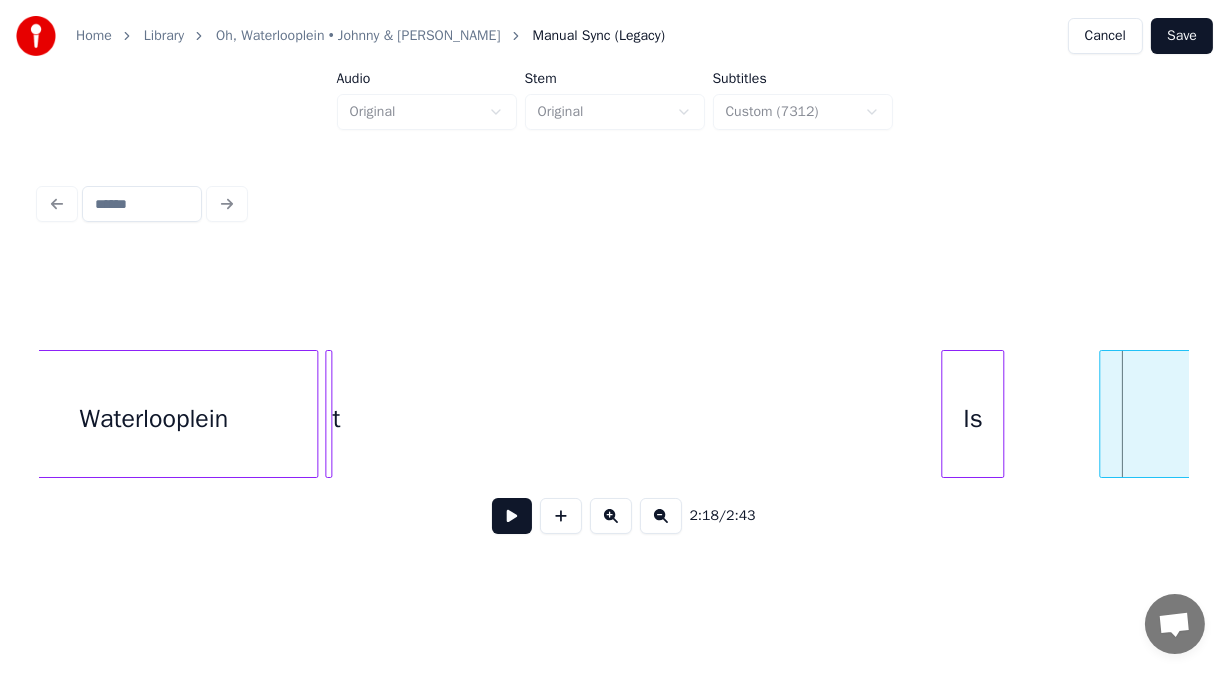 click on "Is" at bounding box center (972, 419) 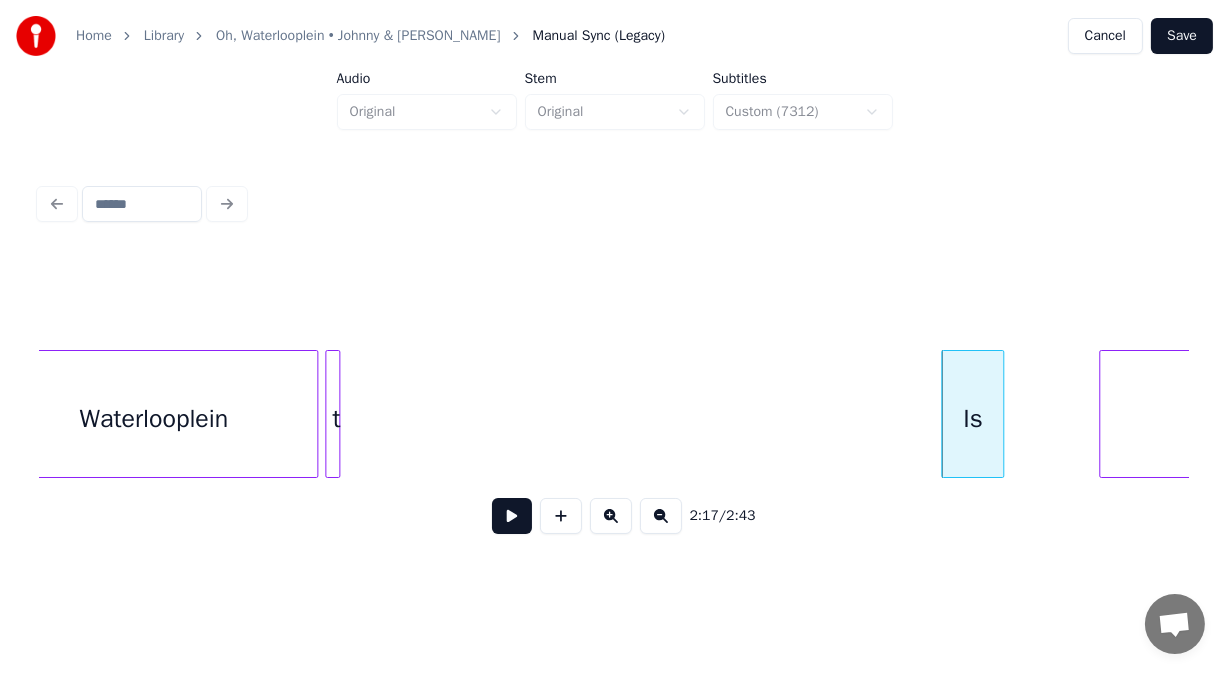 click at bounding box center [336, 414] 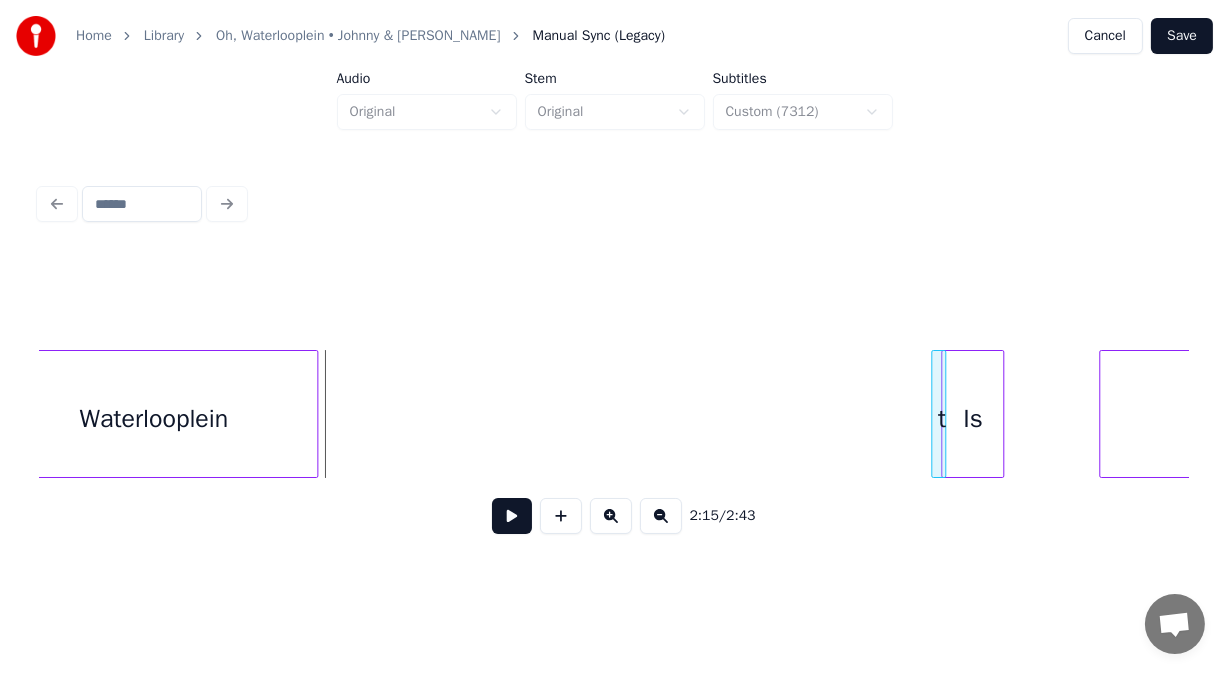 click on "t" at bounding box center (942, 419) 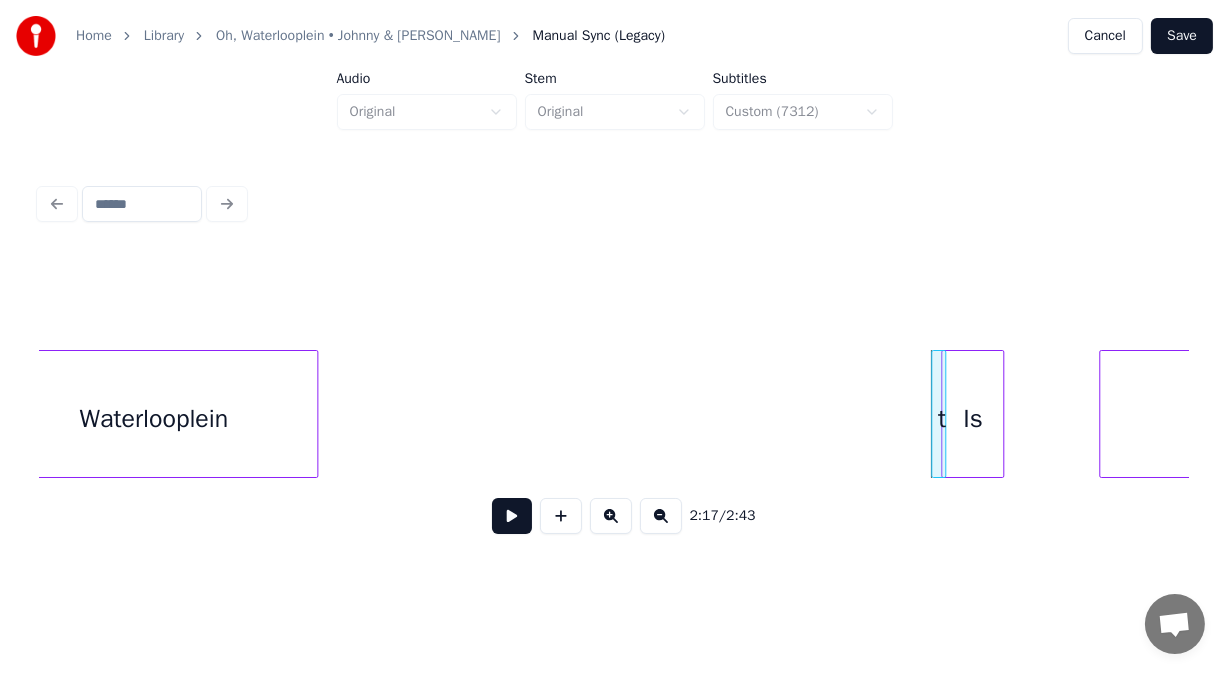 click at bounding box center (512, 516) 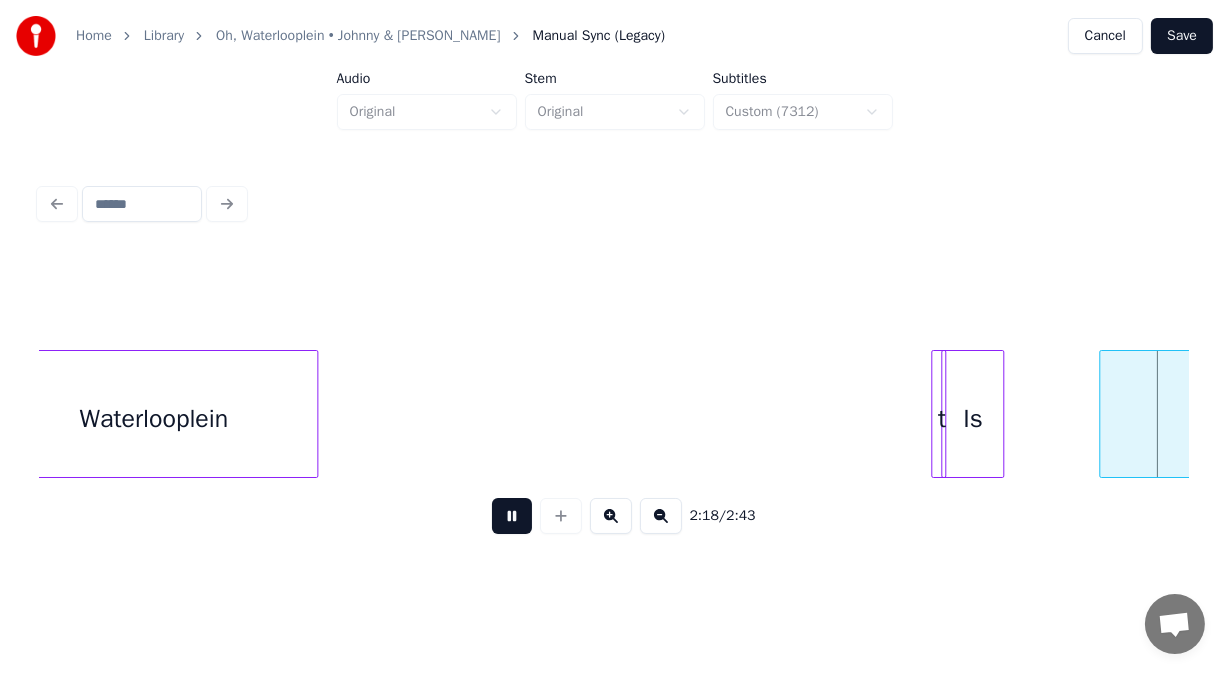 scroll, scrollTop: 0, scrollLeft: 48373, axis: horizontal 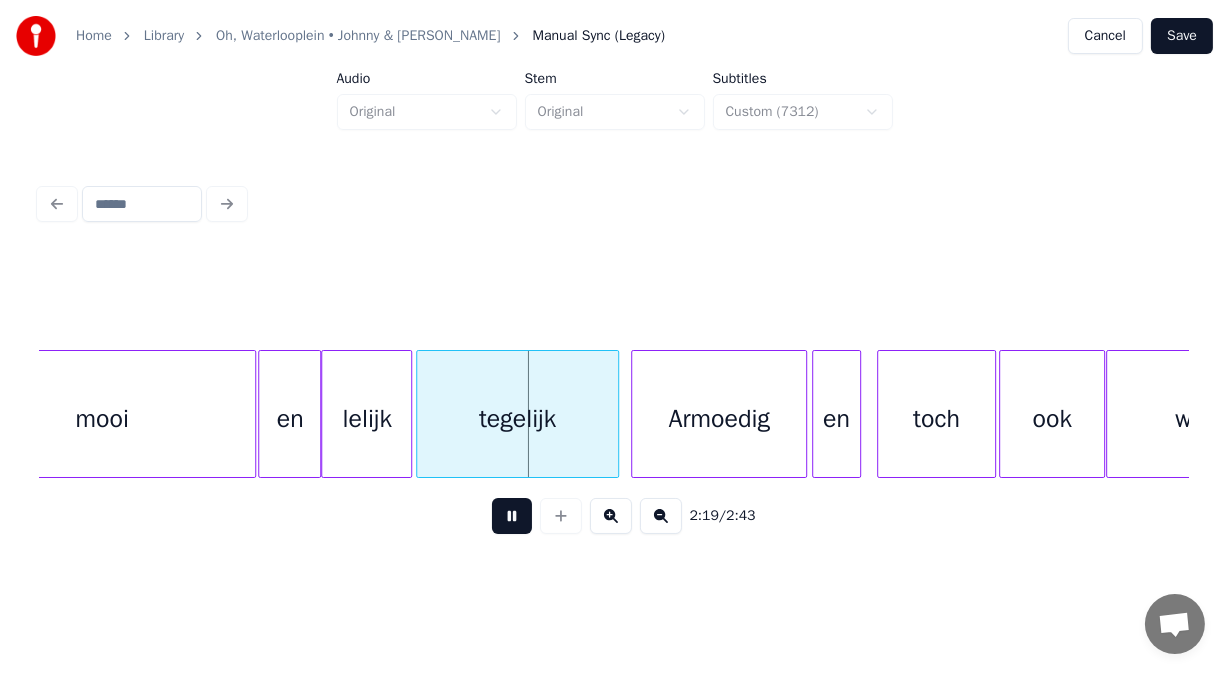 click at bounding box center [512, 516] 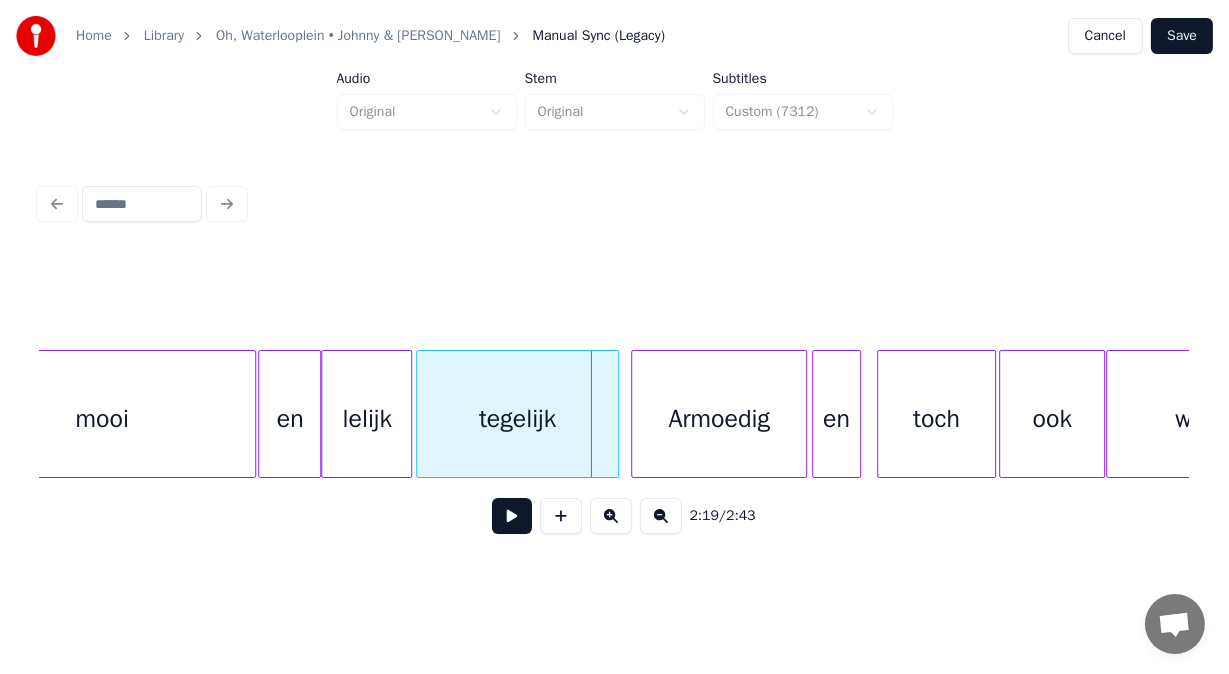 click on "Armoedig" at bounding box center [719, 414] 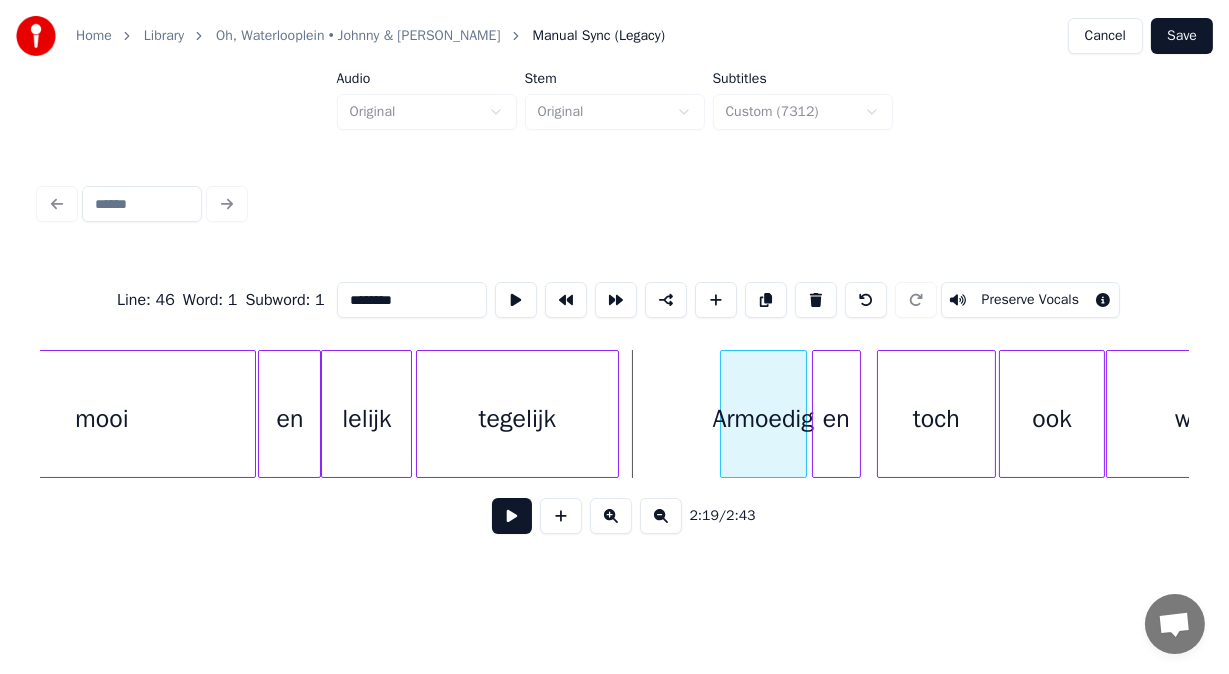click at bounding box center [724, 414] 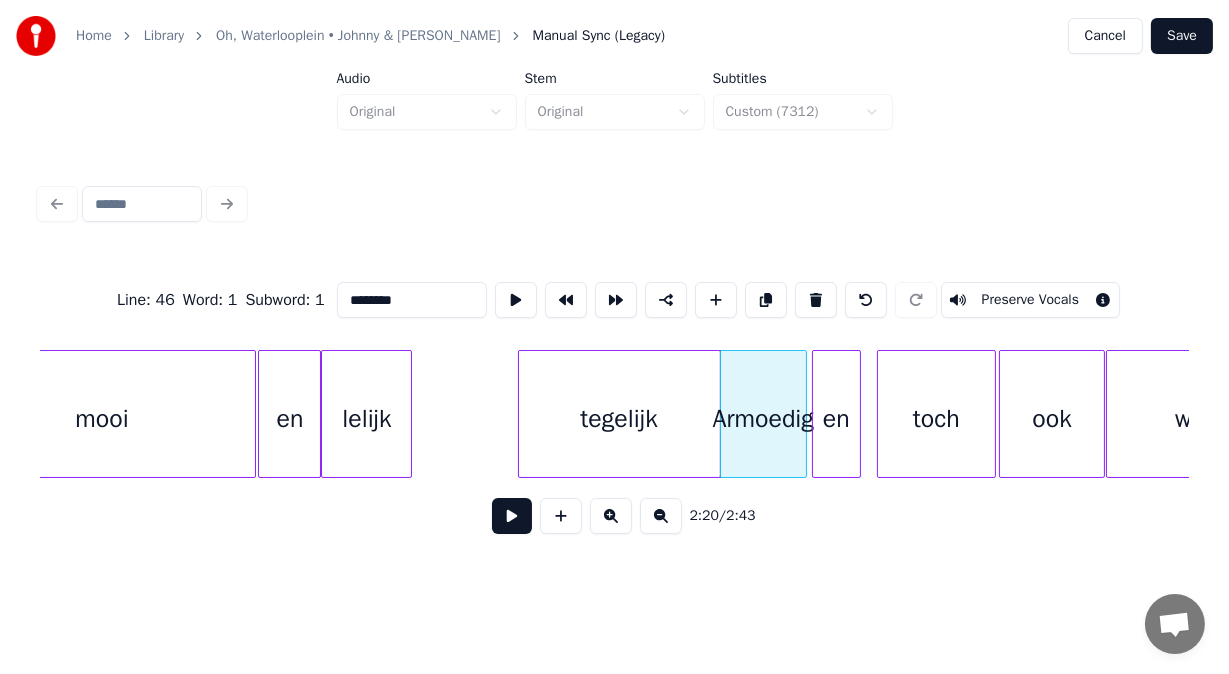 click on "tegelijk" at bounding box center [619, 419] 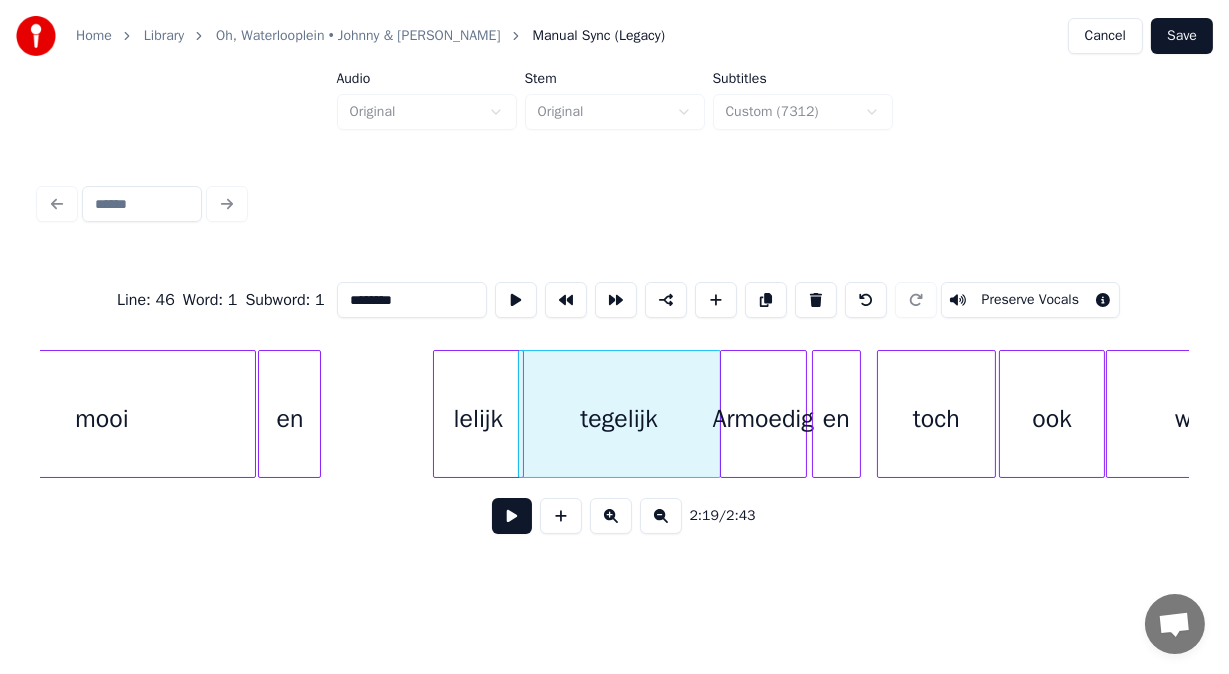 click on "mooi en [GEOGRAPHIC_DATA] tegelijk Armoedig en toch ook weer" at bounding box center (614, 414) 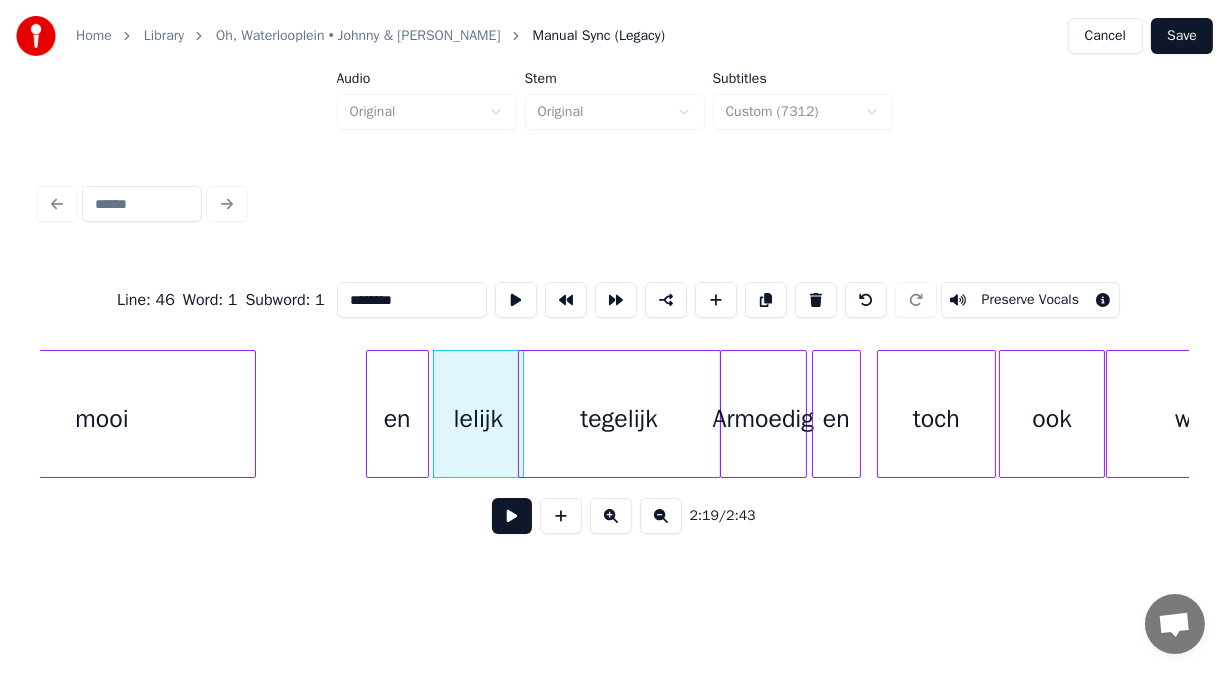 click on "en" at bounding box center [397, 419] 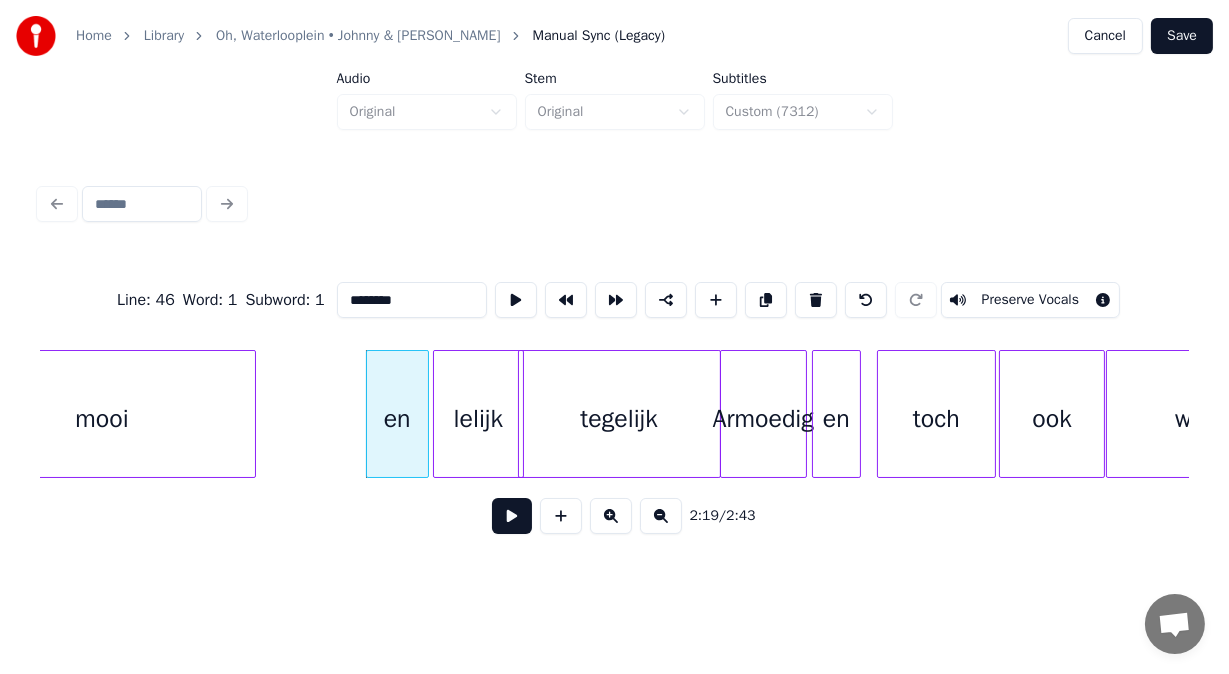 click at bounding box center [512, 516] 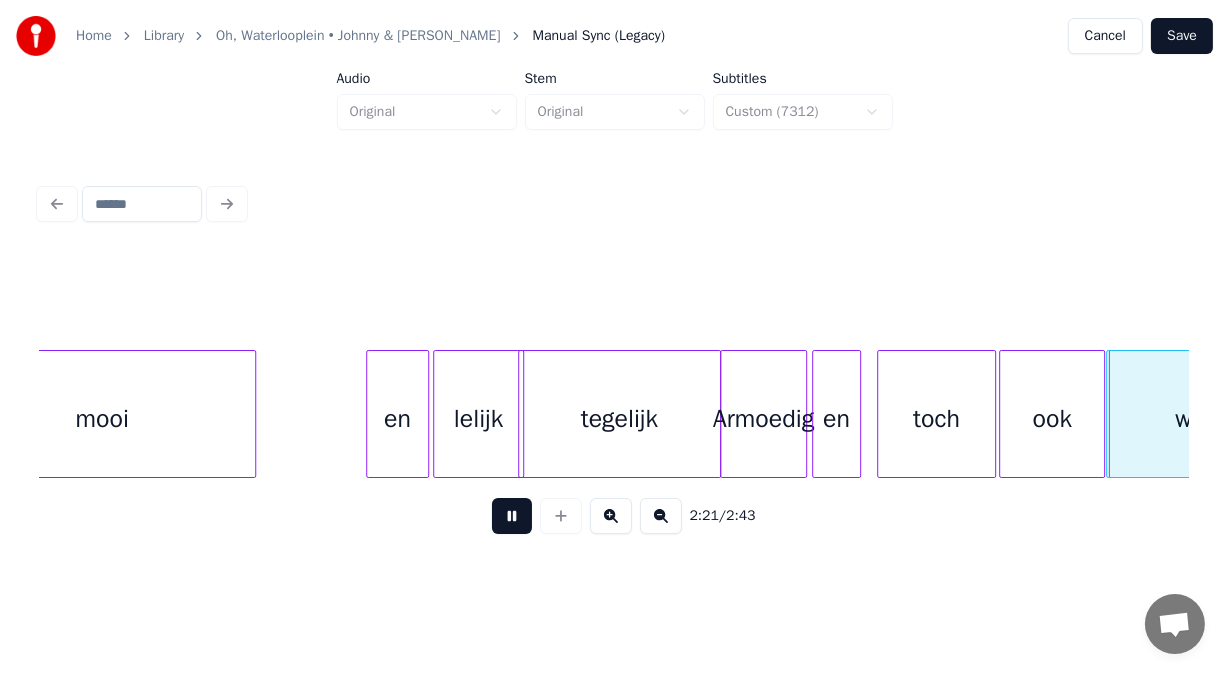 click at bounding box center (512, 516) 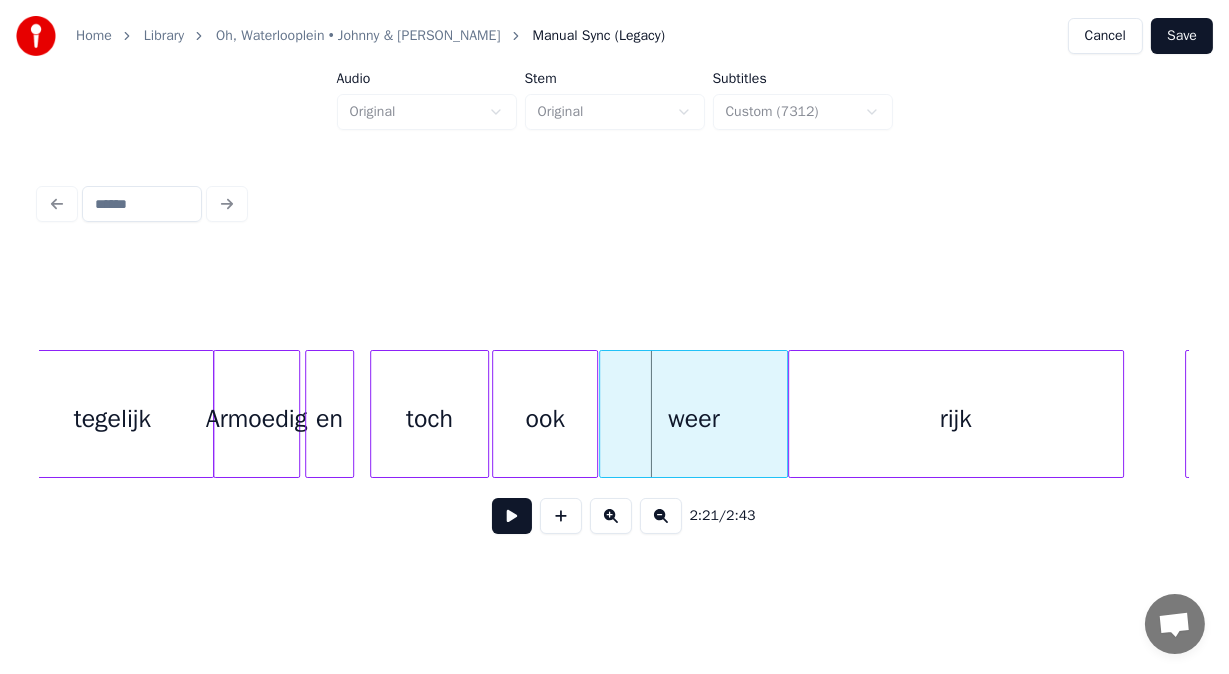 scroll, scrollTop: 0, scrollLeft: 48946, axis: horizontal 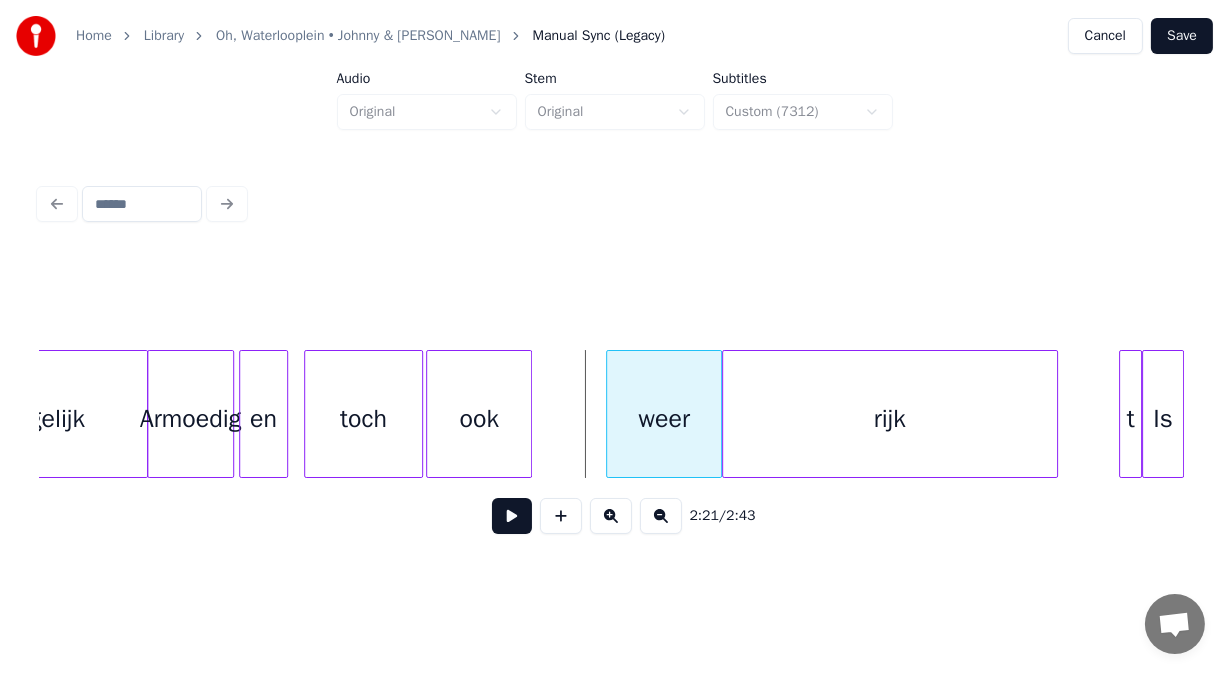 click at bounding box center [610, 414] 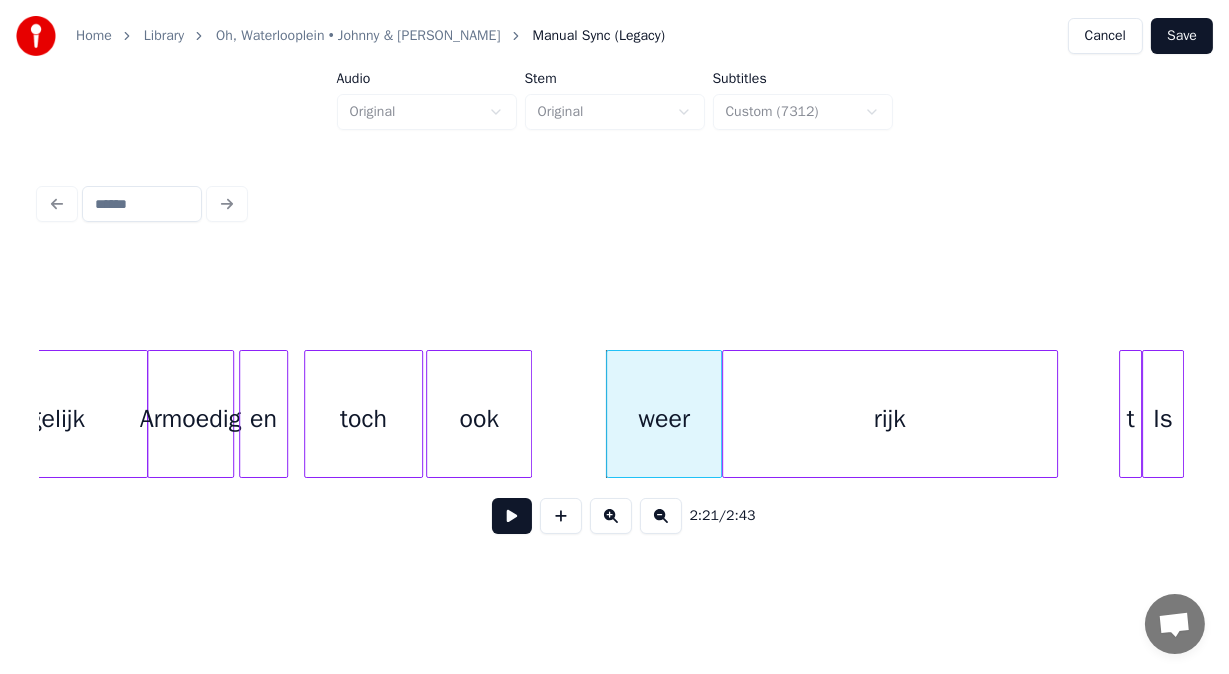 click at bounding box center [512, 516] 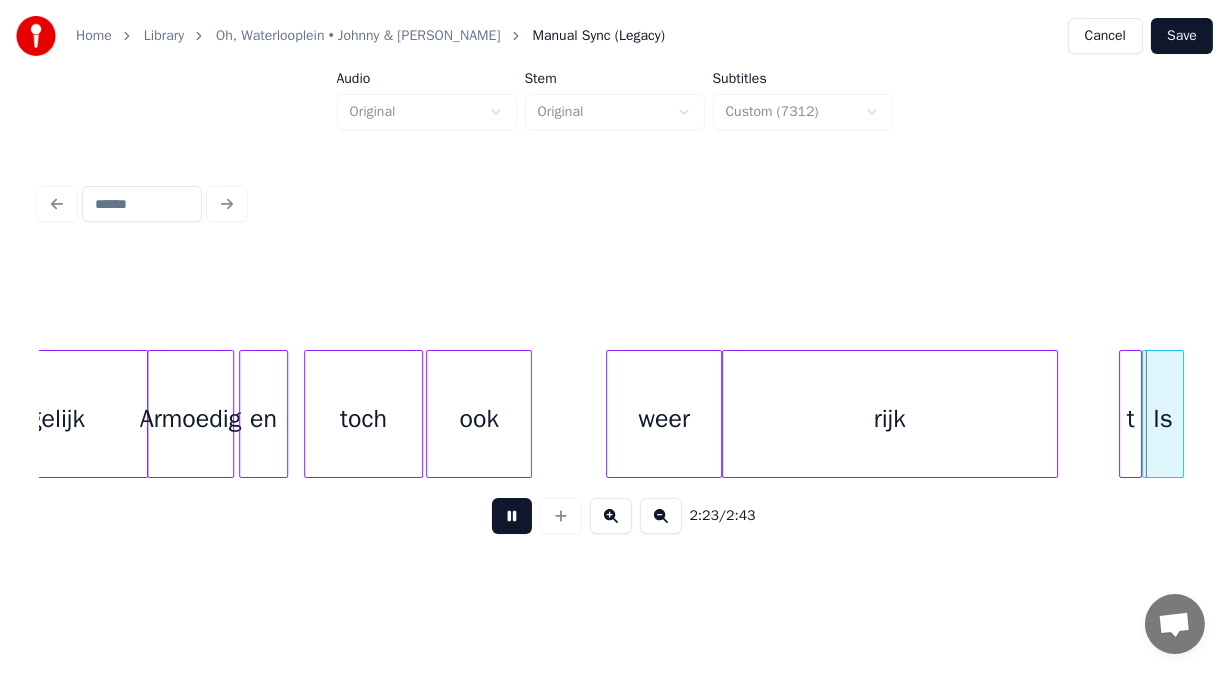 scroll, scrollTop: 0, scrollLeft: 50098, axis: horizontal 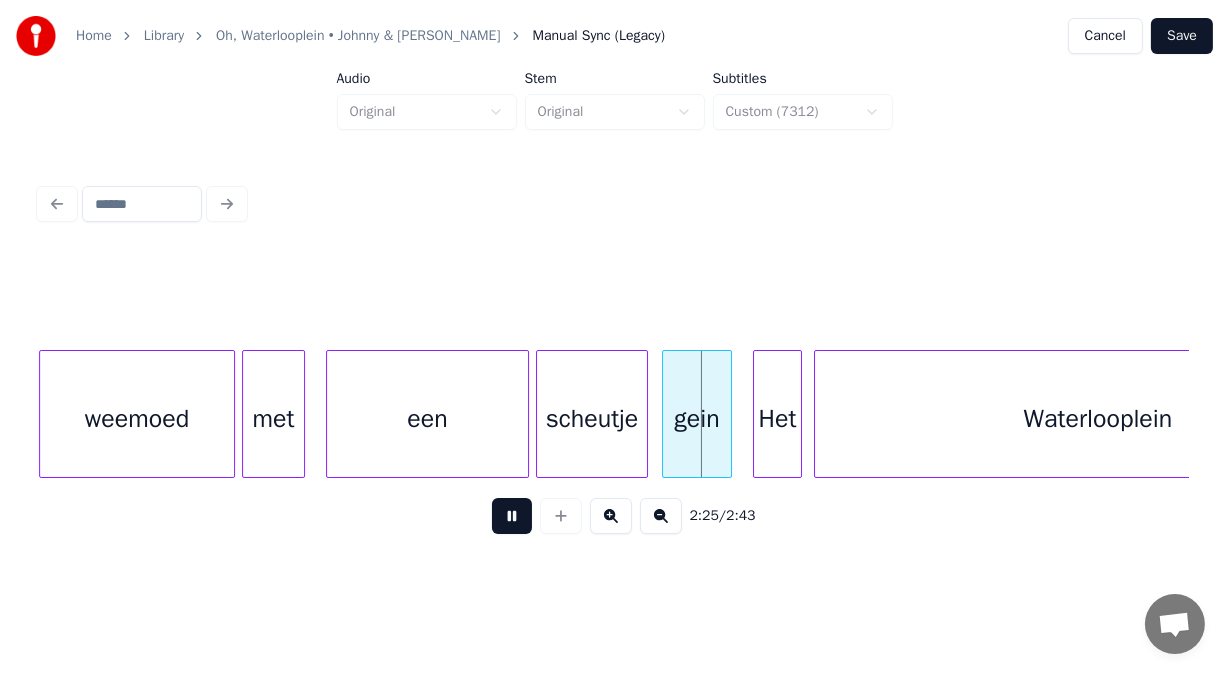 click at bounding box center (512, 516) 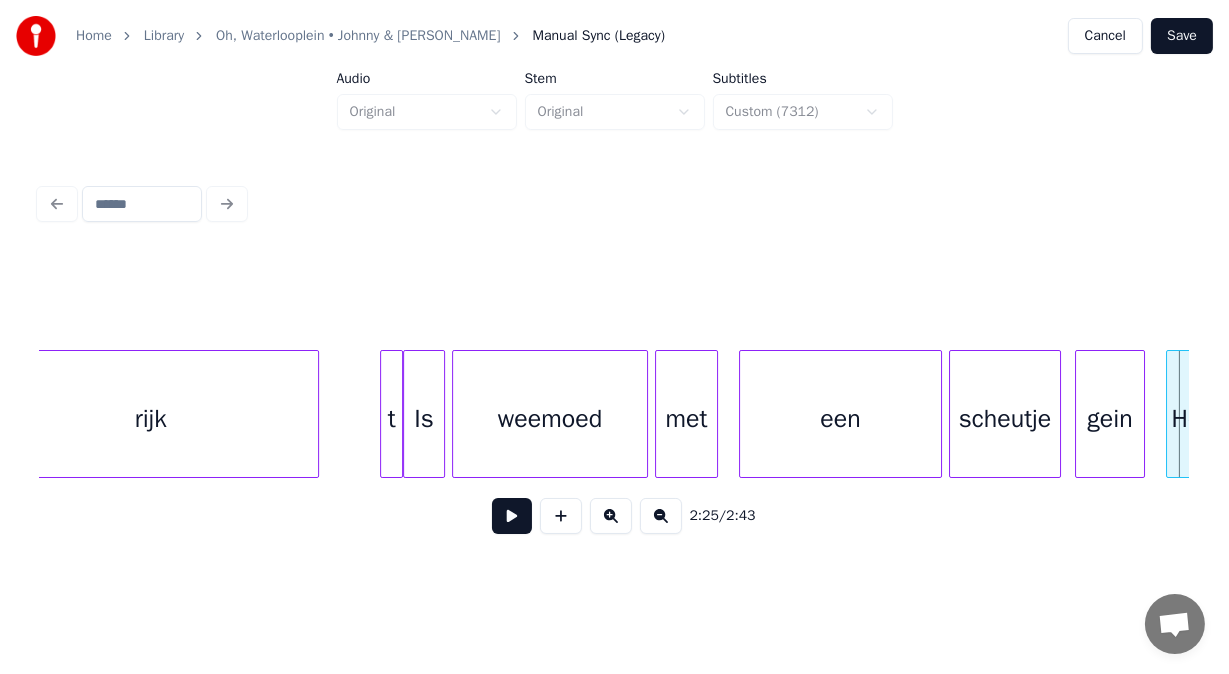 scroll, scrollTop: 0, scrollLeft: 49525, axis: horizontal 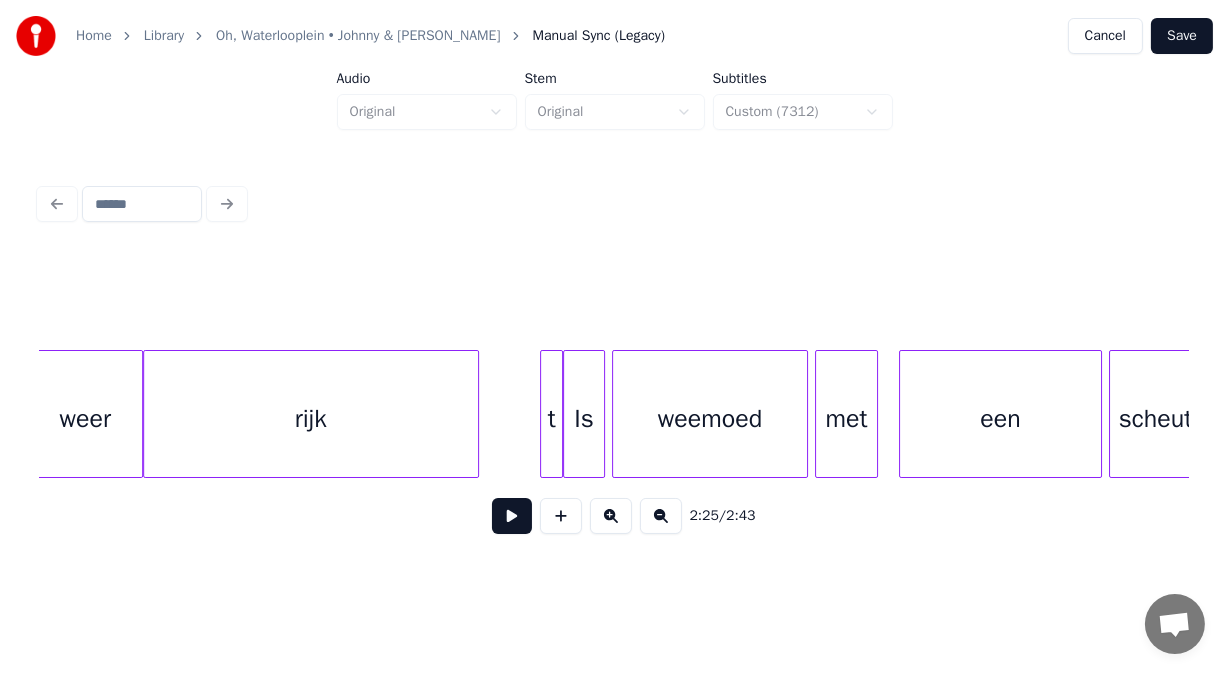click on "Is" at bounding box center (584, 419) 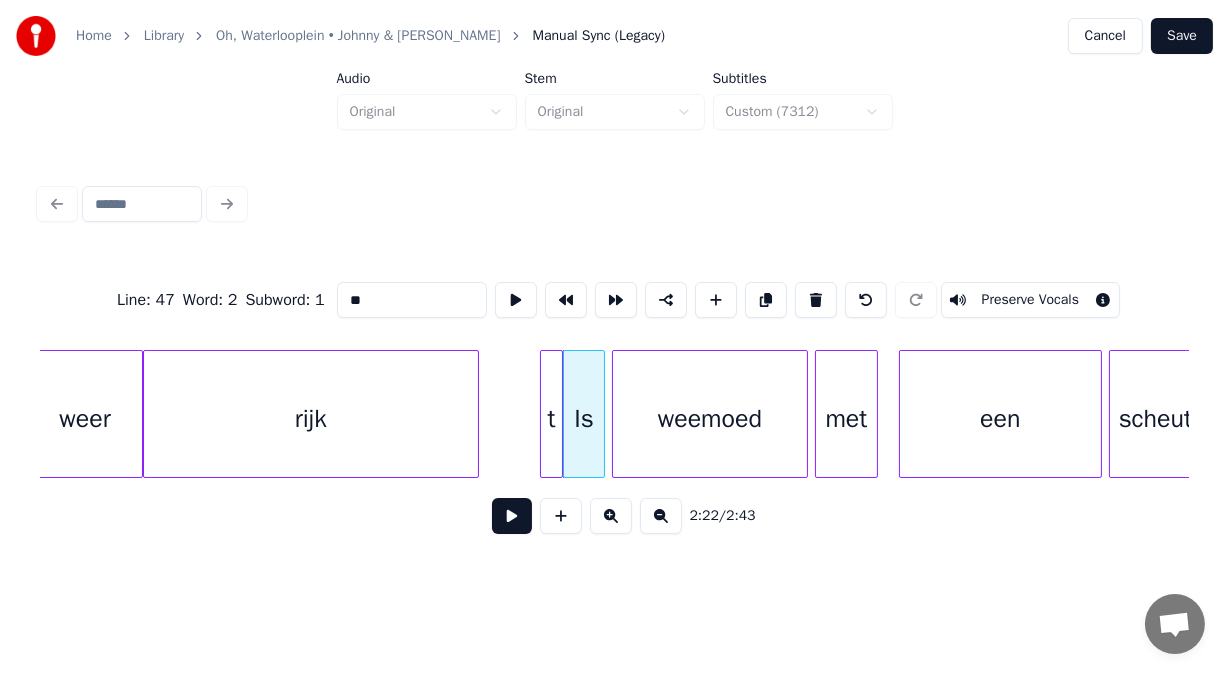 click at bounding box center [512, 516] 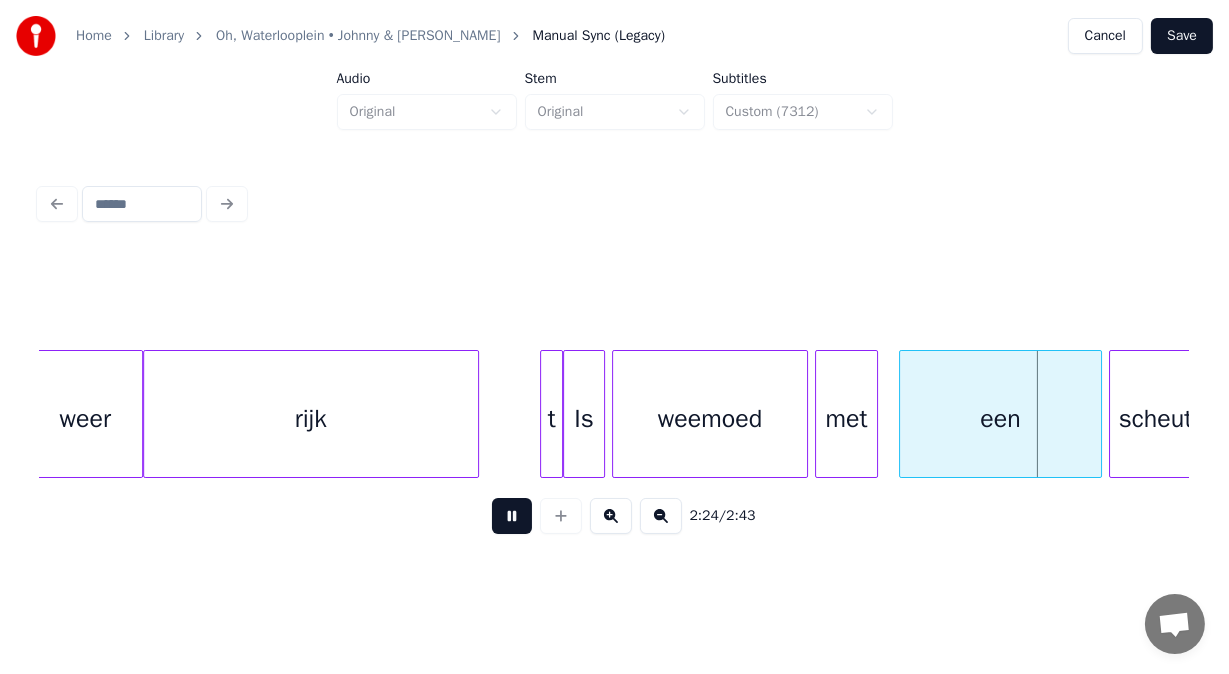 click at bounding box center (512, 516) 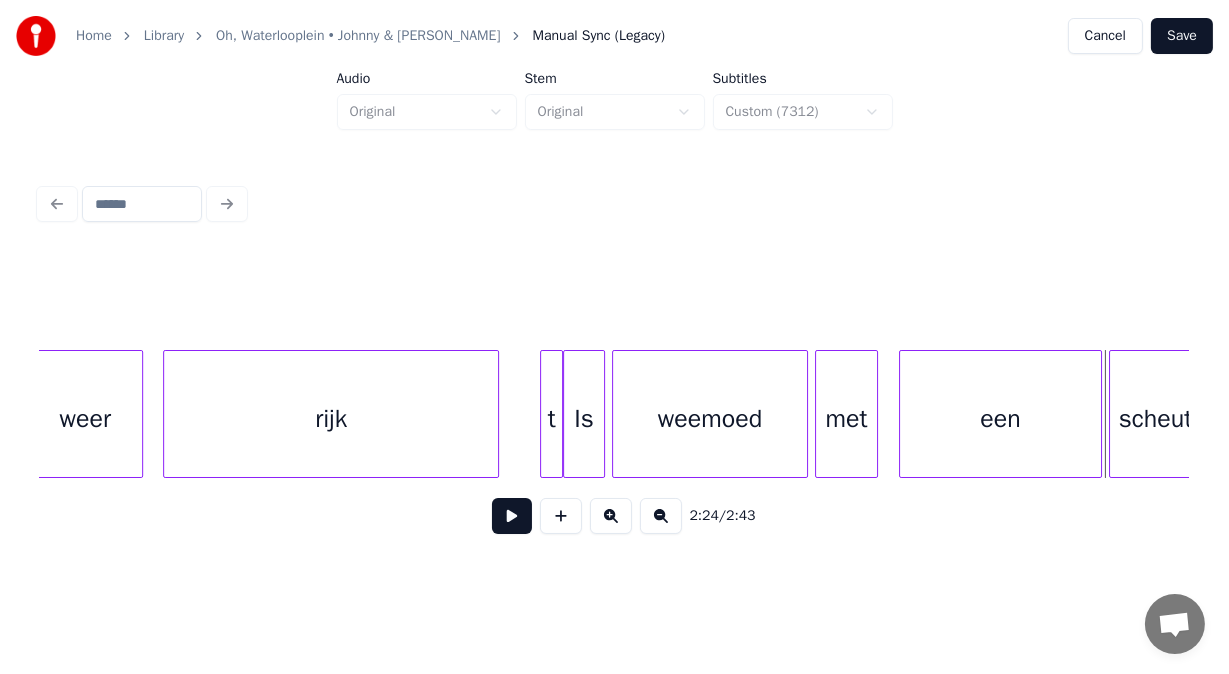 click on "rijk" at bounding box center [331, 419] 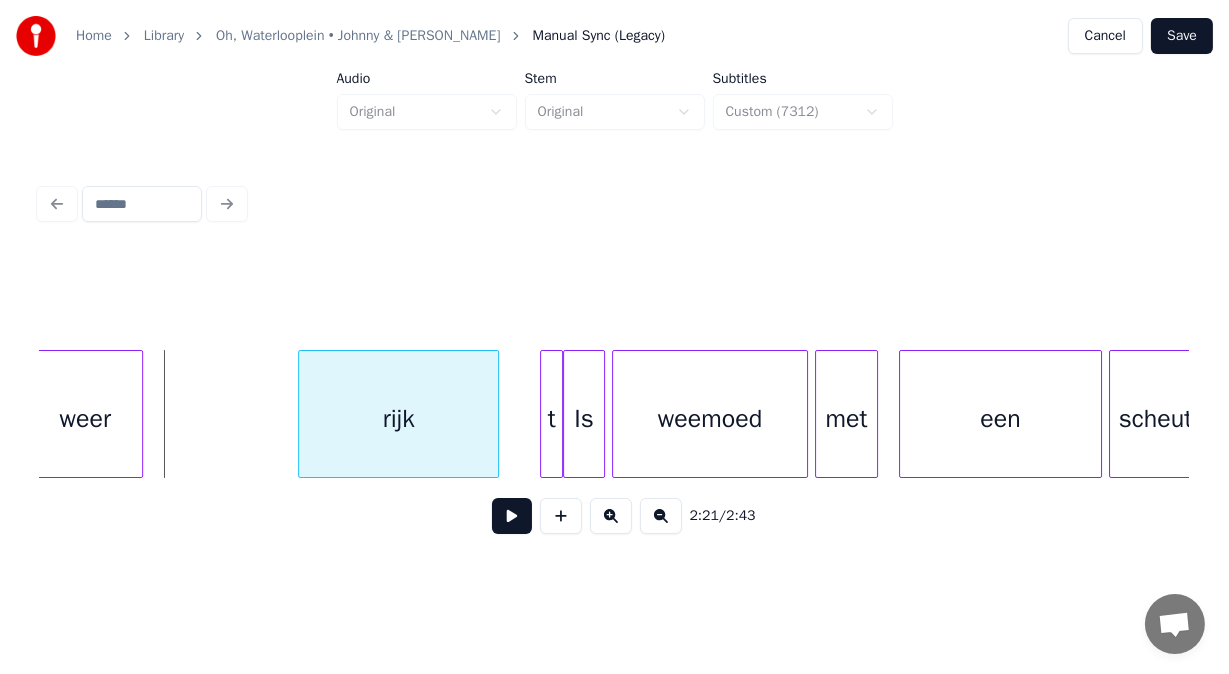 click at bounding box center [302, 414] 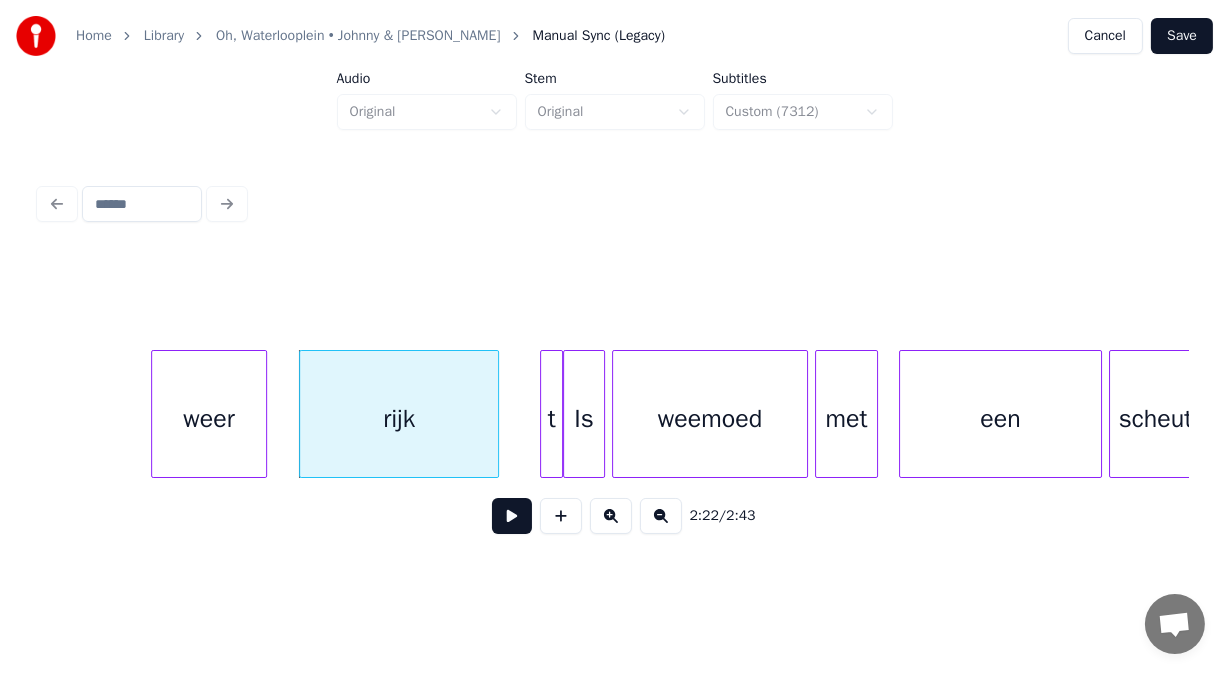 click on "weer" at bounding box center [209, 419] 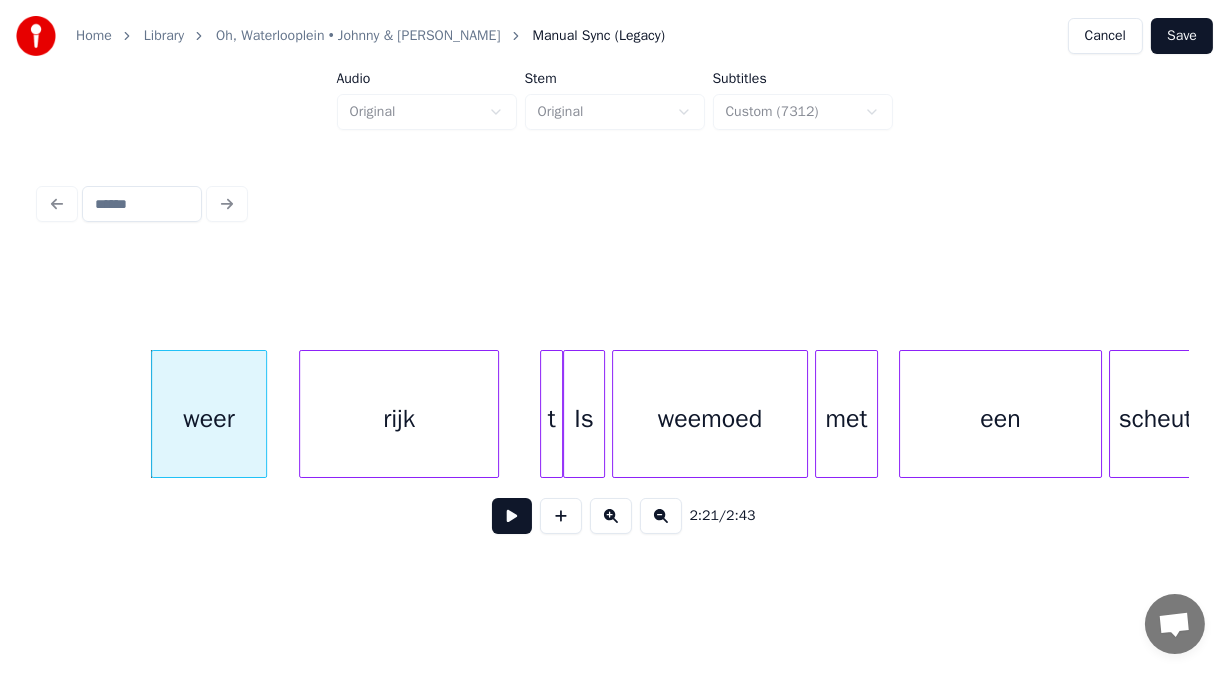 click at bounding box center (512, 516) 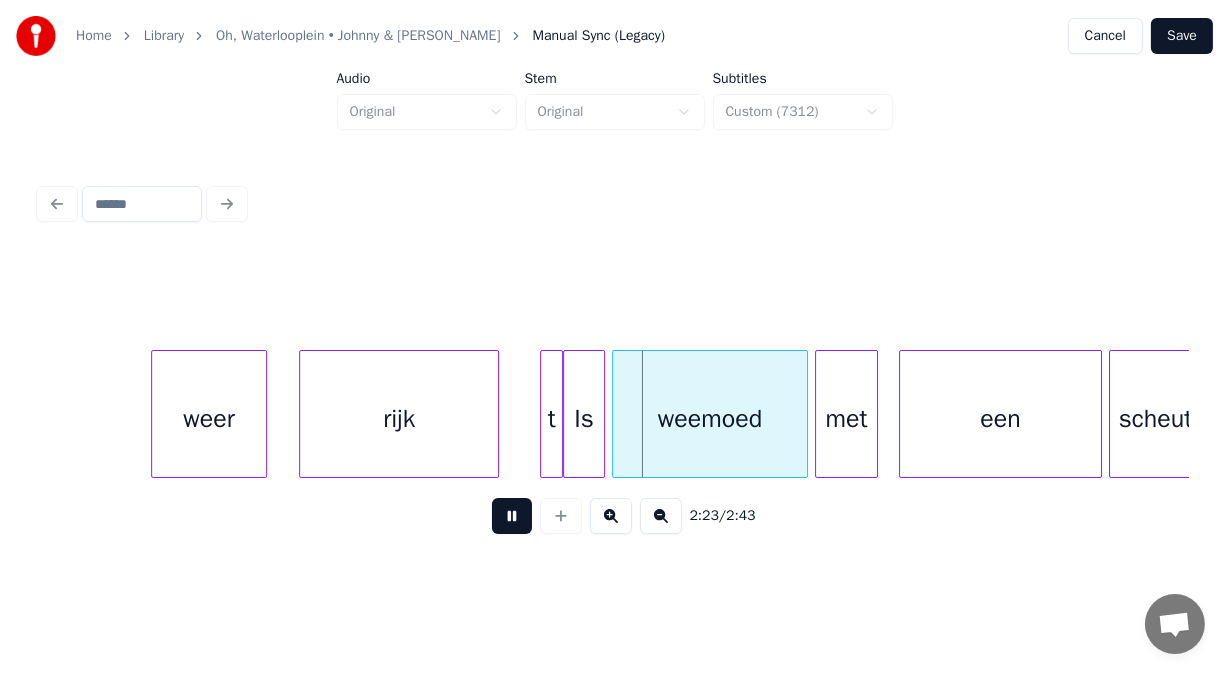 click at bounding box center [512, 516] 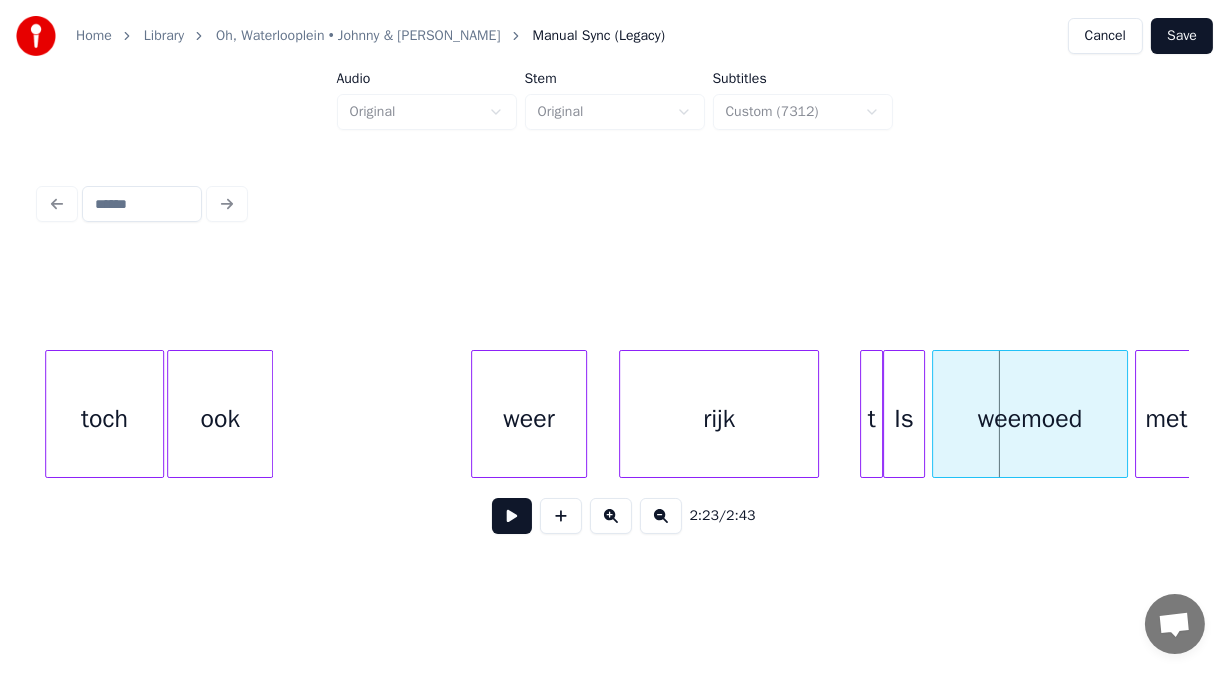 scroll, scrollTop: 0, scrollLeft: 49124, axis: horizontal 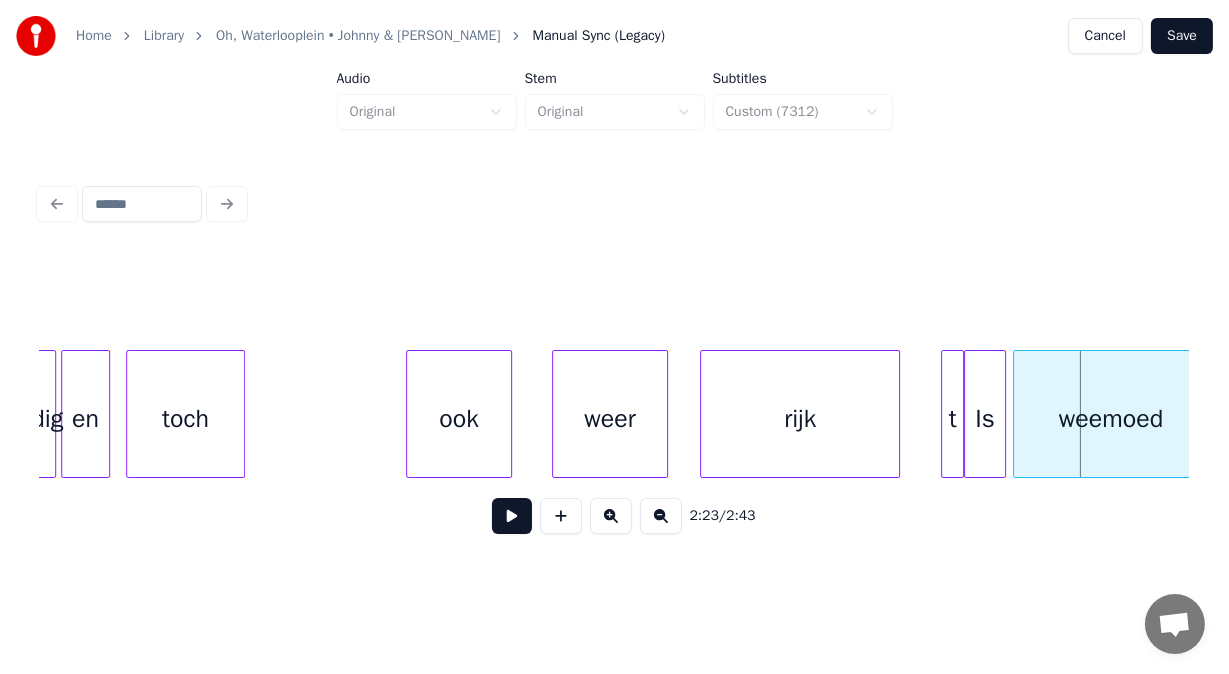 click on "ook" at bounding box center (459, 419) 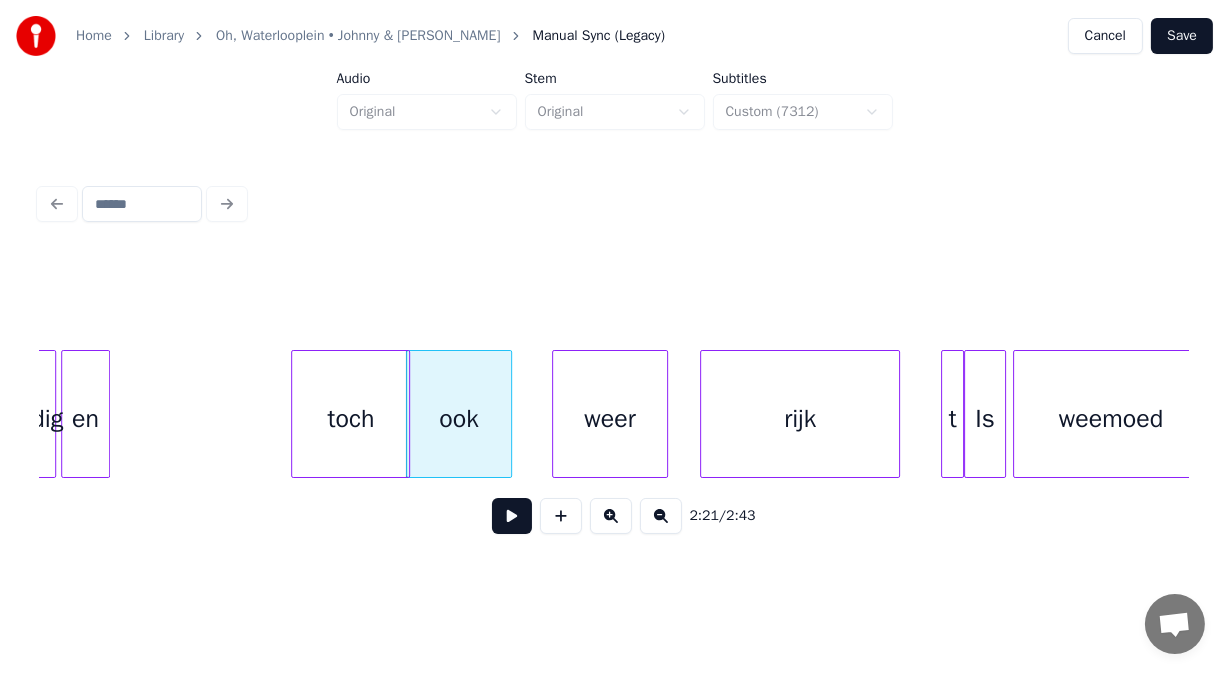 click on "toch" at bounding box center (350, 419) 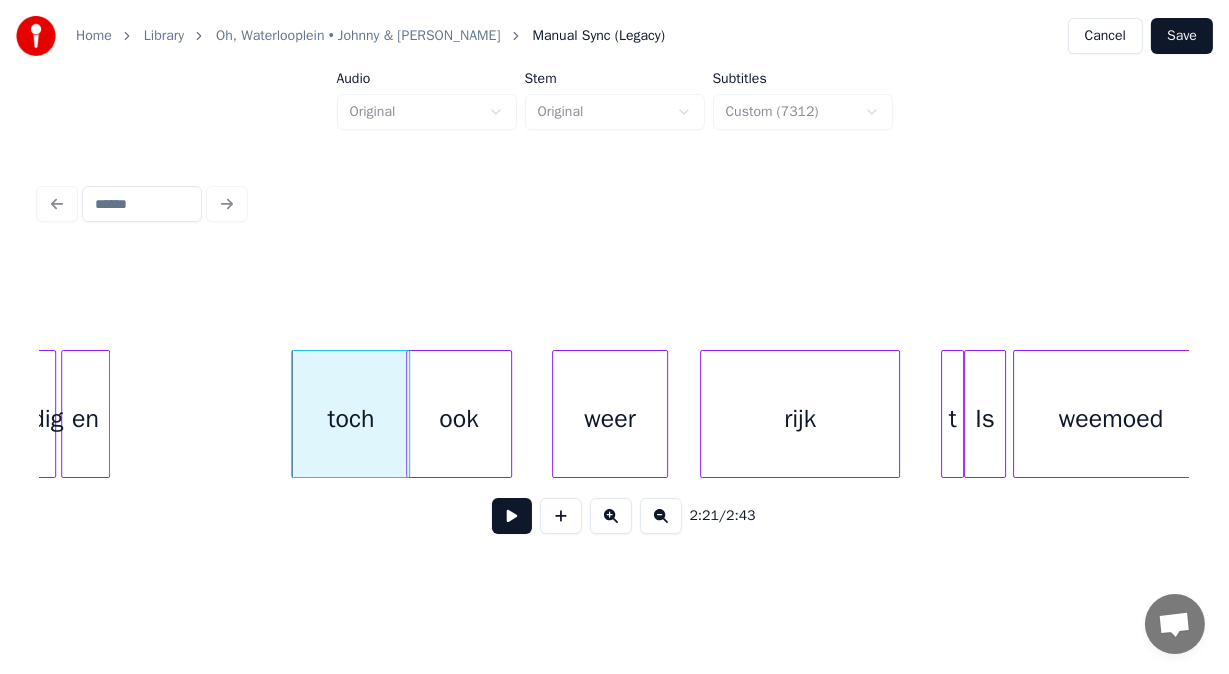 click at bounding box center [512, 516] 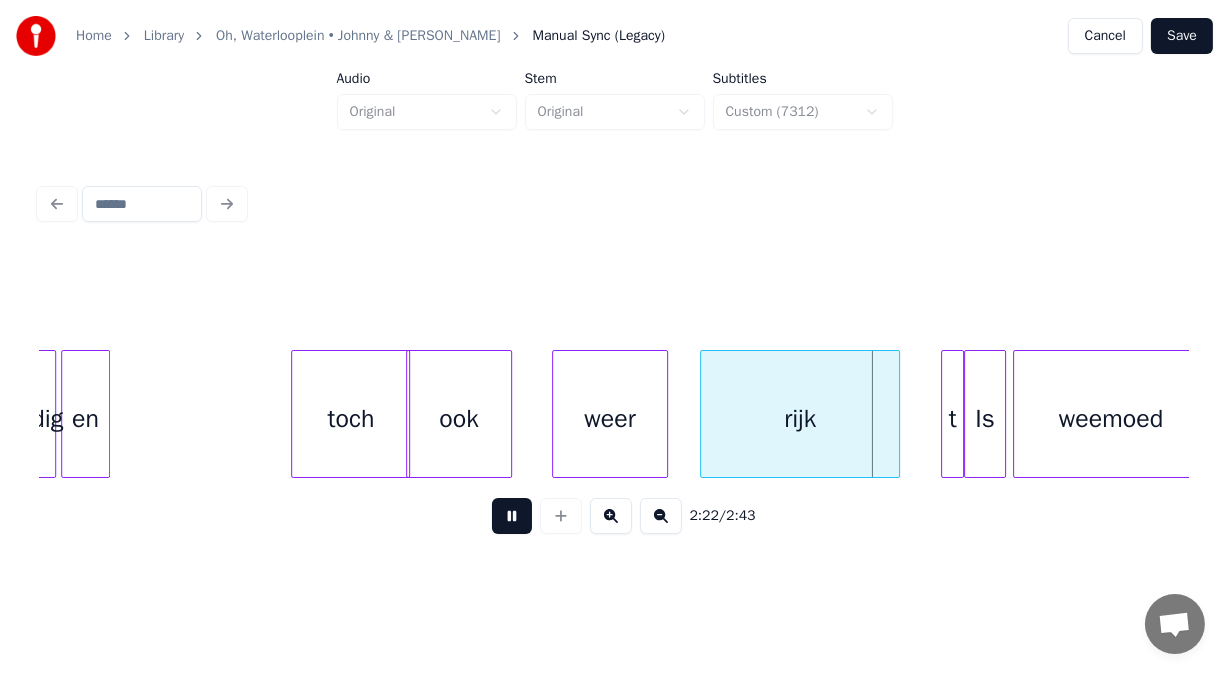 click at bounding box center (512, 516) 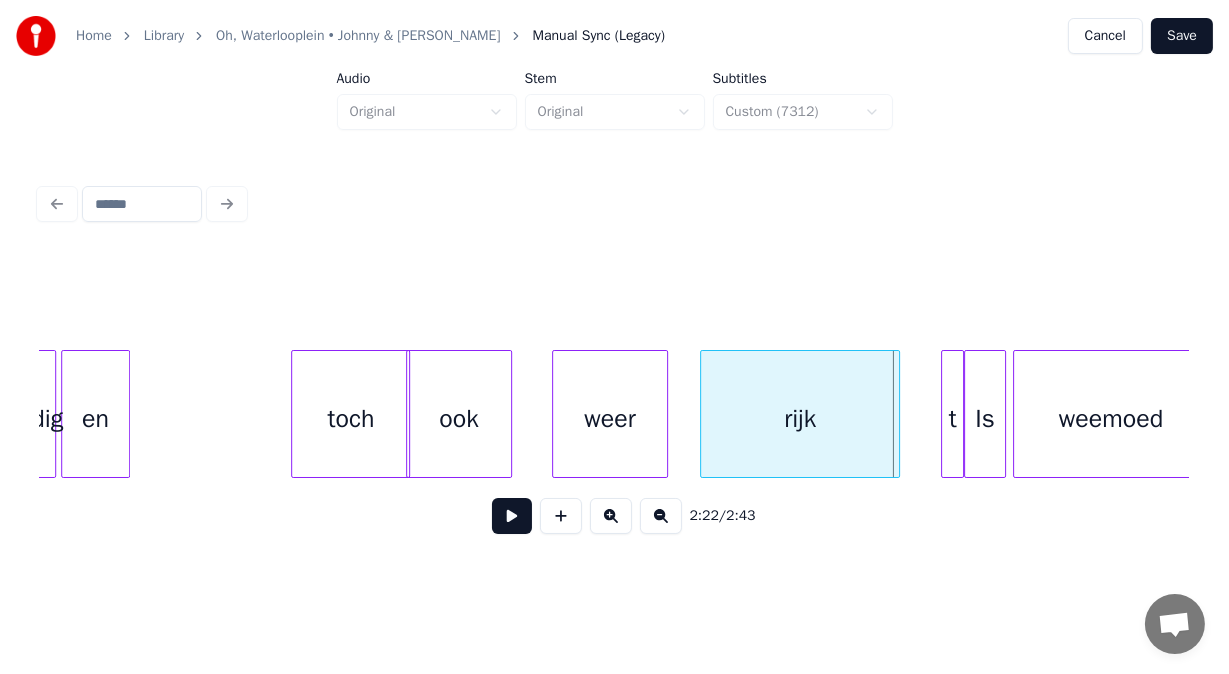click at bounding box center (126, 414) 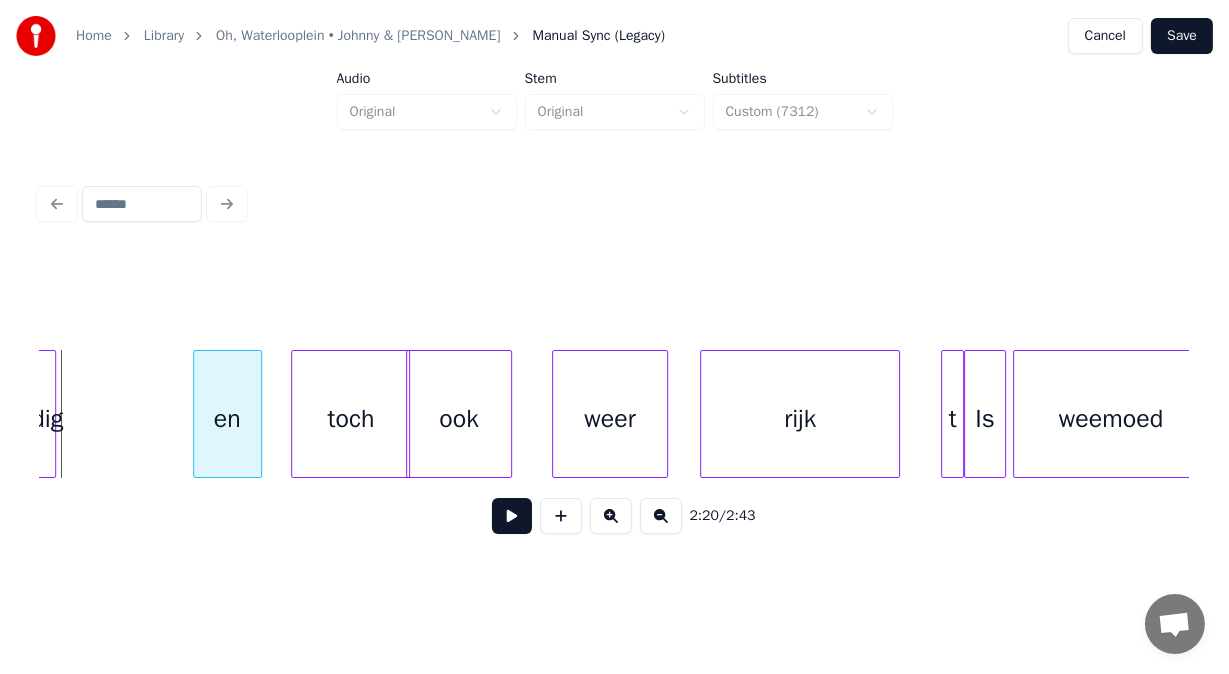click on "en" at bounding box center (227, 419) 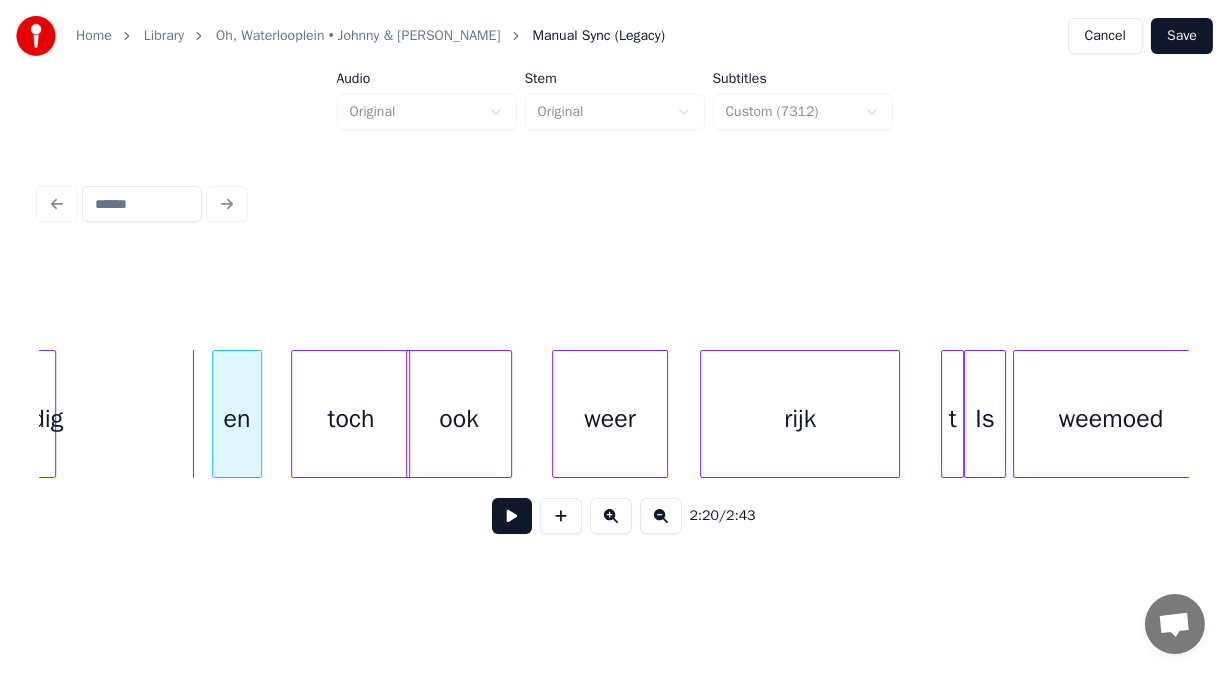 click at bounding box center [216, 414] 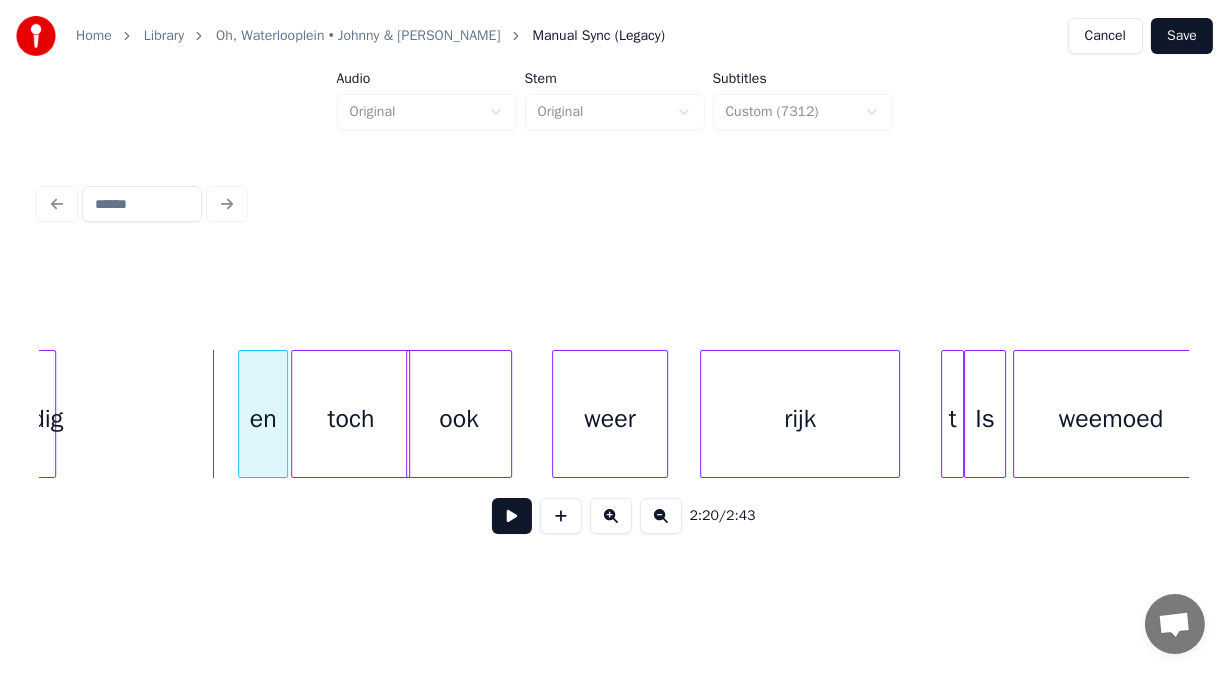 click on "en" at bounding box center (262, 419) 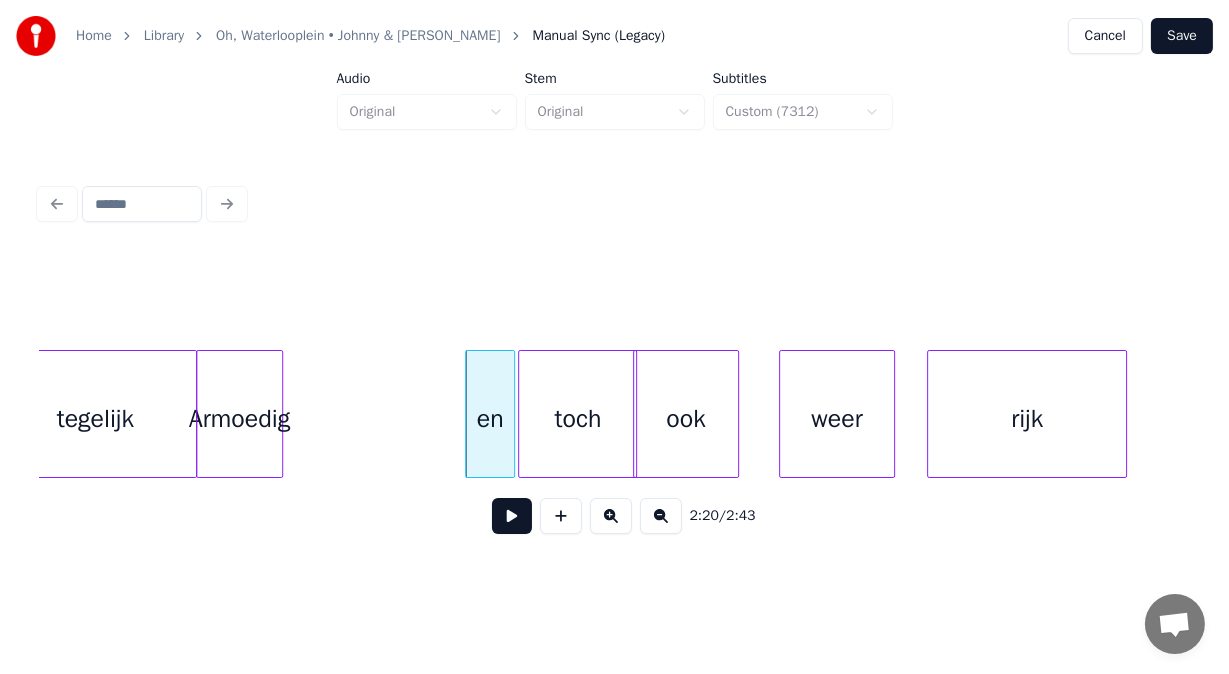 scroll, scrollTop: 0, scrollLeft: 48804, axis: horizontal 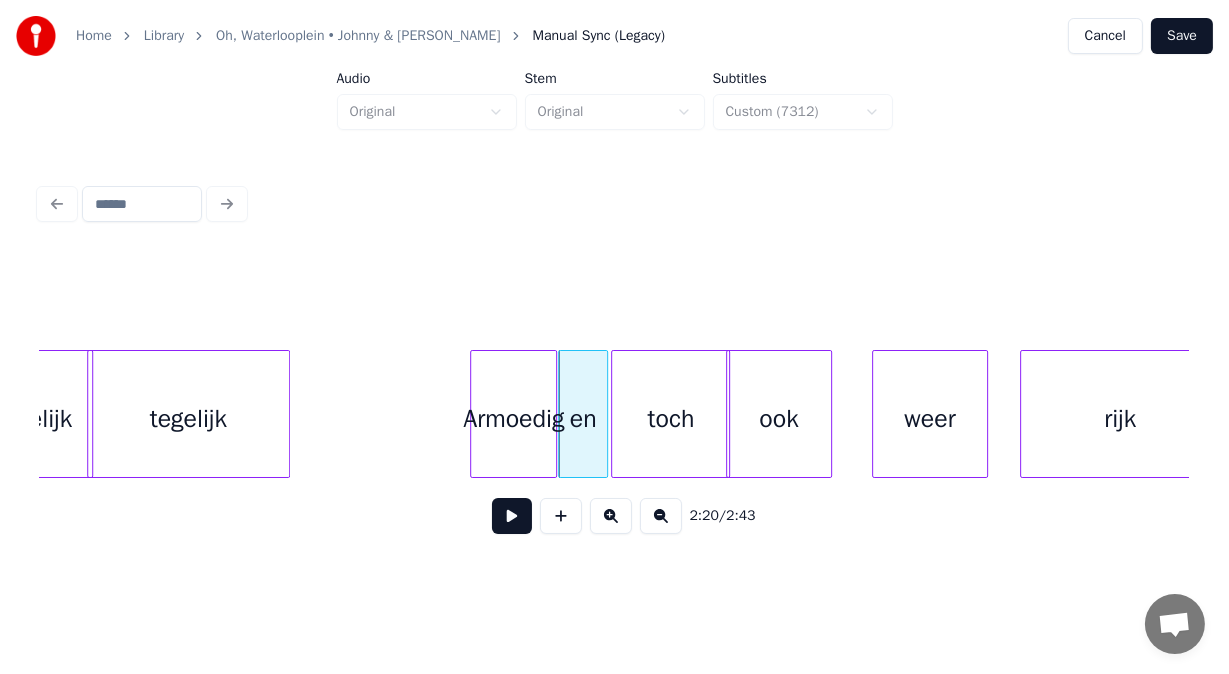 click on "Armoedig" at bounding box center (513, 419) 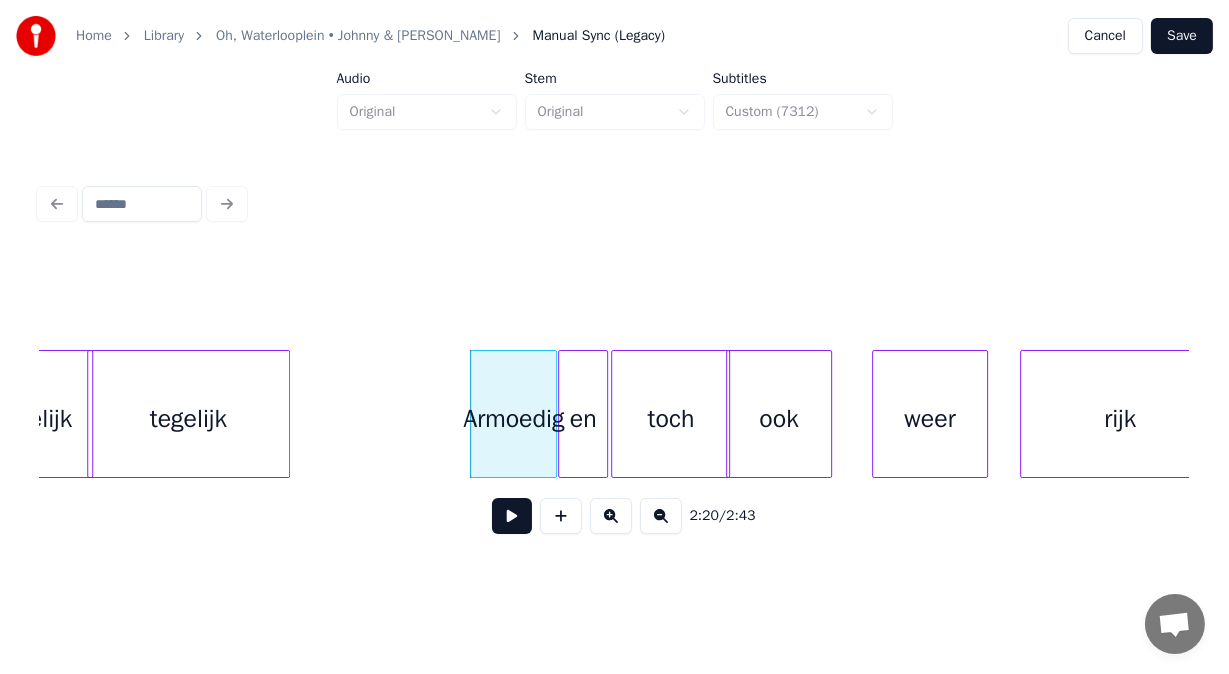 click at bounding box center (512, 516) 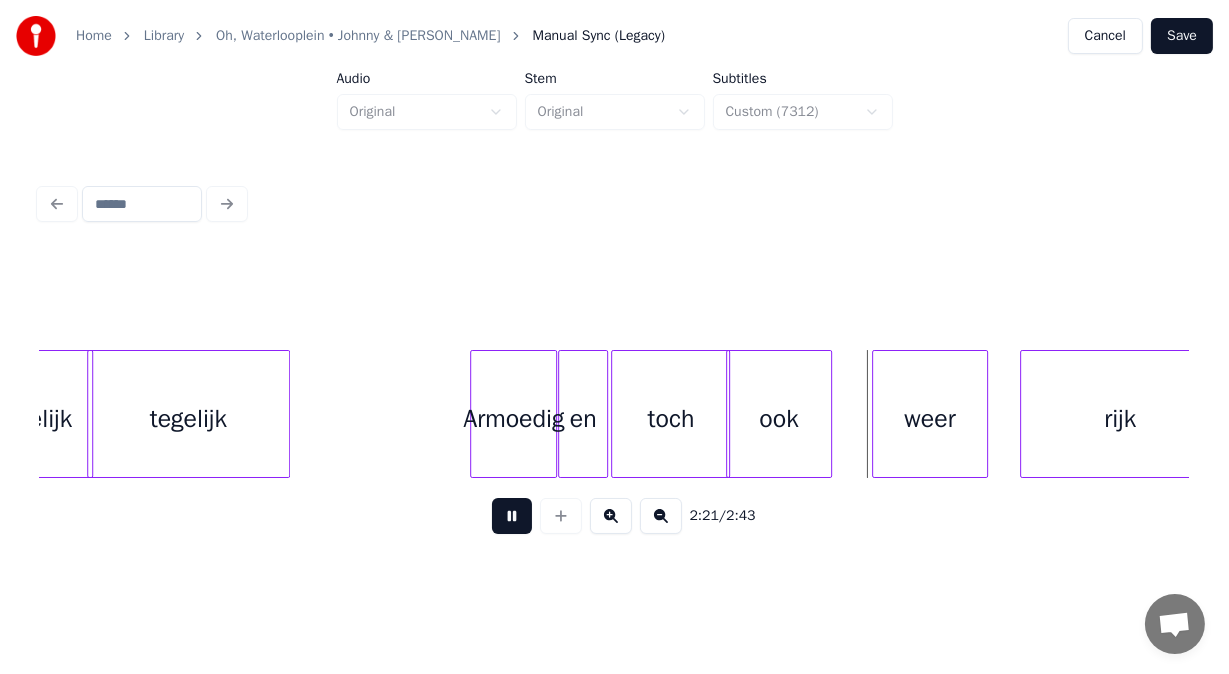 click at bounding box center [512, 516] 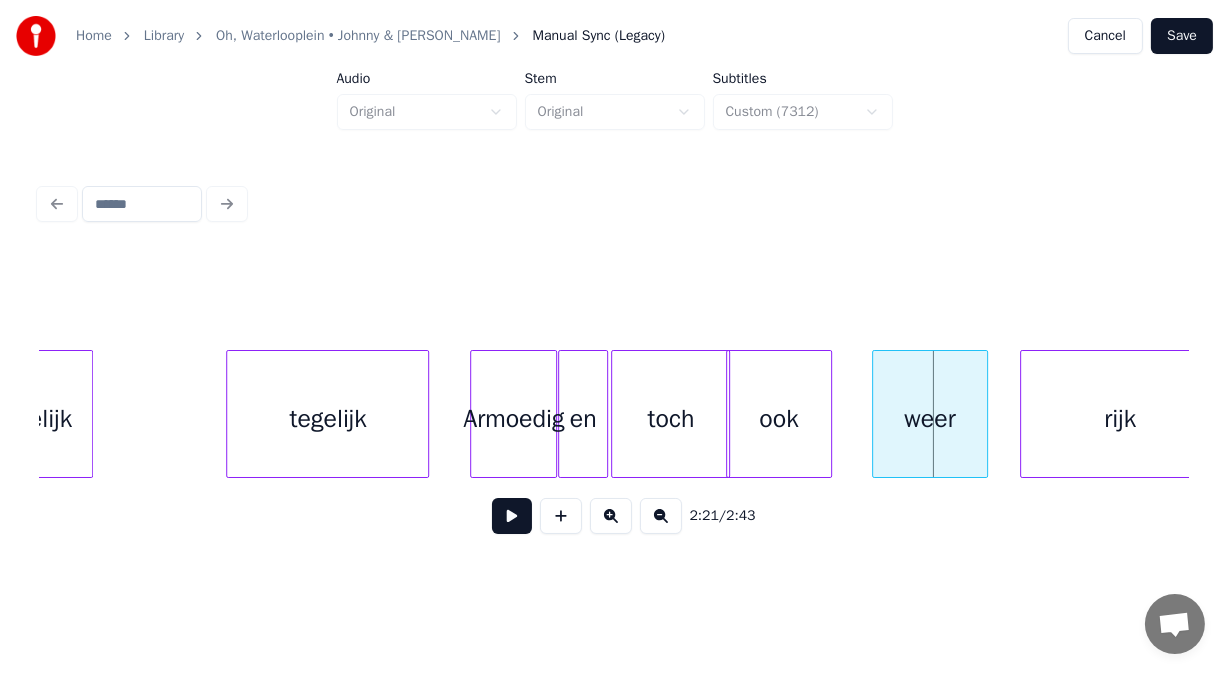 click on "tegelijk" at bounding box center (327, 419) 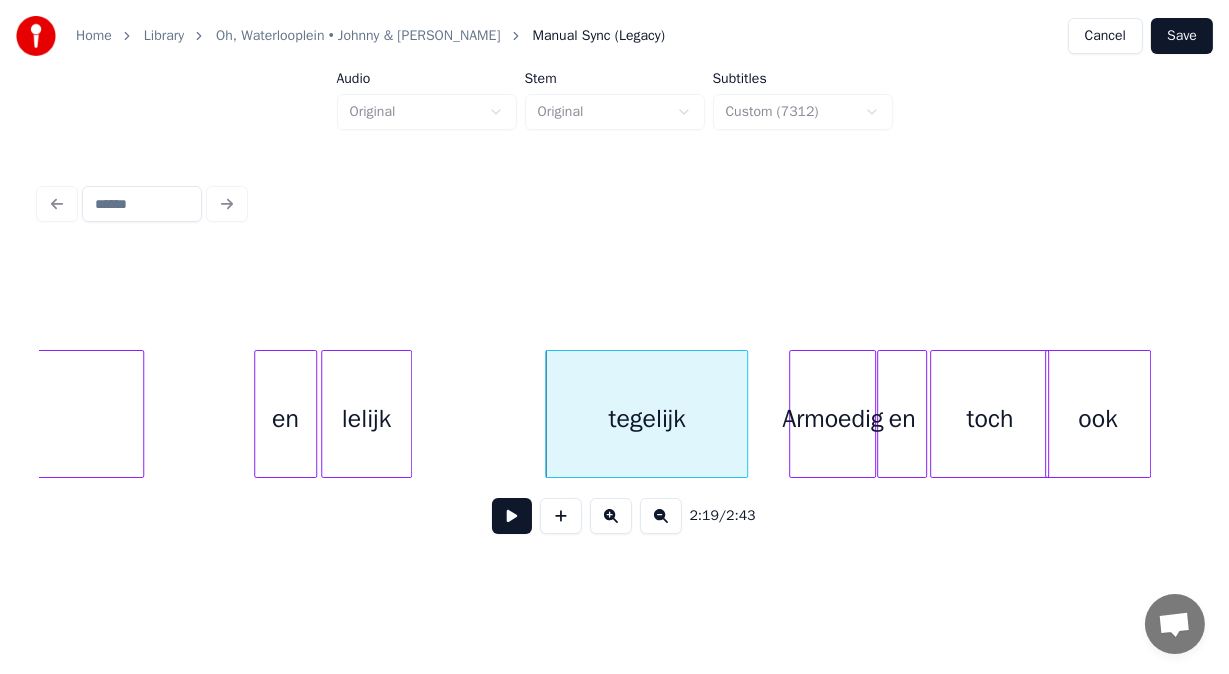 scroll, scrollTop: 0, scrollLeft: 48471, axis: horizontal 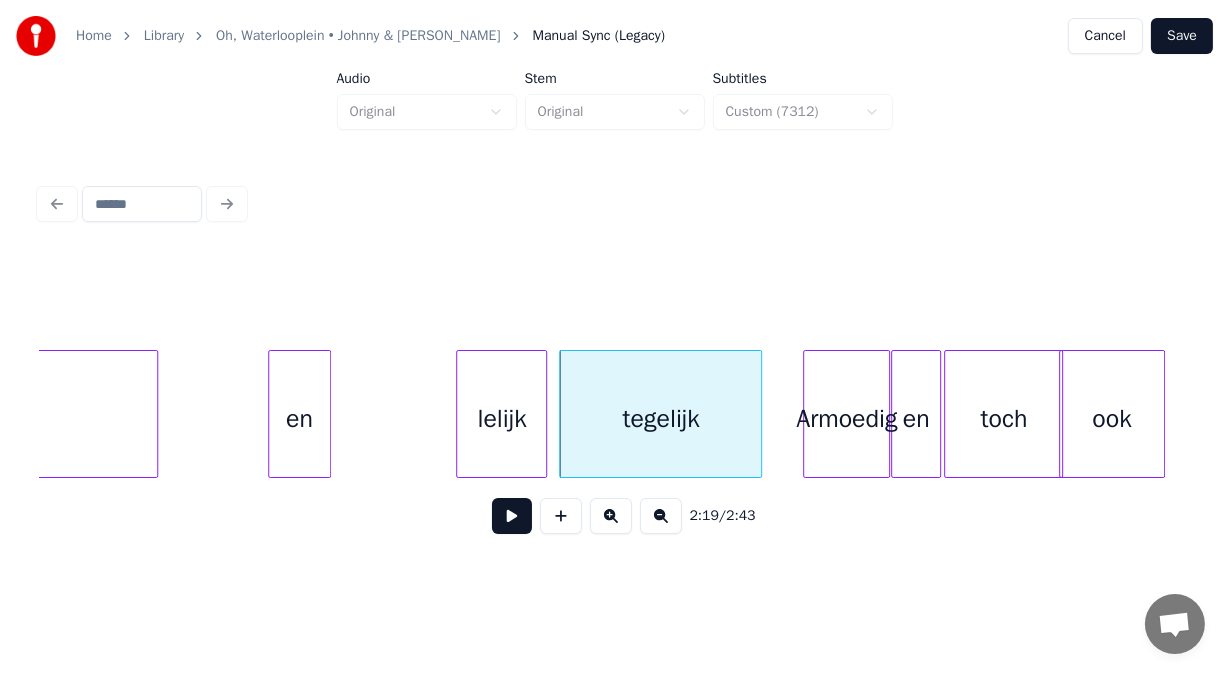 click on "lelijk" at bounding box center (501, 419) 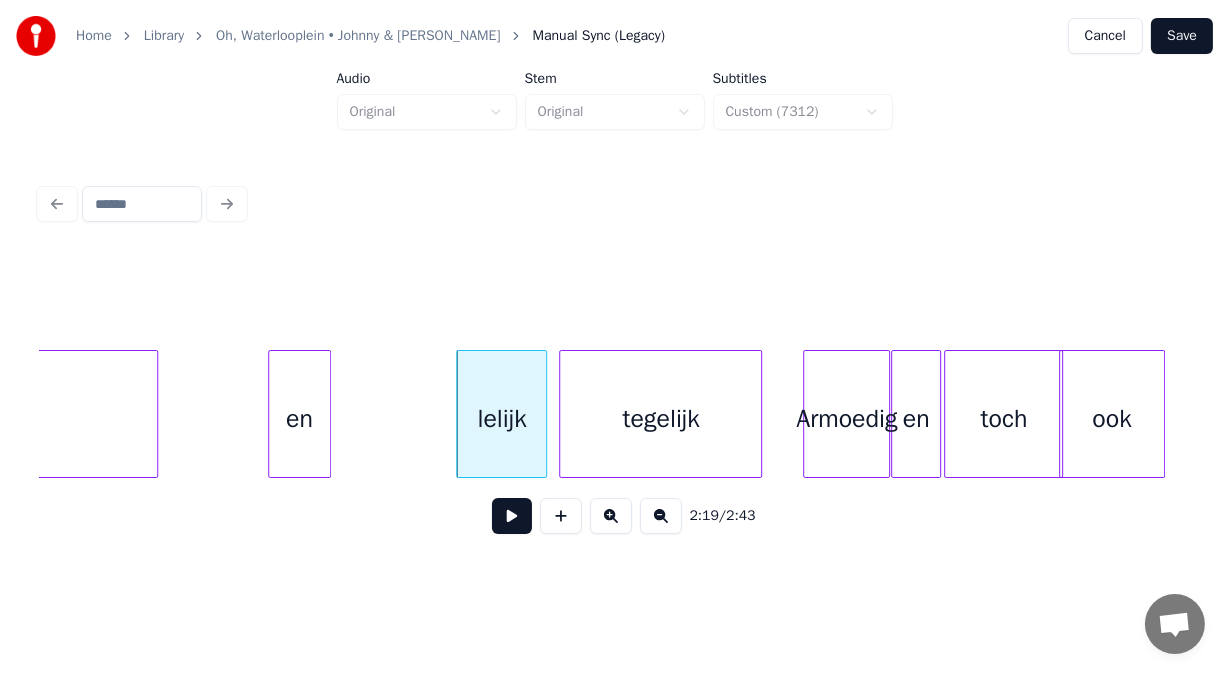 click at bounding box center (512, 516) 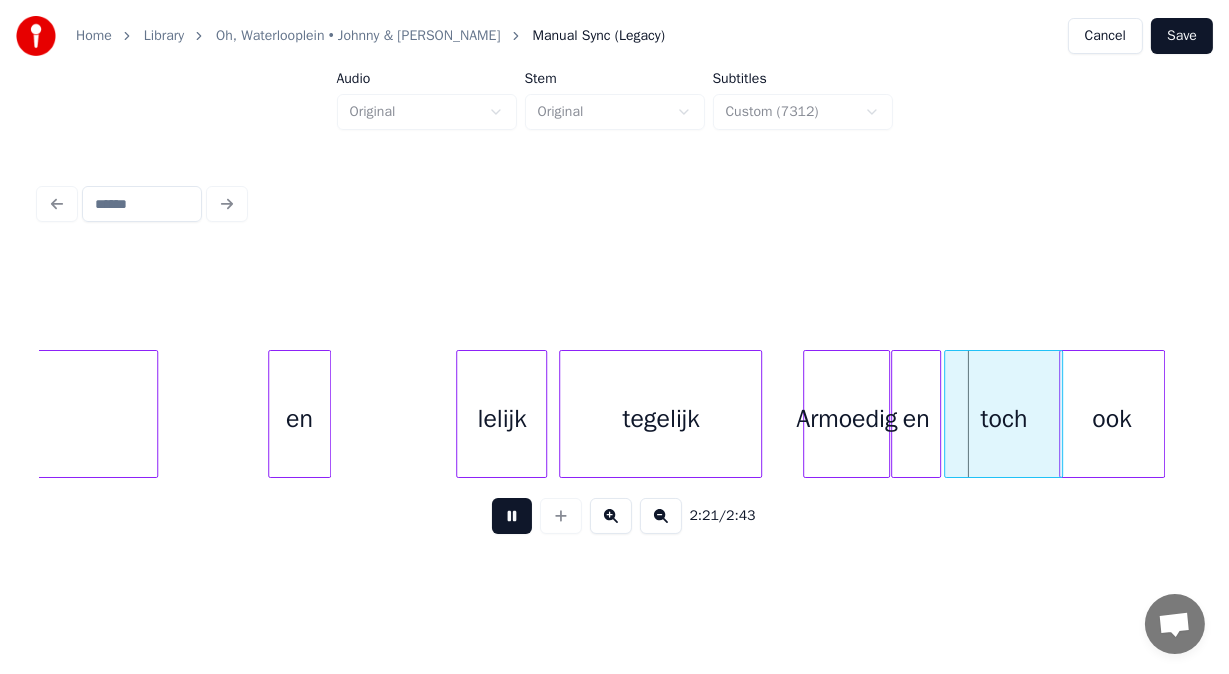 click at bounding box center [512, 516] 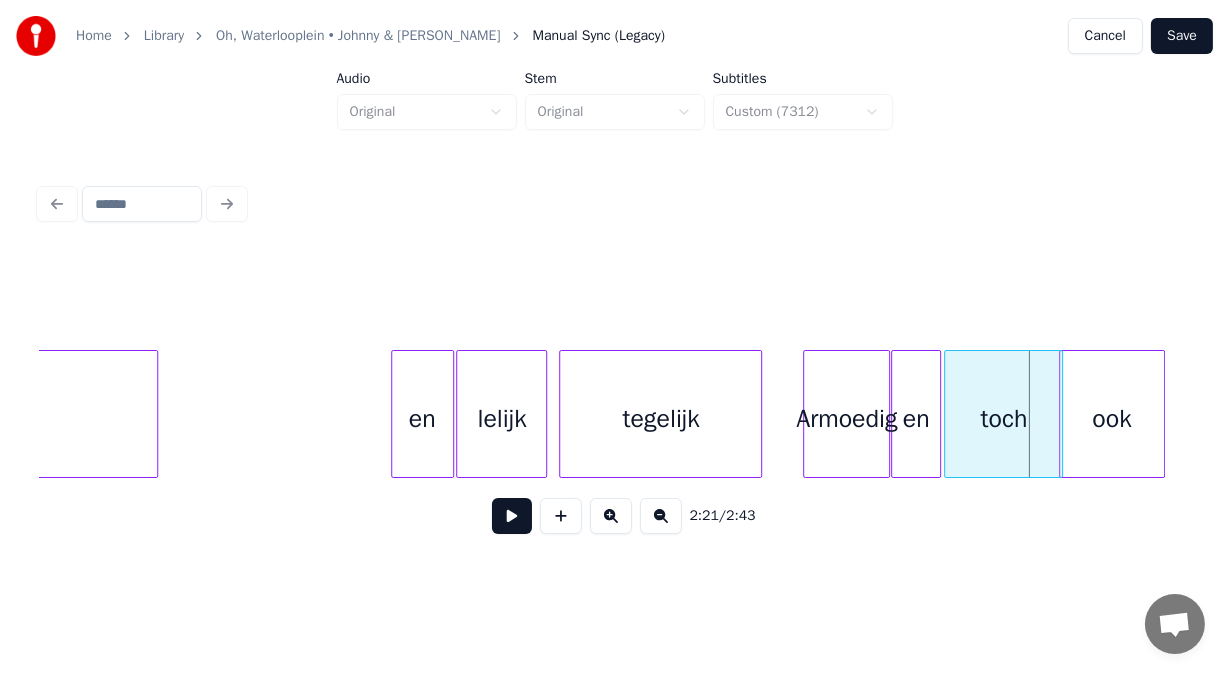 click on "en" at bounding box center [422, 419] 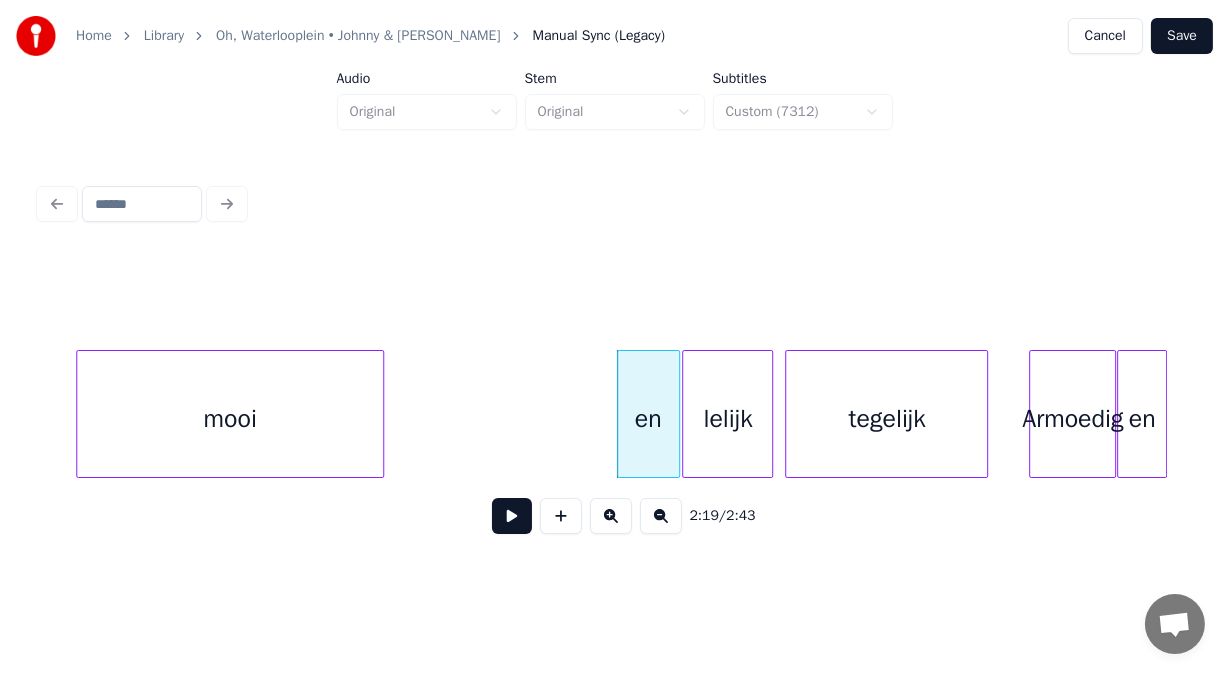 scroll, scrollTop: 0, scrollLeft: 48138, axis: horizontal 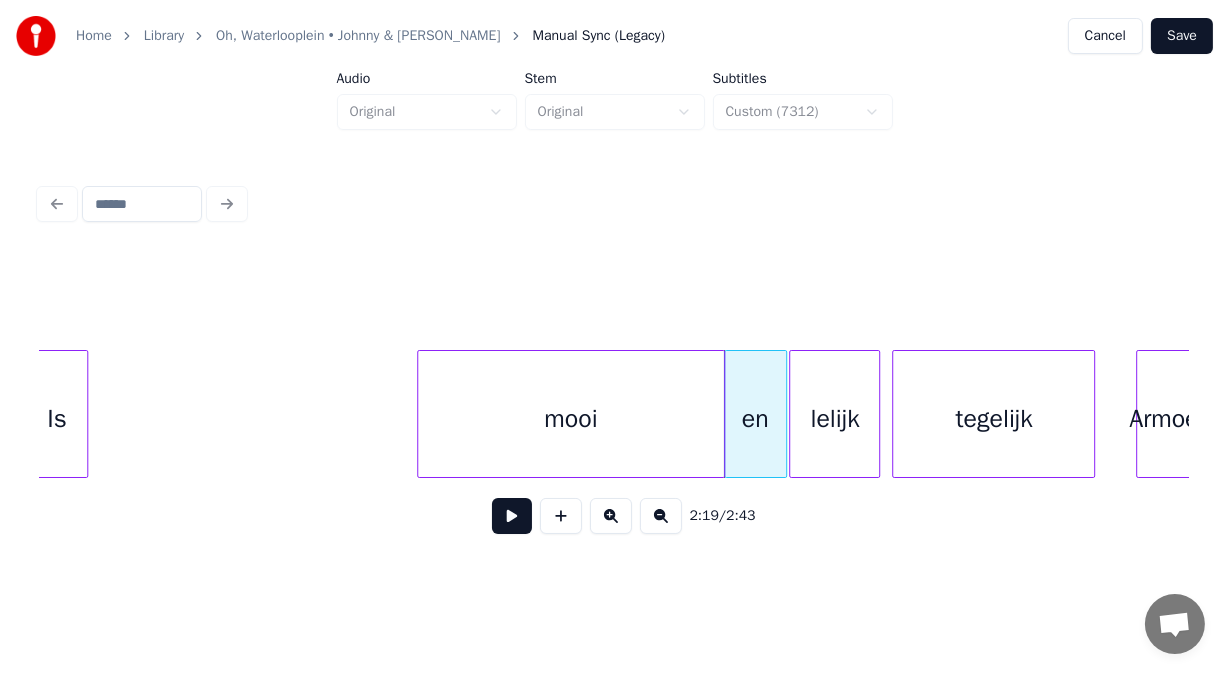 click on "mooi" at bounding box center (571, 419) 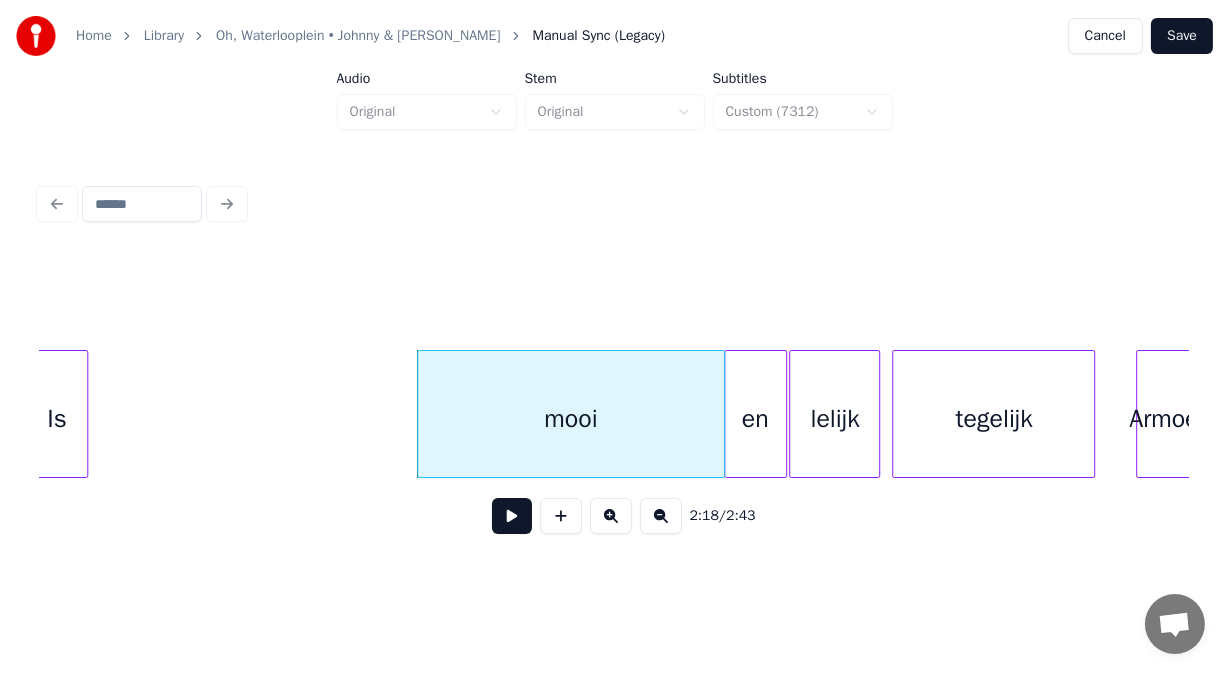 click at bounding box center (512, 516) 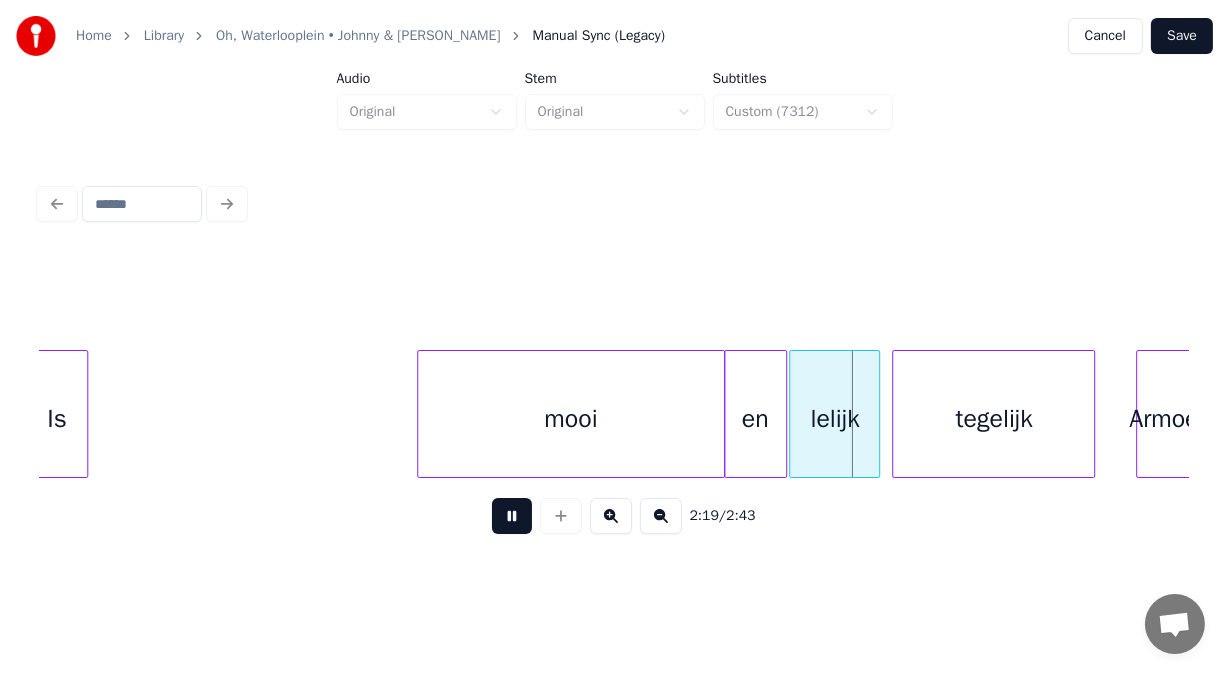 click at bounding box center (512, 516) 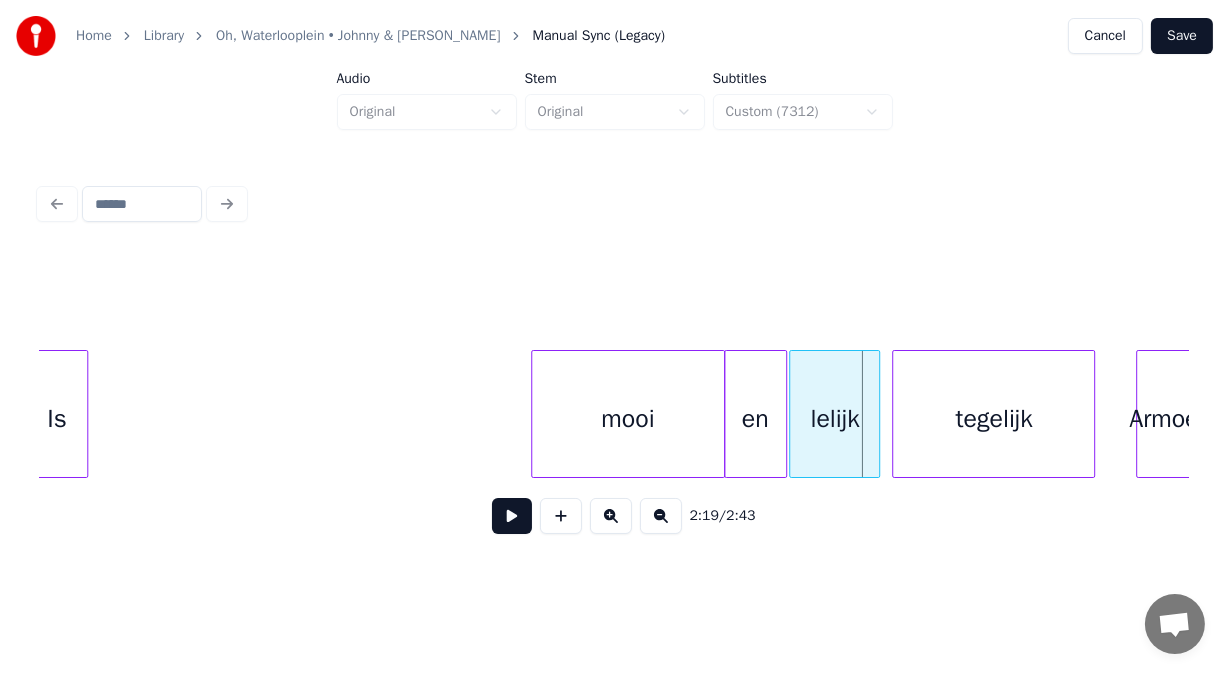 click at bounding box center (535, 414) 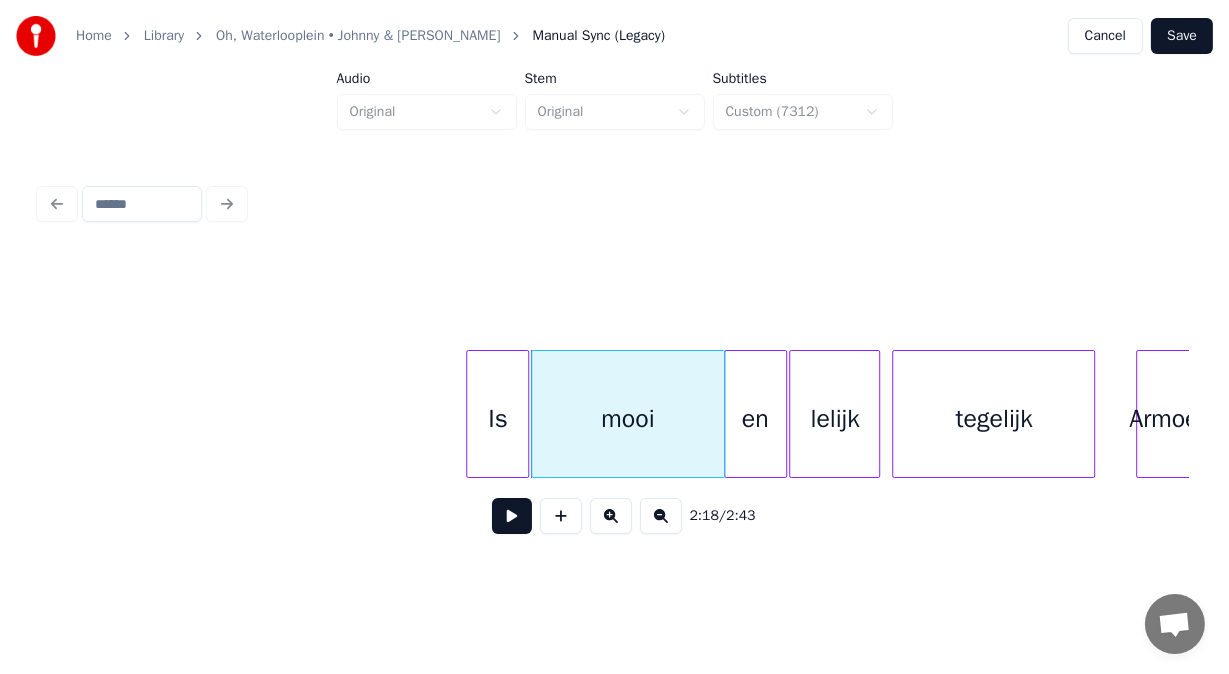click on "Is" at bounding box center (497, 419) 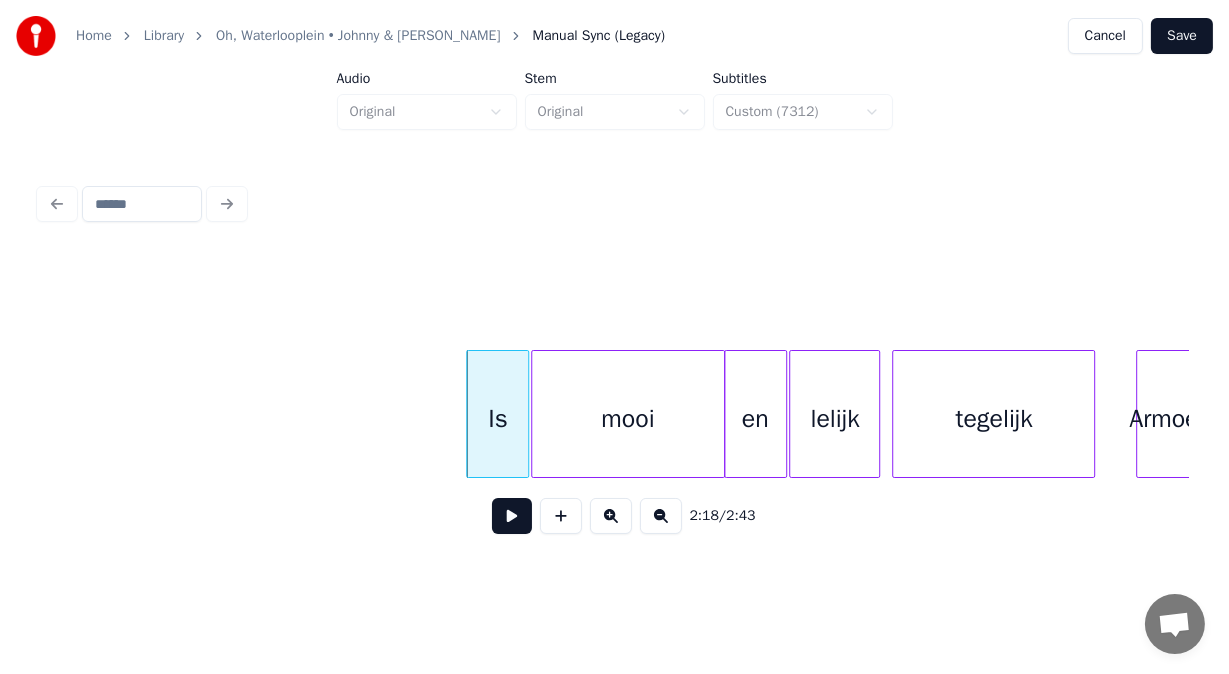 click at bounding box center [512, 516] 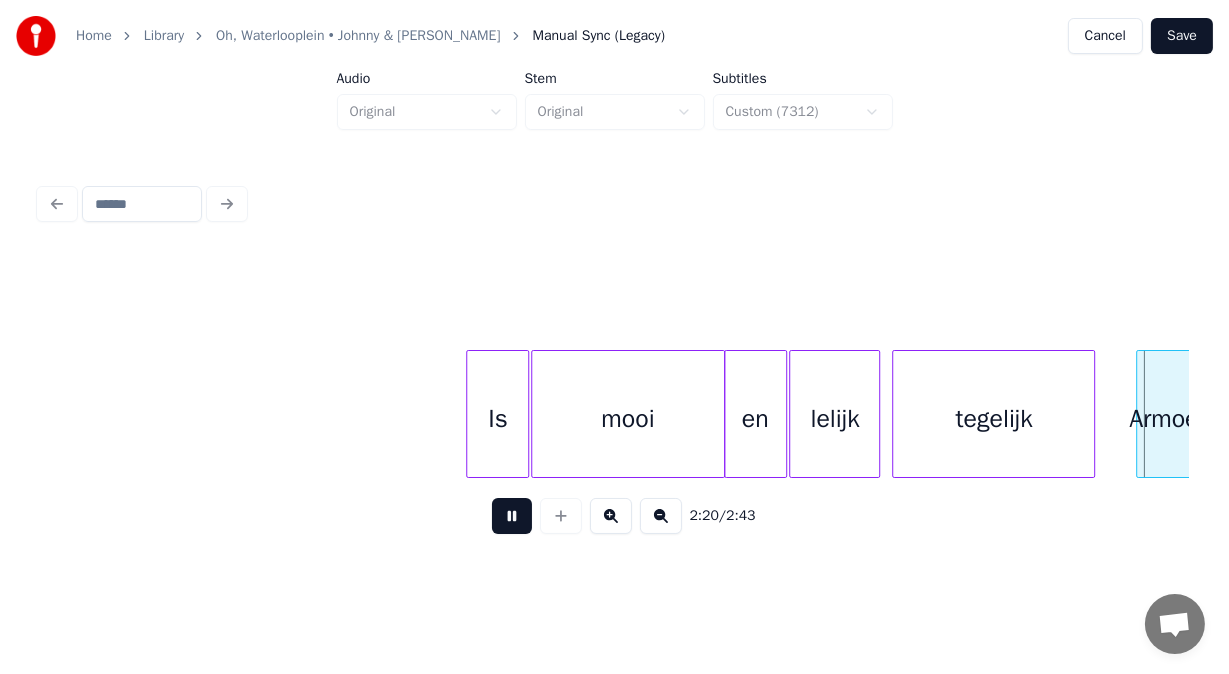 scroll, scrollTop: 0, scrollLeft: 49288, axis: horizontal 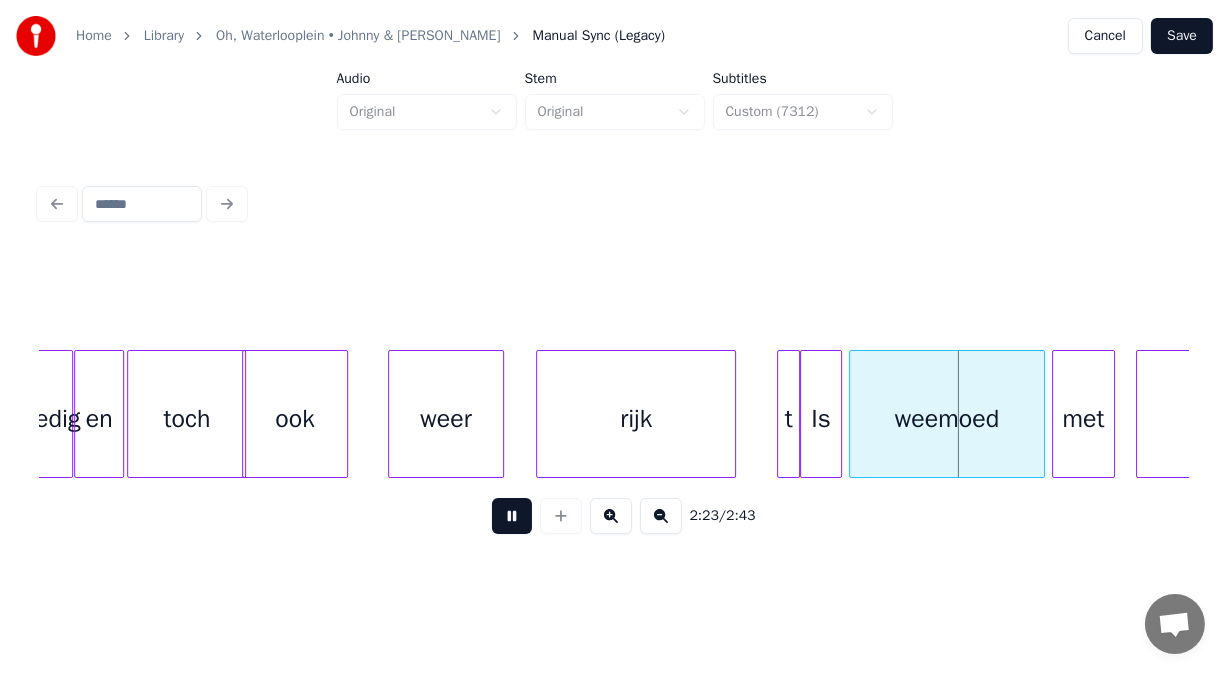 click at bounding box center [512, 516] 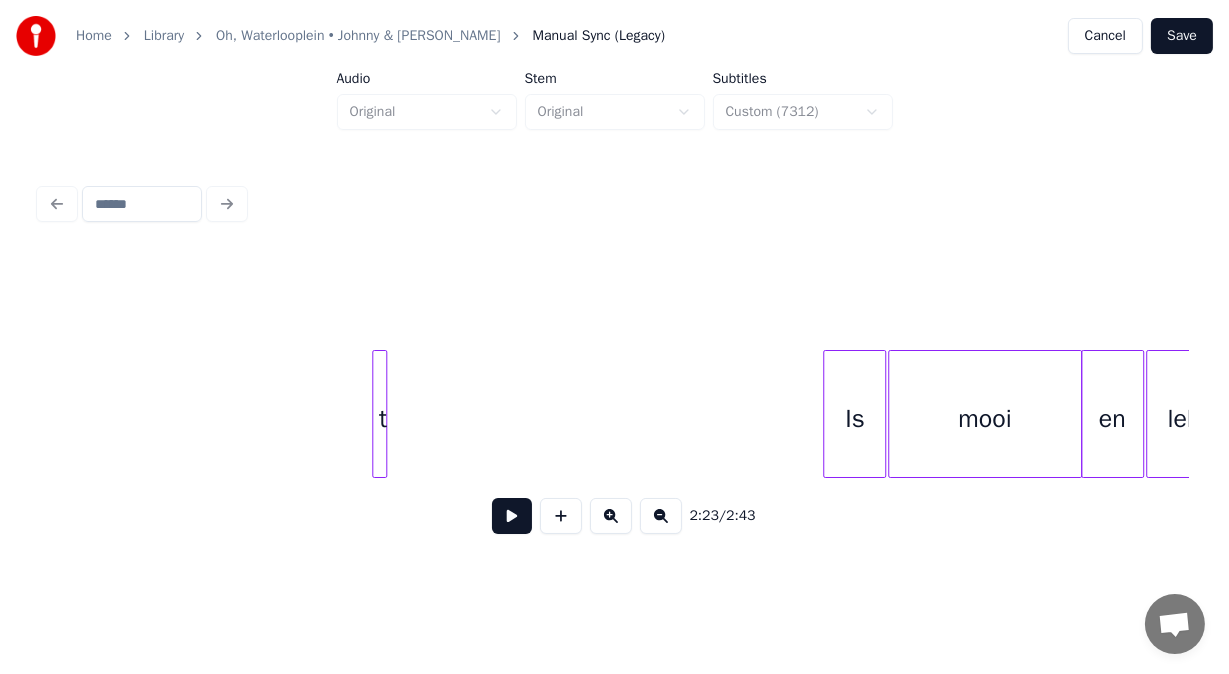 scroll, scrollTop: 0, scrollLeft: 47621, axis: horizontal 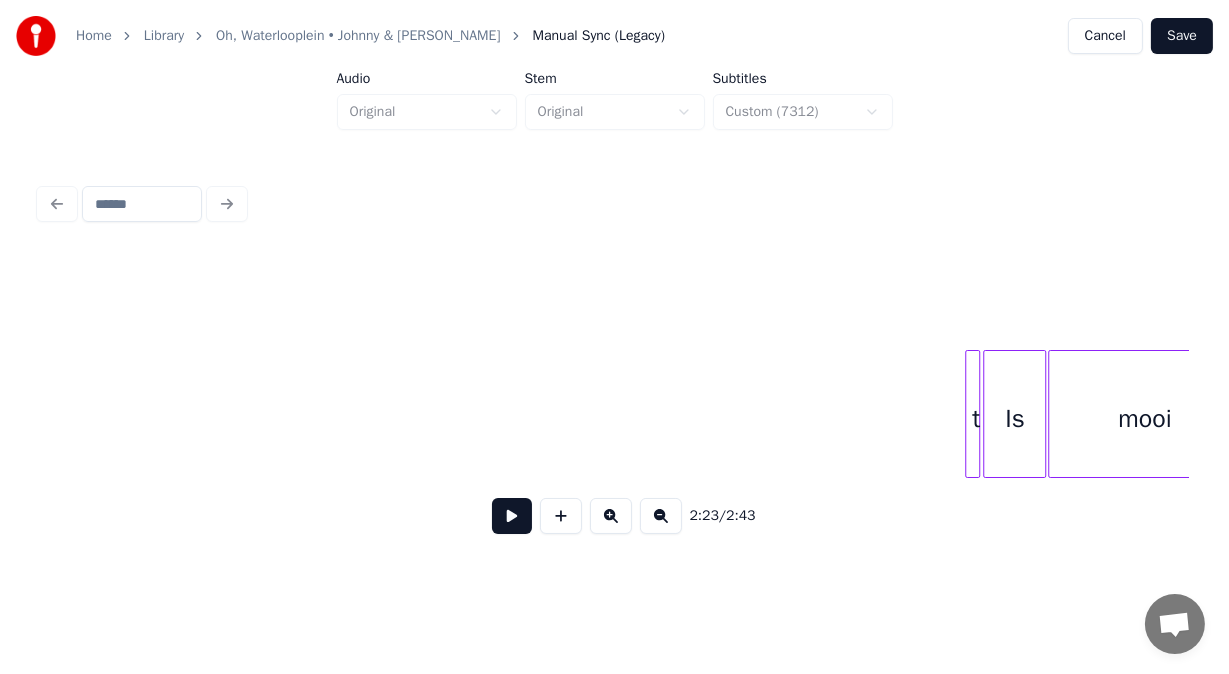 click on "t" at bounding box center (976, 419) 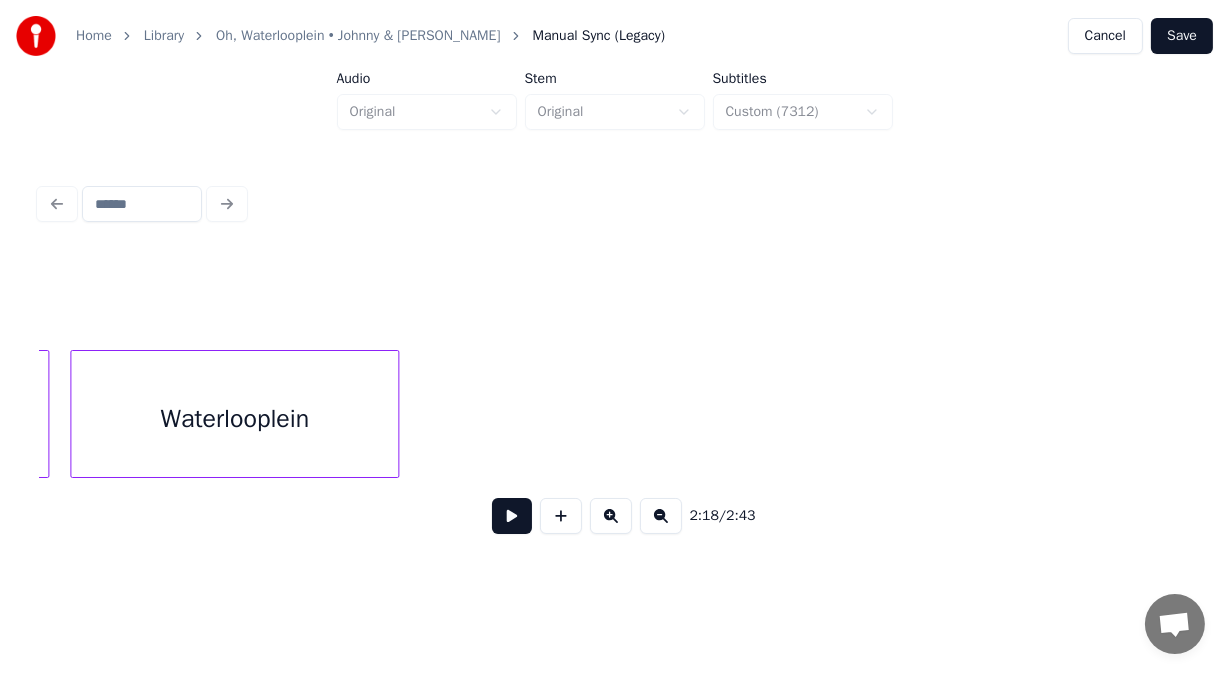 scroll, scrollTop: 0, scrollLeft: 47088, axis: horizontal 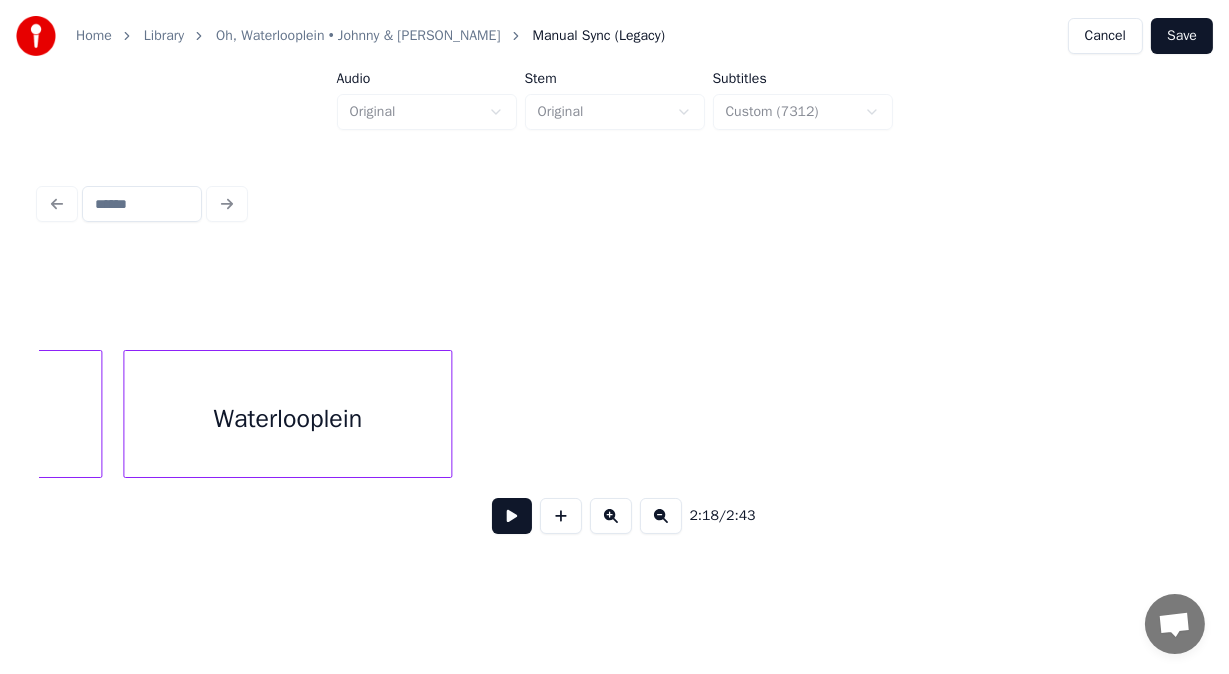 click on "Waterlooplein" at bounding box center (287, 419) 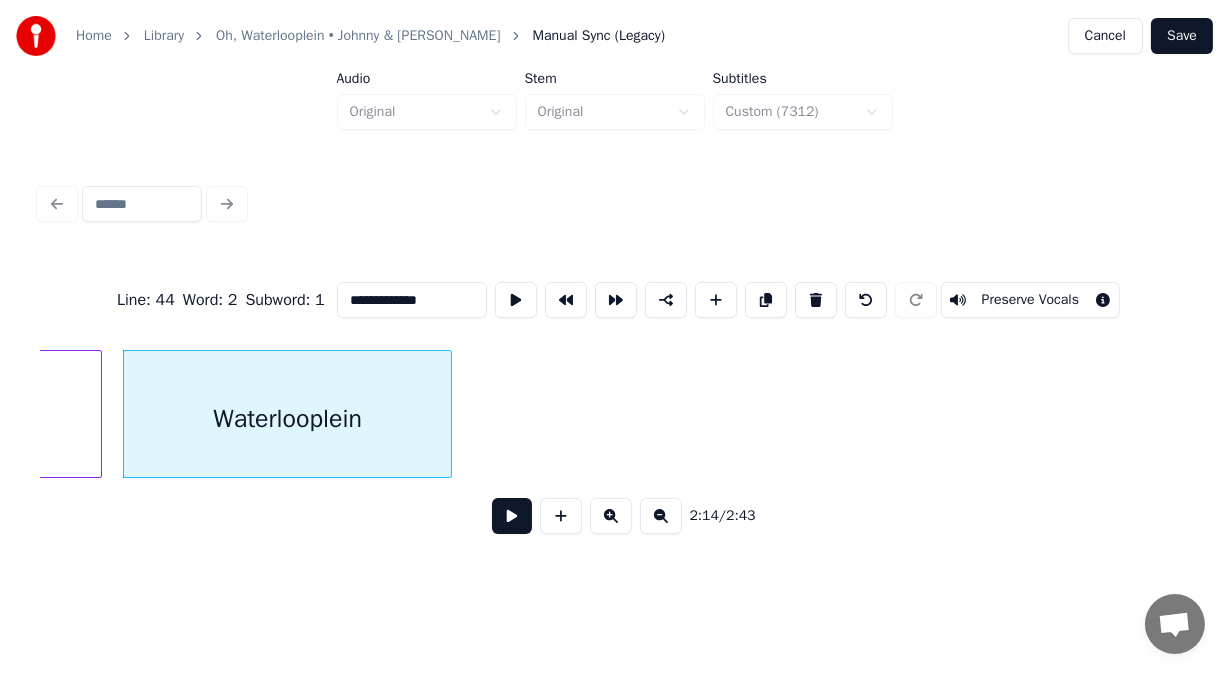 click at bounding box center (512, 516) 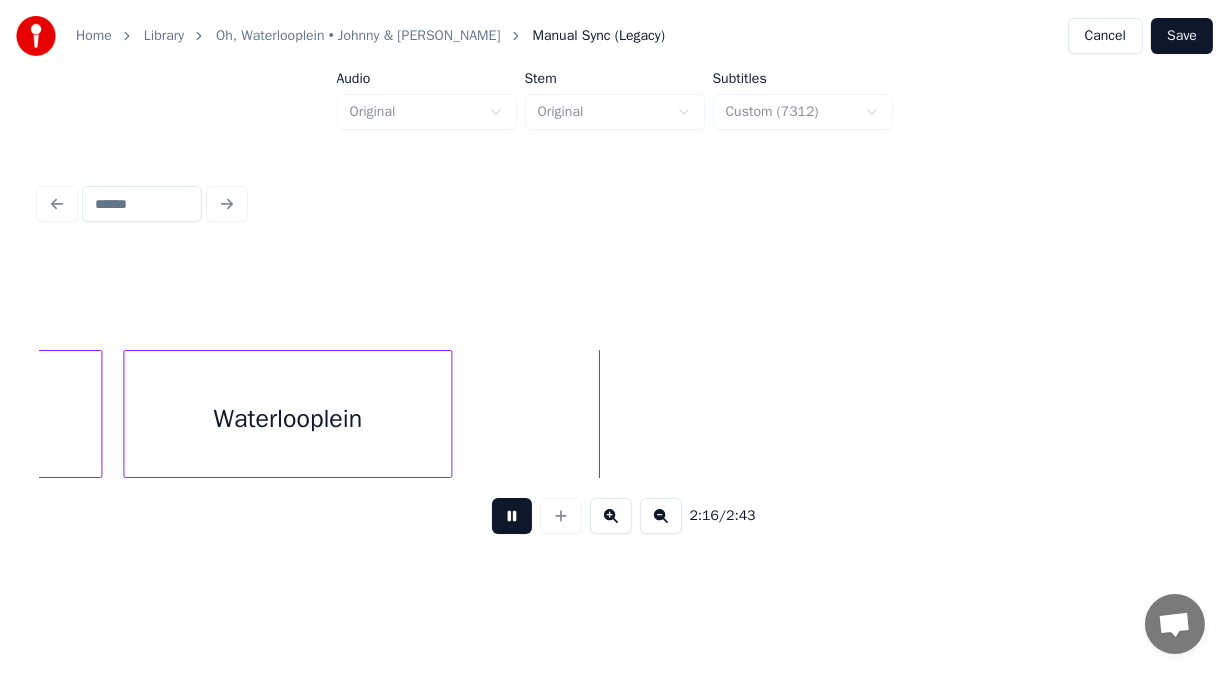 click at bounding box center (512, 516) 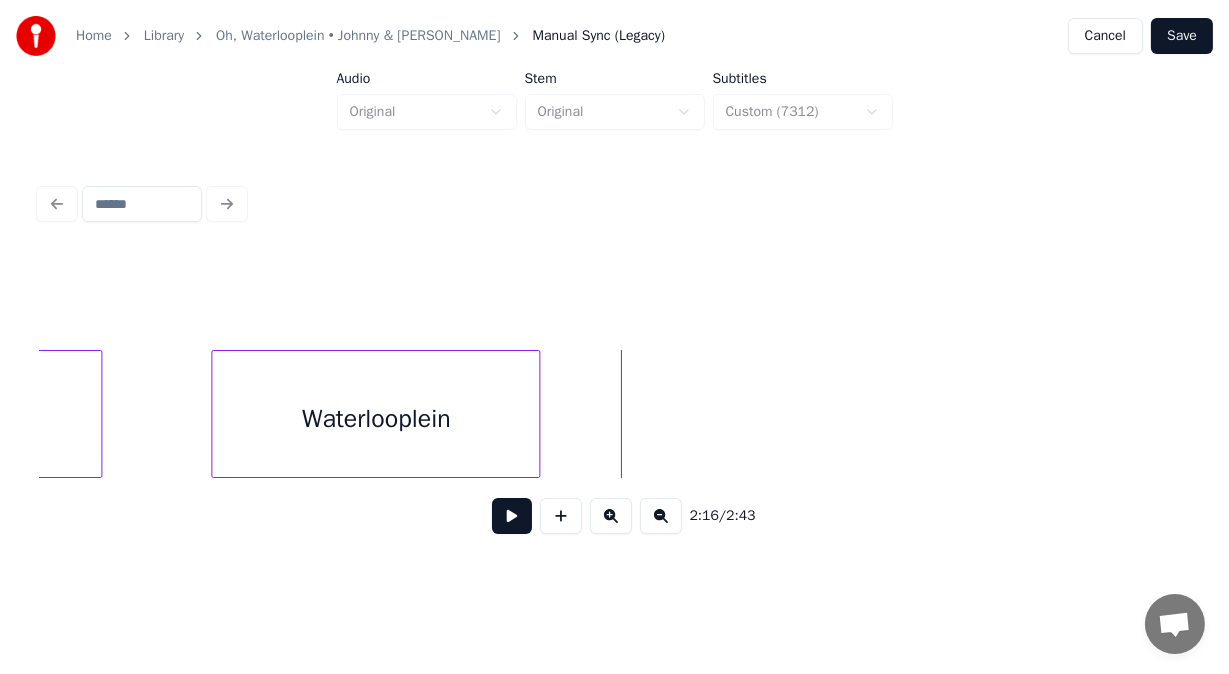 click on "Waterlooplein" at bounding box center (375, 419) 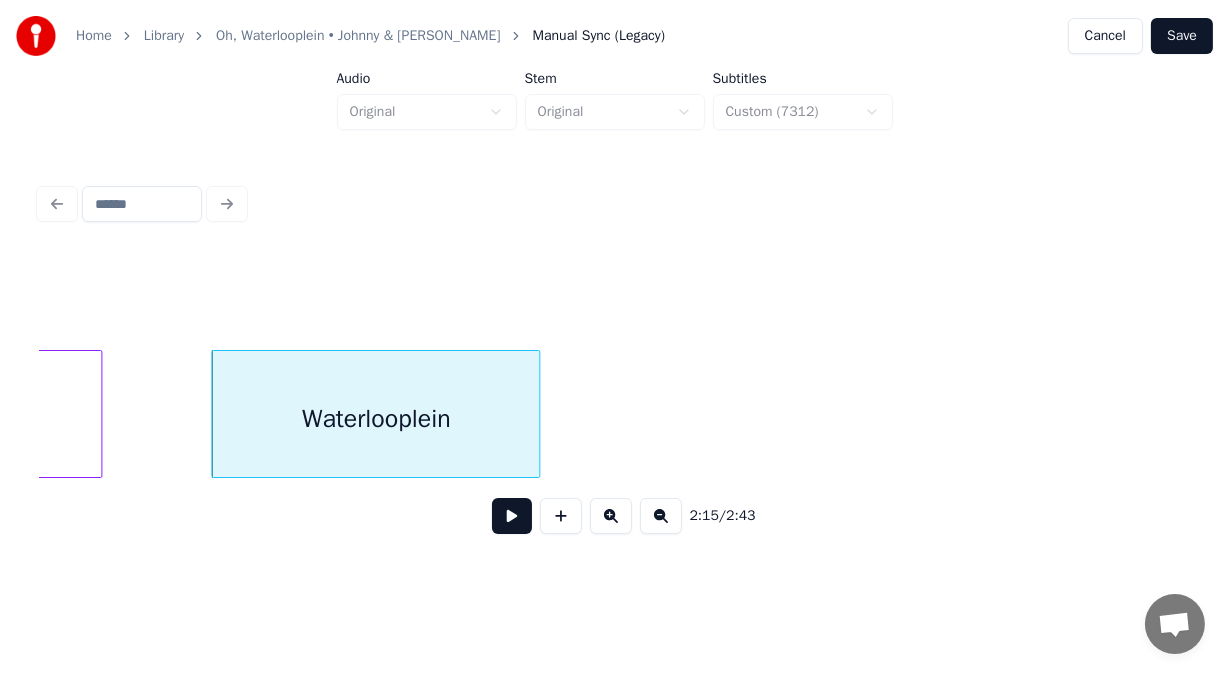 click at bounding box center (512, 516) 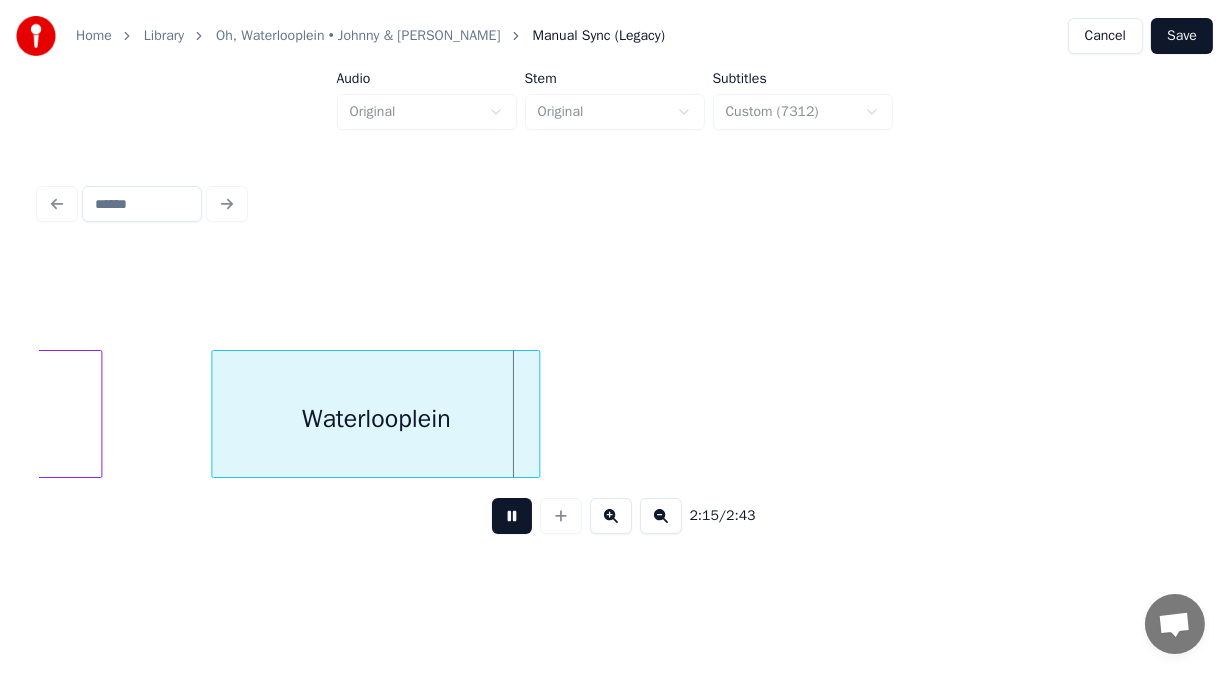 click at bounding box center (512, 516) 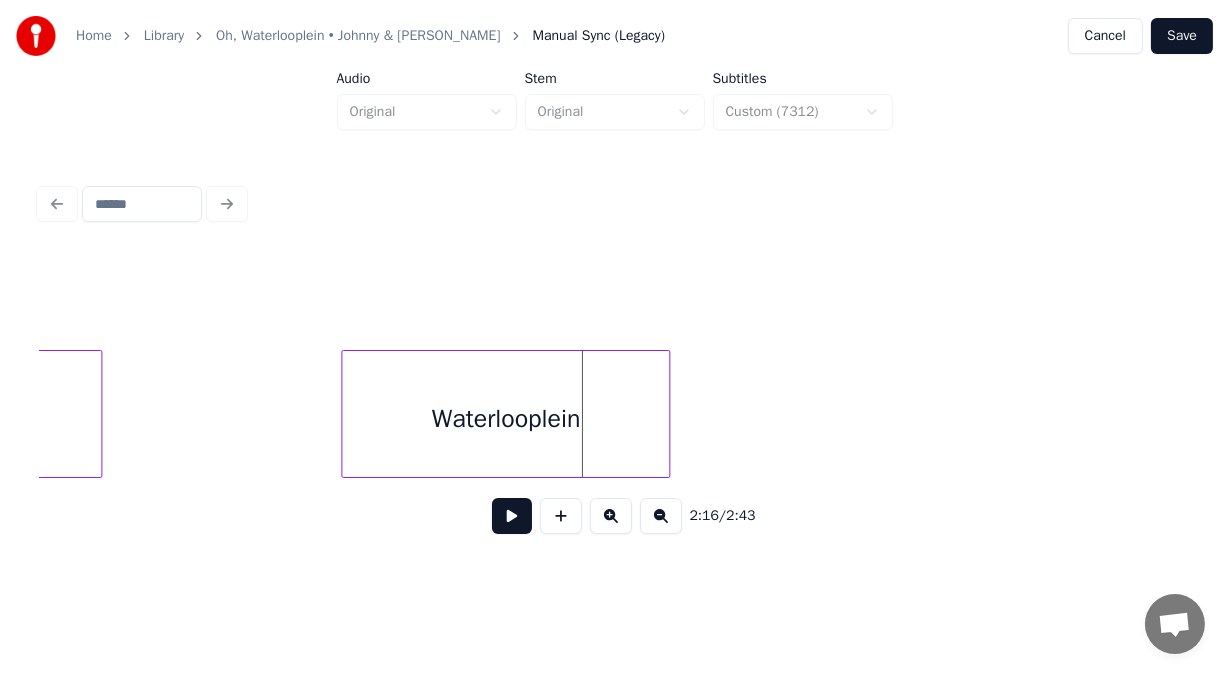click on "Waterlooplein" at bounding box center (505, 419) 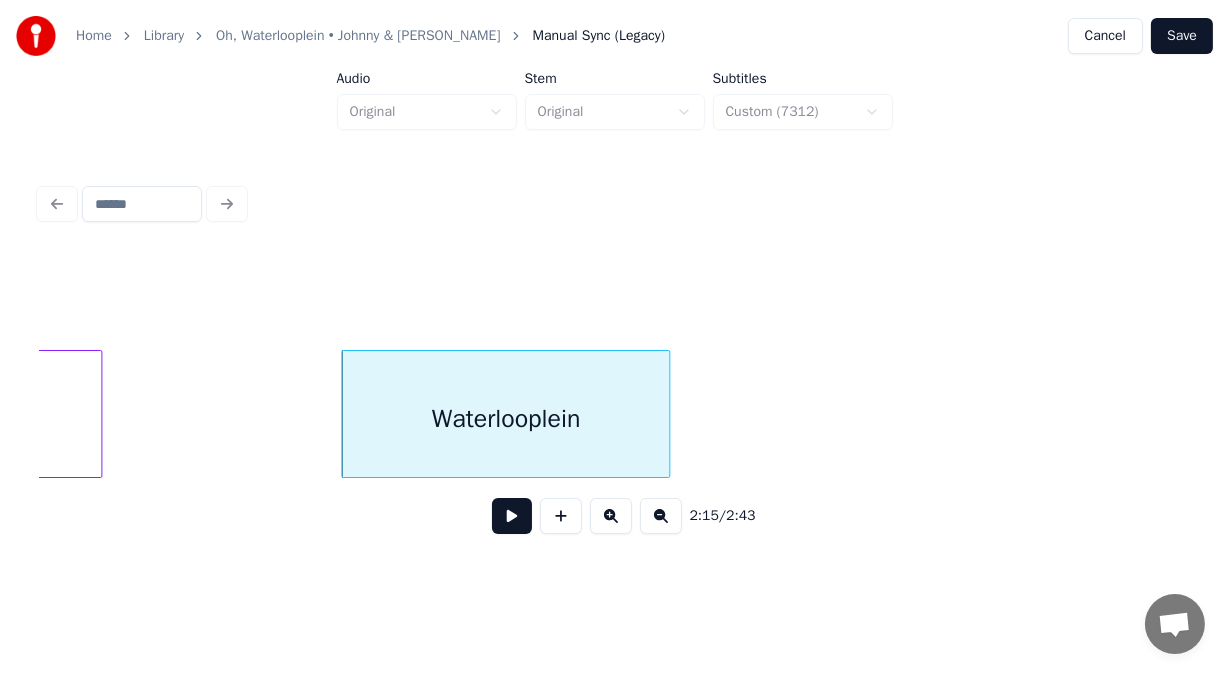 click at bounding box center (512, 516) 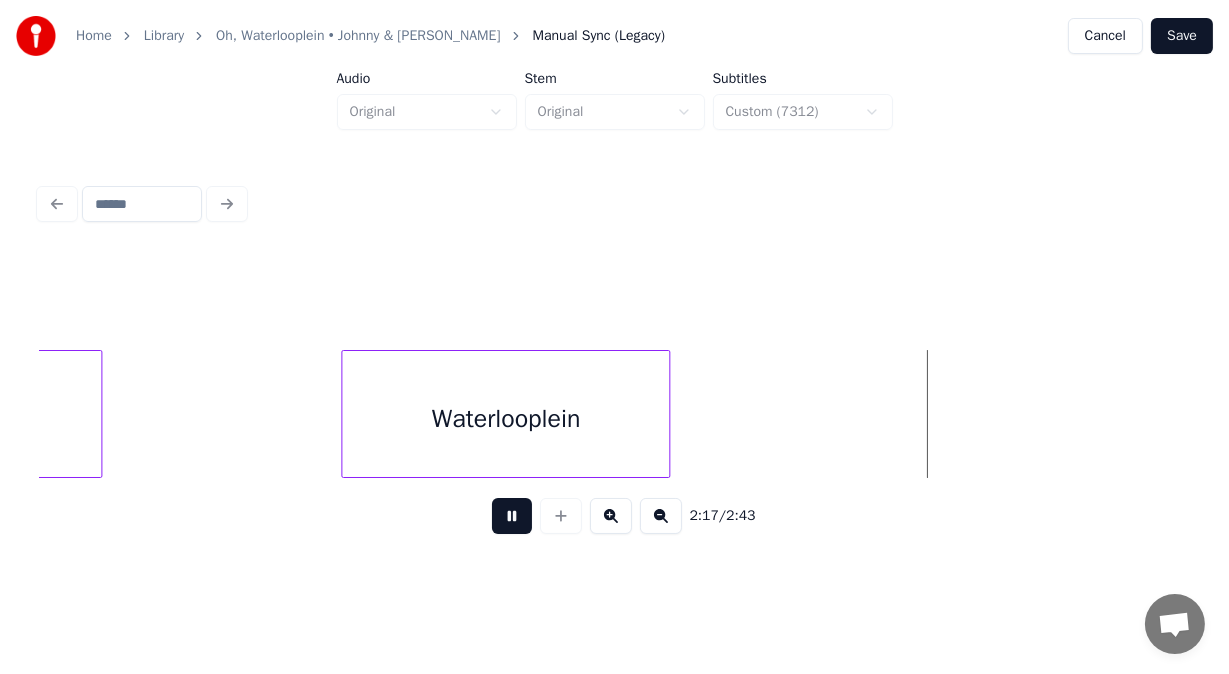 click at bounding box center (512, 516) 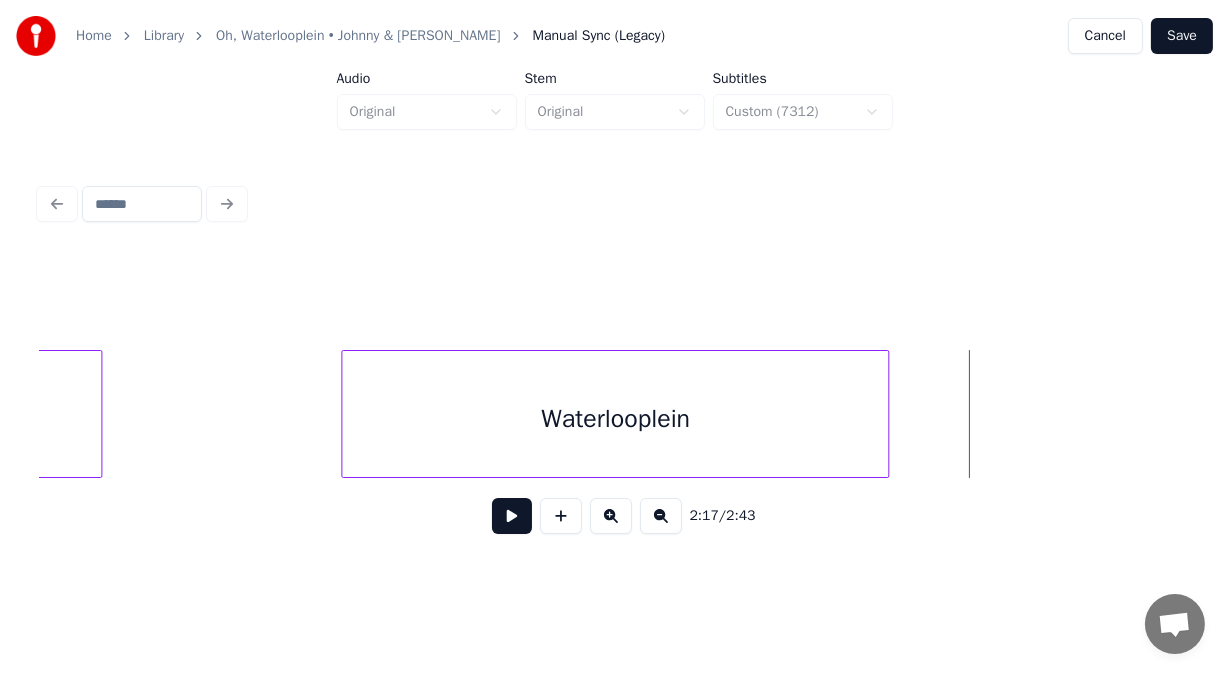 click at bounding box center [885, 414] 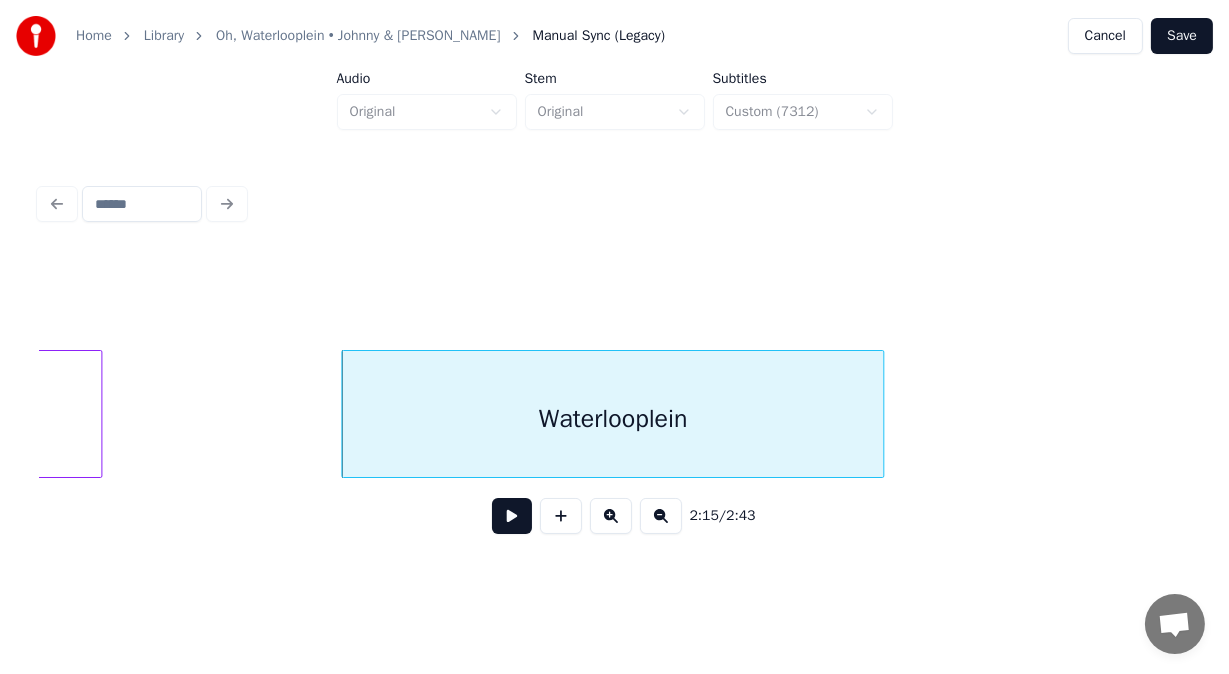 click at bounding box center [512, 516] 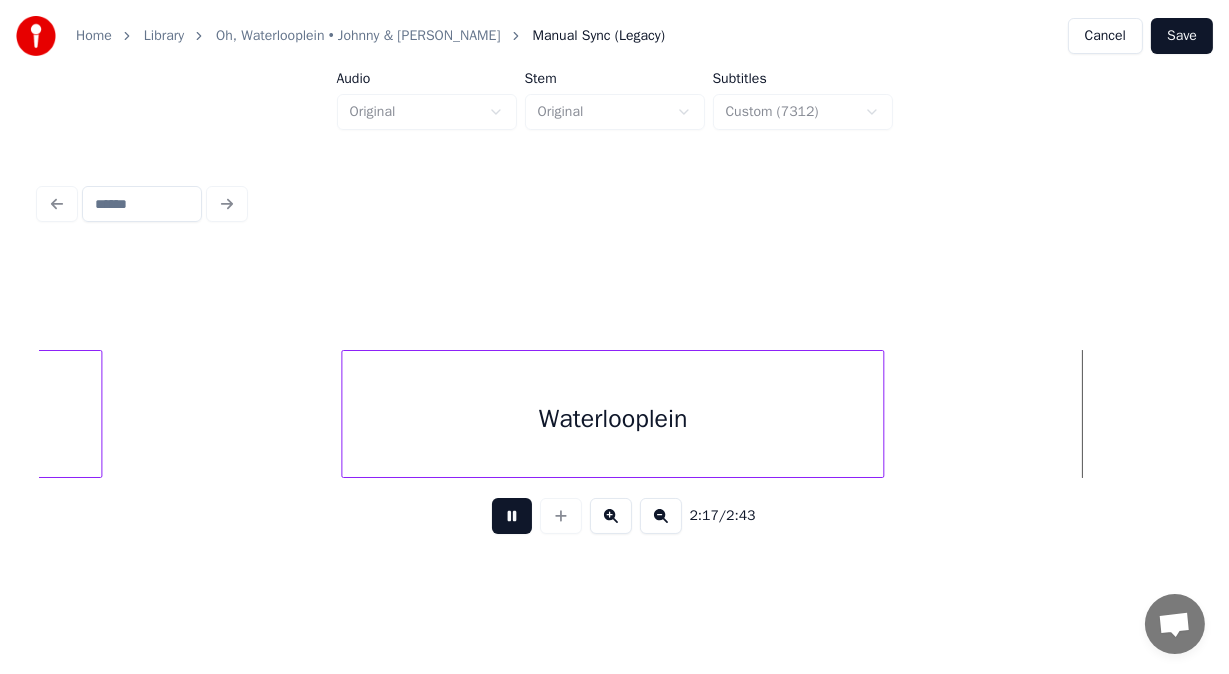 click at bounding box center [512, 516] 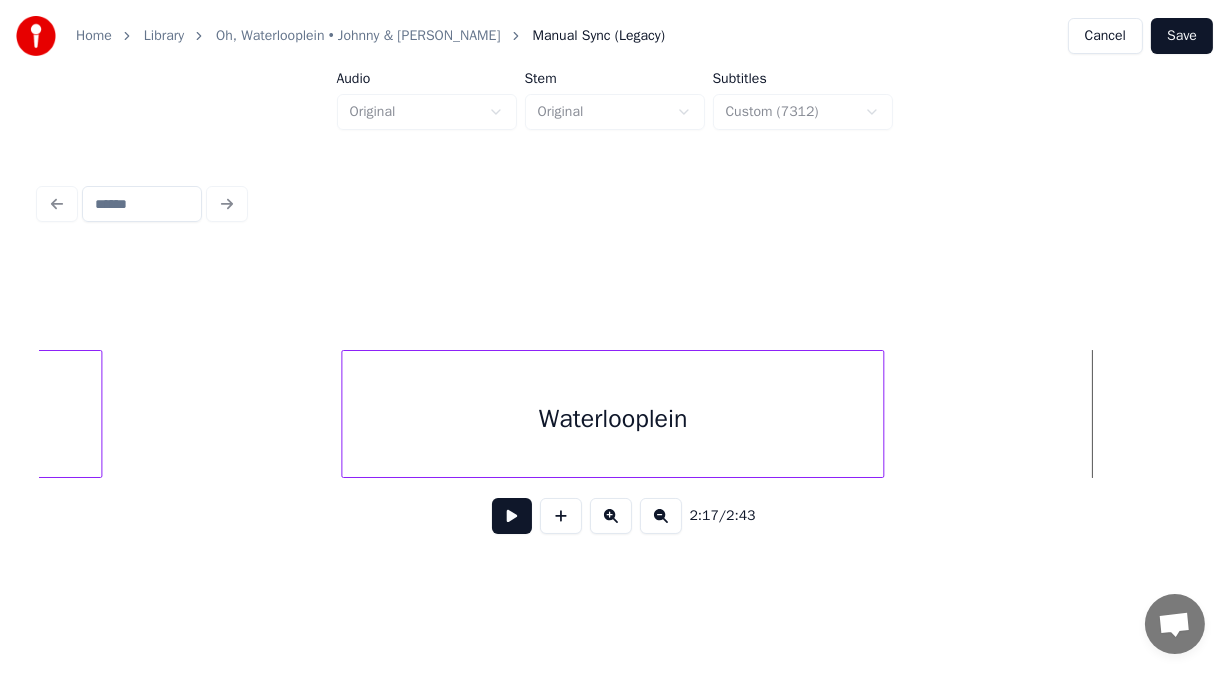 click on "Waterlooplein O" at bounding box center (-18486, 414) 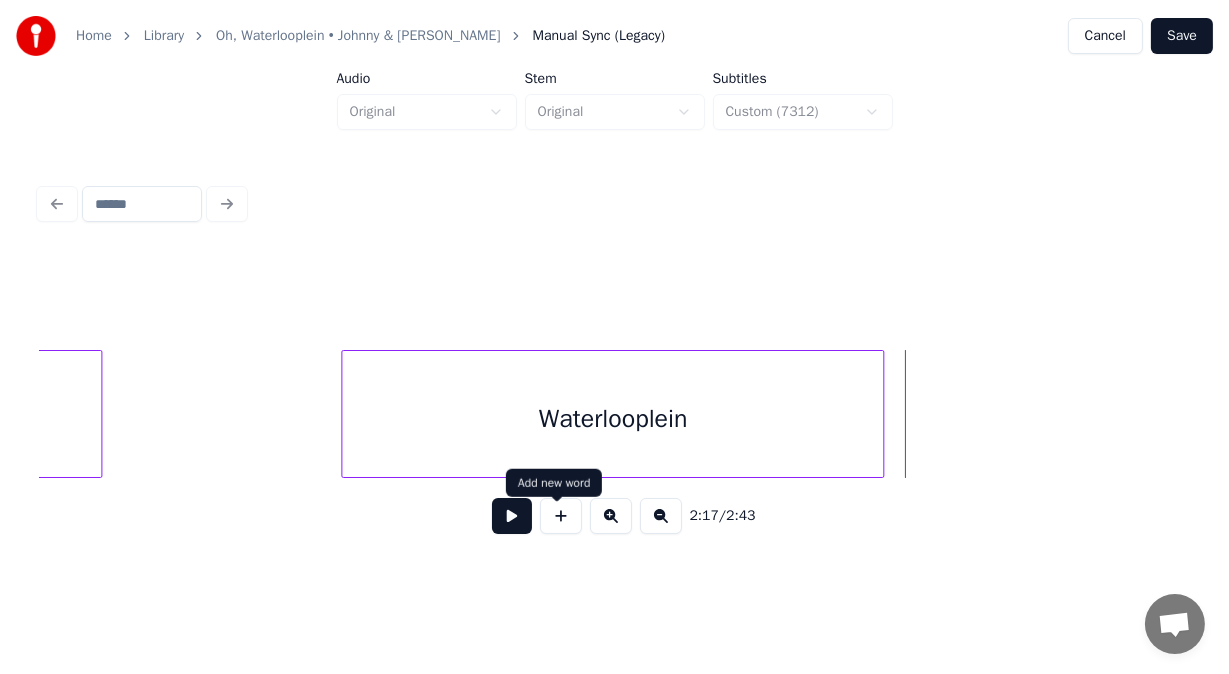 click at bounding box center [561, 516] 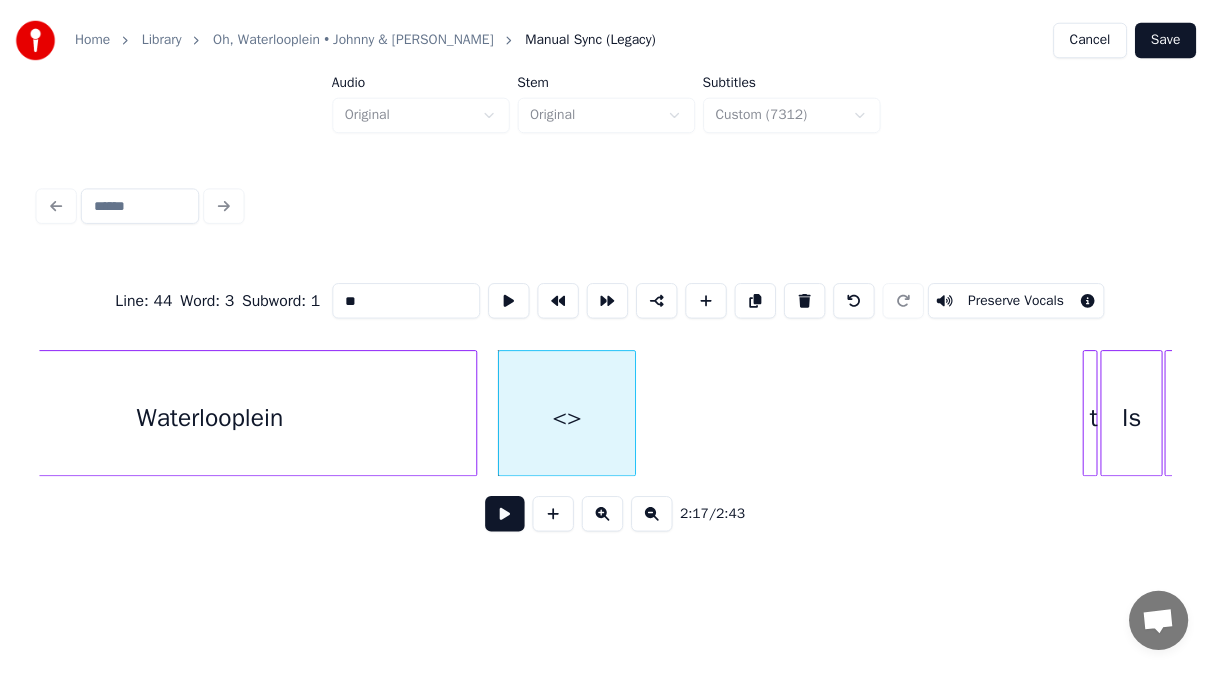 scroll, scrollTop: 0, scrollLeft: 47634, axis: horizontal 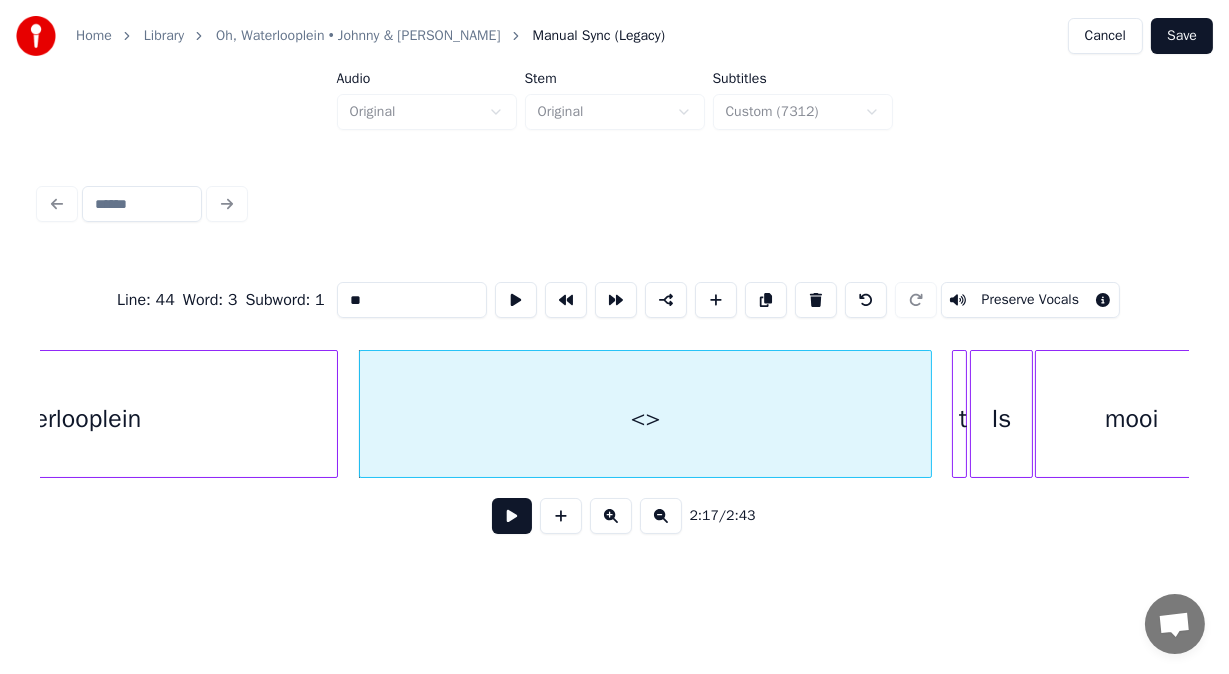 click at bounding box center (928, 414) 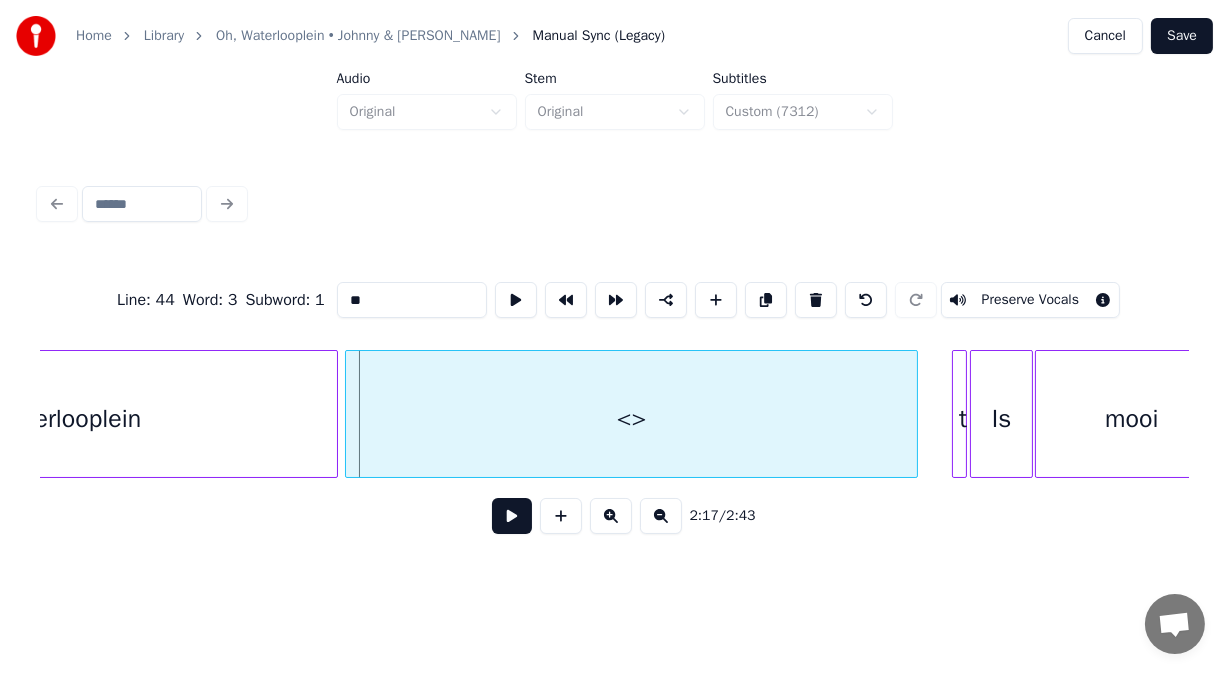 click on "<>" at bounding box center [631, 419] 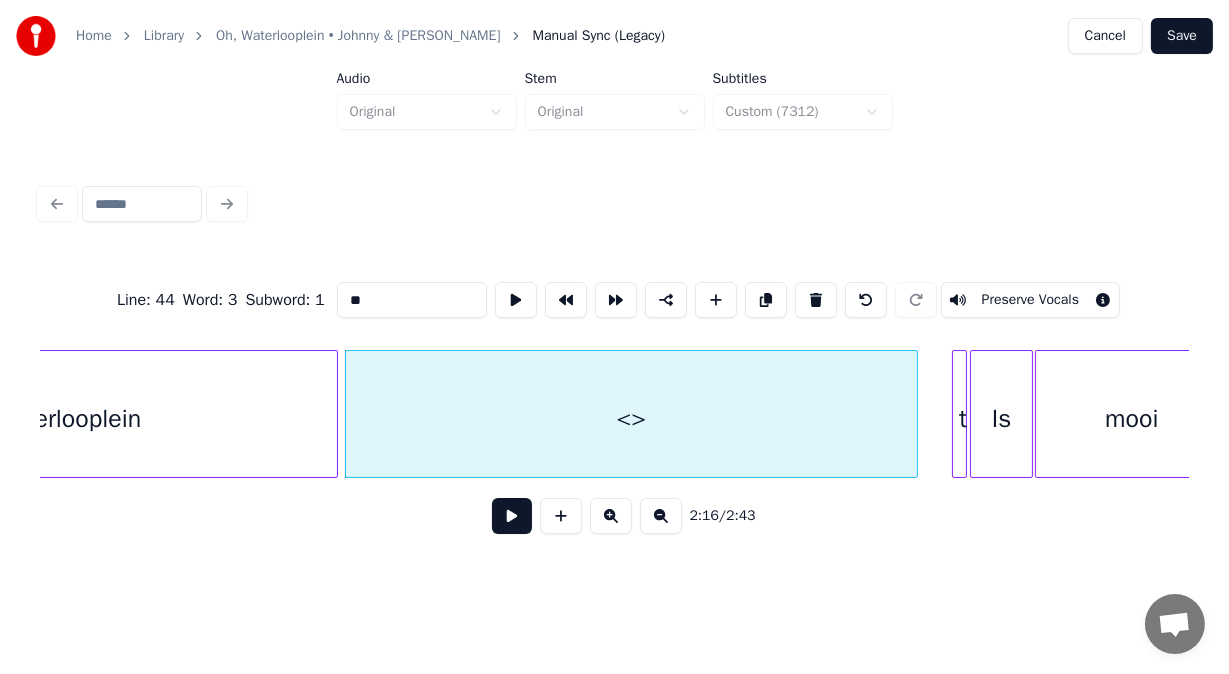 click at bounding box center [512, 516] 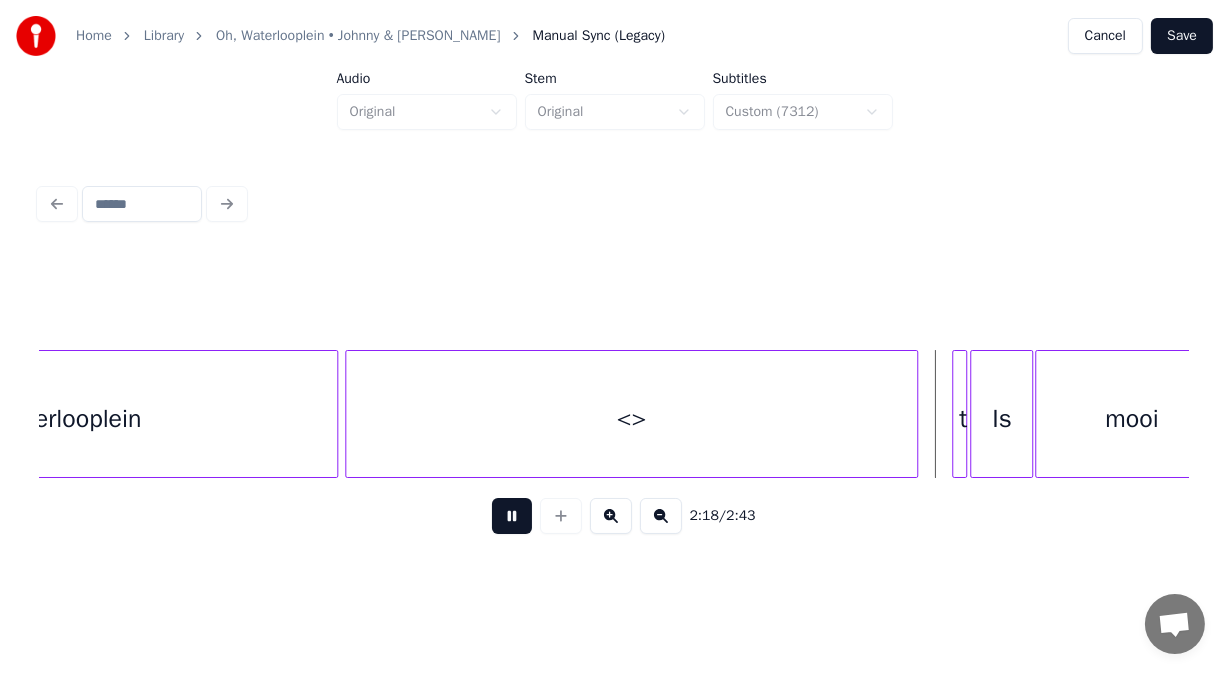 click at bounding box center (512, 516) 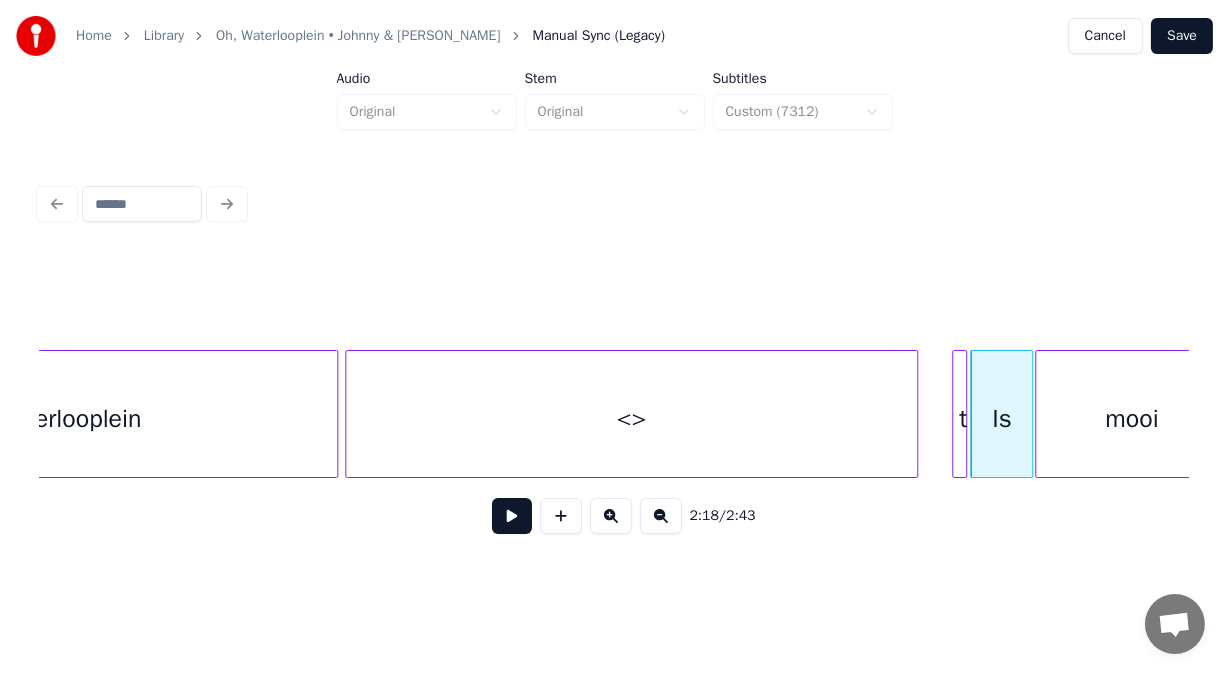 click on "<>" at bounding box center (631, 419) 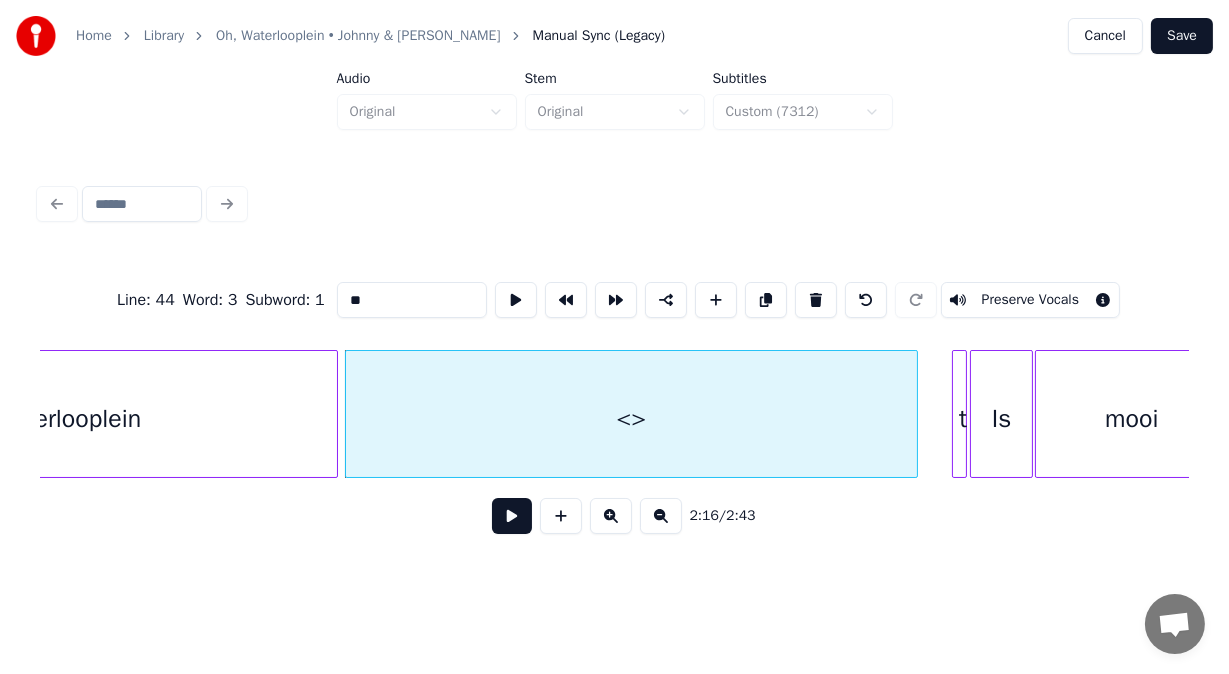 drag, startPoint x: 383, startPoint y: 301, endPoint x: 156, endPoint y: 294, distance: 227.10791 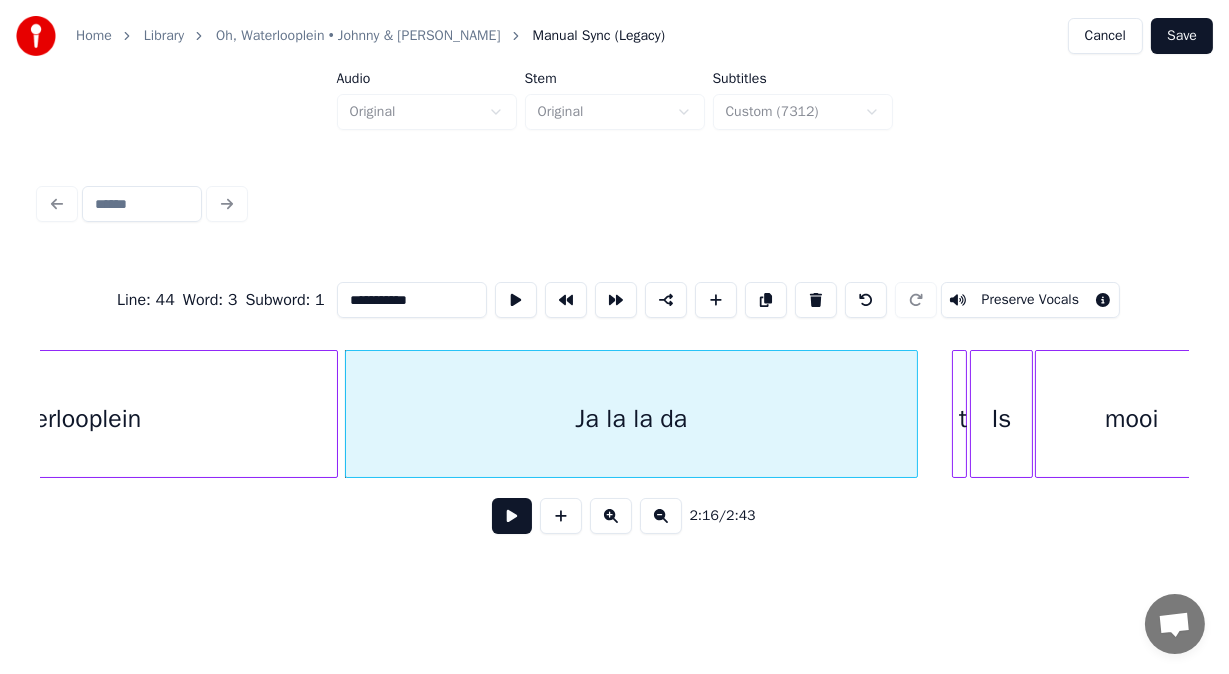 click on "**********" at bounding box center [412, 300] 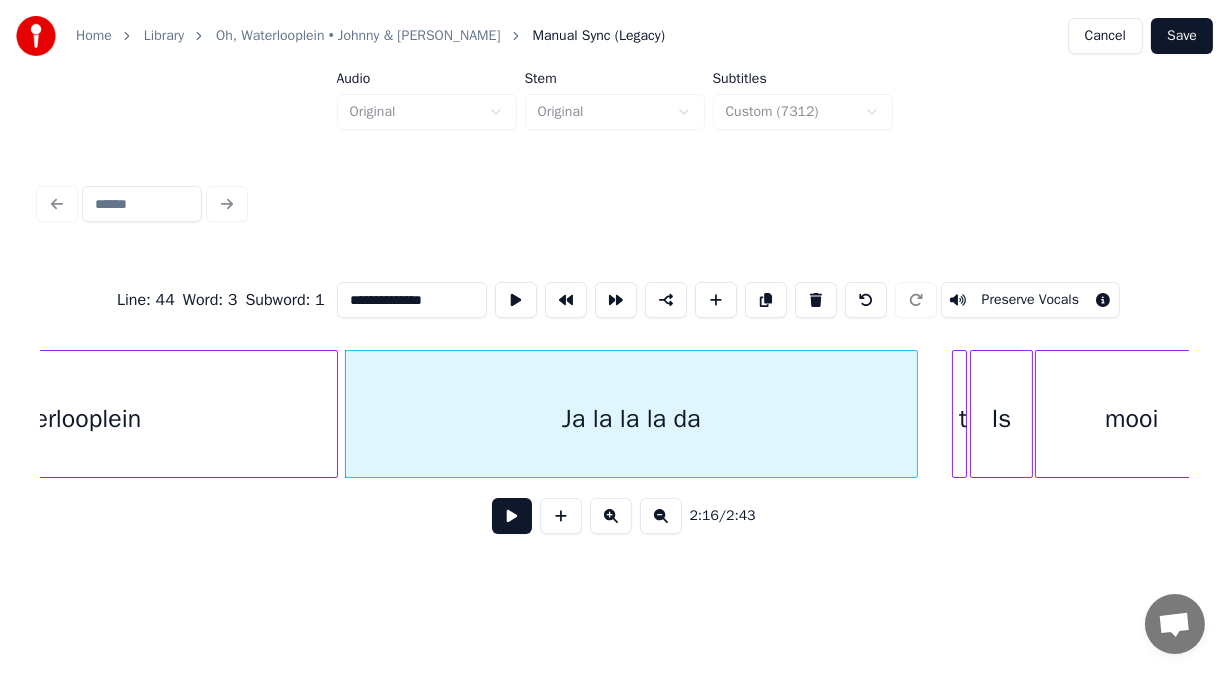type on "**********" 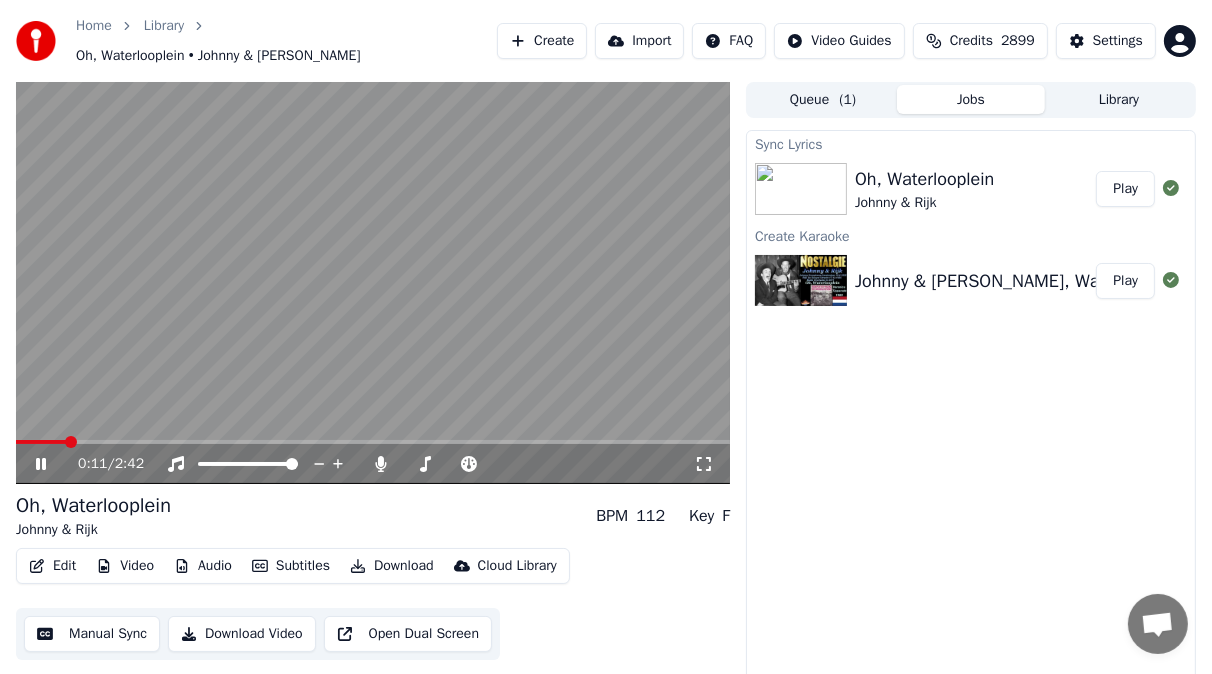click 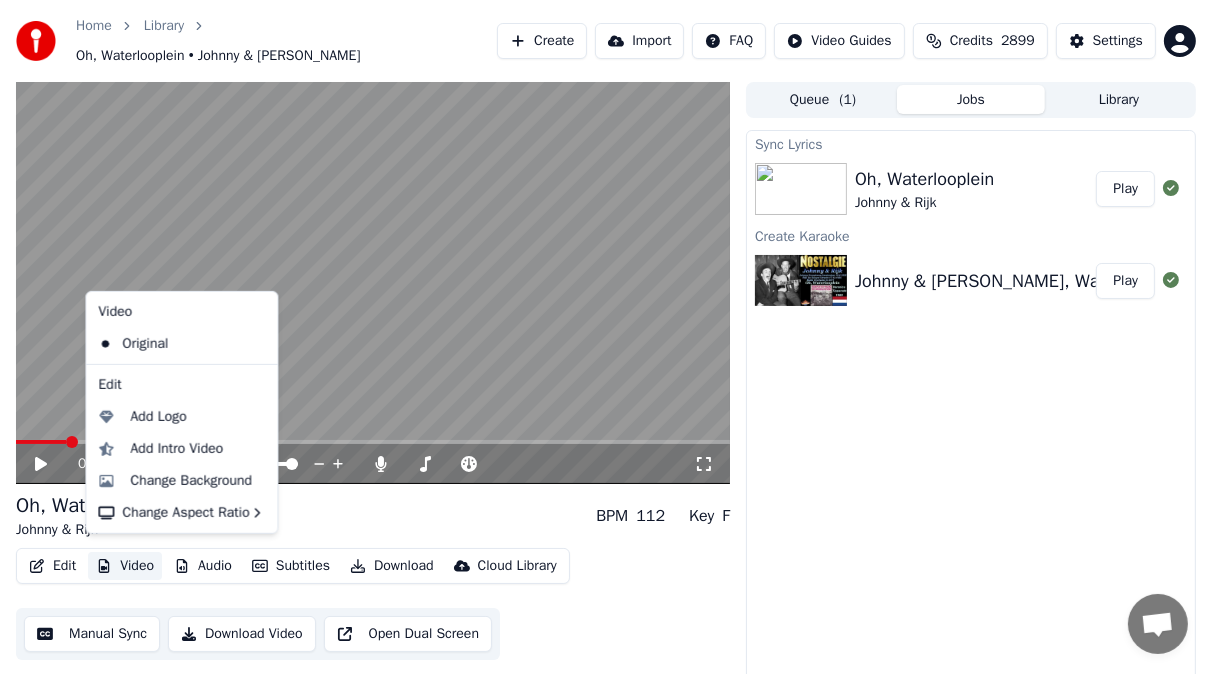 click on "Video" at bounding box center [125, 566] 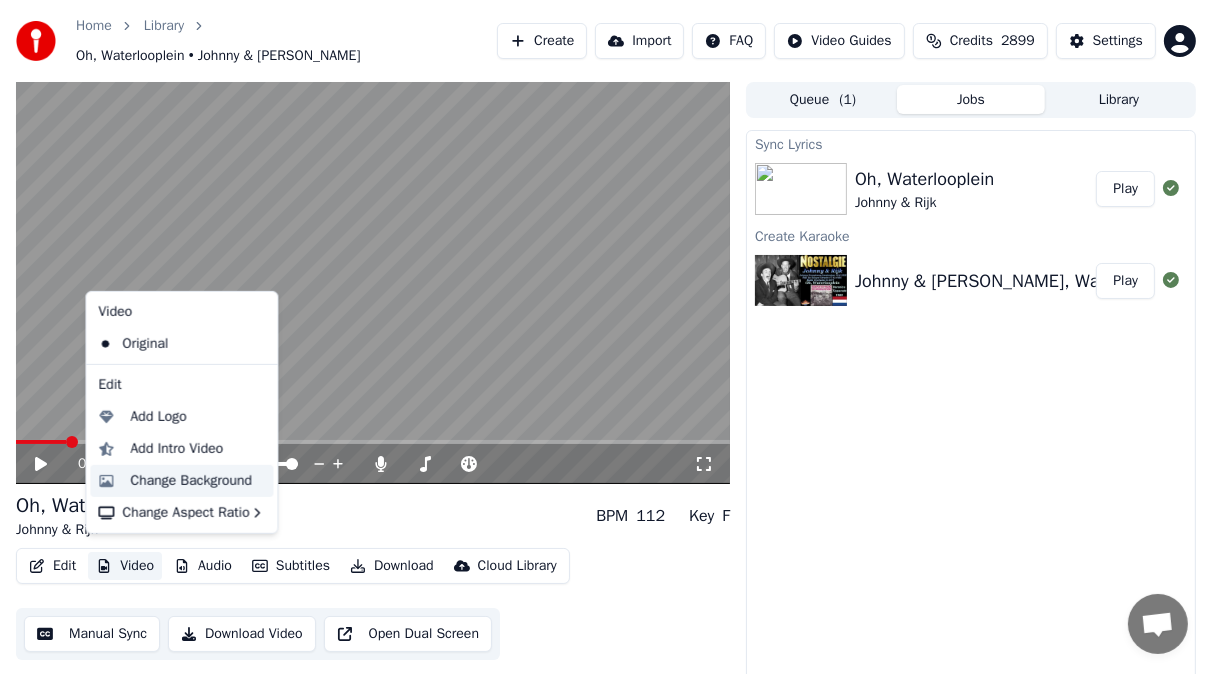 click on "Change Background" at bounding box center (191, 481) 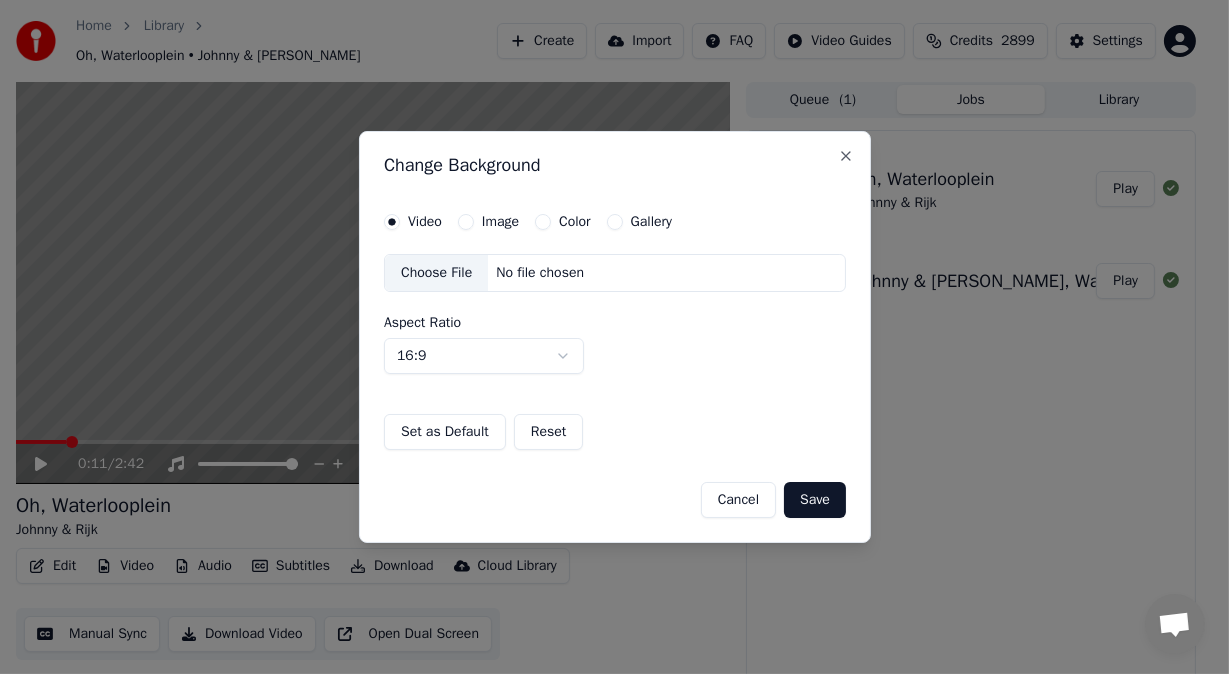 click on "Image" at bounding box center [487, 222] 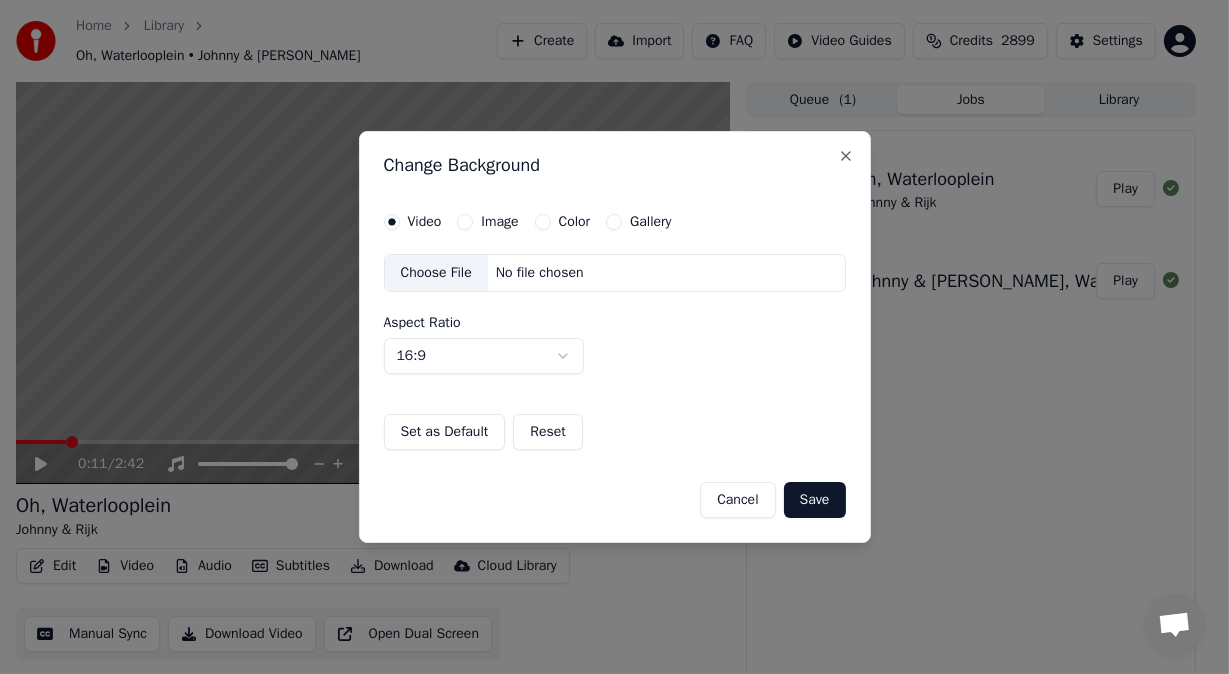 click on "Image" at bounding box center (465, 222) 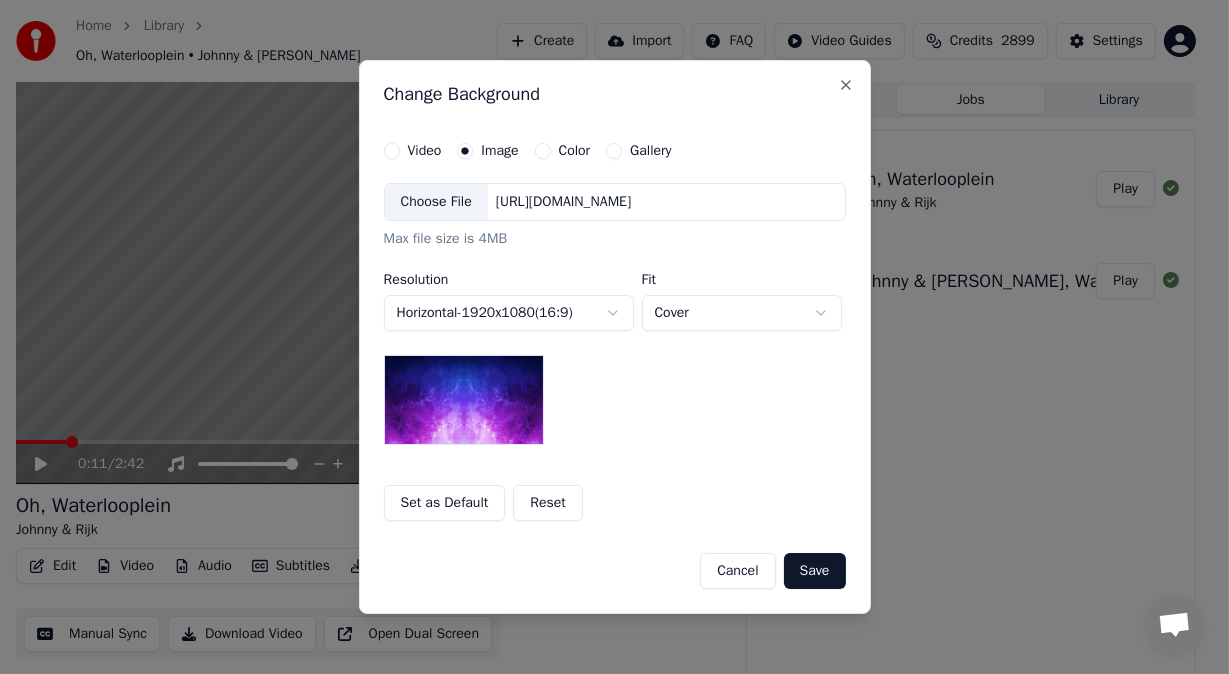 click on "Choose File" at bounding box center (436, 202) 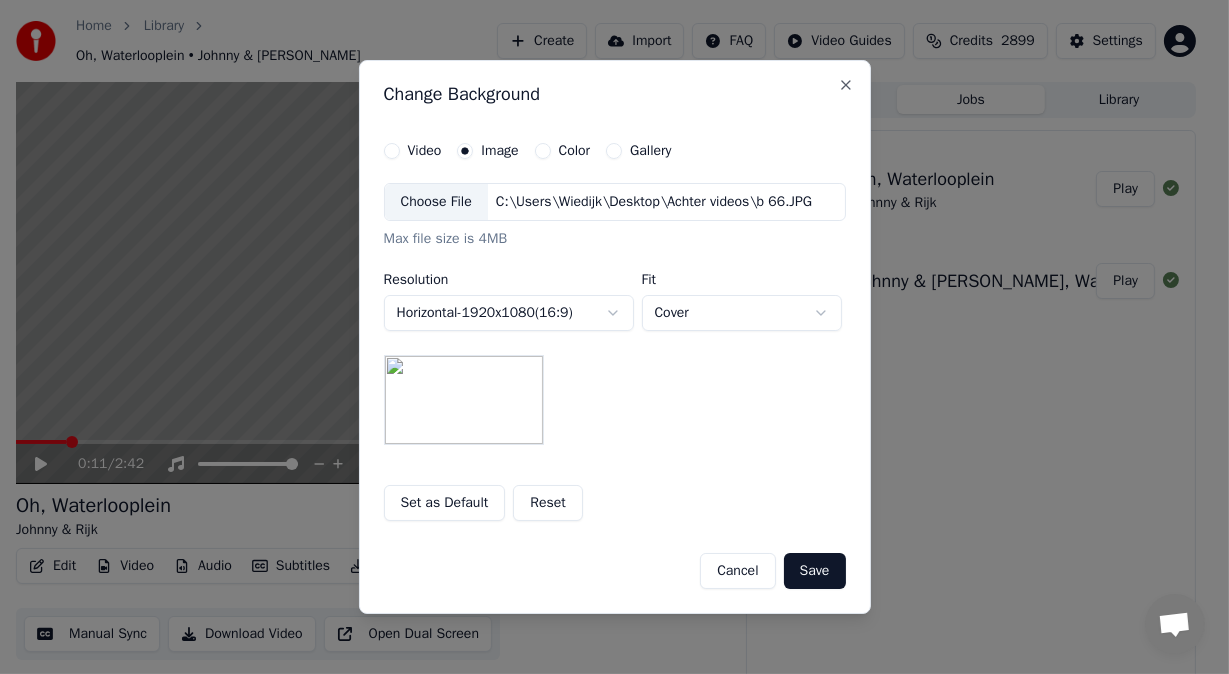 click on "Save" at bounding box center [815, 571] 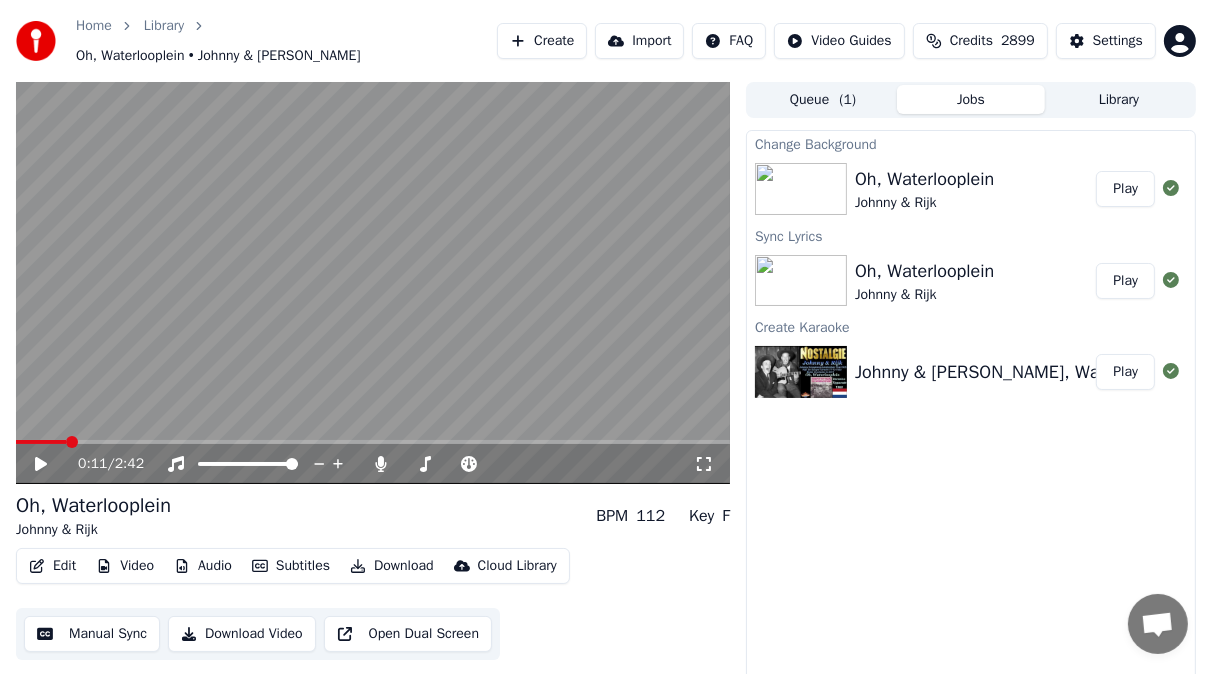 click on "Play" at bounding box center [1125, 189] 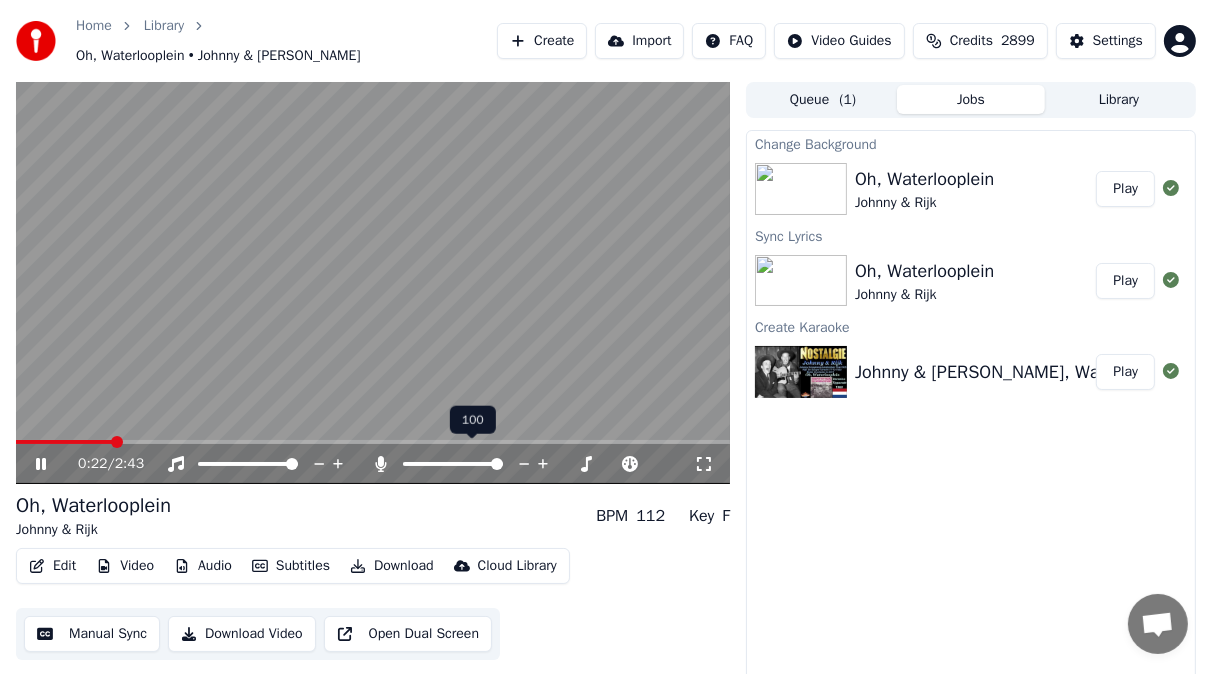 click 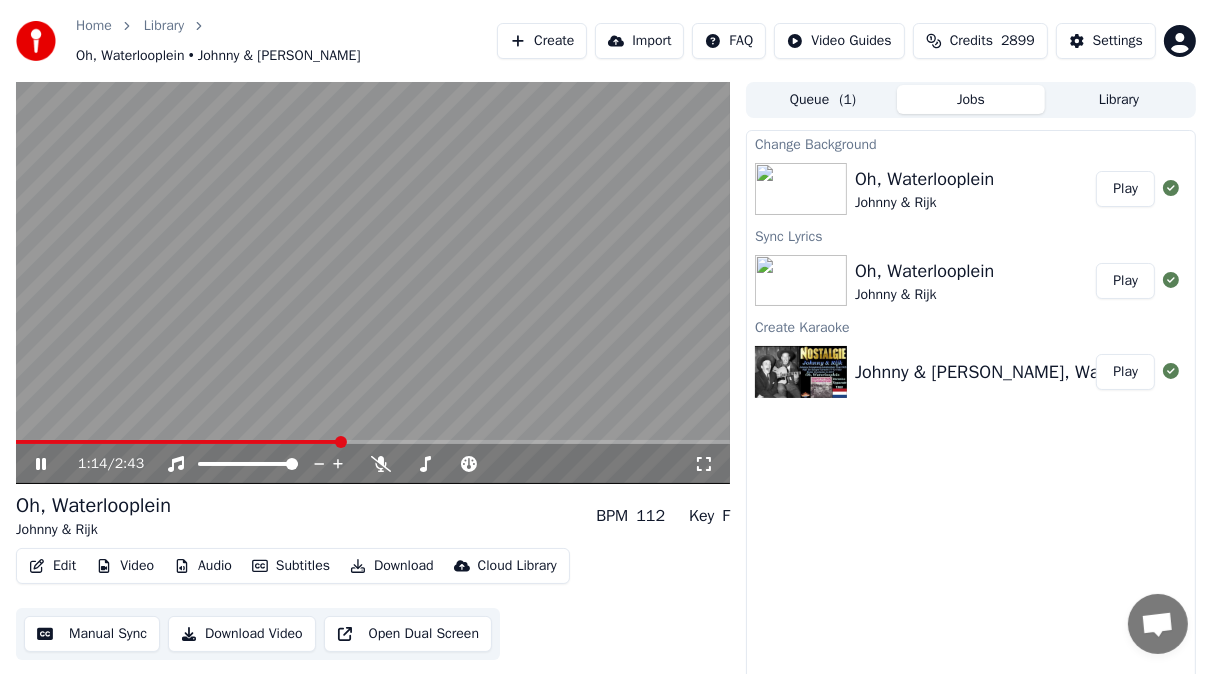 click 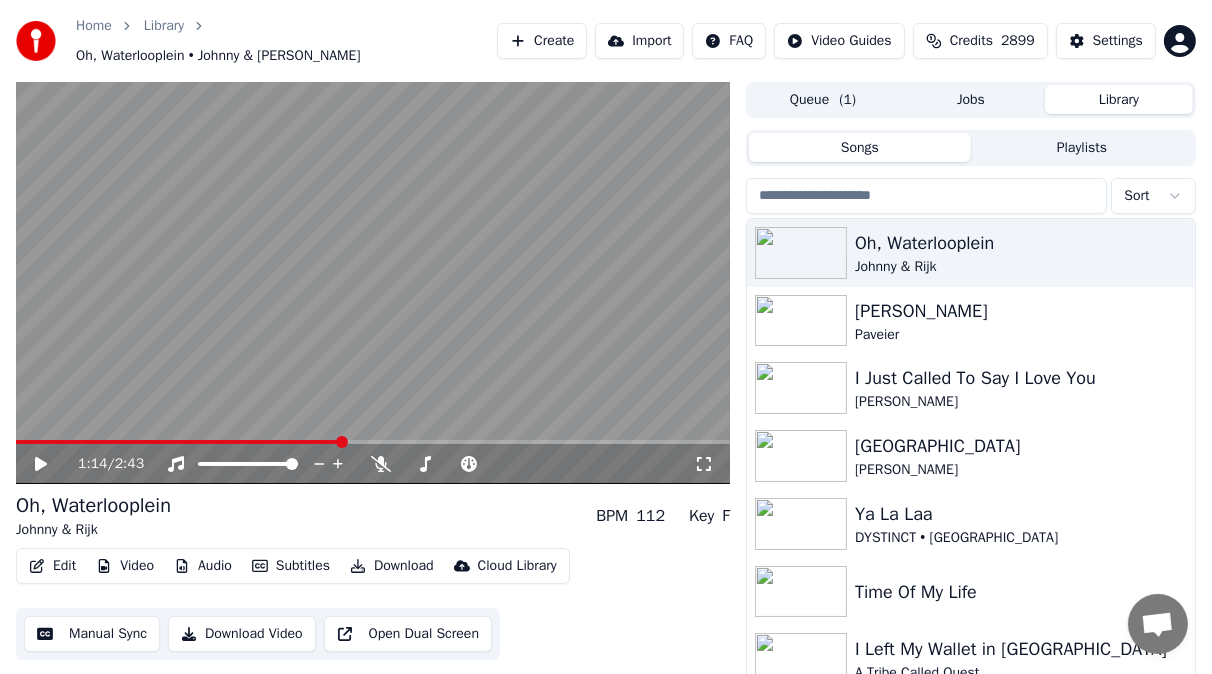 click on "Library" at bounding box center [1119, 99] 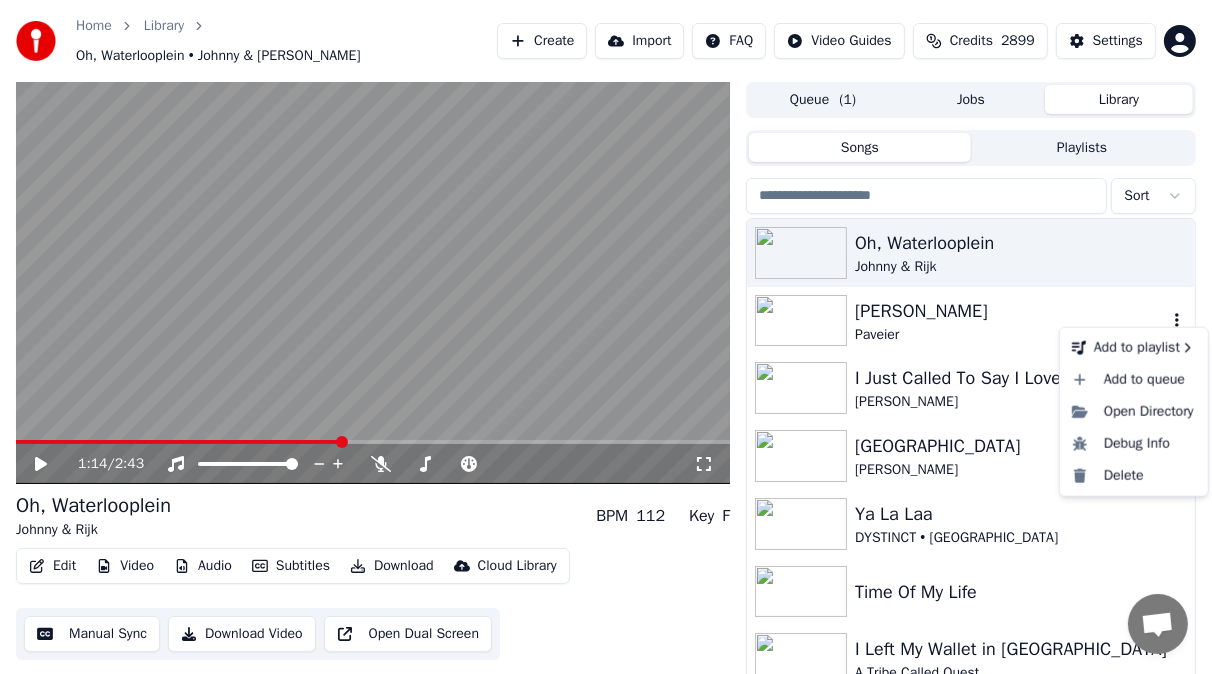 click 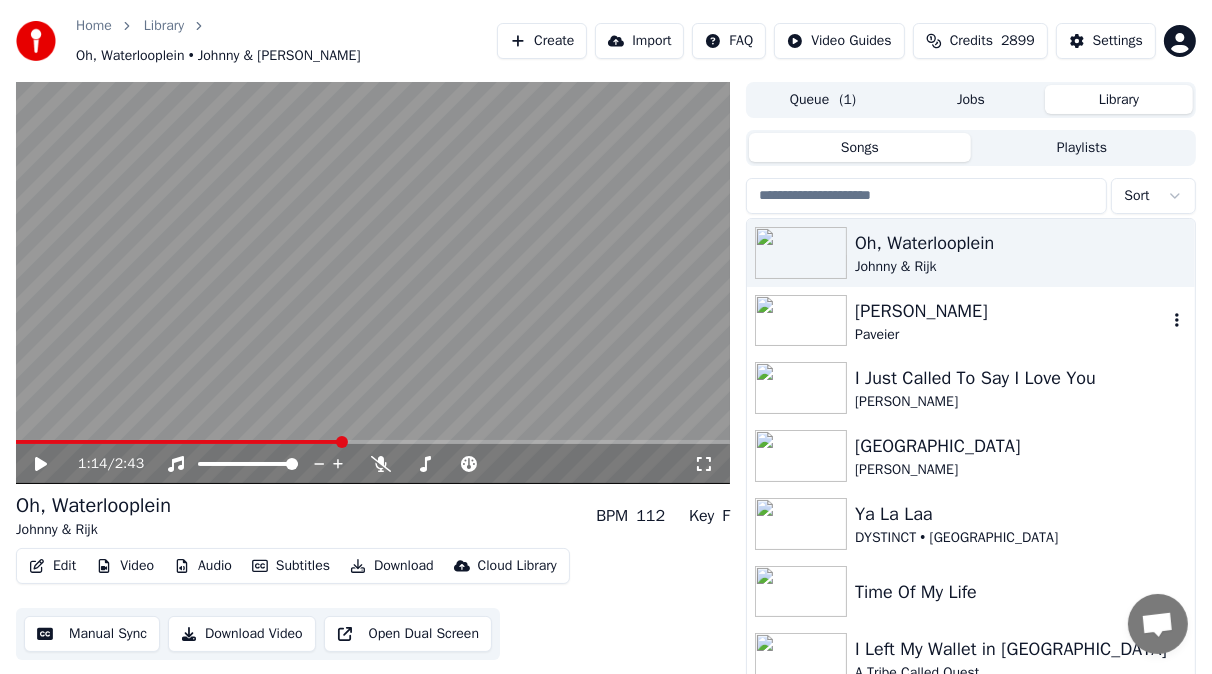 click on "[PERSON_NAME]" at bounding box center [1011, 311] 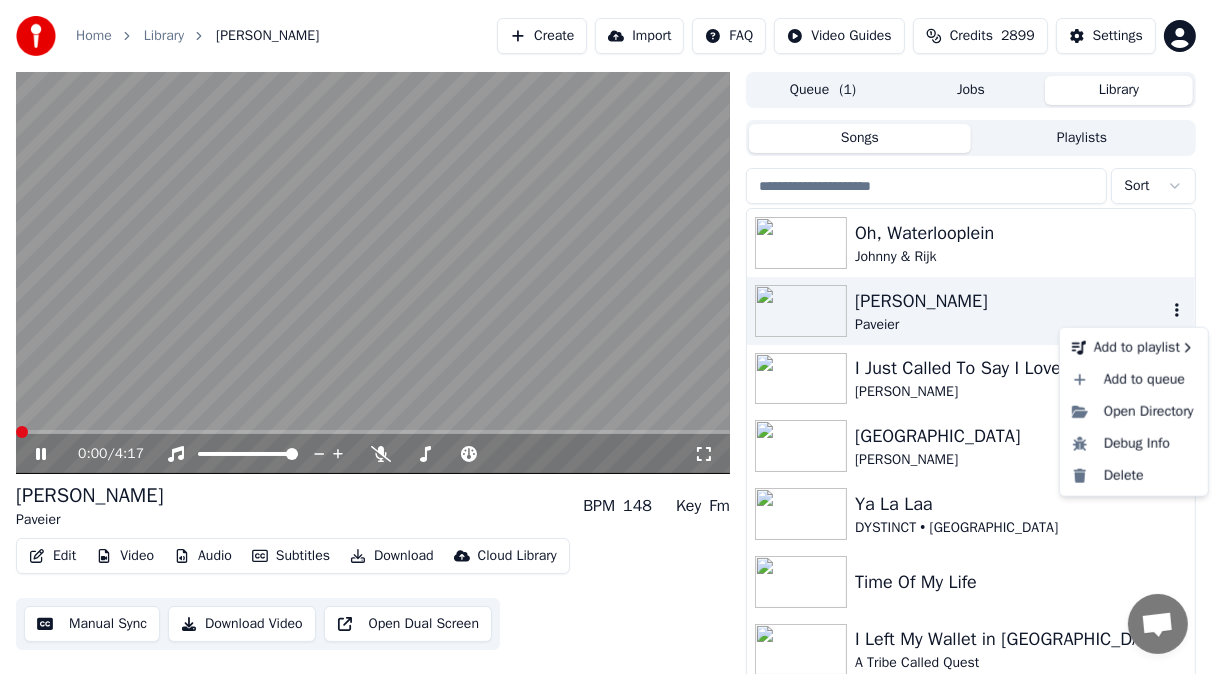 click 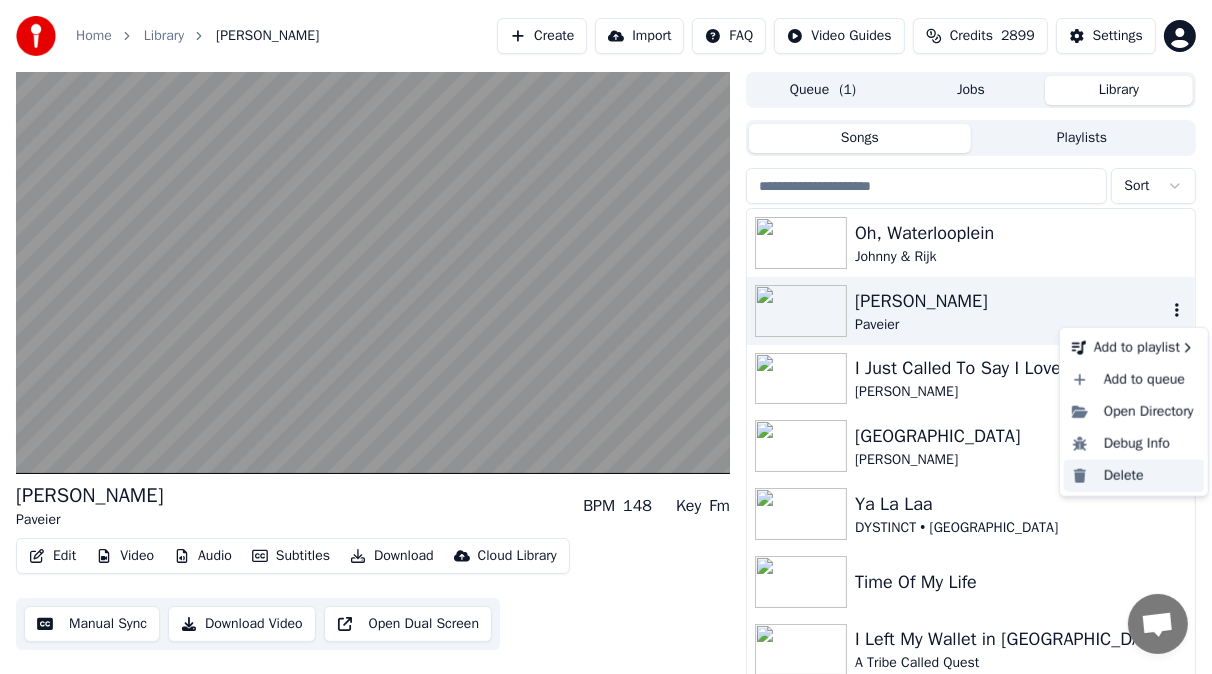 click on "Delete" at bounding box center [1134, 476] 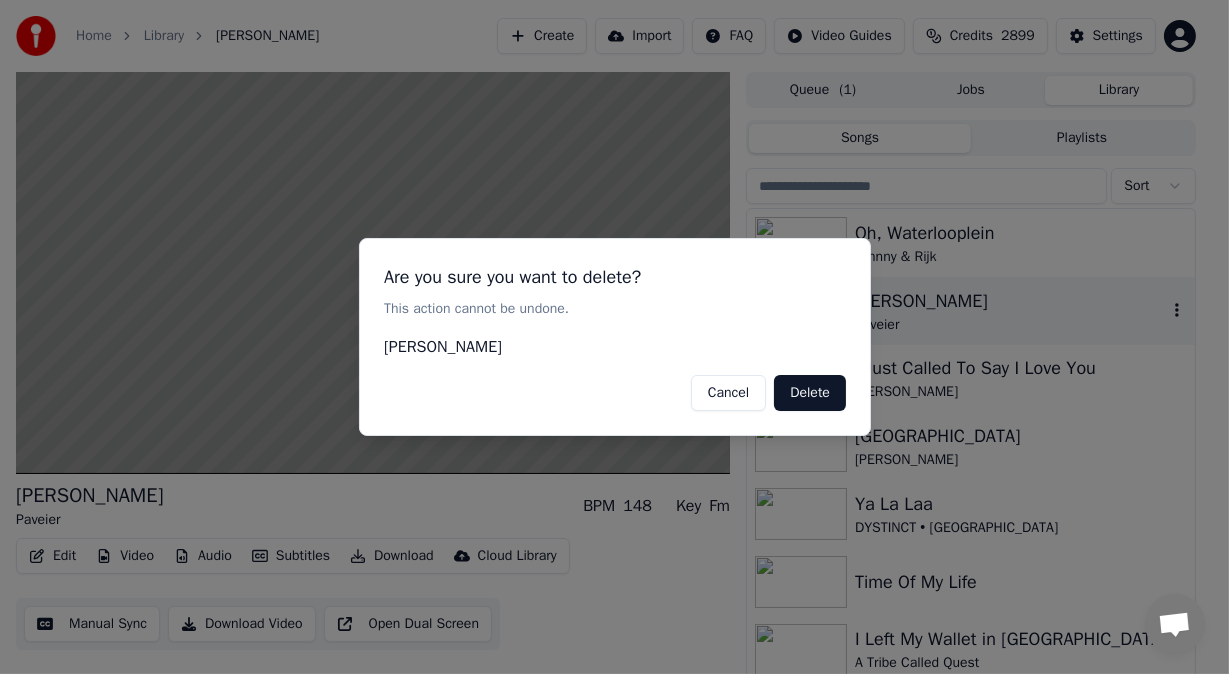 click on "Delete" at bounding box center (810, 393) 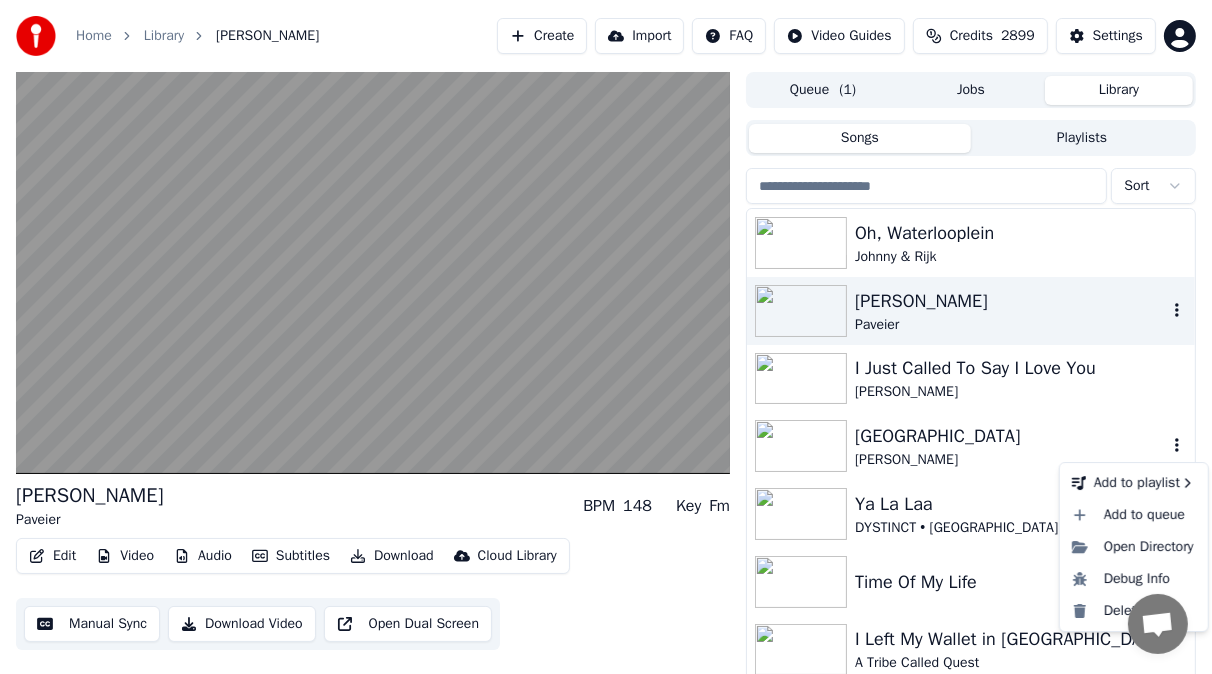 click 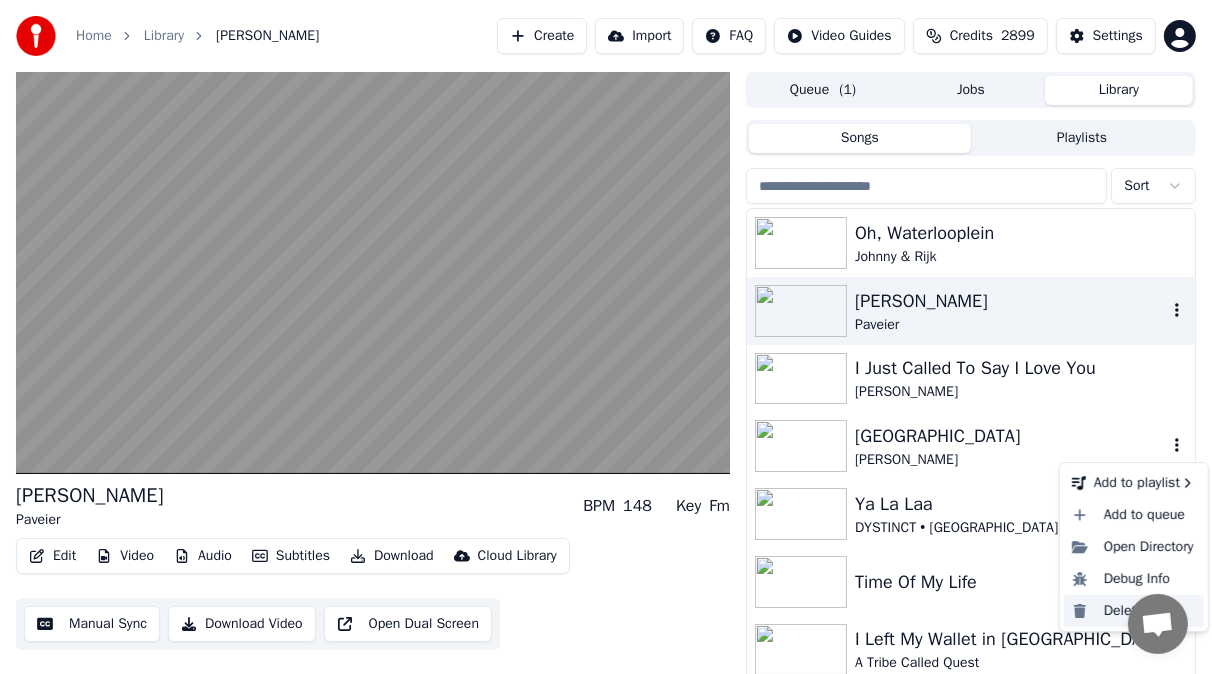click on "Delete" at bounding box center (1134, 611) 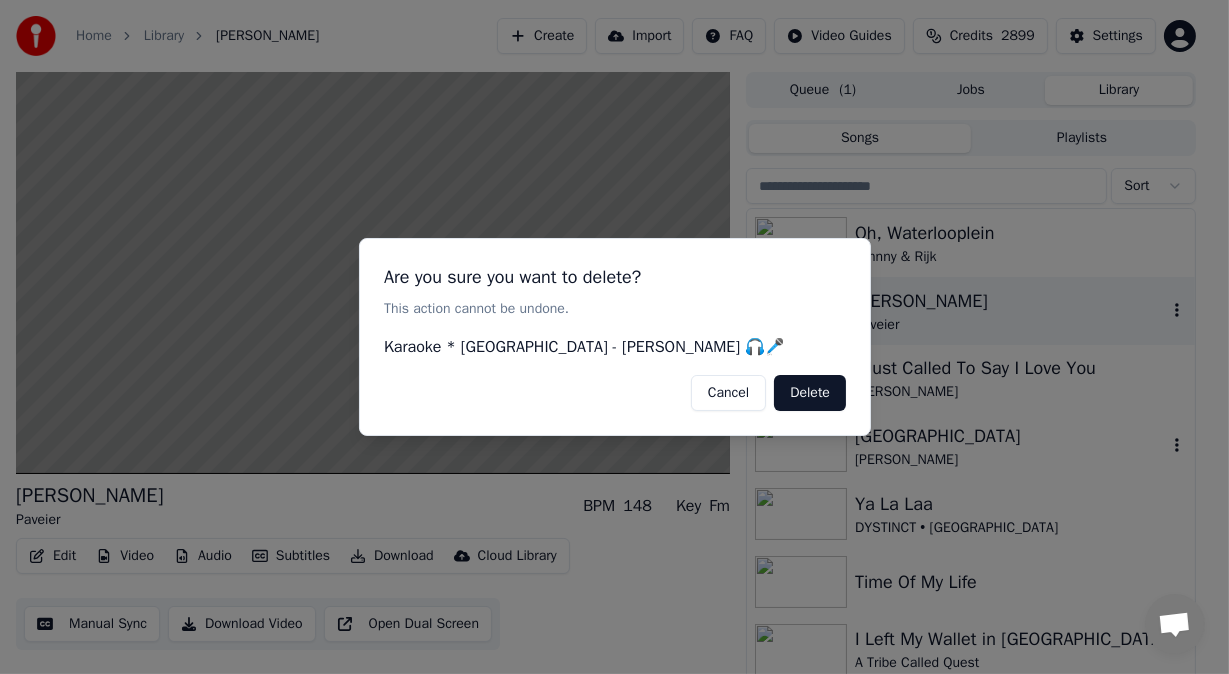 click on "Delete" at bounding box center [810, 393] 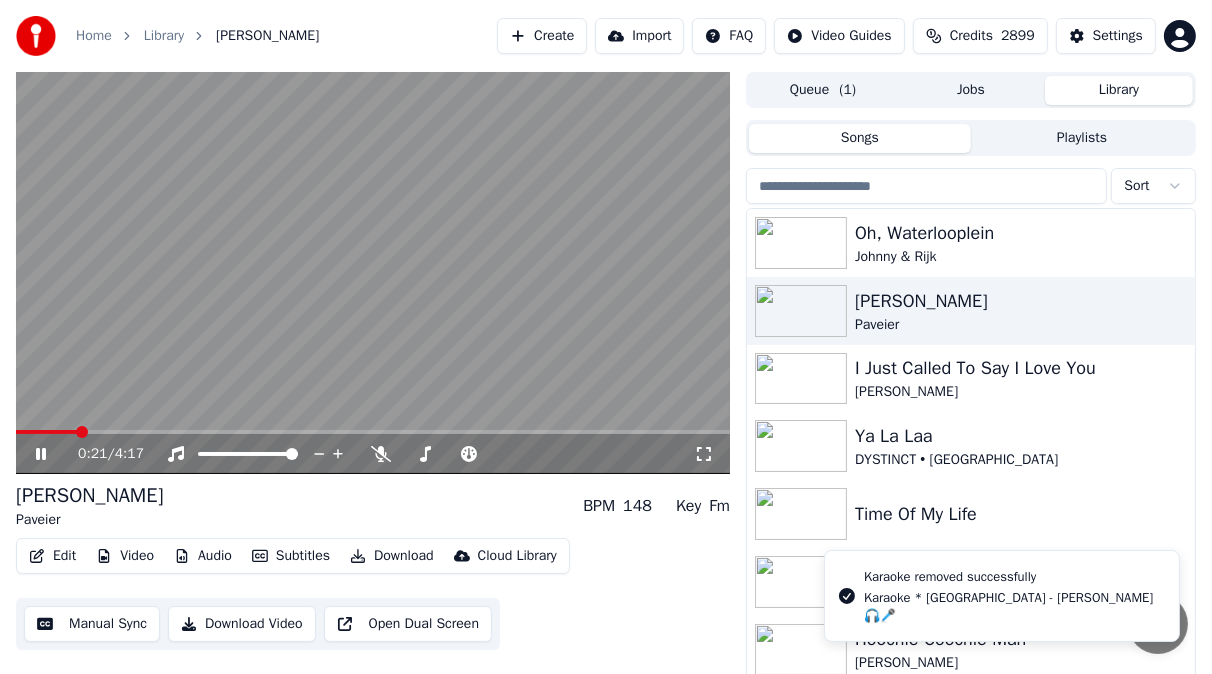 click 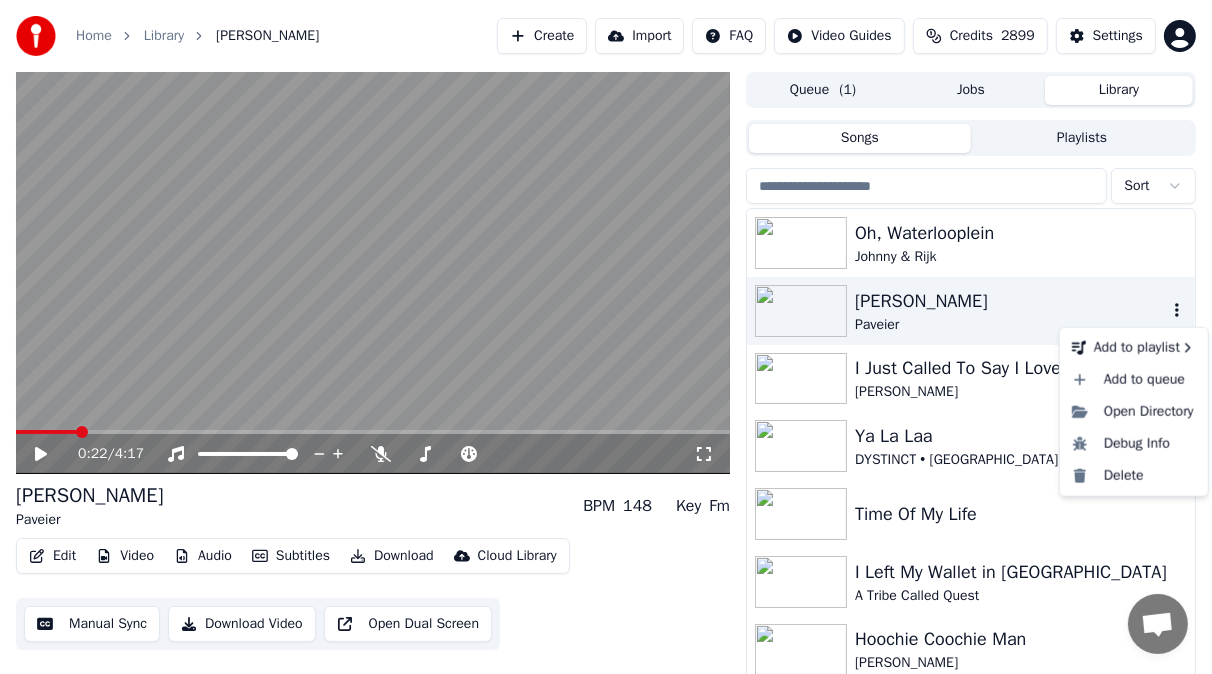 click 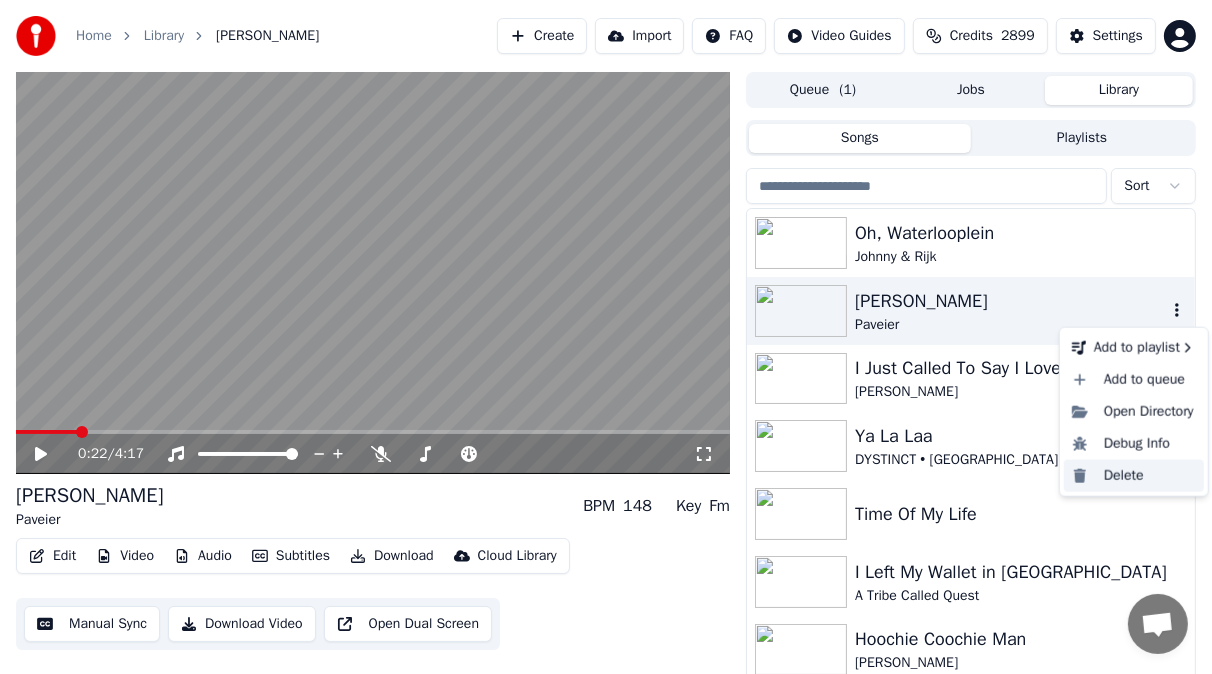 click on "Delete" at bounding box center [1134, 476] 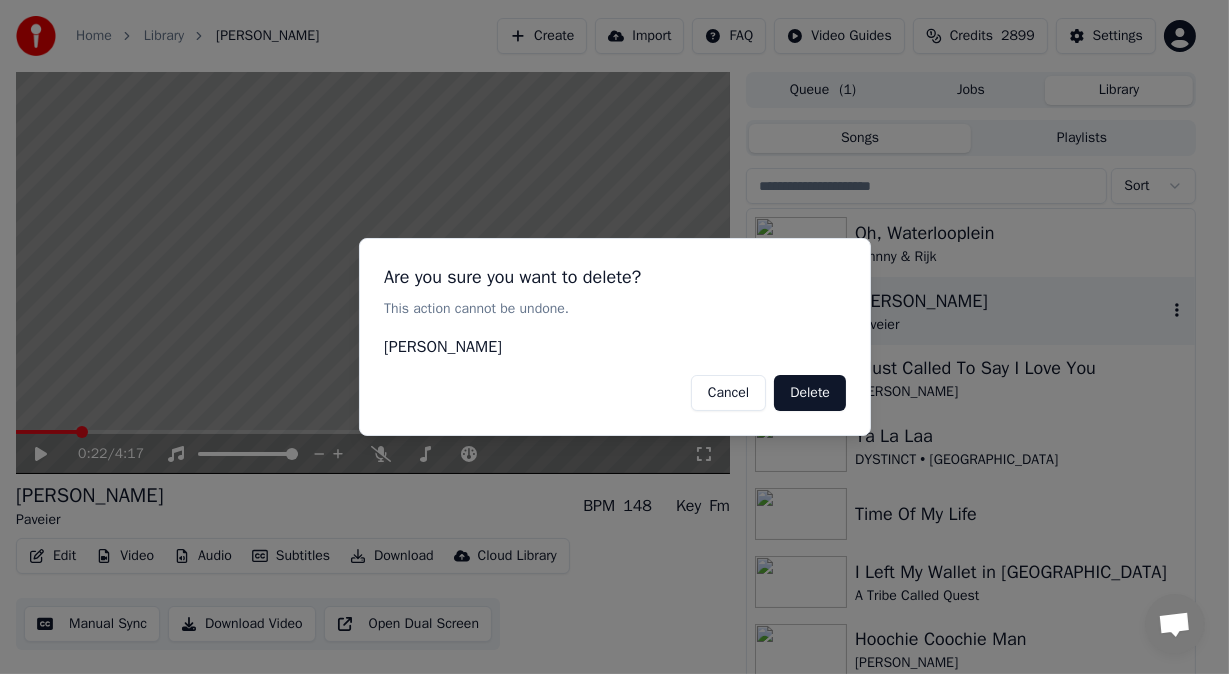 click on "Delete" at bounding box center [810, 393] 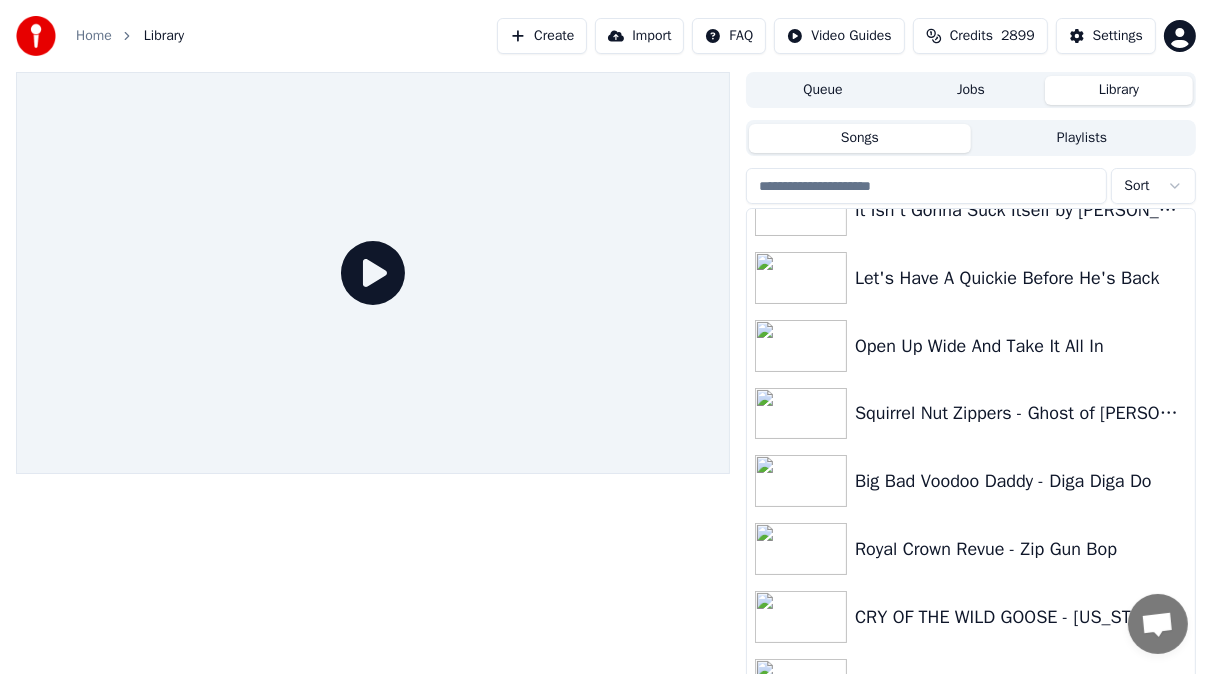 scroll, scrollTop: 1002, scrollLeft: 0, axis: vertical 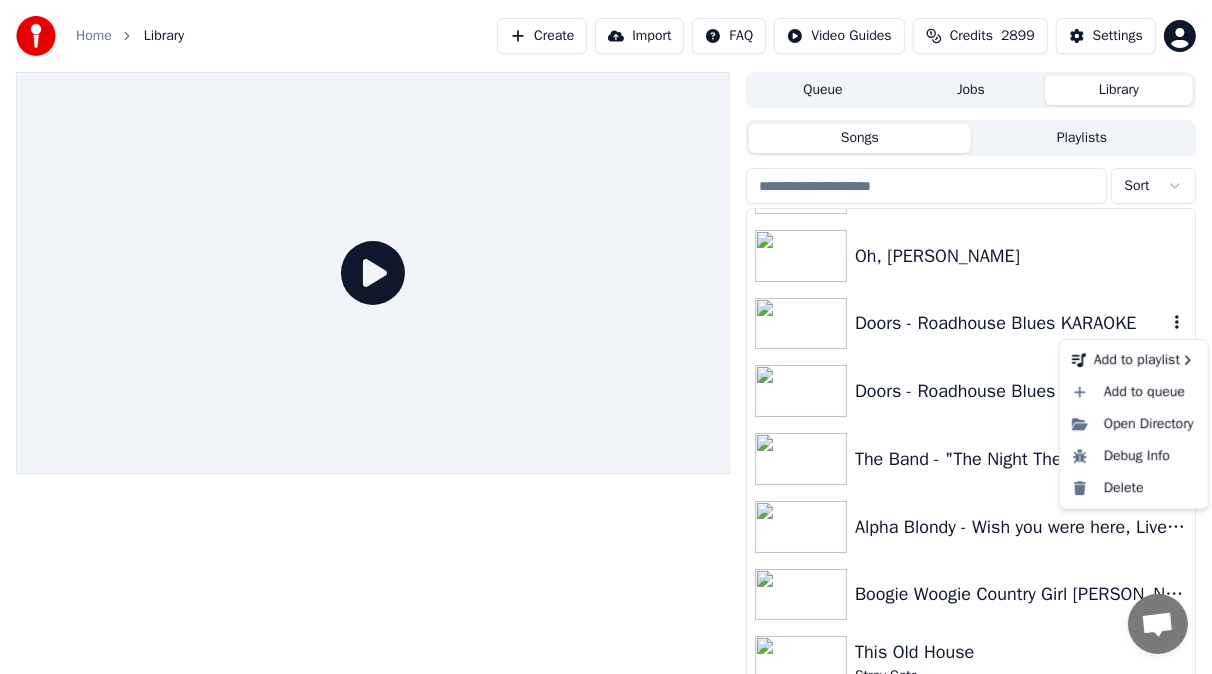 click 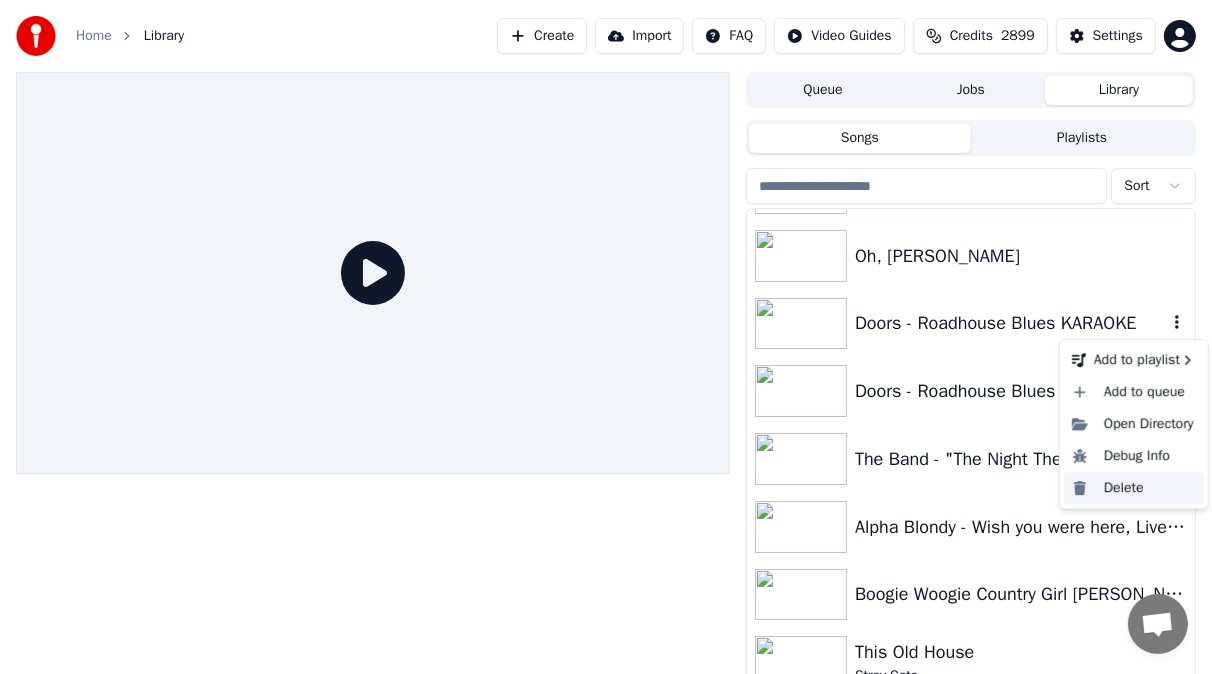 click on "Delete" at bounding box center (1134, 488) 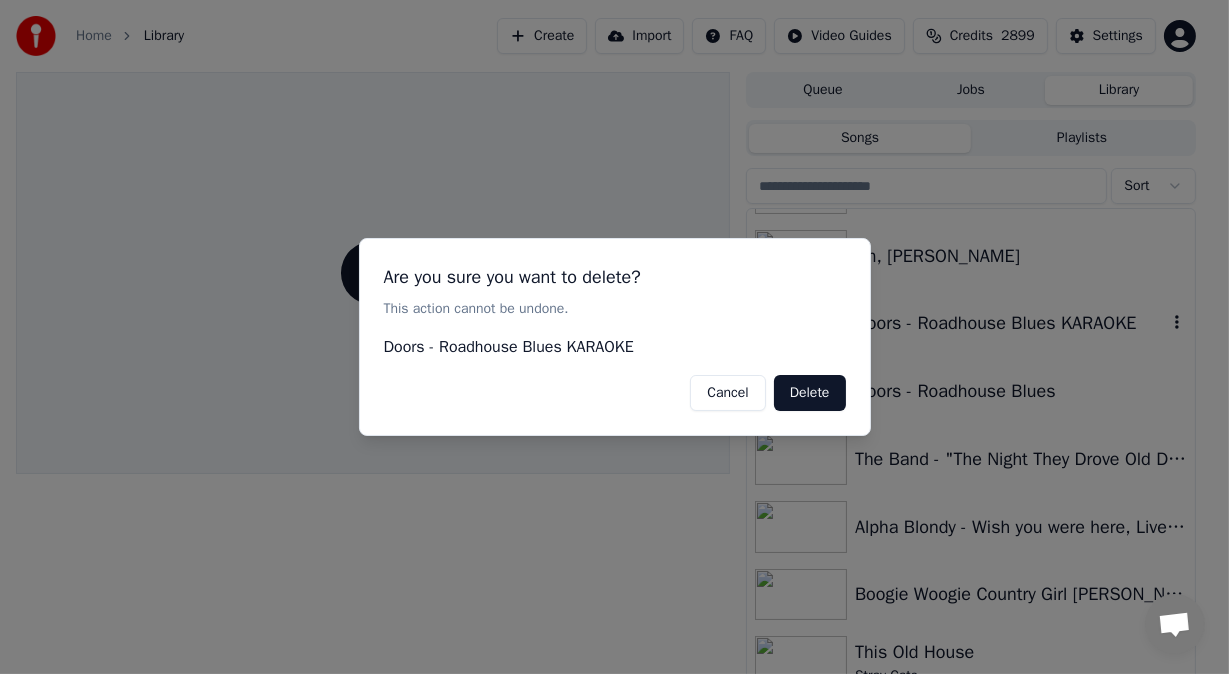 click on "Delete" at bounding box center [810, 393] 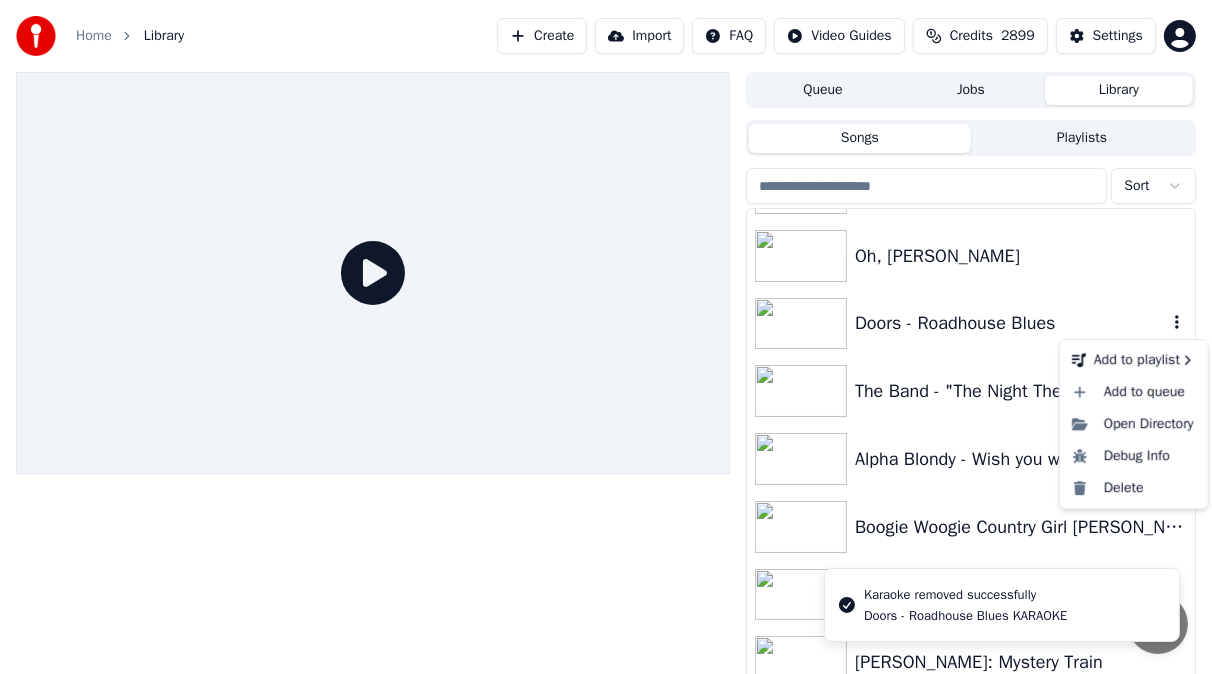 click 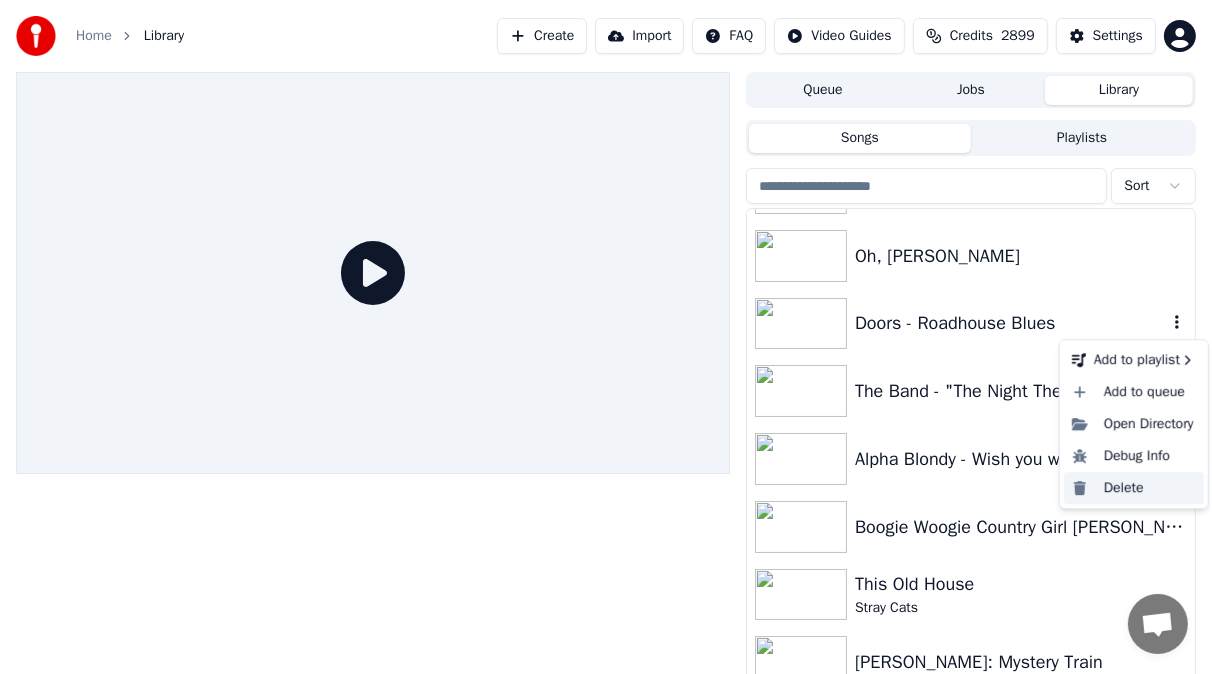 click on "Delete" at bounding box center [1134, 488] 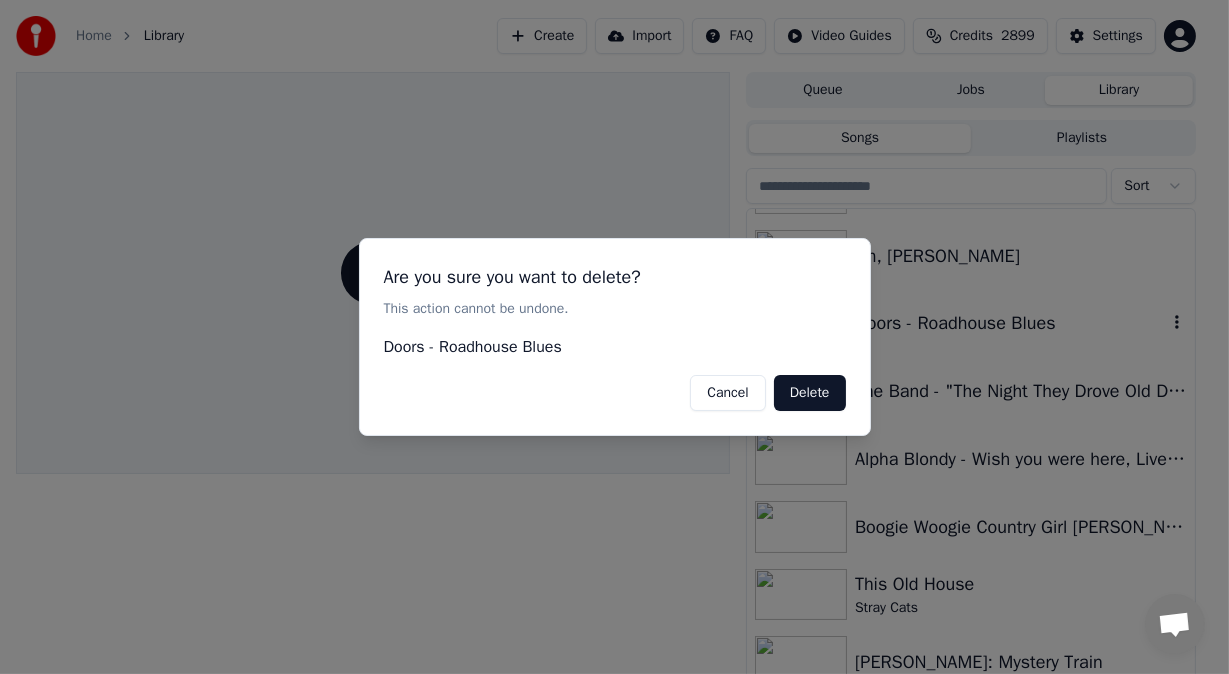 click on "Delete" at bounding box center (810, 393) 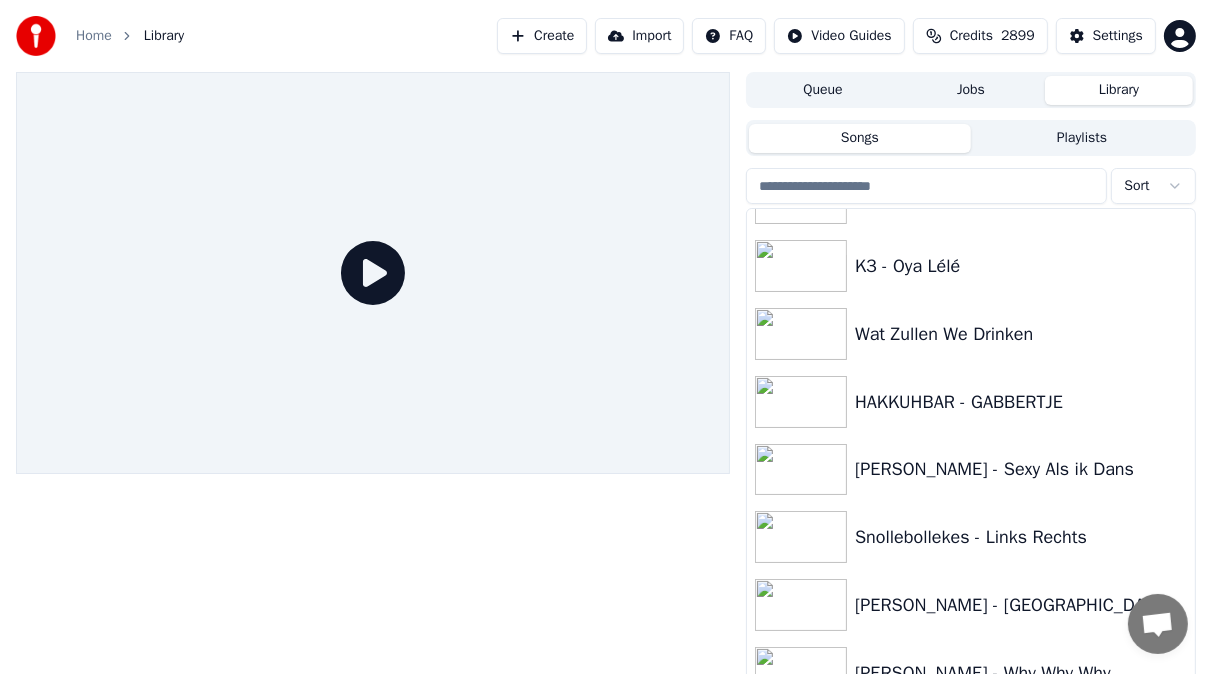 scroll, scrollTop: 3370, scrollLeft: 0, axis: vertical 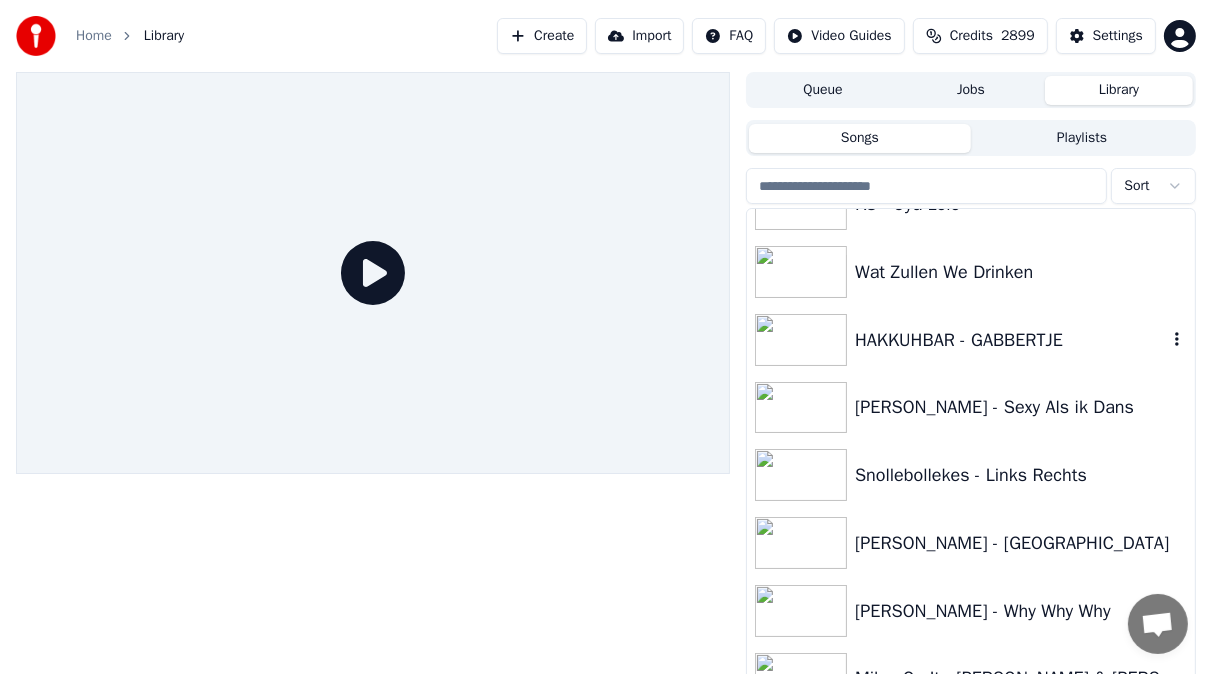 click on "HAKKUHBAR - GABBERTJE" at bounding box center [1011, 340] 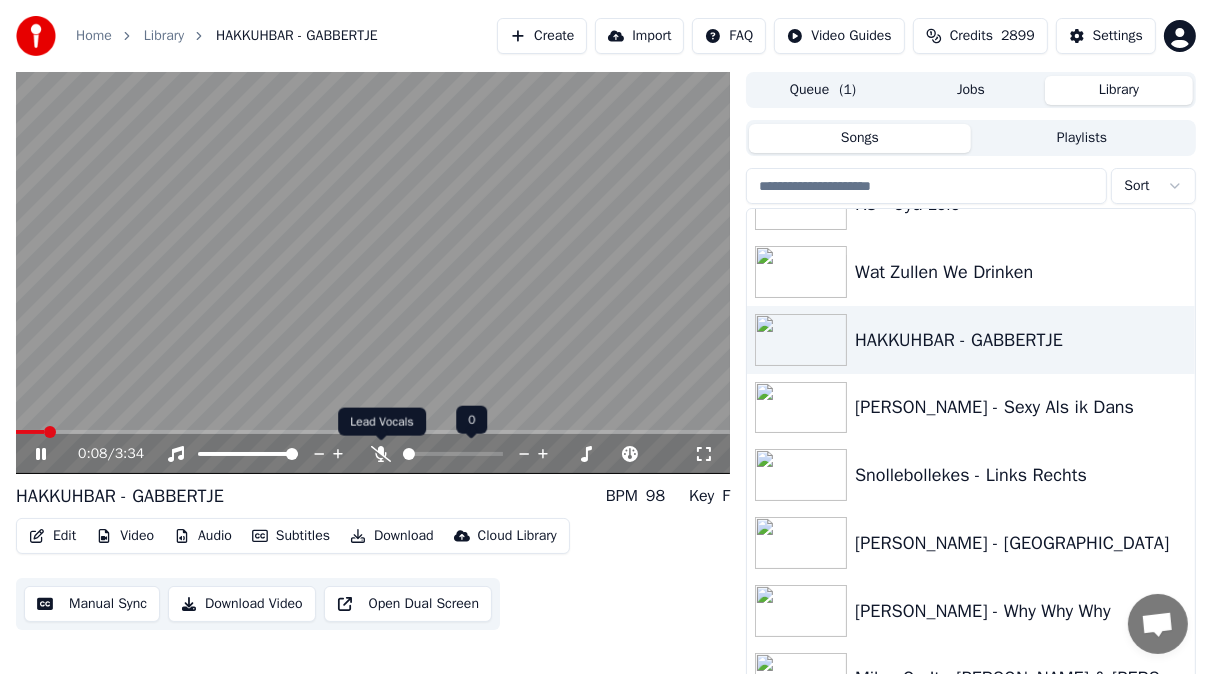 click 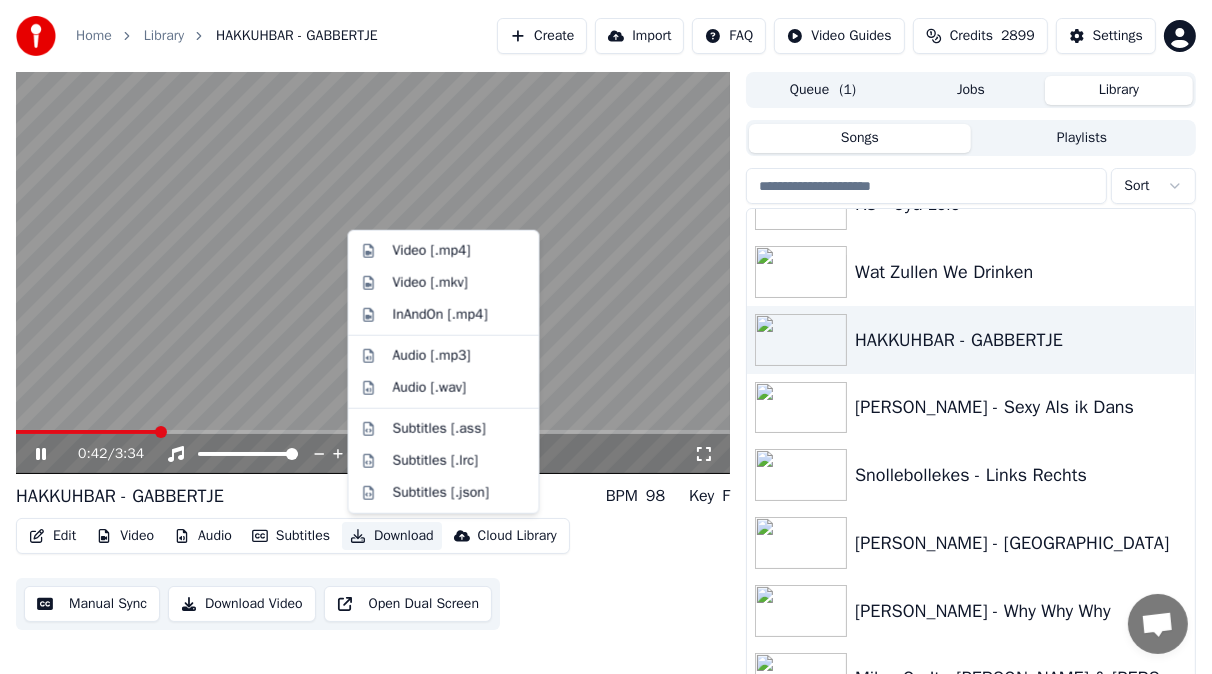 click on "Download" at bounding box center [392, 536] 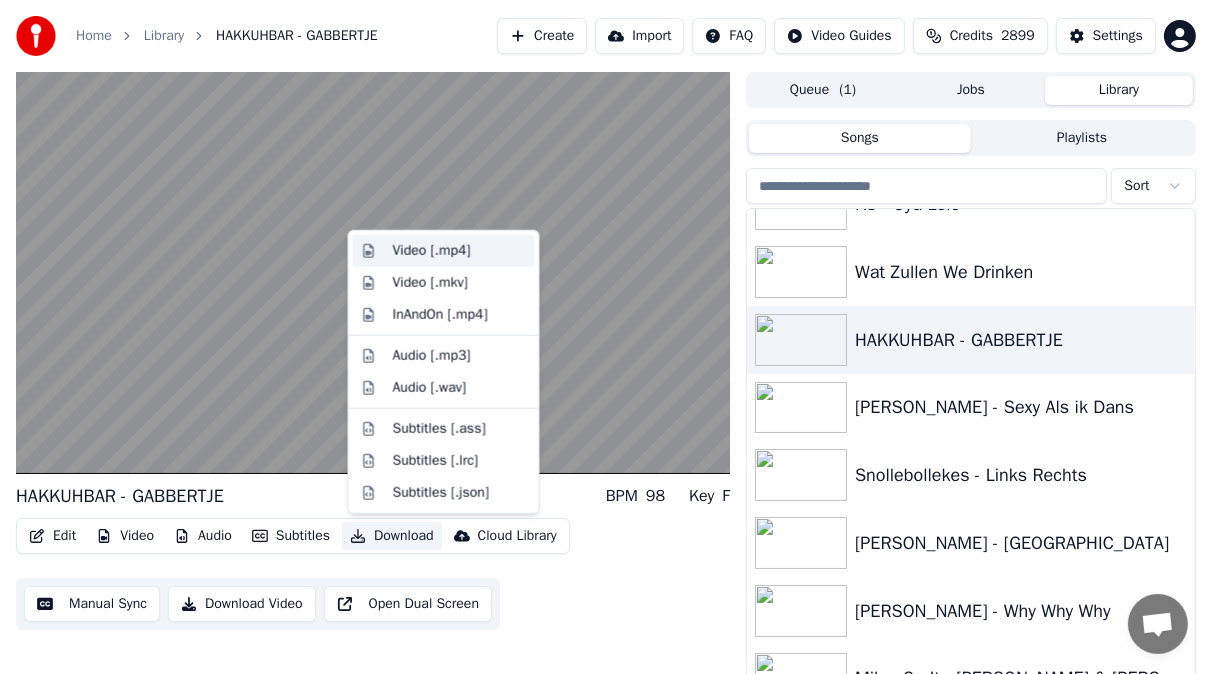 click on "Video [.mp4]" at bounding box center (432, 251) 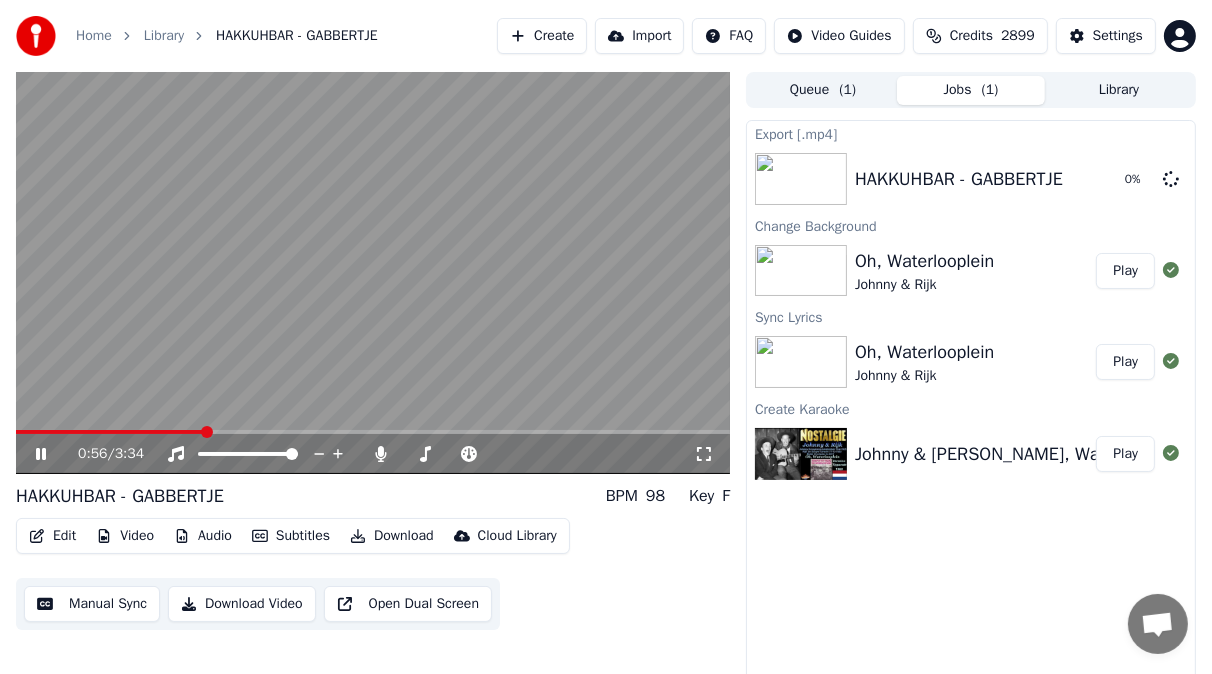 click 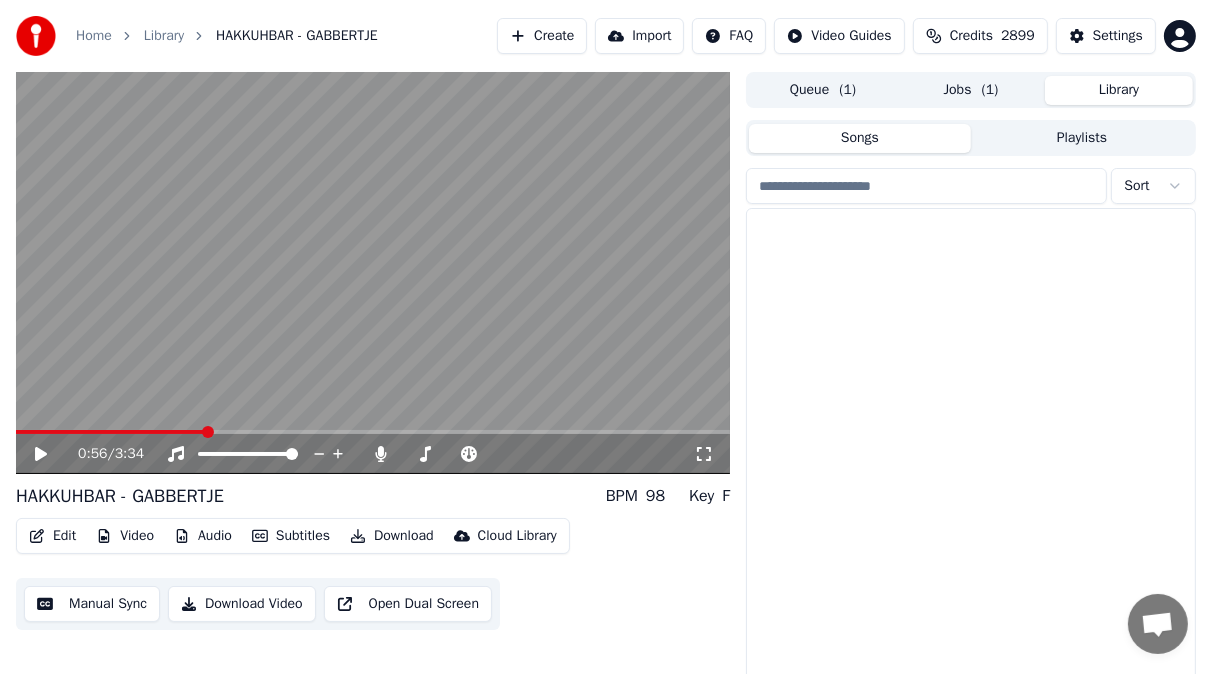 click on "Library" at bounding box center [1119, 90] 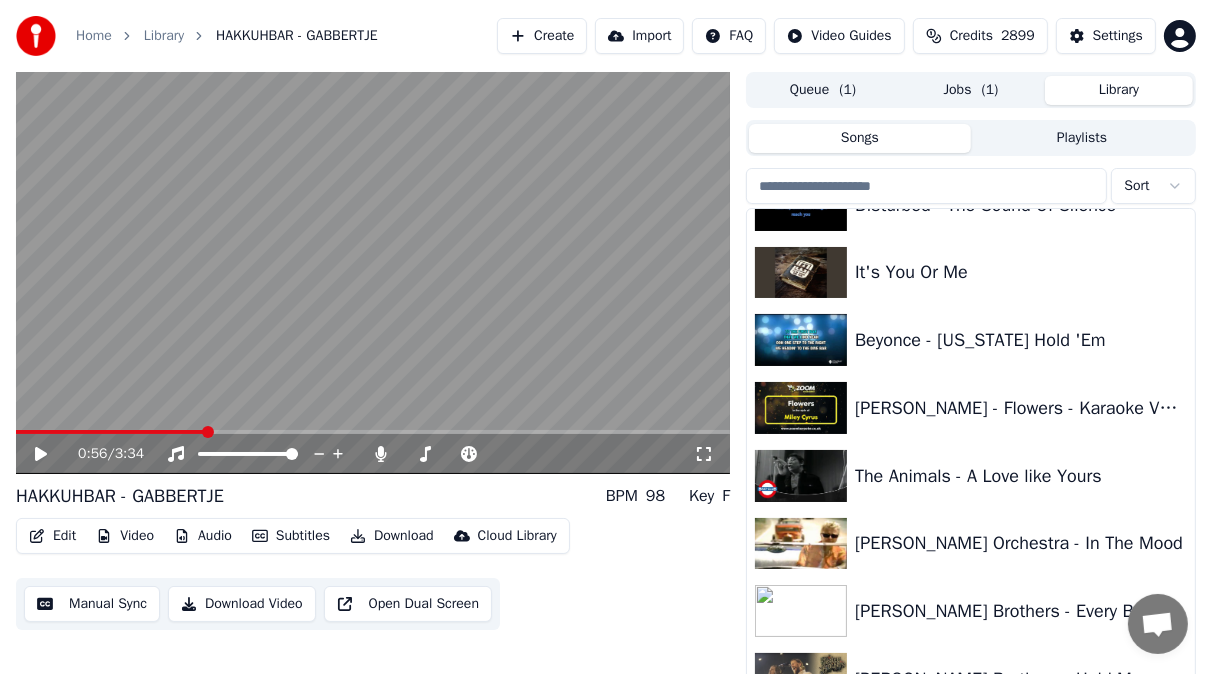 scroll, scrollTop: 9827, scrollLeft: 0, axis: vertical 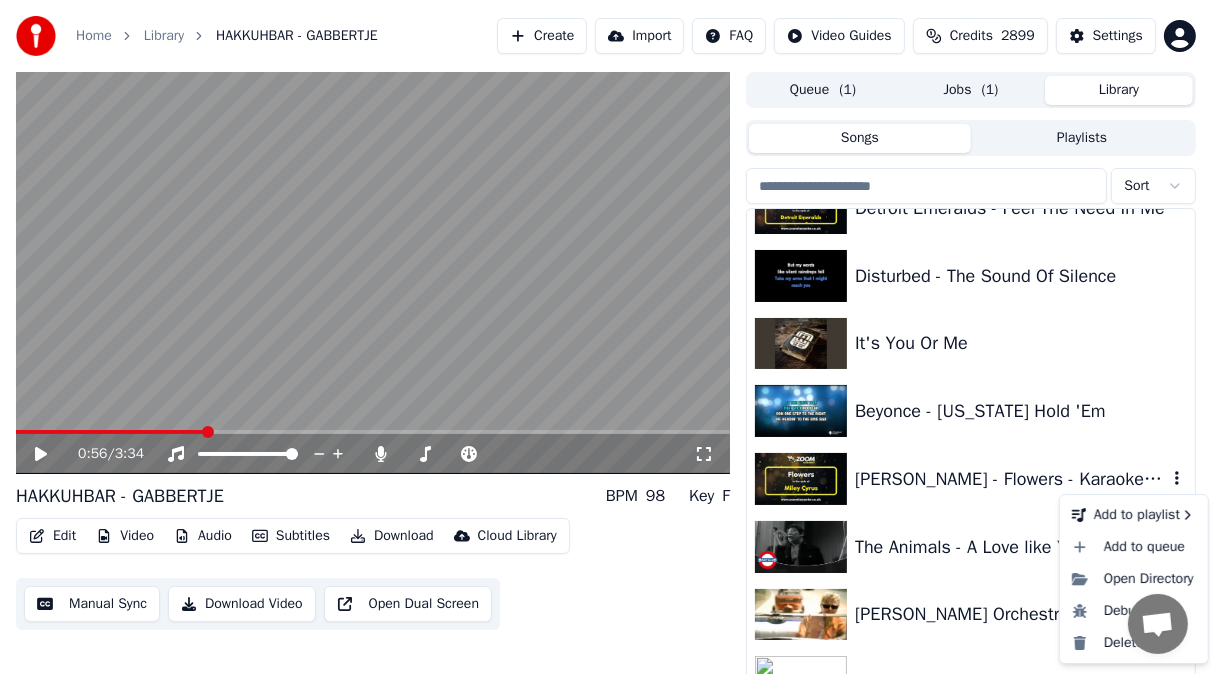 click 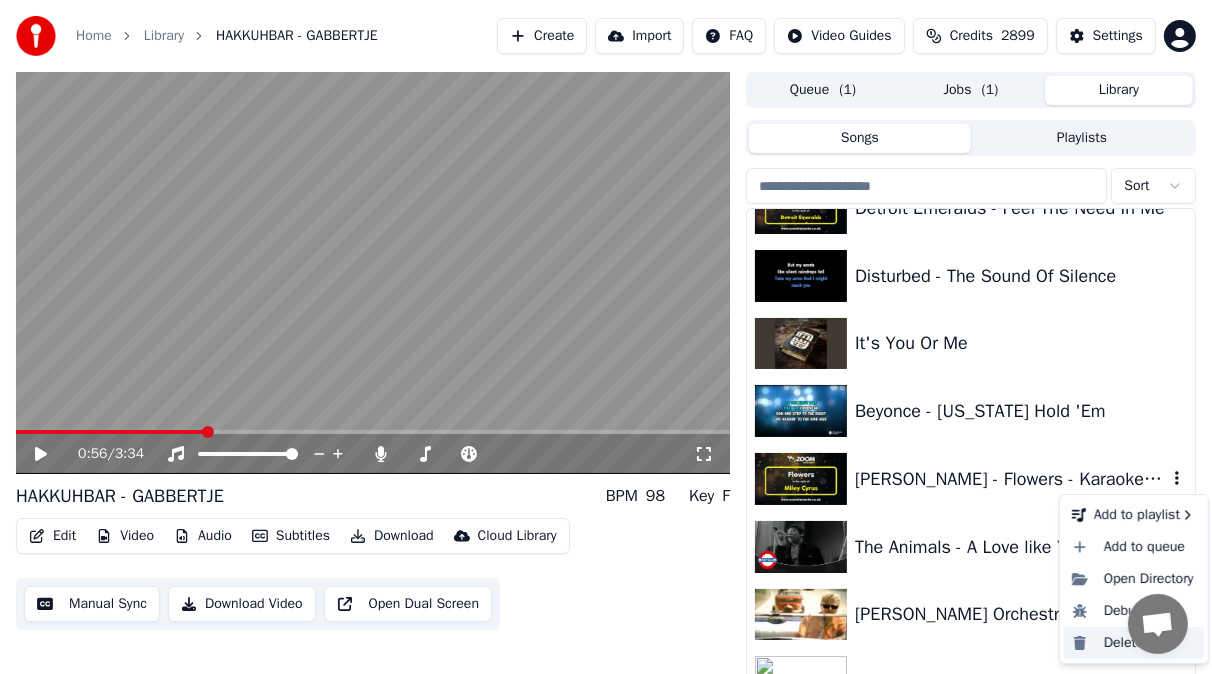 click on "Delete" at bounding box center (1134, 643) 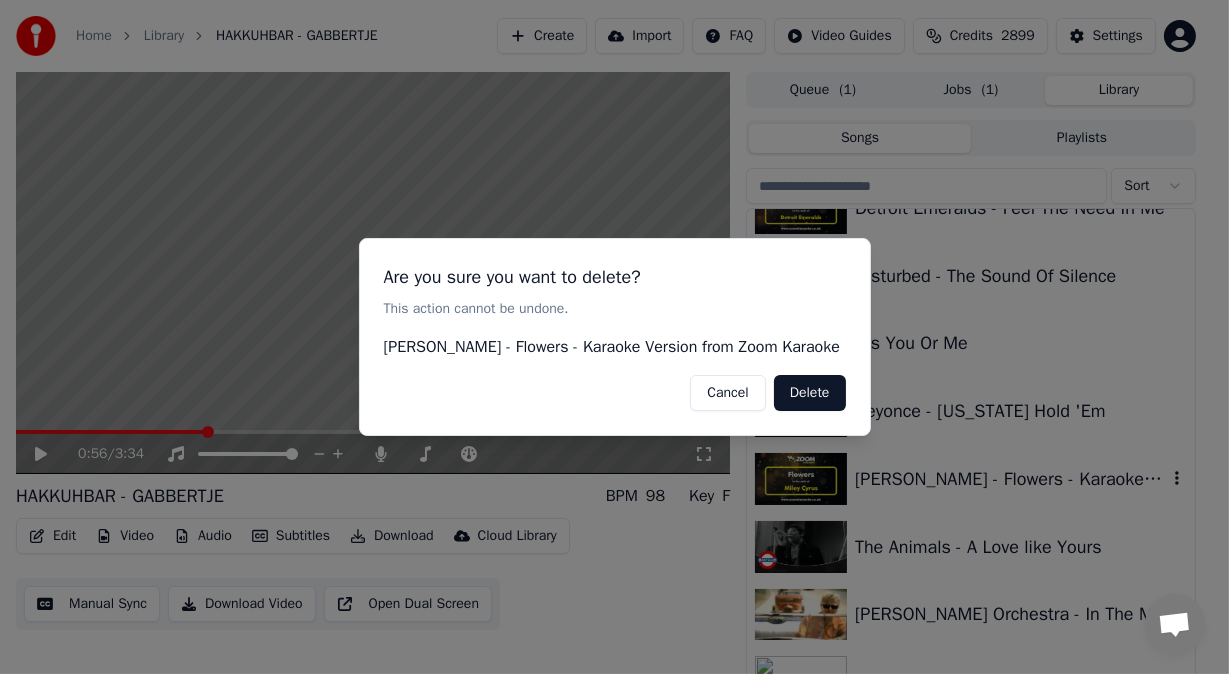 click on "Delete" at bounding box center (810, 393) 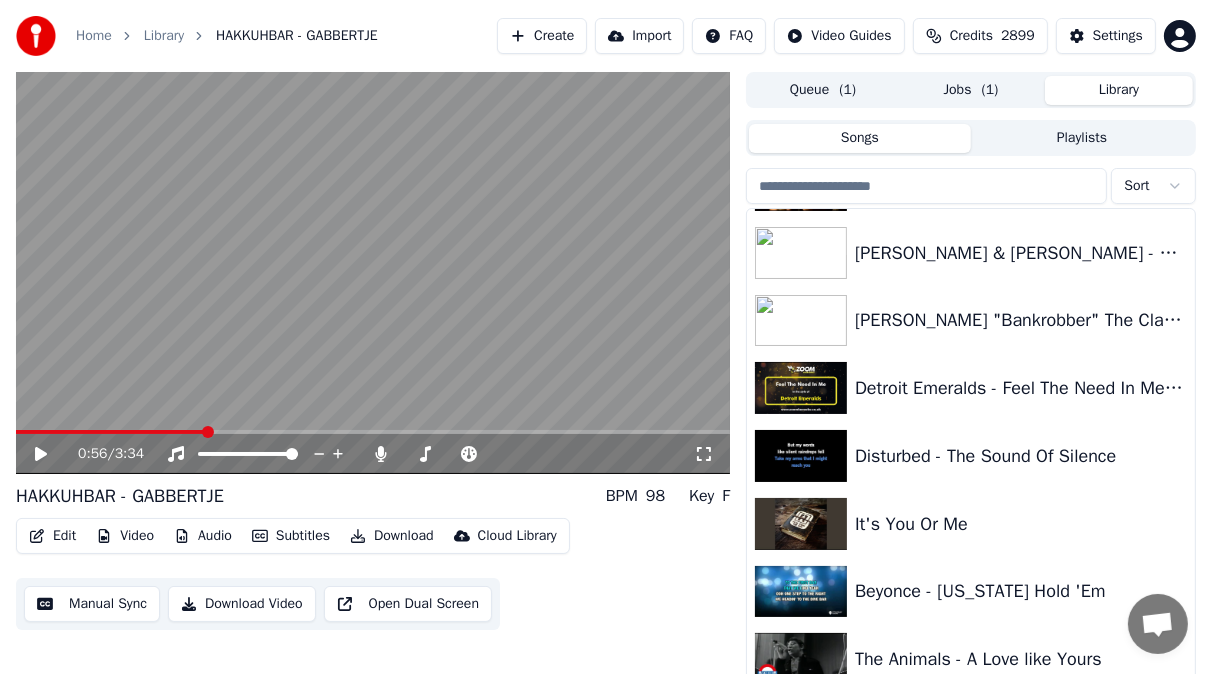 scroll, scrollTop: 9627, scrollLeft: 0, axis: vertical 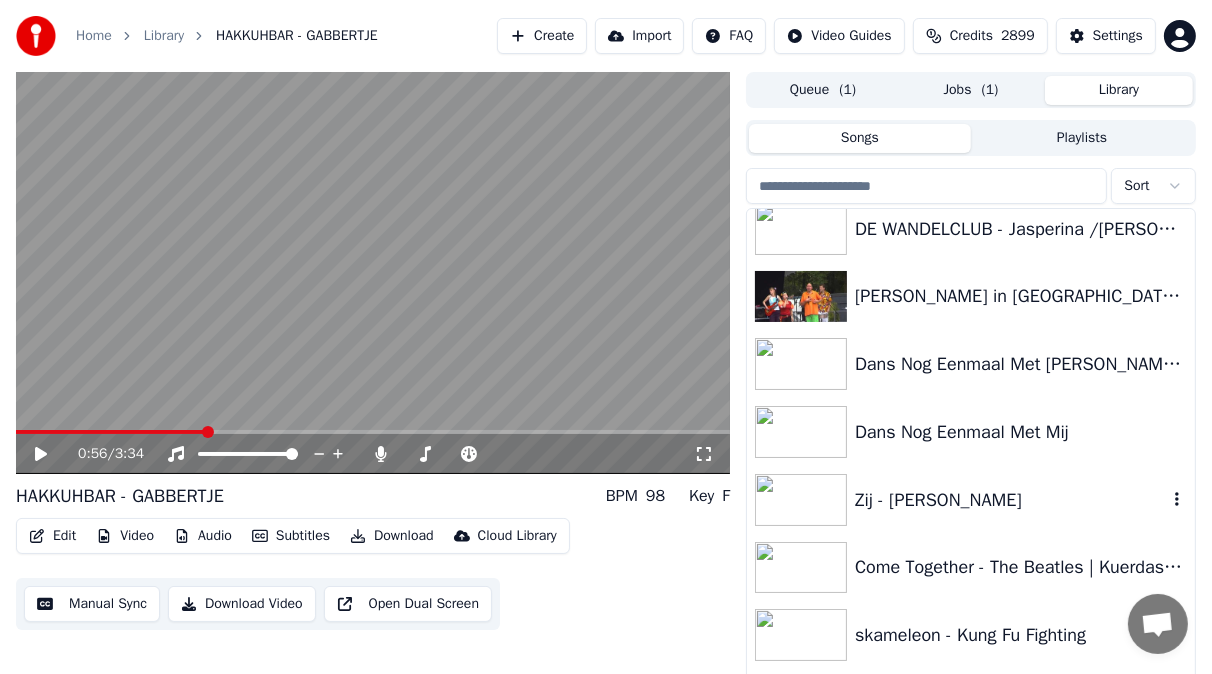 click on "Zij - [PERSON_NAME]" at bounding box center [1011, 500] 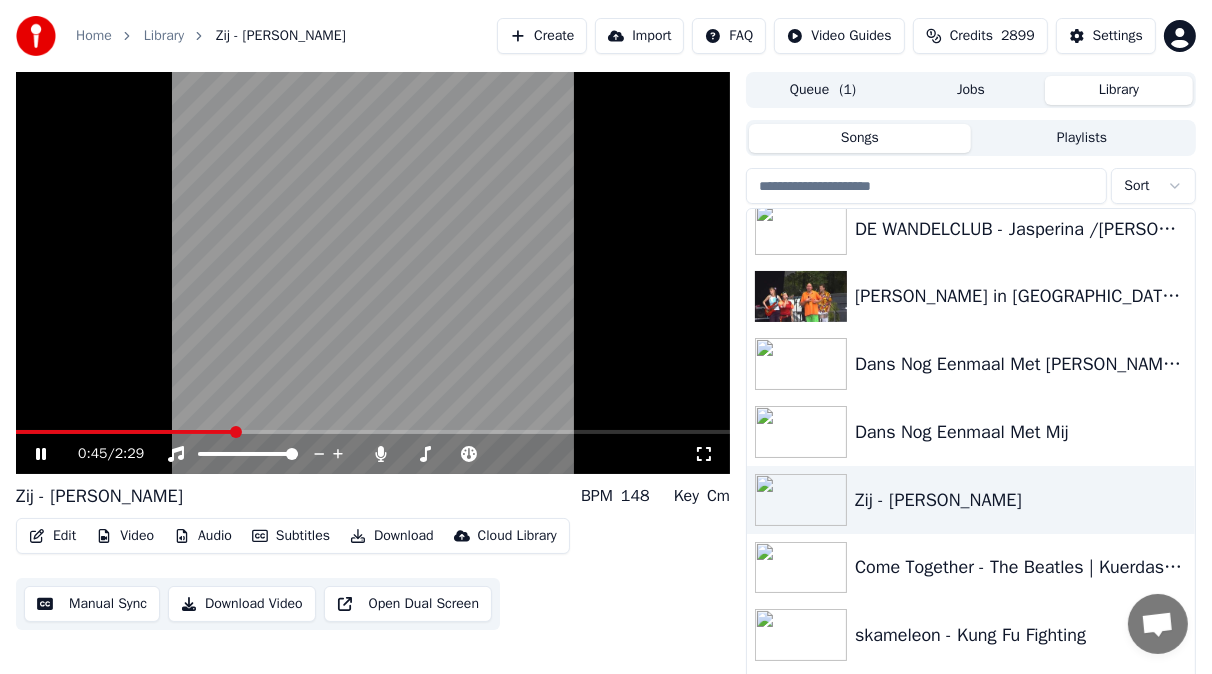 click 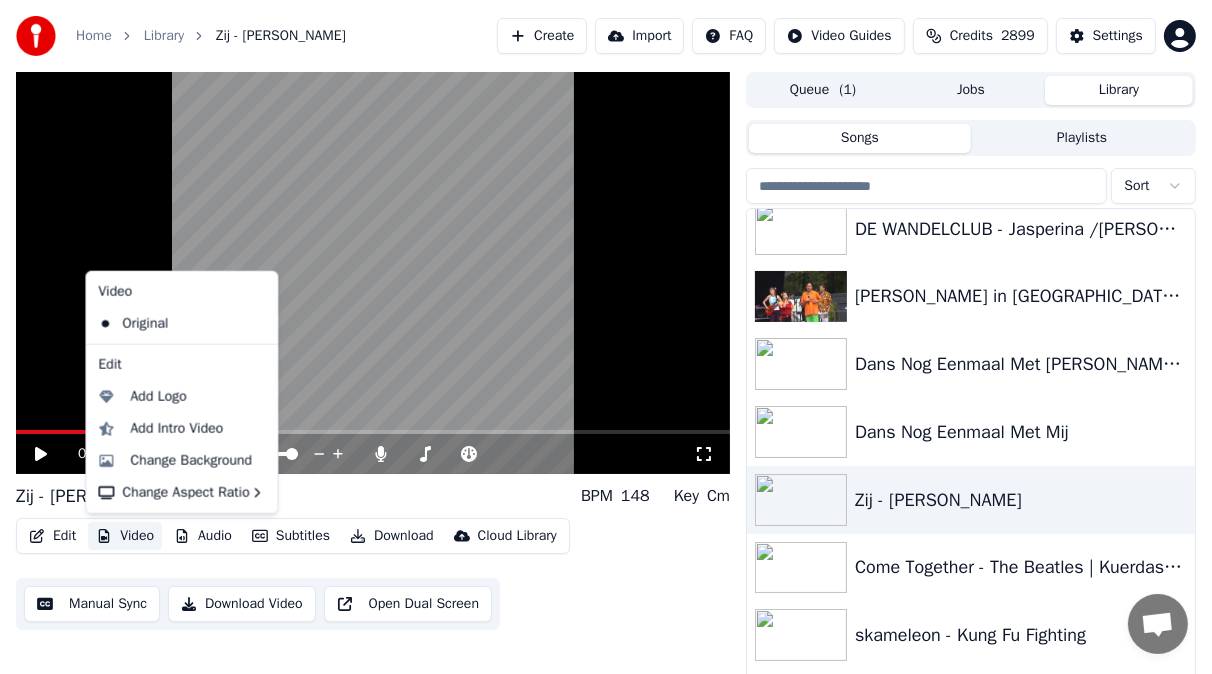 click on "Video" at bounding box center [125, 536] 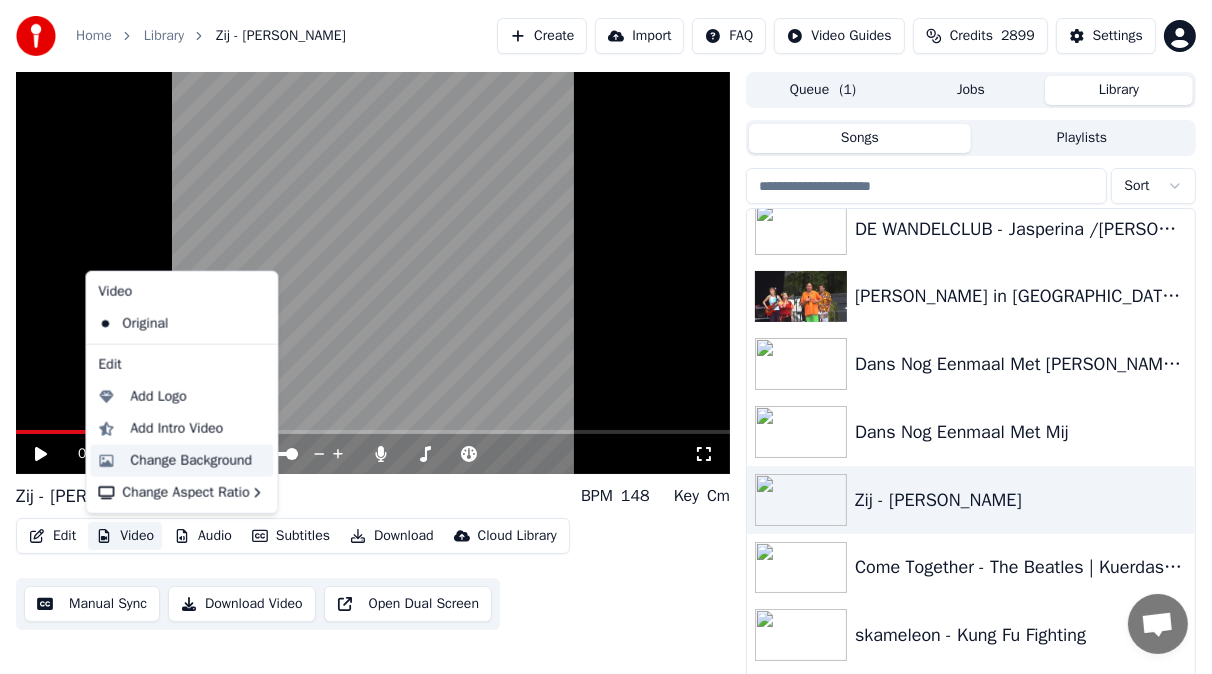 click on "Change Background" at bounding box center (191, 461) 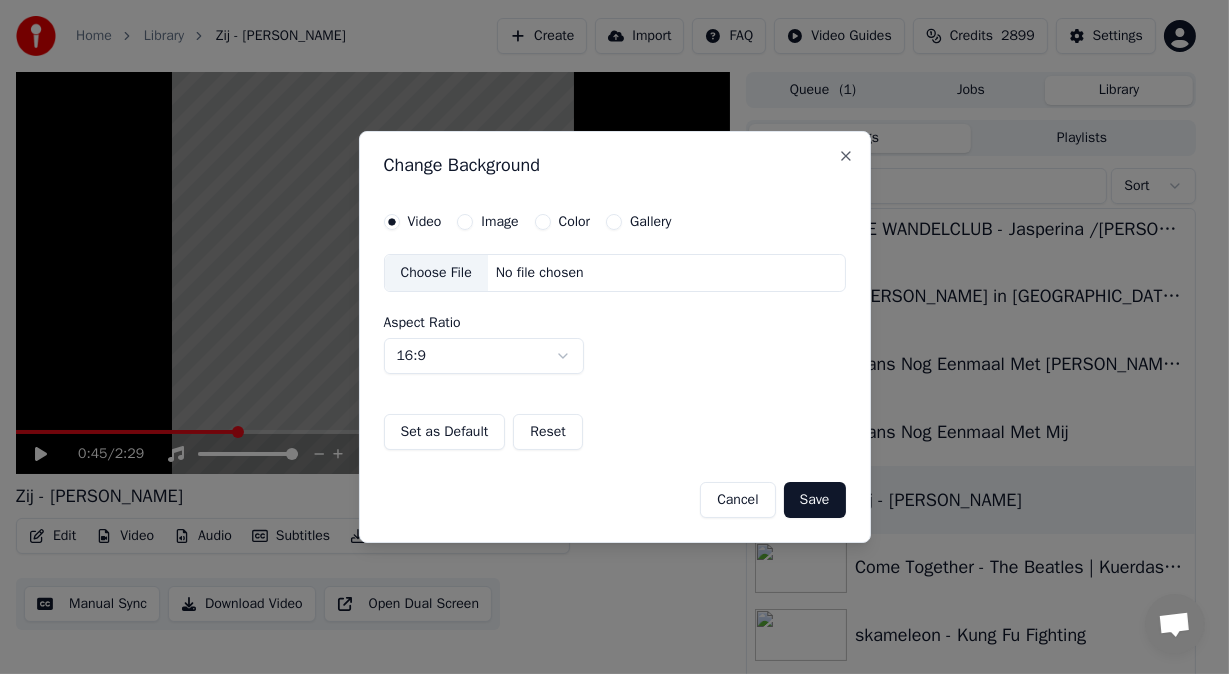 click on "Image" at bounding box center (465, 222) 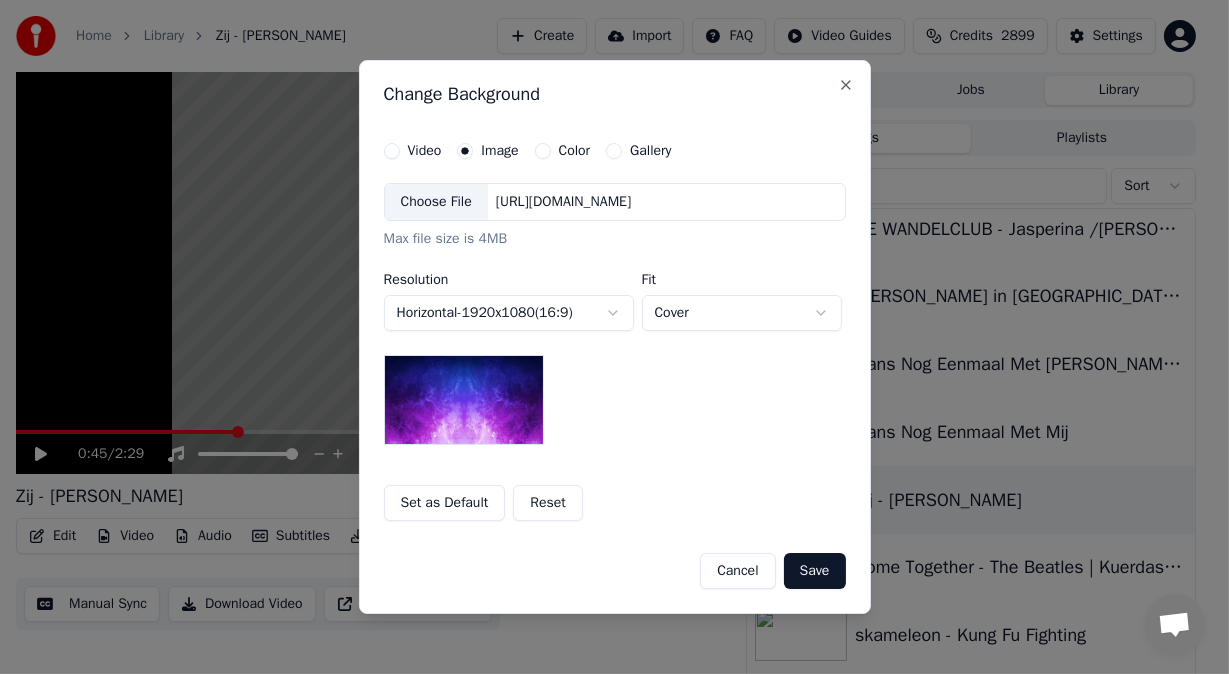 click on "Choose File" at bounding box center (436, 202) 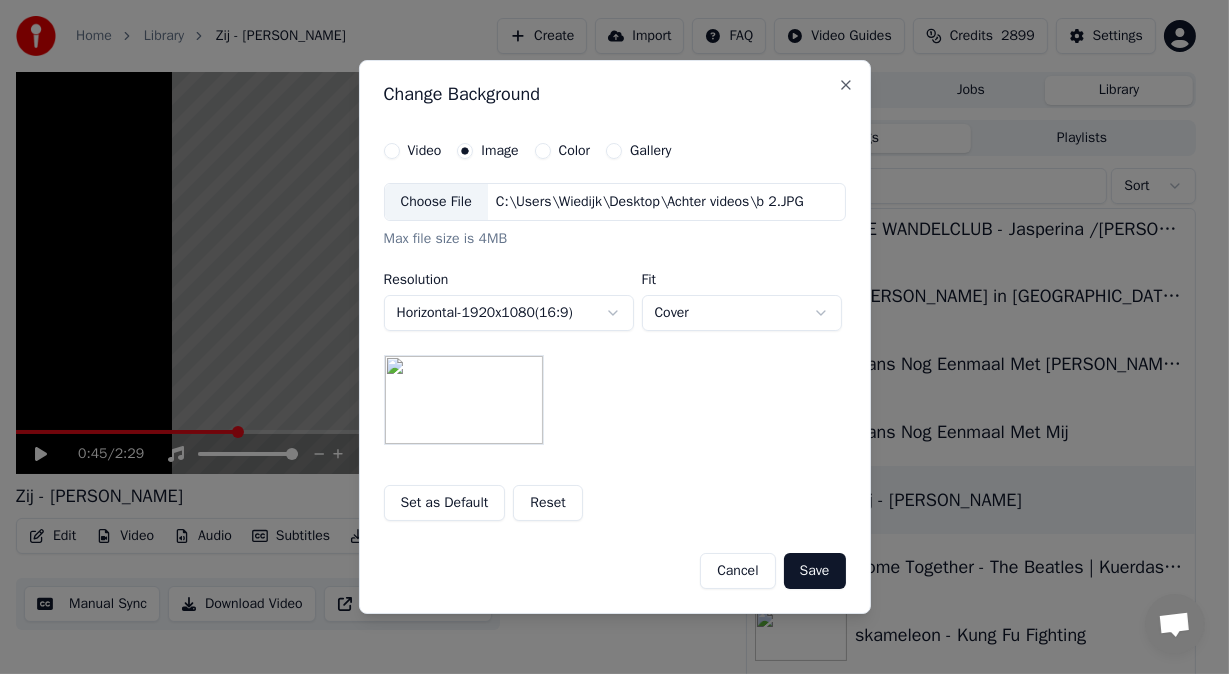 click on "Save" at bounding box center [815, 571] 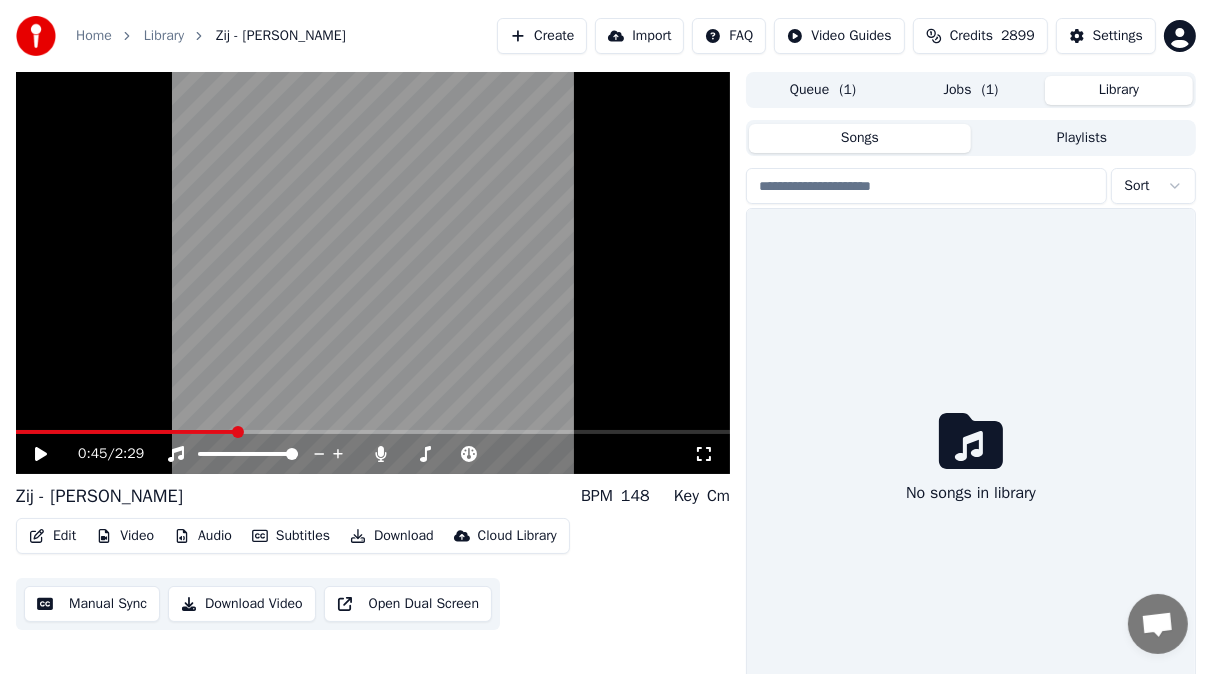 click on "Library" at bounding box center (1119, 90) 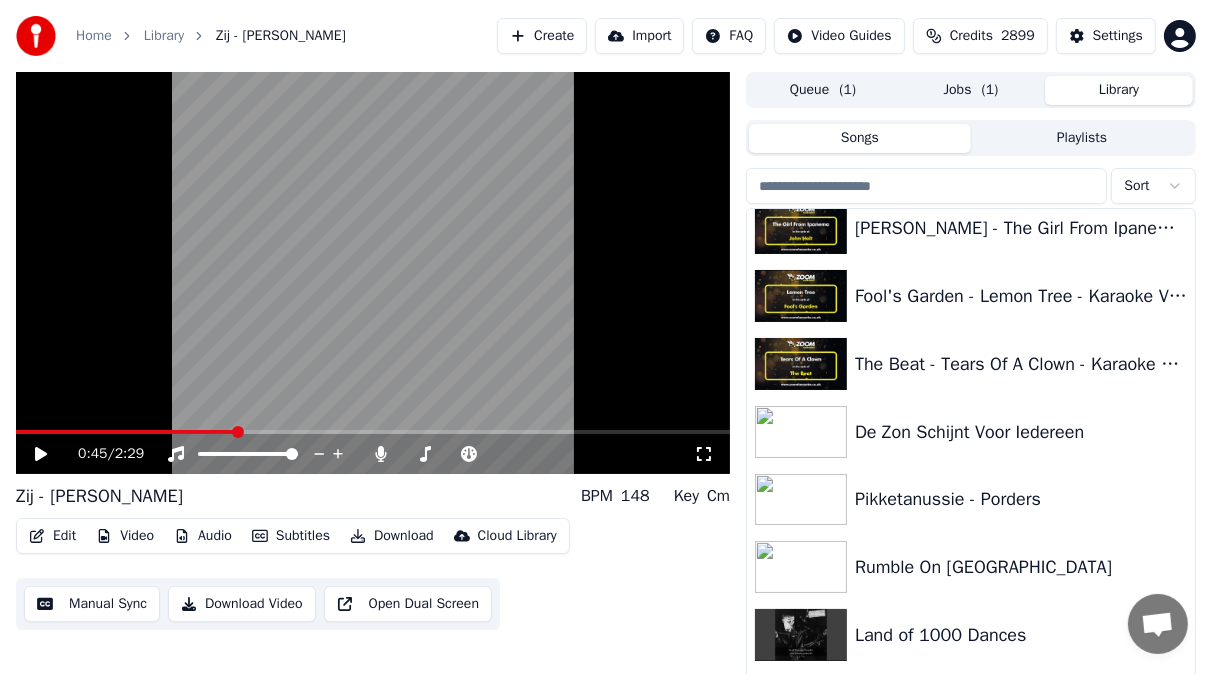 scroll, scrollTop: 4768, scrollLeft: 0, axis: vertical 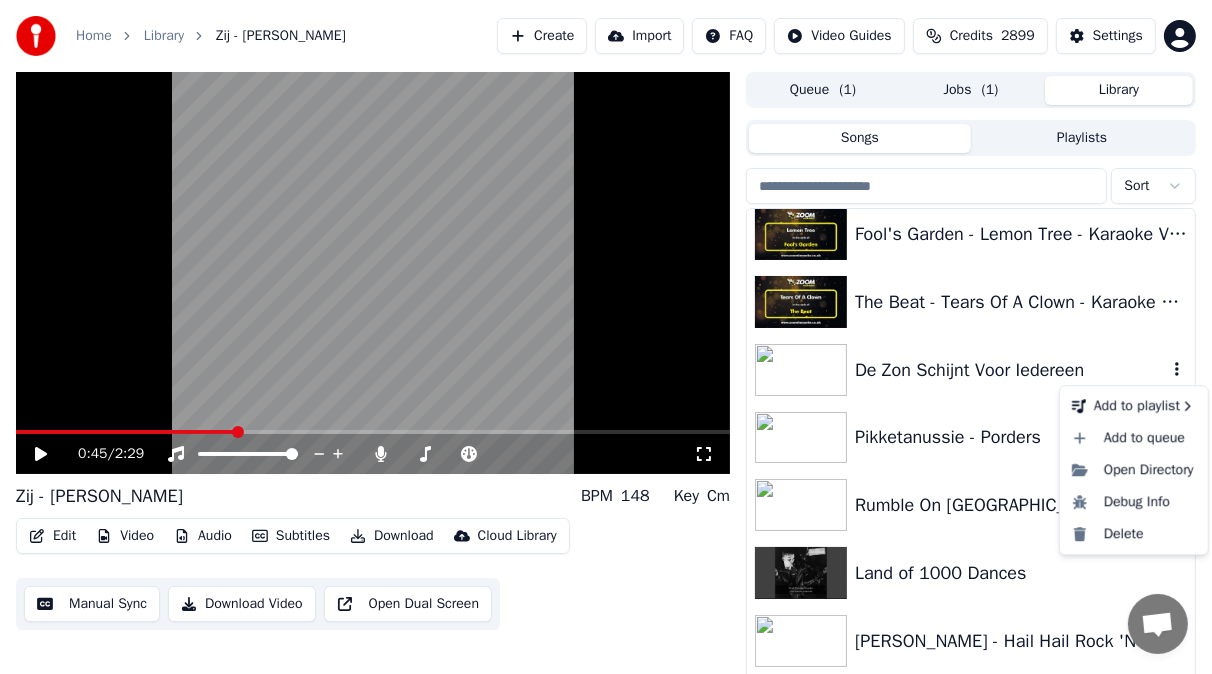 click 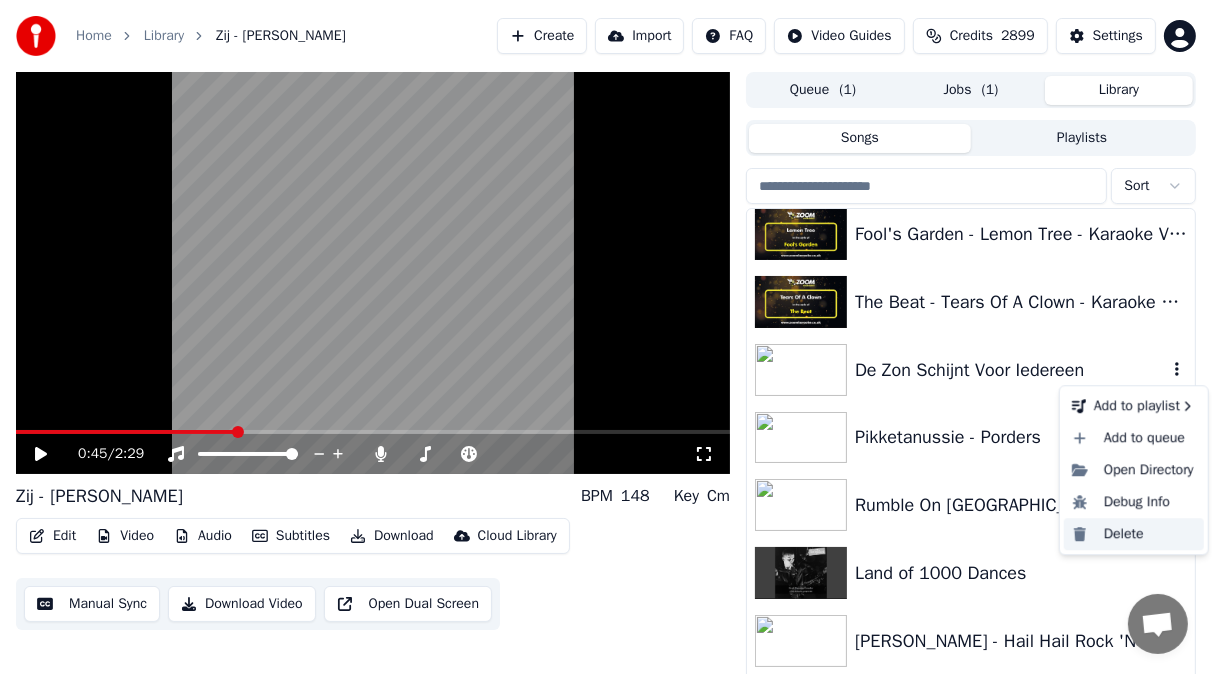 click on "Delete" at bounding box center (1134, 534) 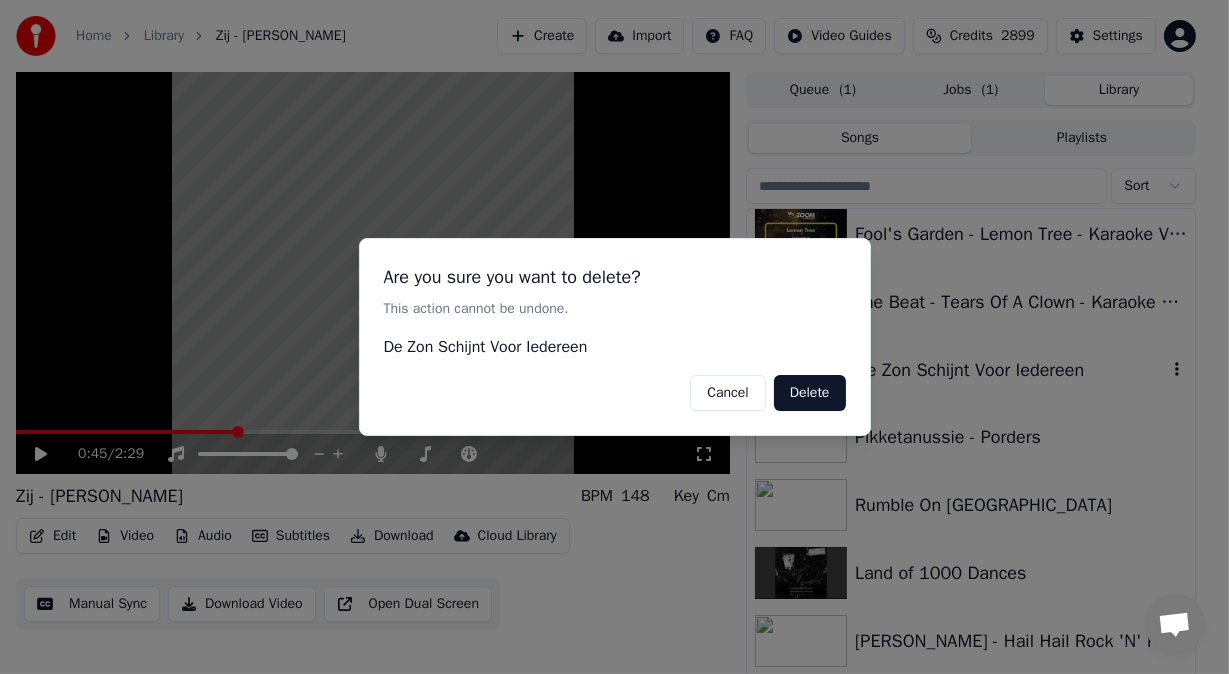 click on "Delete" at bounding box center (810, 393) 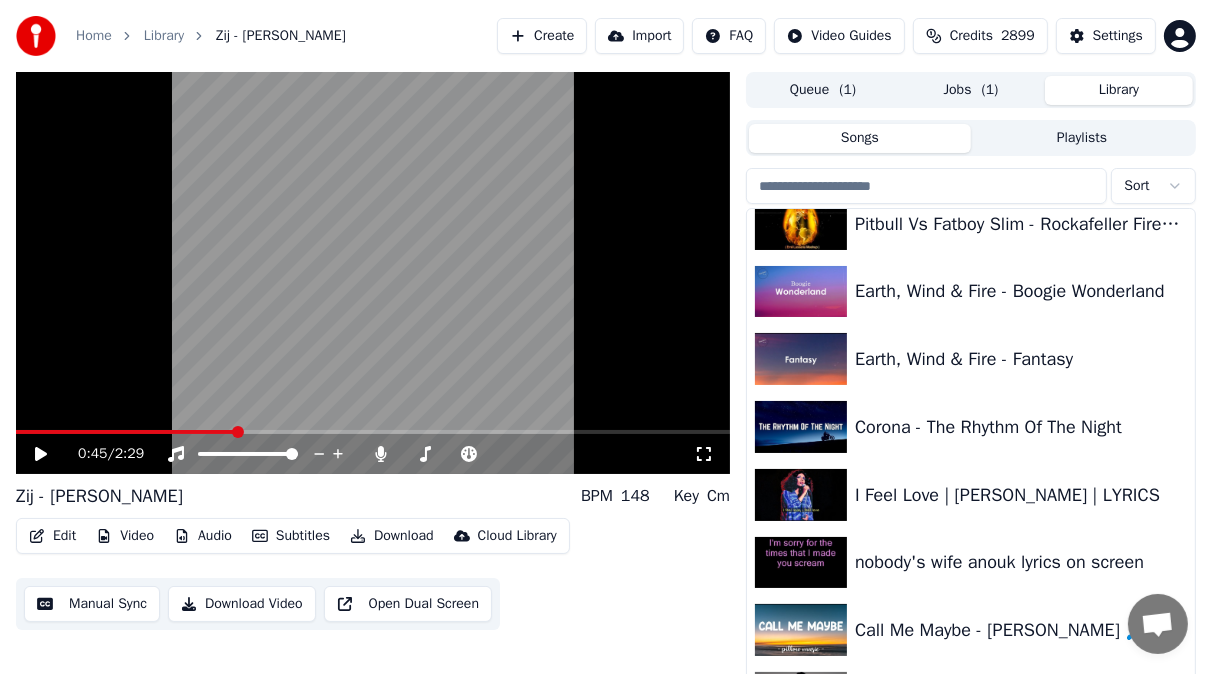 scroll, scrollTop: 5784, scrollLeft: 0, axis: vertical 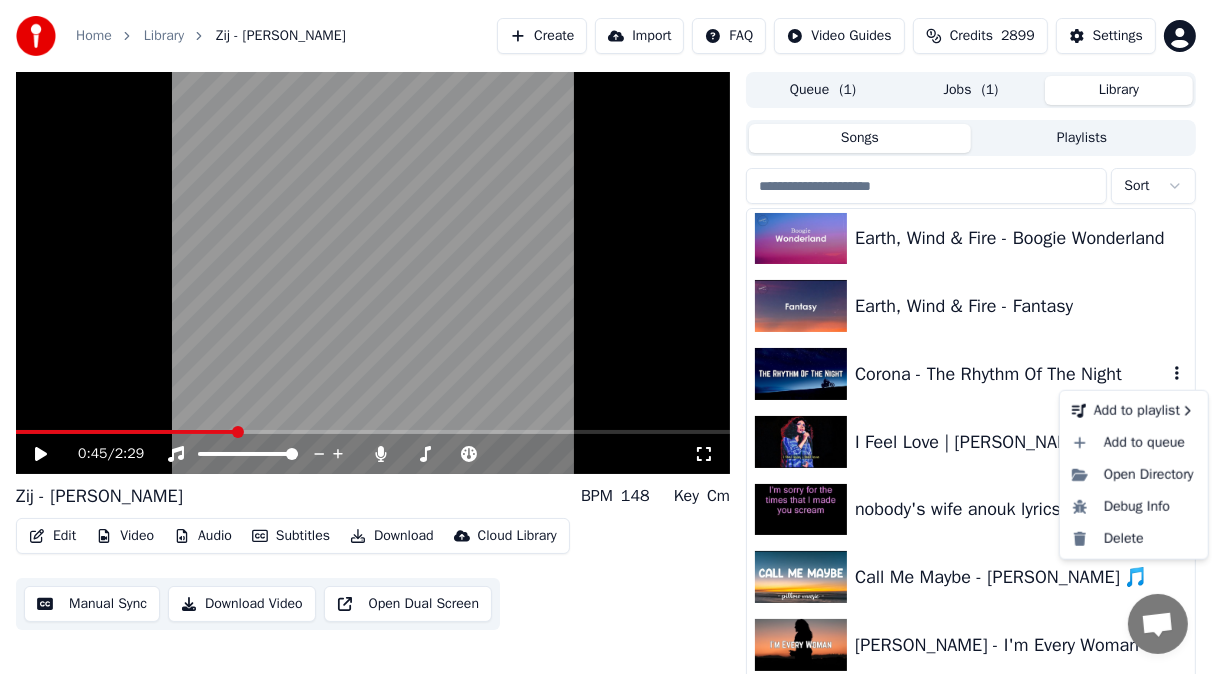 click 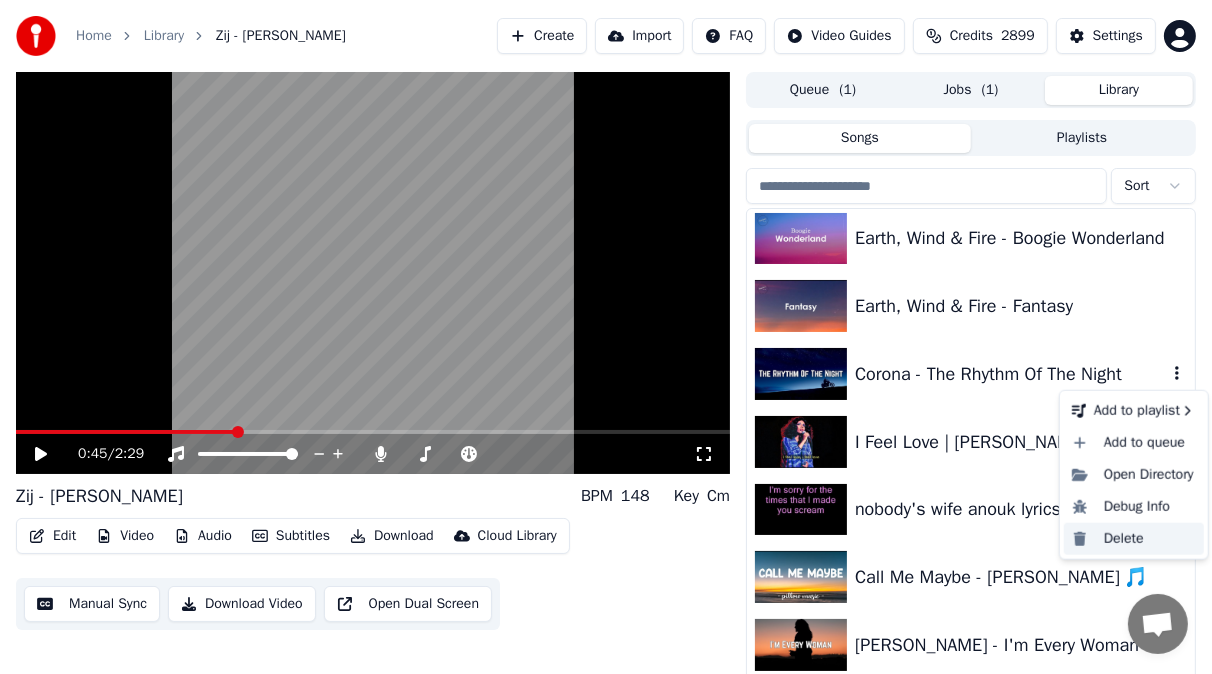 click on "Delete" at bounding box center (1134, 539) 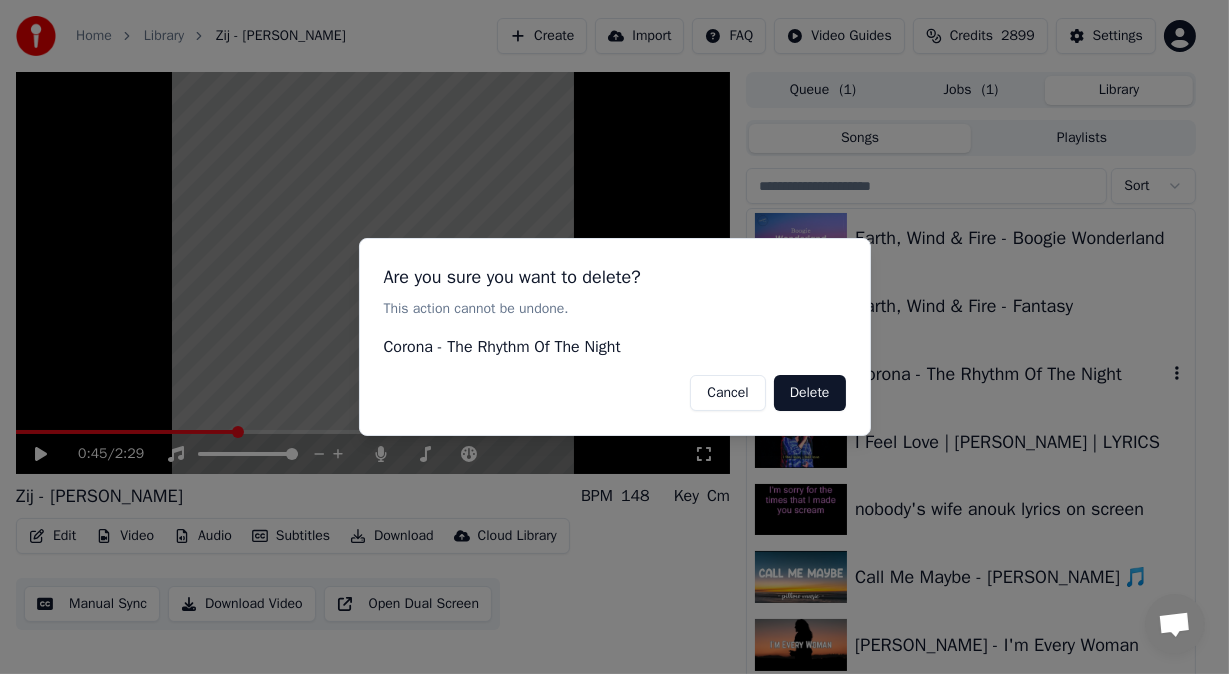 click on "Delete" at bounding box center (810, 393) 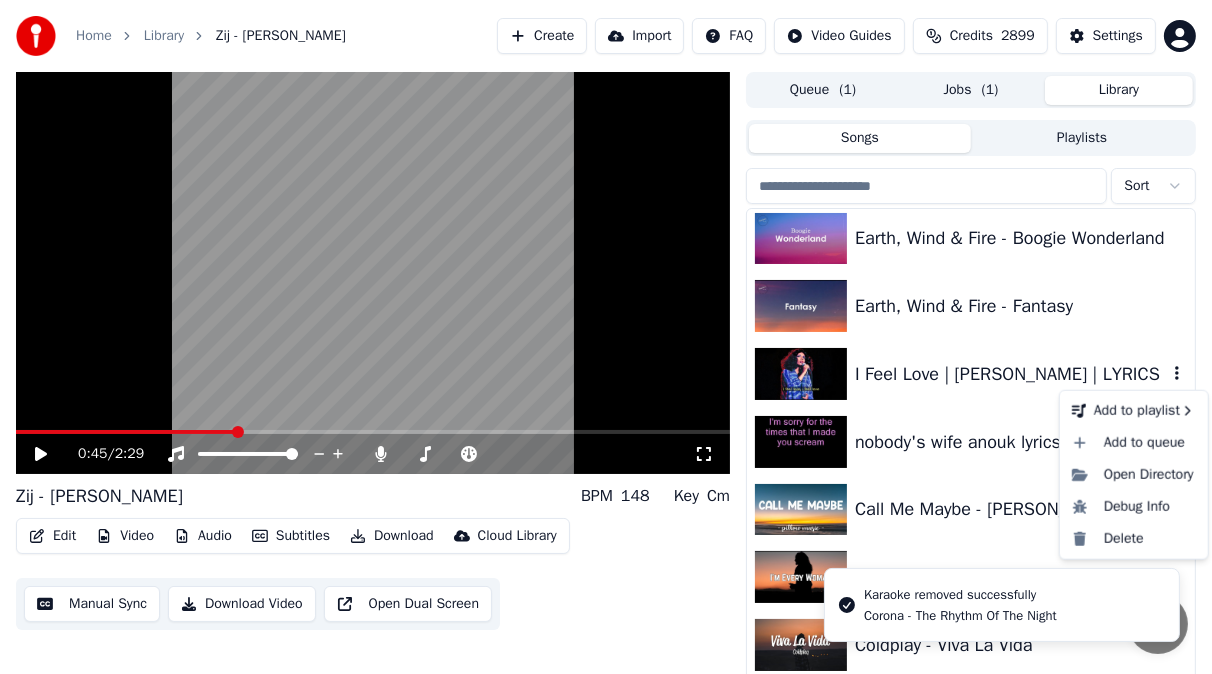 click 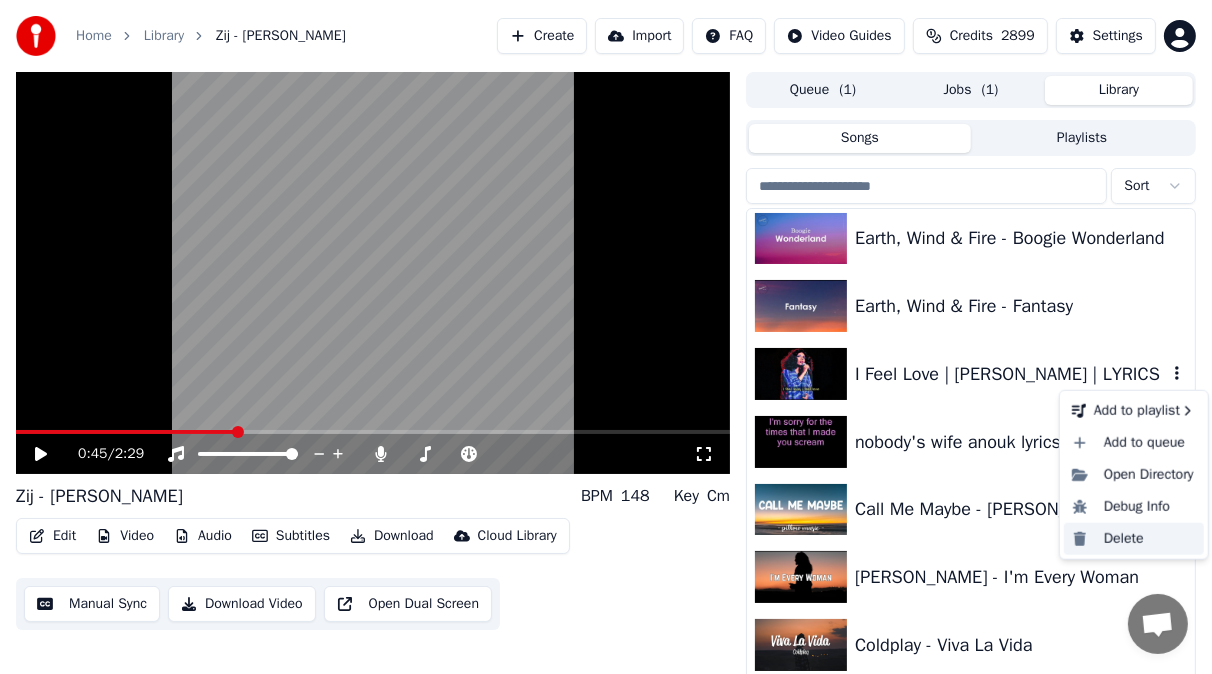 click on "Delete" at bounding box center [1134, 539] 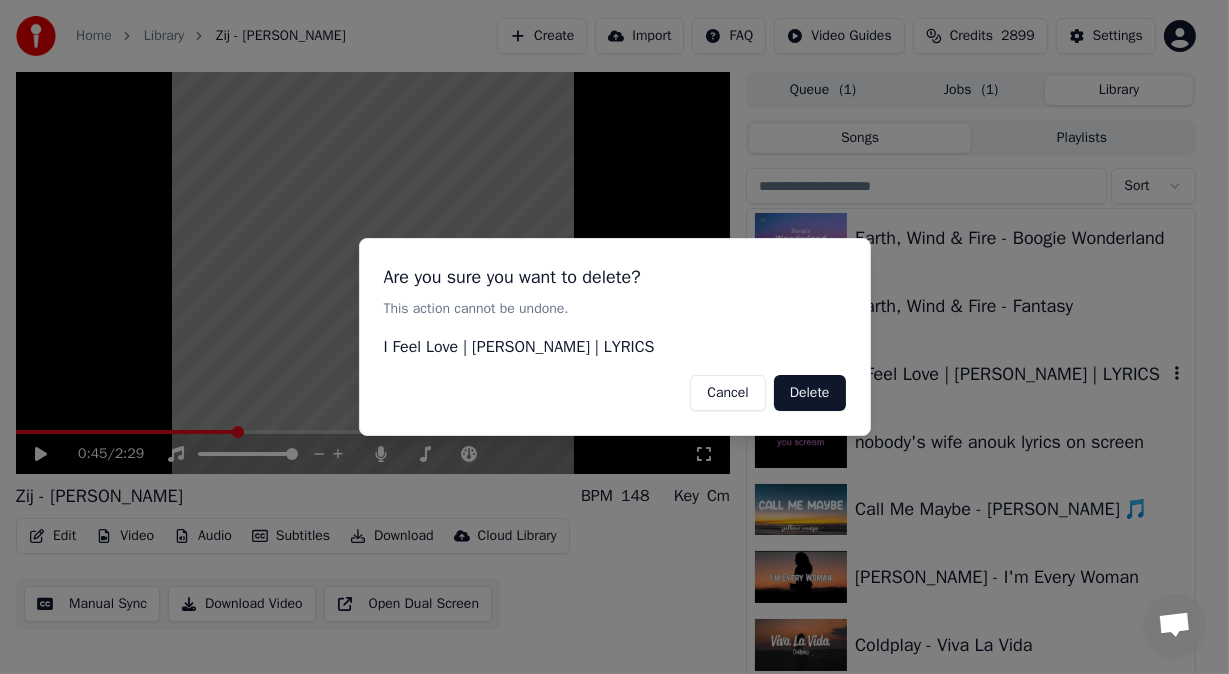 click on "Delete" at bounding box center (810, 393) 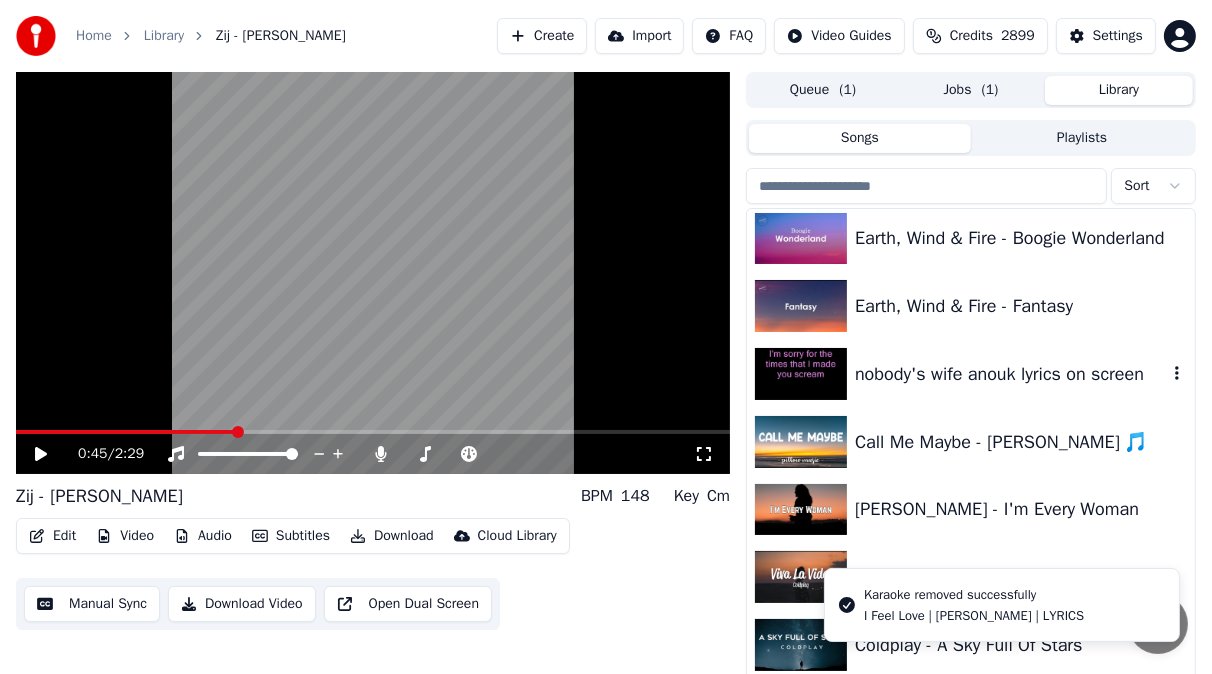 click 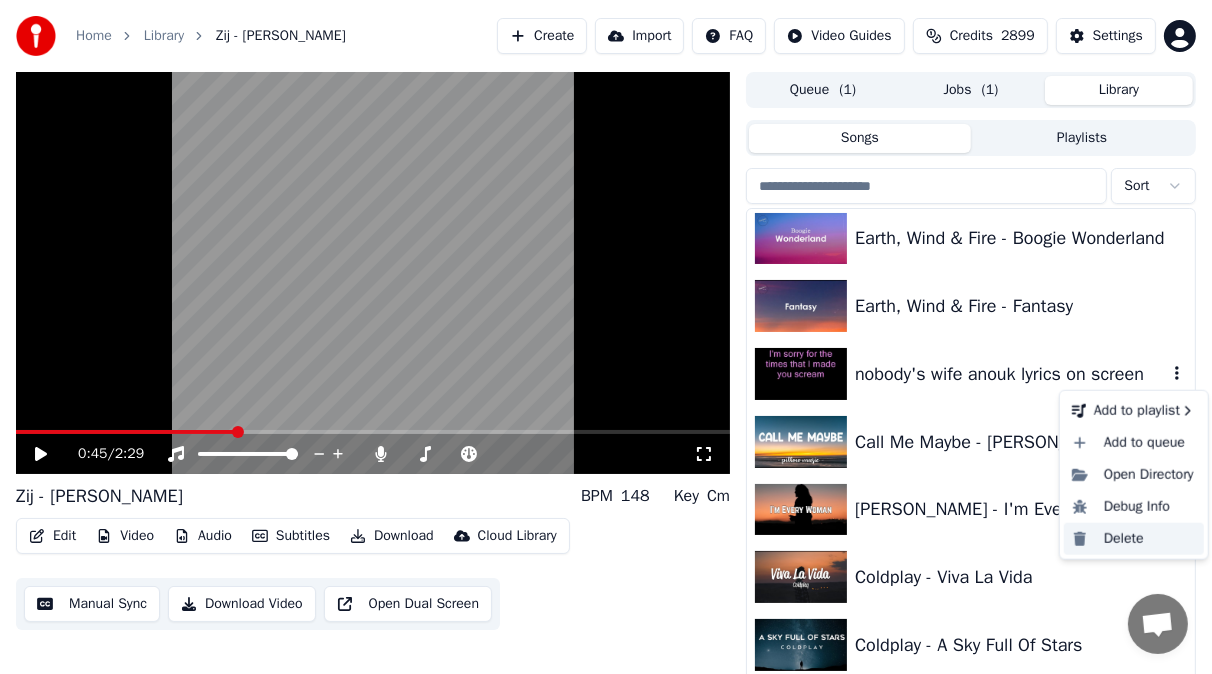 click on "Delete" at bounding box center (1134, 539) 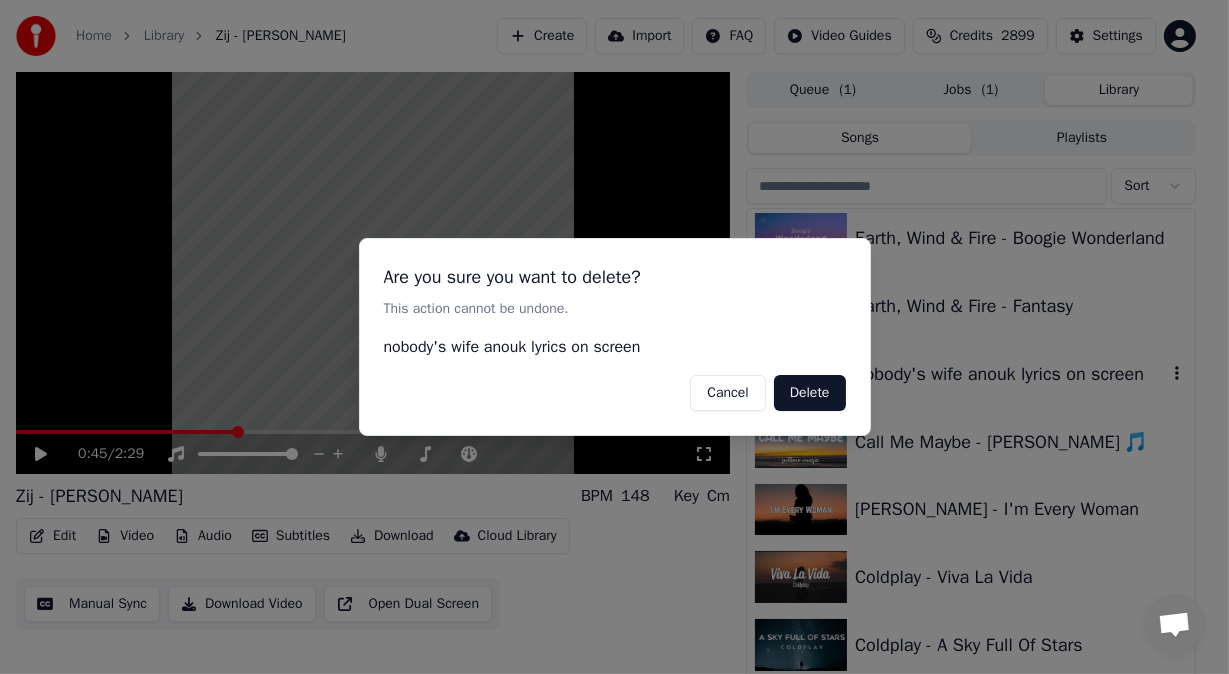 click on "Delete" at bounding box center [810, 393] 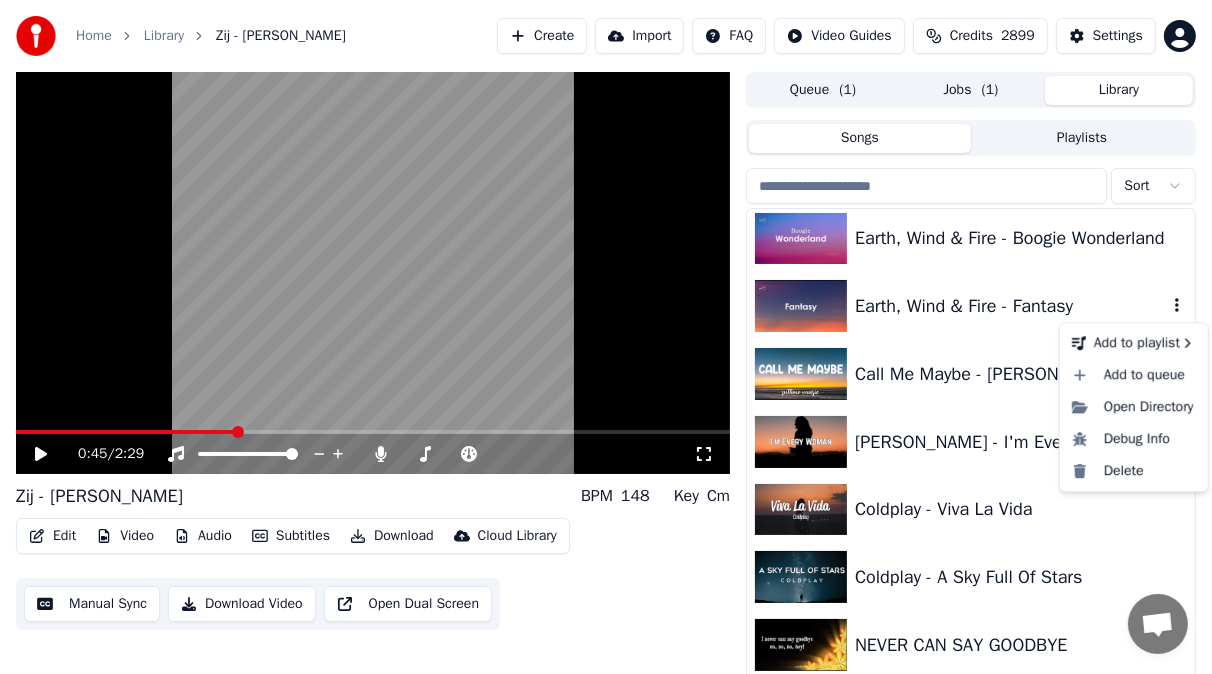 click 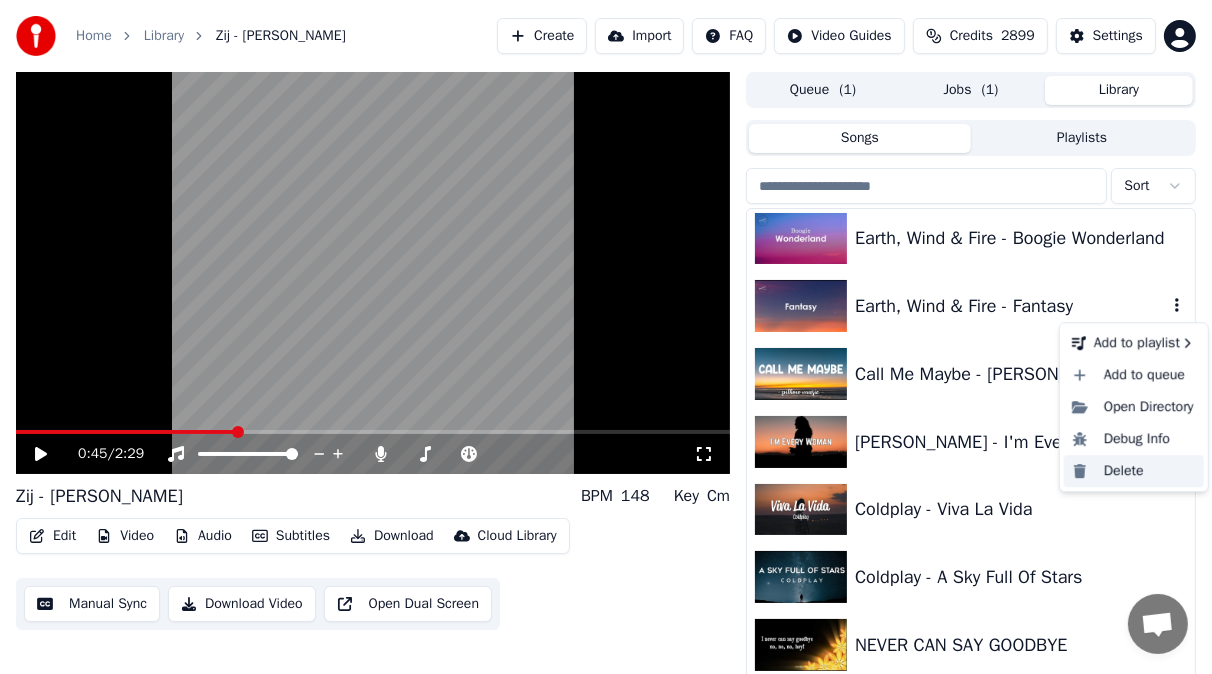 click on "Delete" at bounding box center [1134, 471] 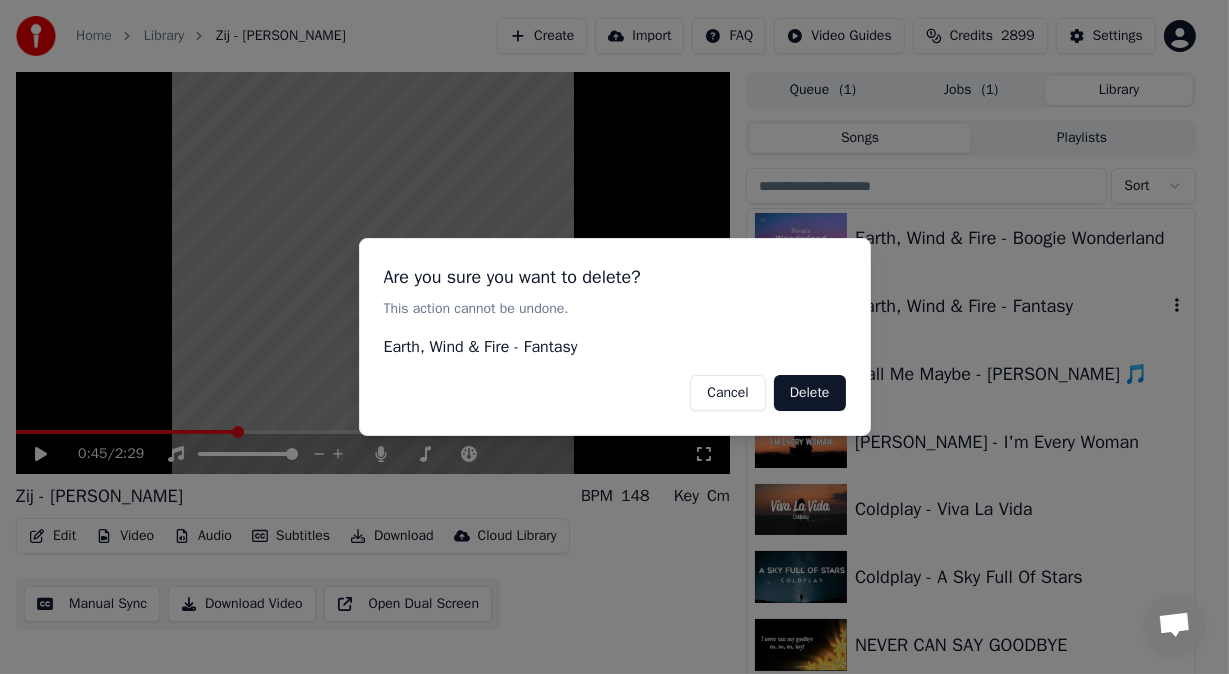 click on "Delete" at bounding box center (810, 393) 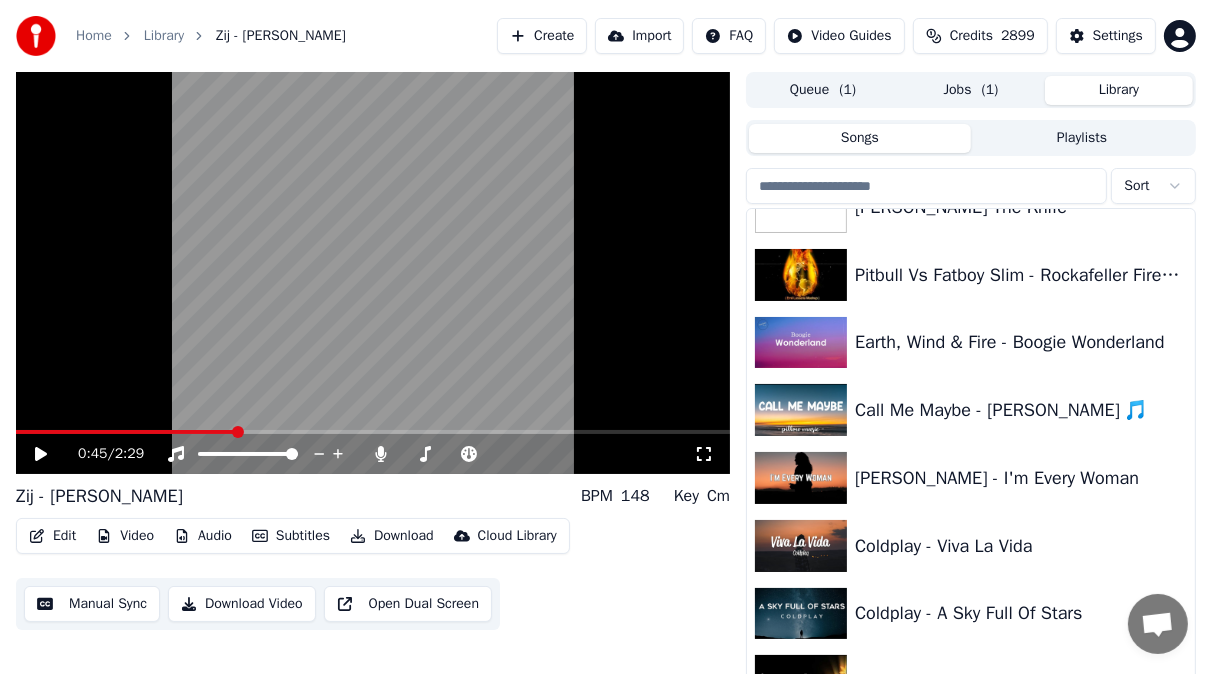 scroll, scrollTop: 5664, scrollLeft: 0, axis: vertical 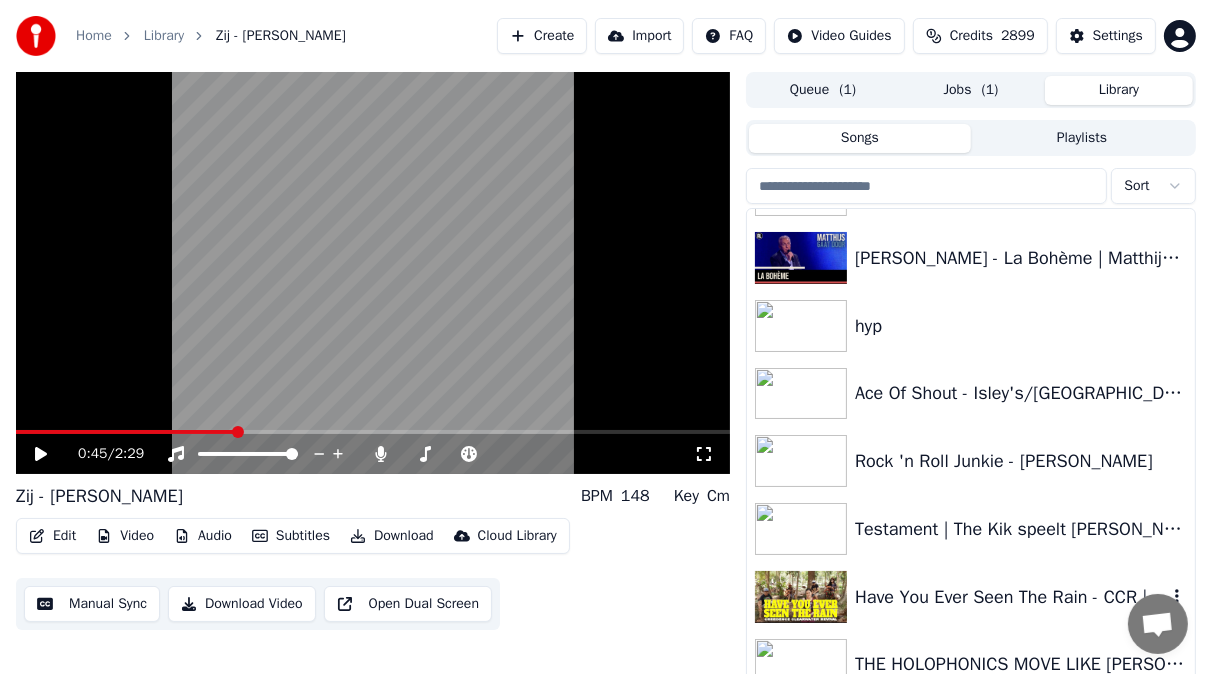 click at bounding box center (801, 597) 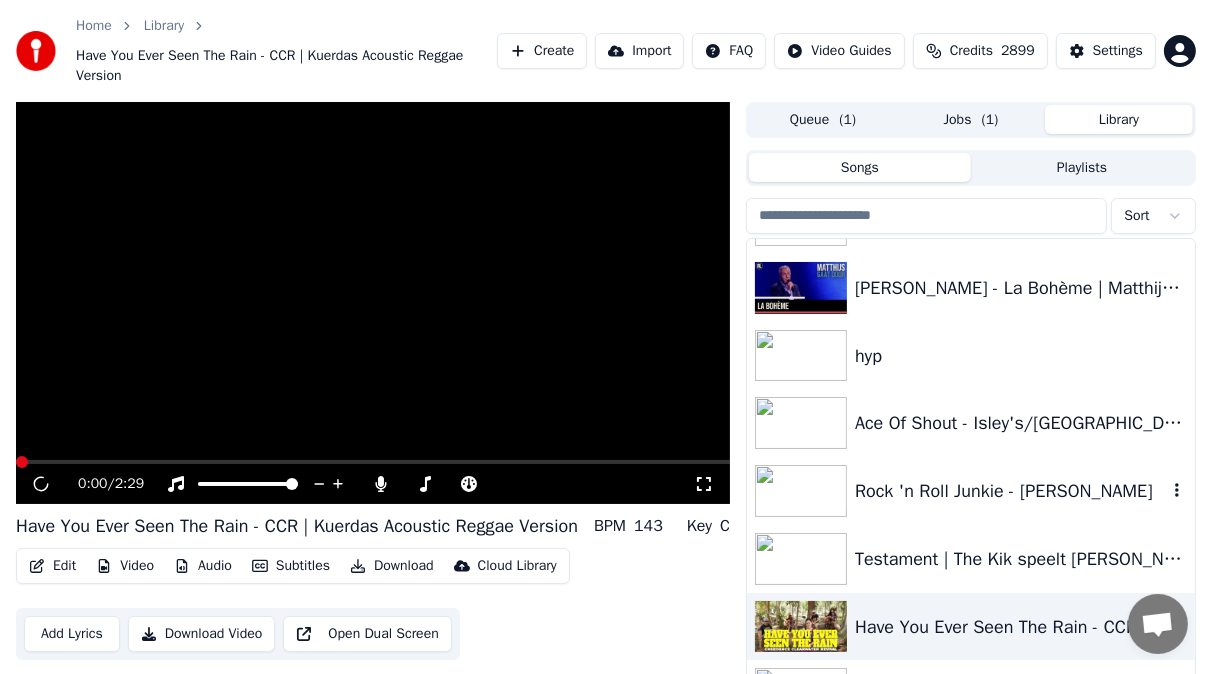 click at bounding box center (801, 491) 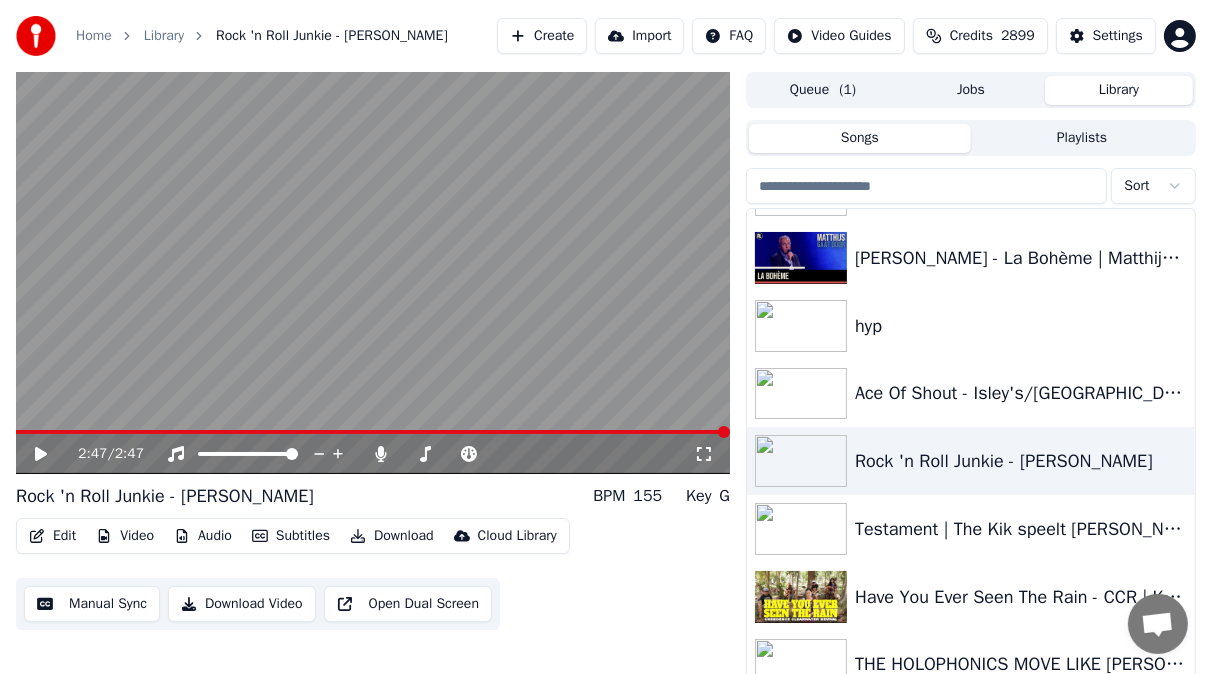click 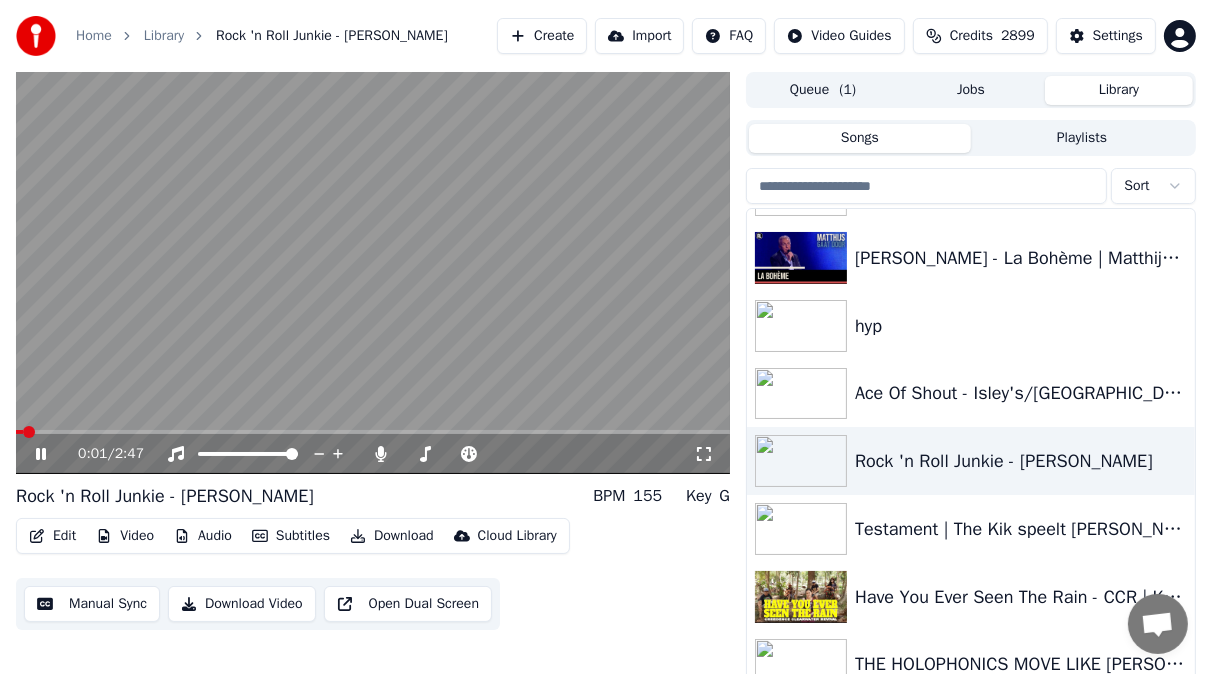 click on "Edit Video Audio Subtitles Download Cloud Library" at bounding box center (293, 536) 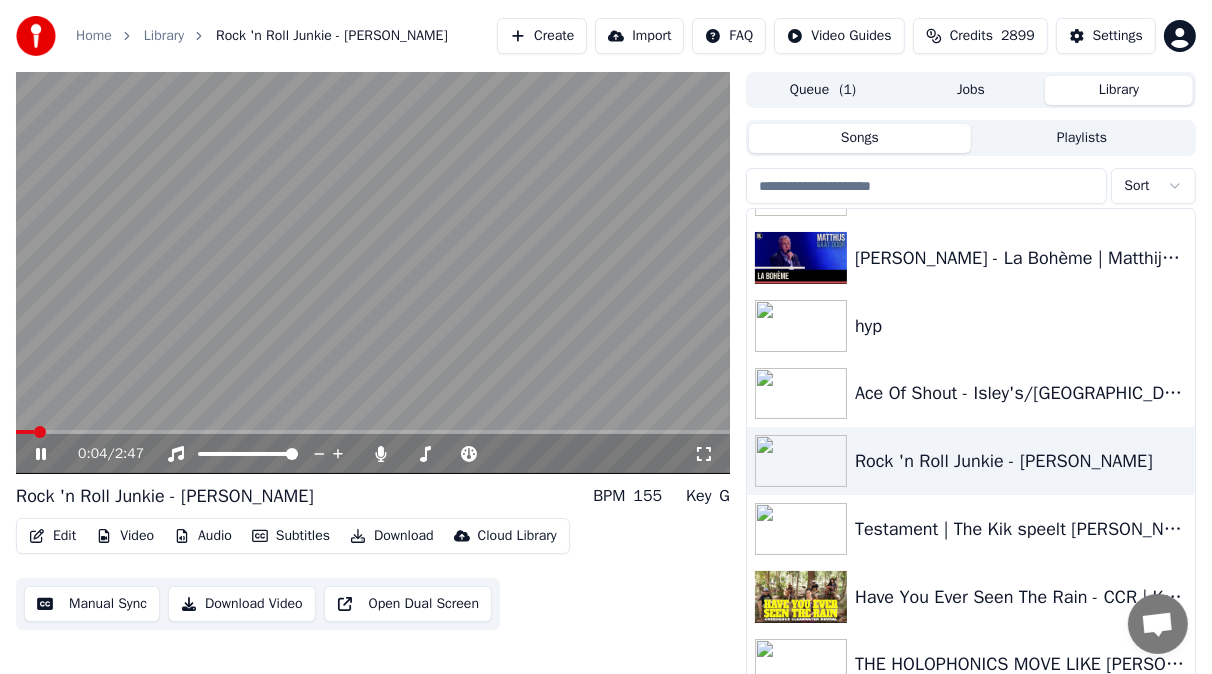 click 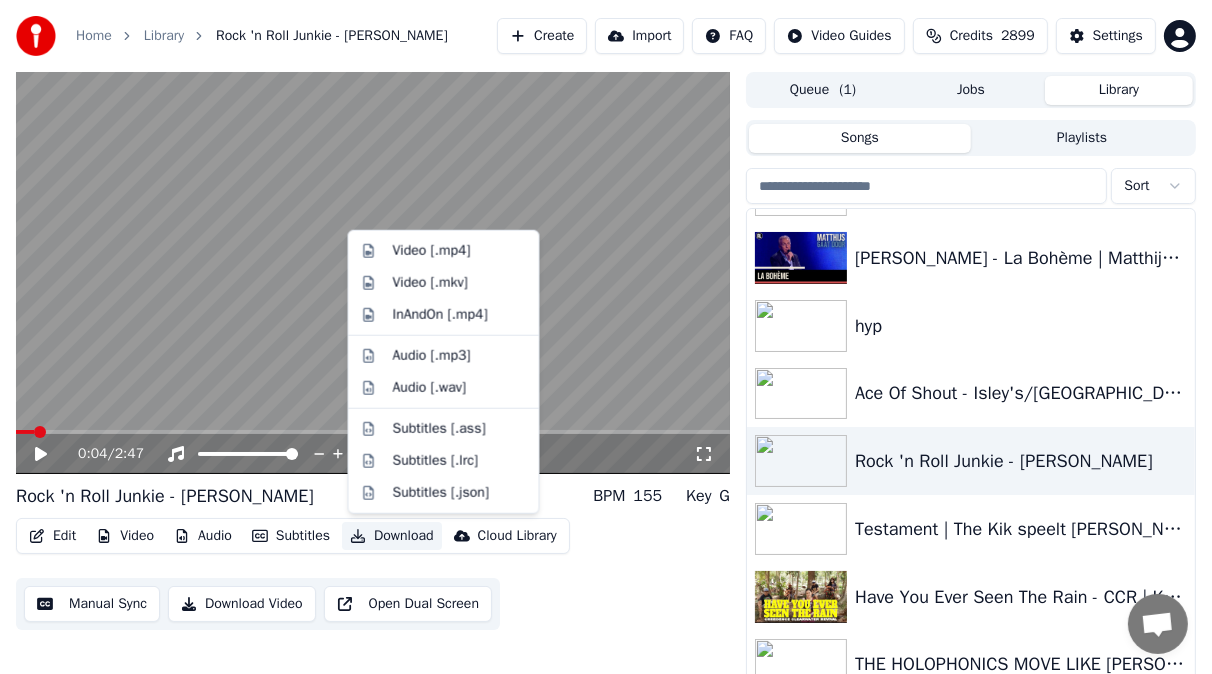 click on "Download" at bounding box center (392, 536) 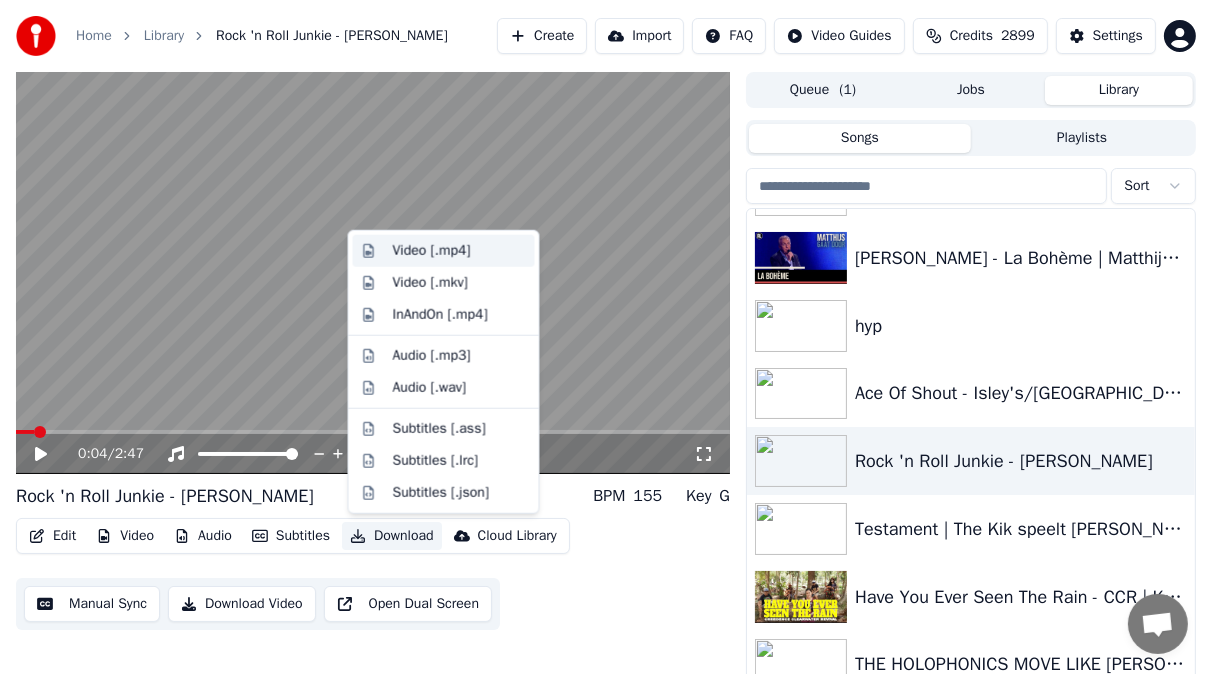 click on "Video [.mp4]" at bounding box center [432, 251] 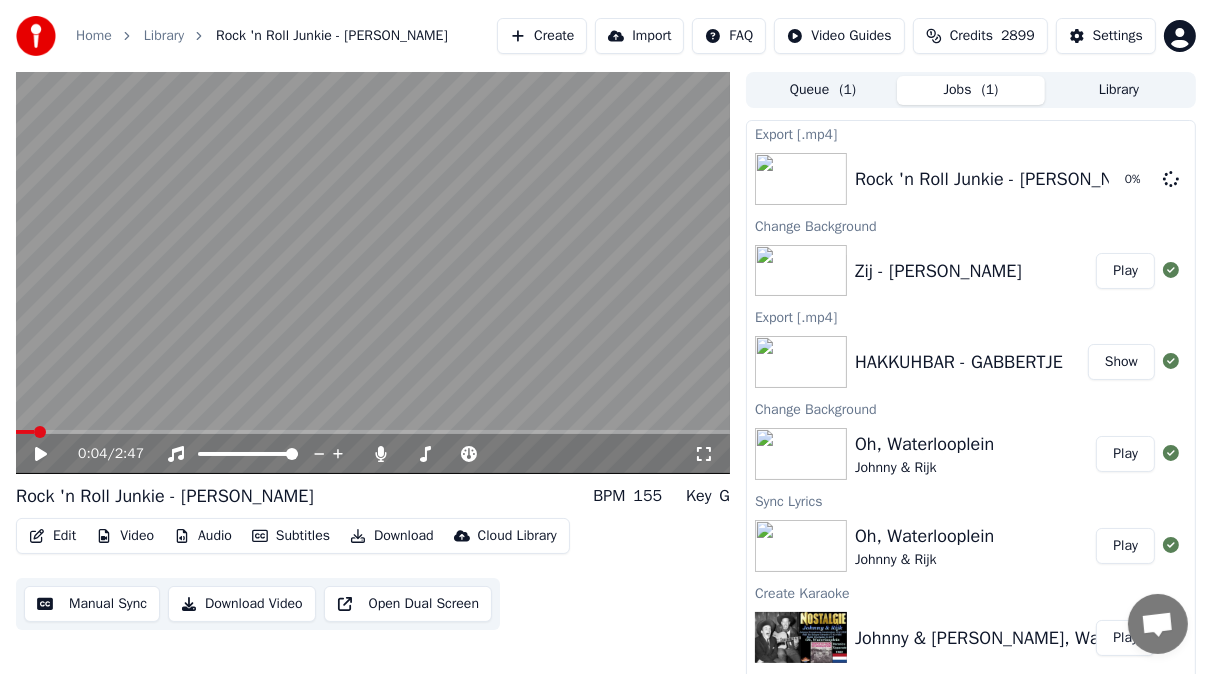 click on "Play" at bounding box center [1125, 454] 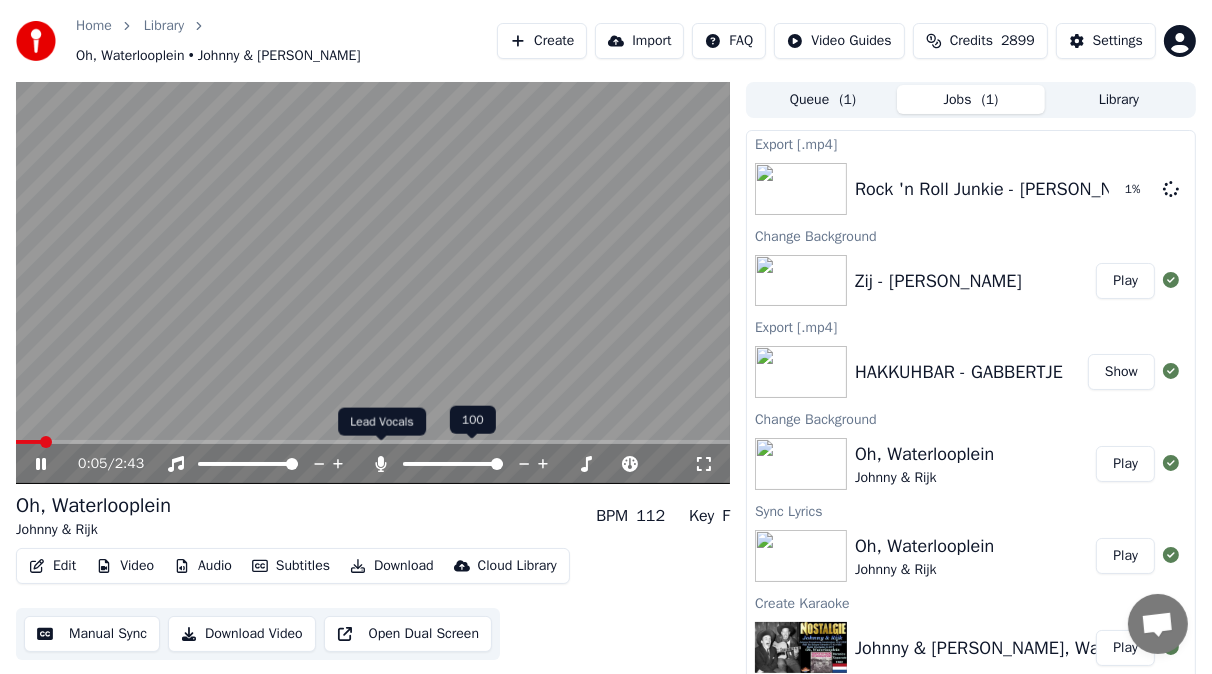 click on "Home Library [GEOGRAPHIC_DATA], [GEOGRAPHIC_DATA] • Johnny & [PERSON_NAME] Create Import FAQ Video Guides Credits 2899 Settings 0:05  /  2:43 Oh, Waterlooplein Johnny & [PERSON_NAME] BPM 112 Key F Edit Video Audio Subtitles Download Cloud Library Manual Sync Download Video Open Dual Screen Queue ( 1 ) Jobs ( 1 ) Library Export [.mp4] Rock 'n Roll Junkie - [PERSON_NAME] 1 % Change Background Zij - [PERSON_NAME] Play Export [.mp4] HAKKUHBAR - GABBERTJE Show Change Background Oh, Waterlooplein [PERSON_NAME] & [PERSON_NAME] Play Sync Lyrics Oh, Waterlooplein [PERSON_NAME] & [PERSON_NAME] Play Create Karaoke Johnny & [PERSON_NAME], Waterlooplein 1969 Play 100 100 Lead Vocals Lead Vocals" at bounding box center (606, 337) 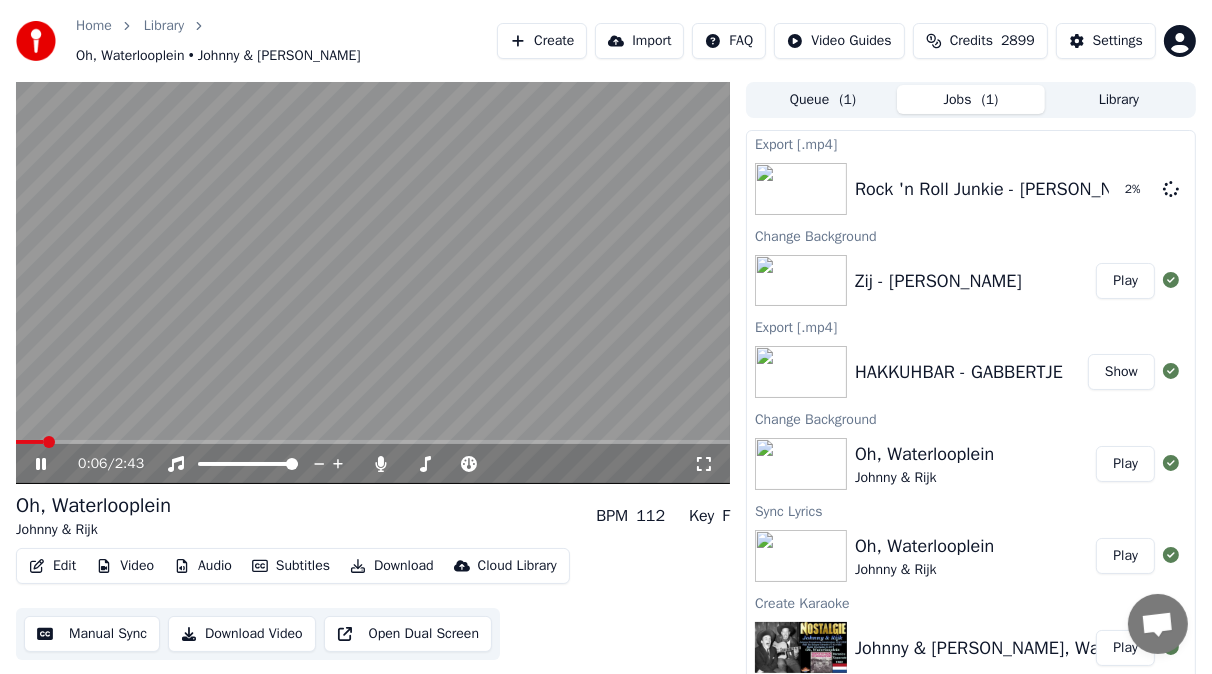 click 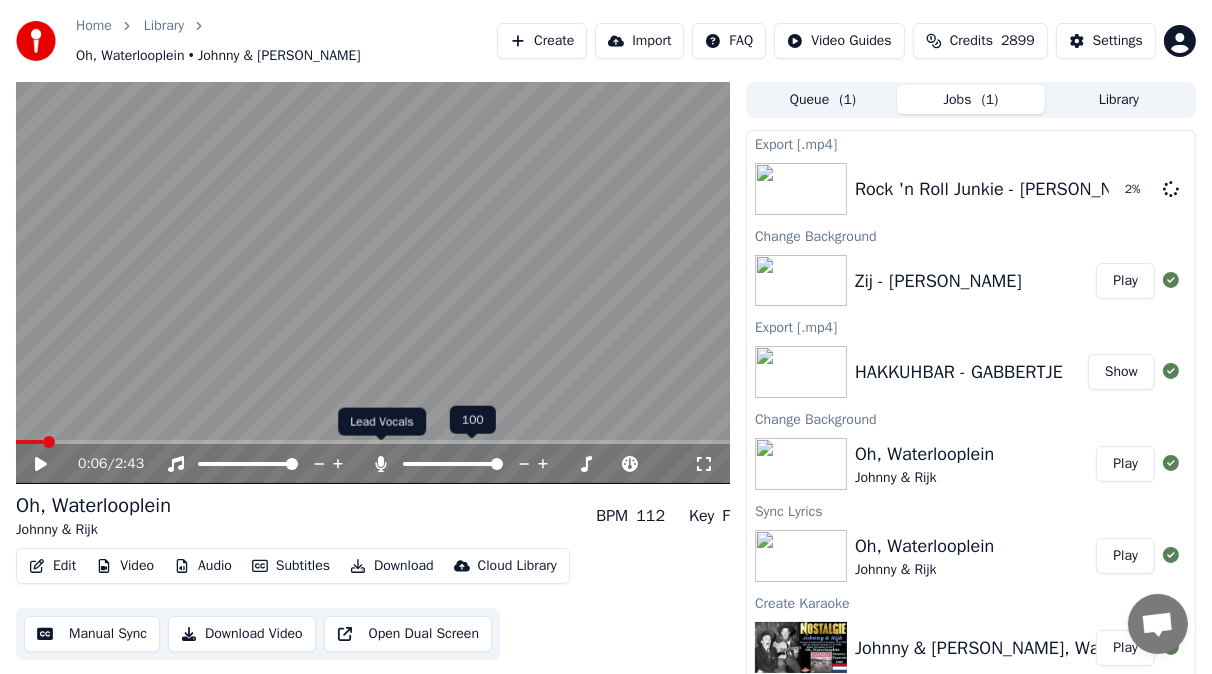 click 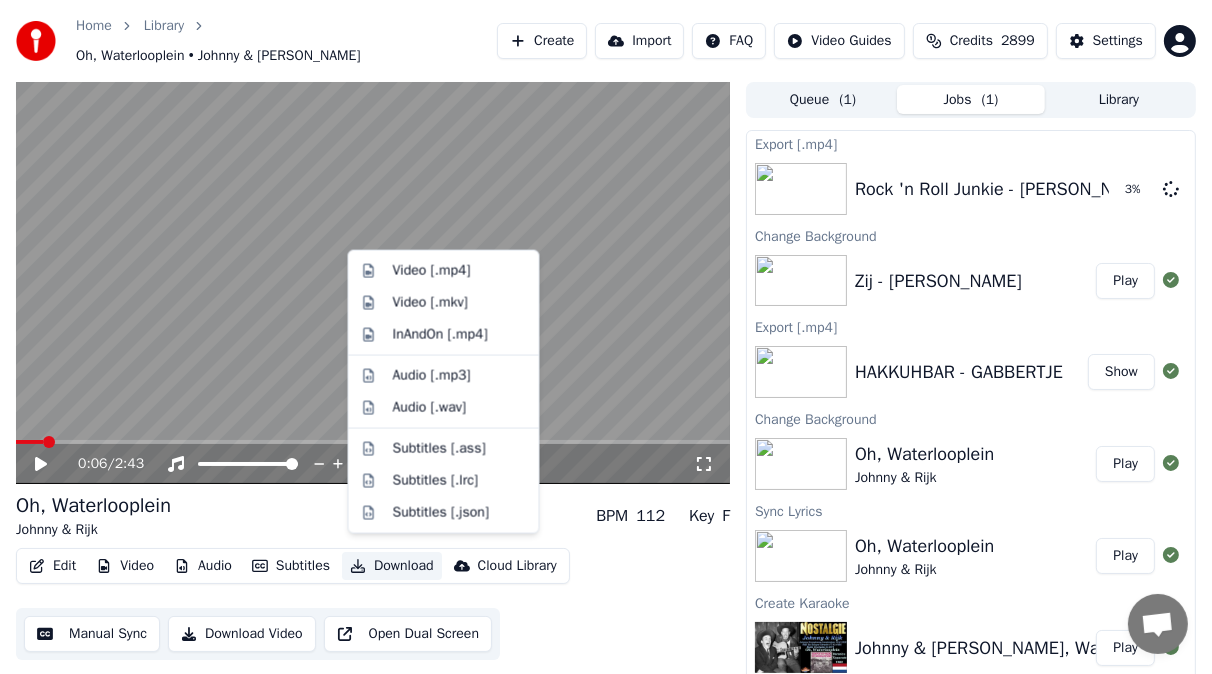 click on "Download" at bounding box center (392, 566) 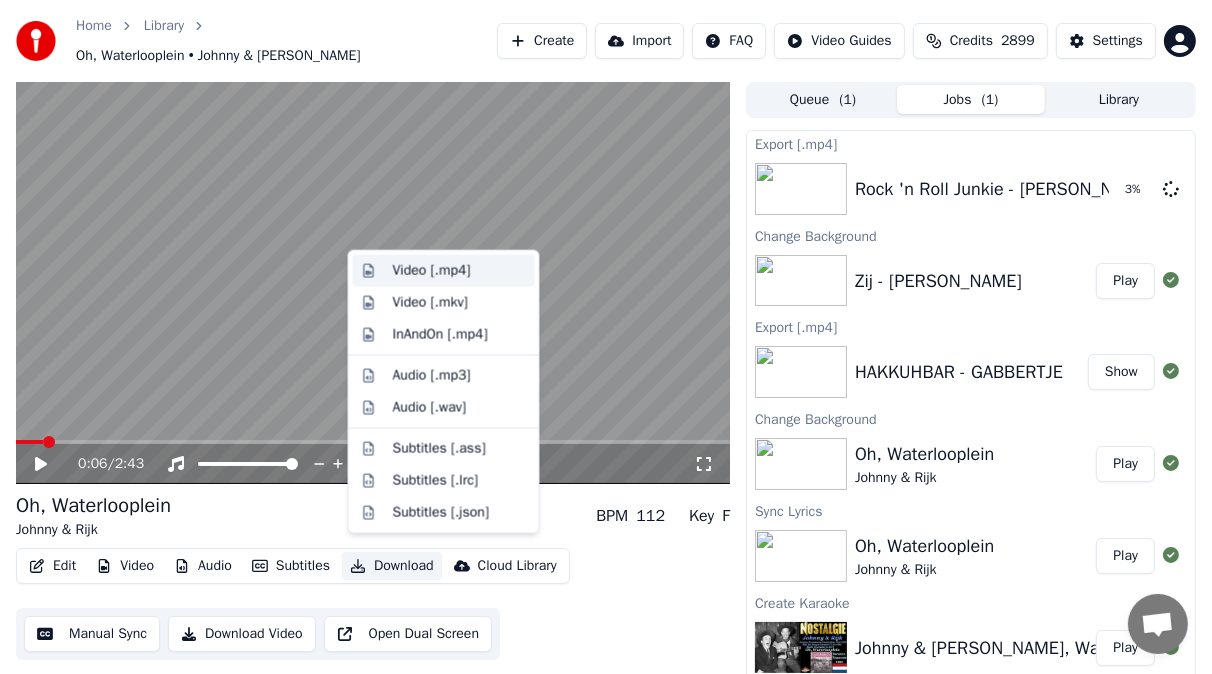 click on "Video [.mp4]" at bounding box center [432, 271] 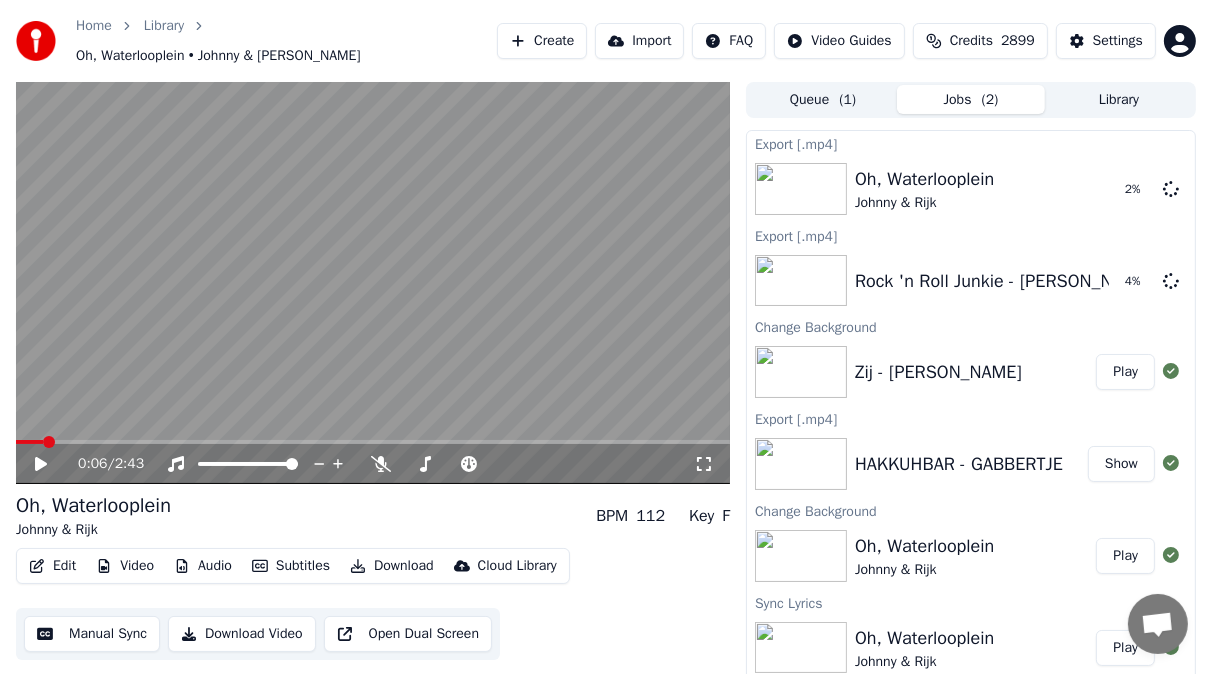 click at bounding box center [373, 283] 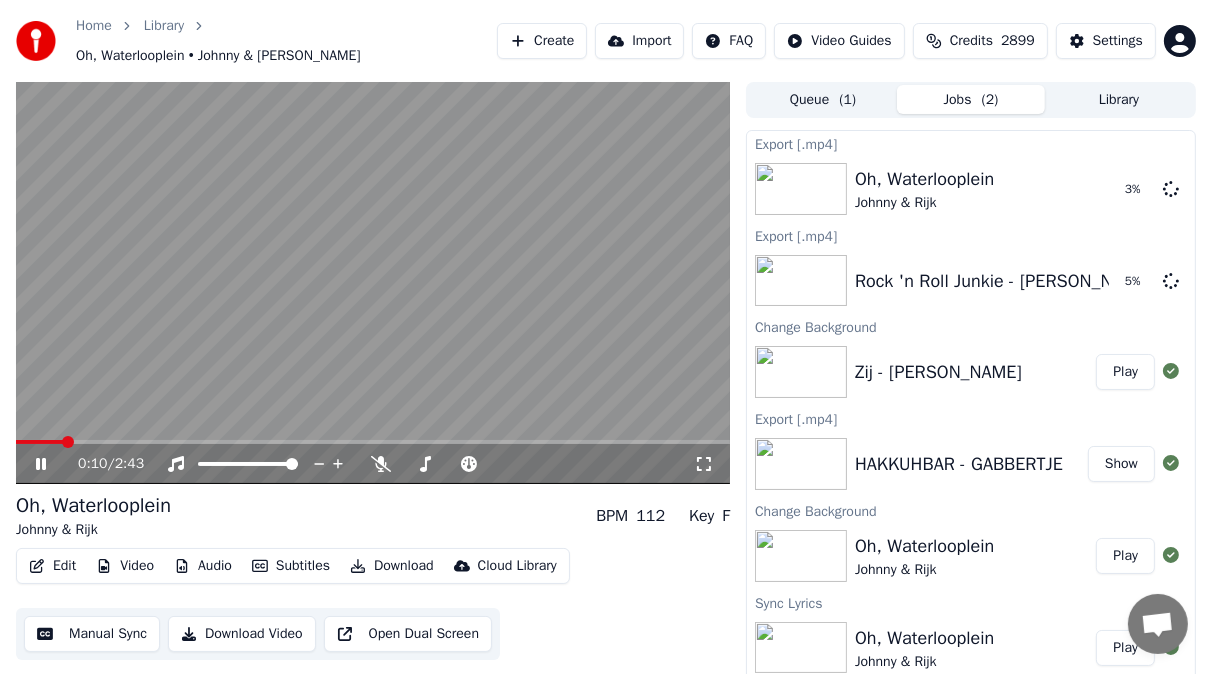 click 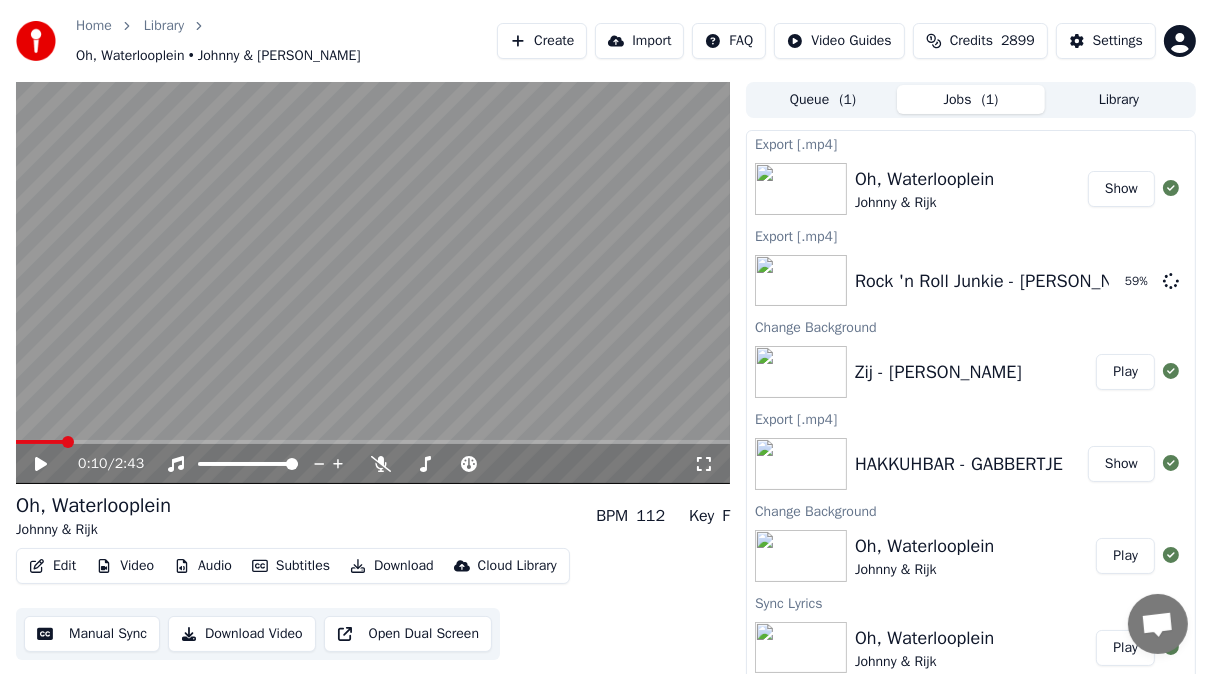 click on "Oh, Waterlooplein" at bounding box center [924, 179] 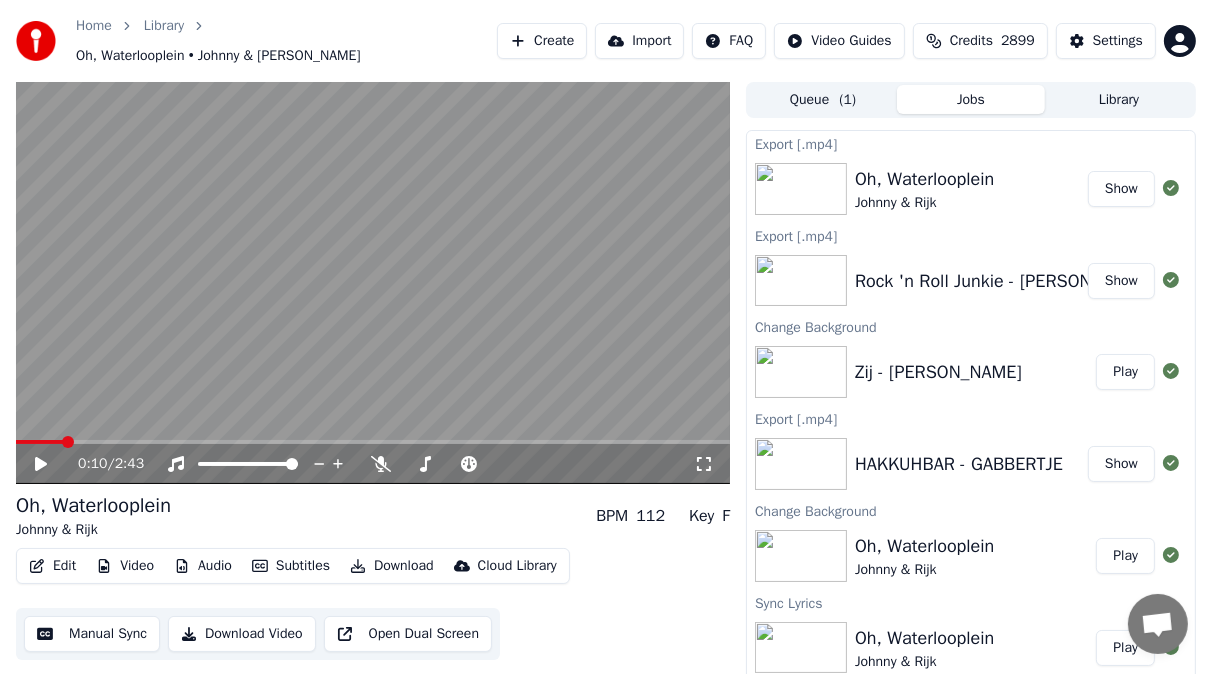 click on "Show" at bounding box center [1121, 281] 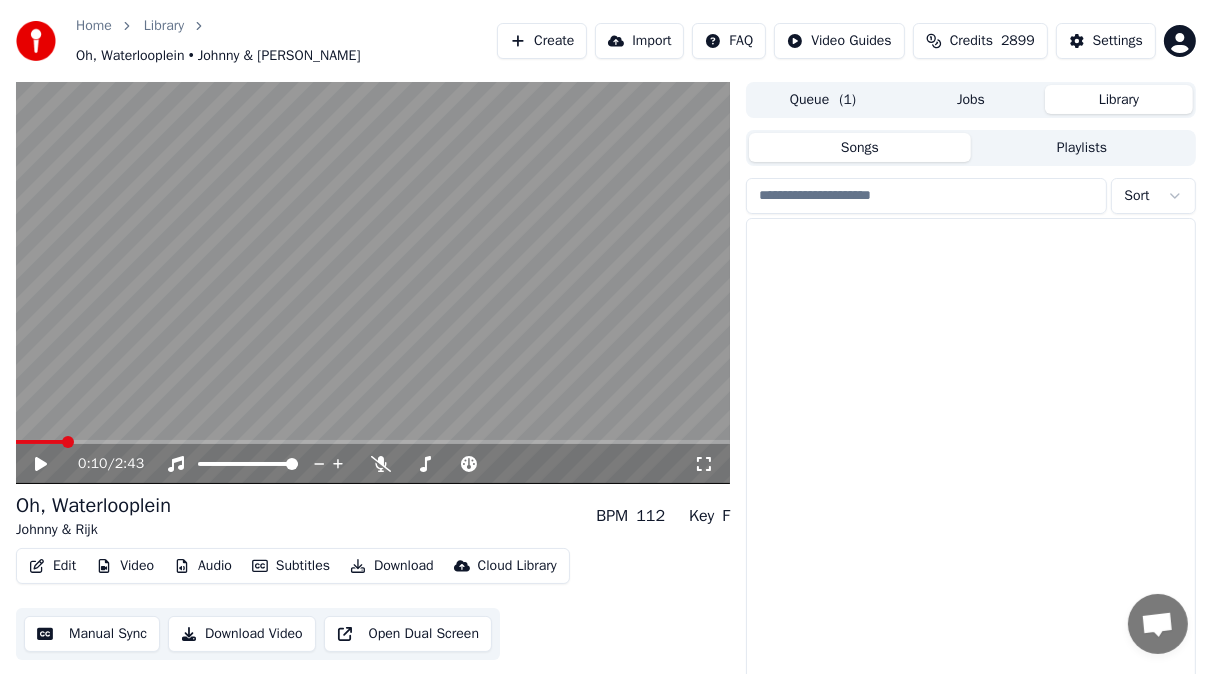 click on "Library" at bounding box center (1119, 99) 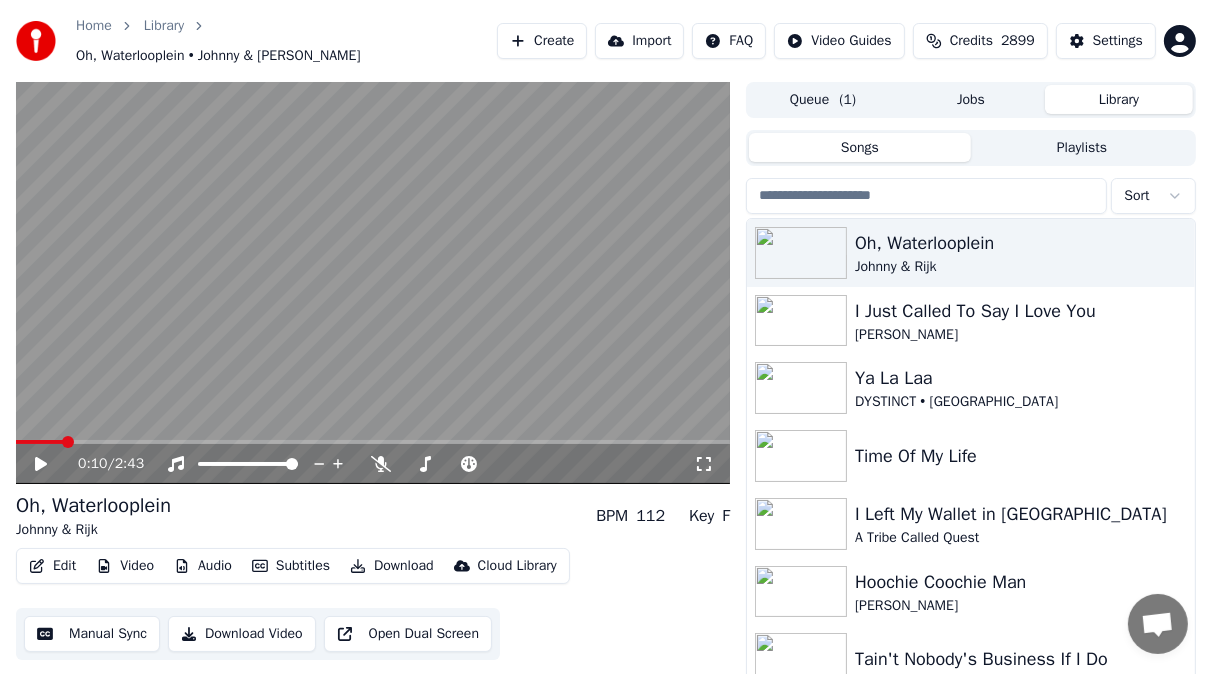 click at bounding box center [926, 196] 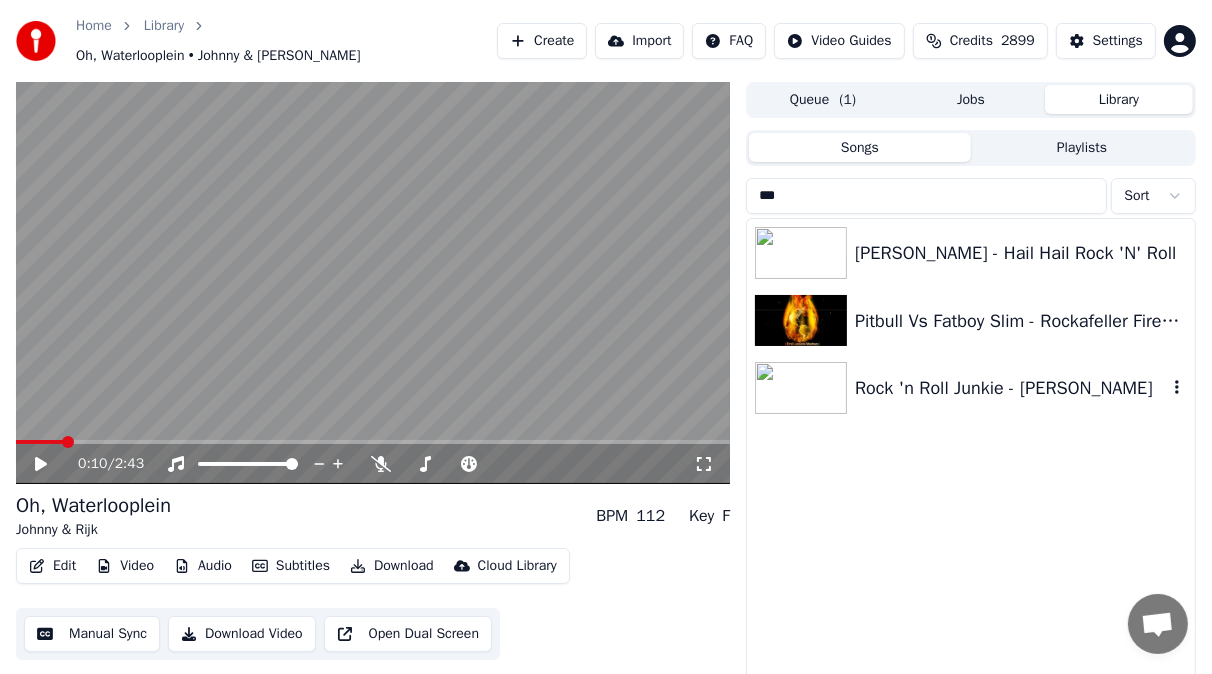 type on "***" 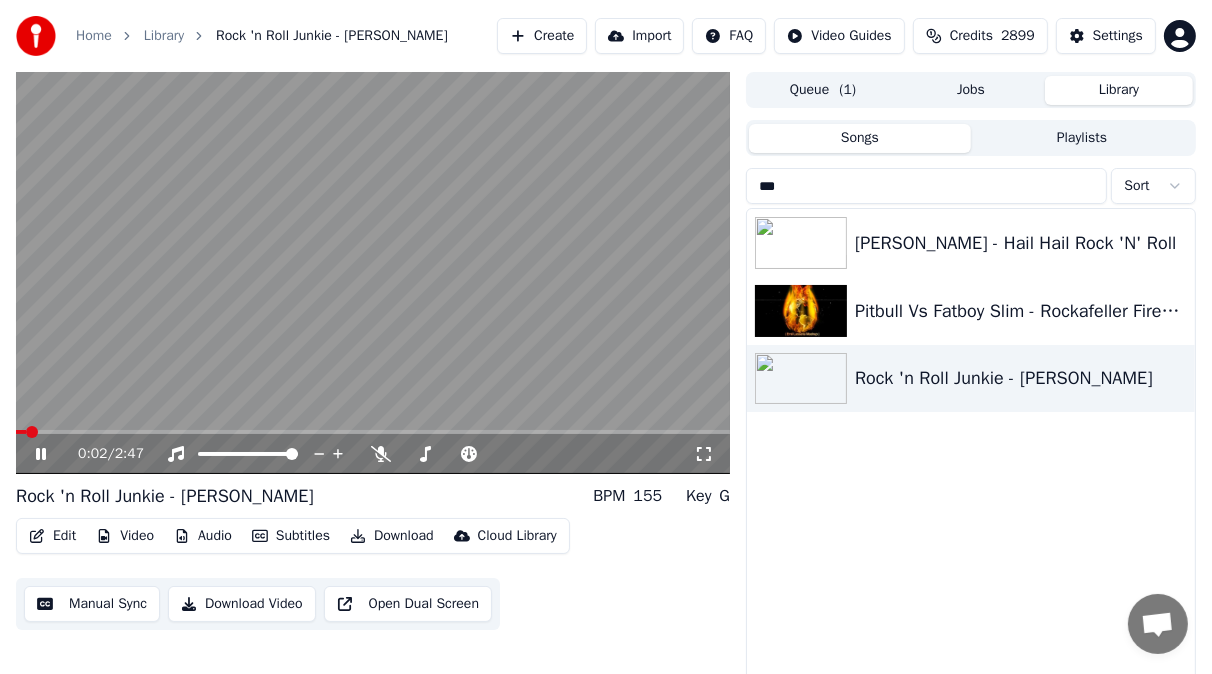 click 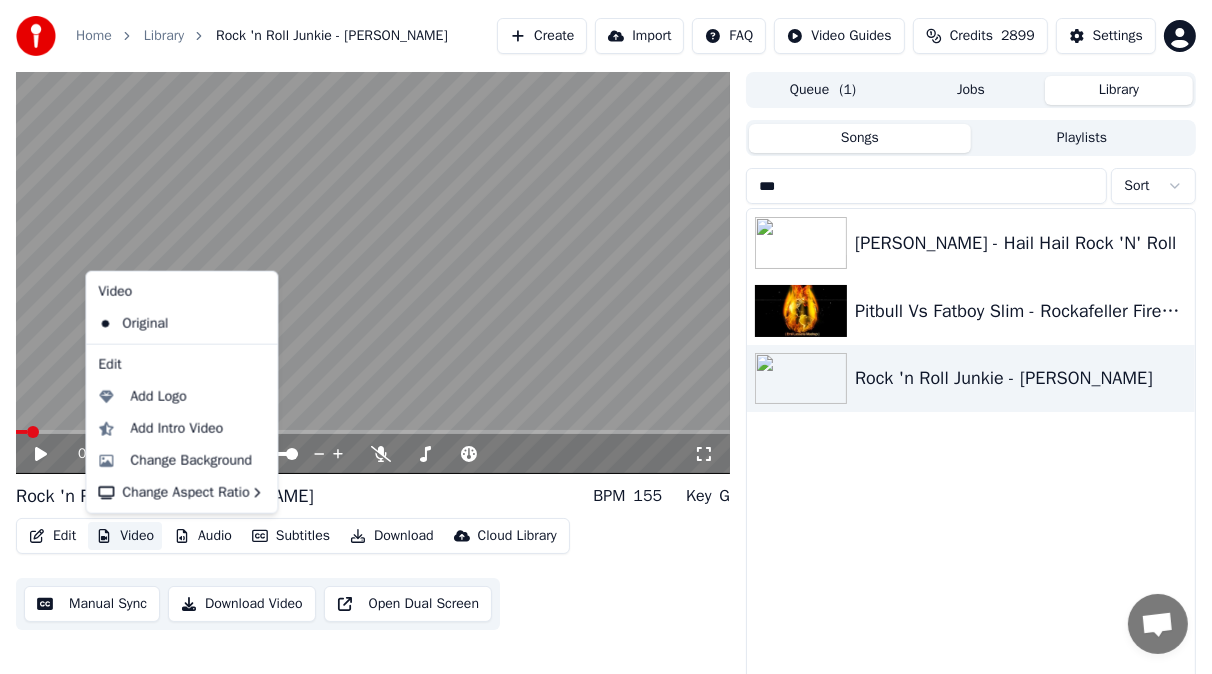 click on "Video" at bounding box center (125, 536) 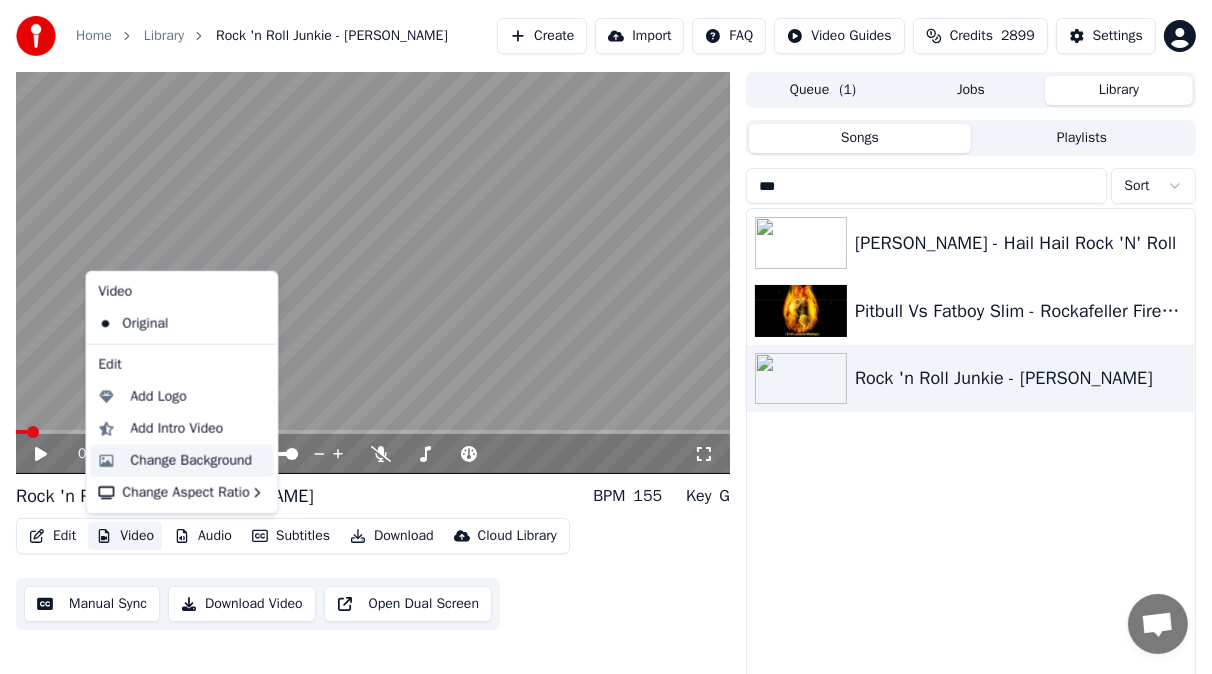 click on "Change Background" at bounding box center [191, 461] 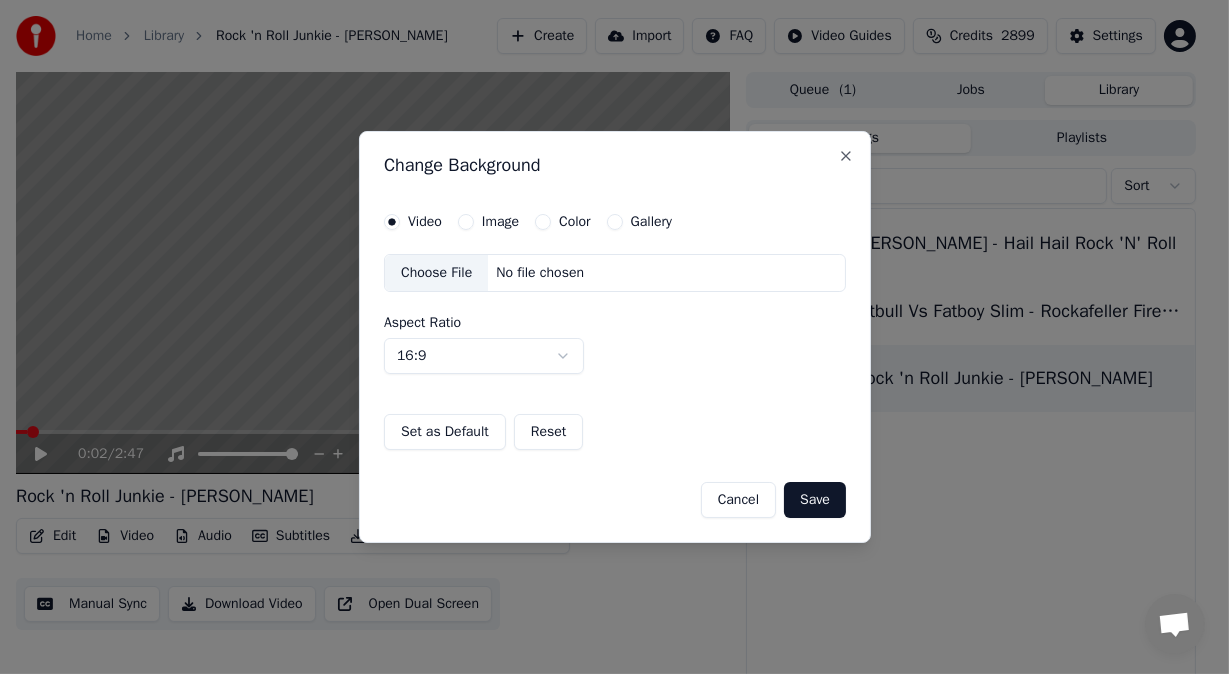 click on "Image" at bounding box center [465, 222] 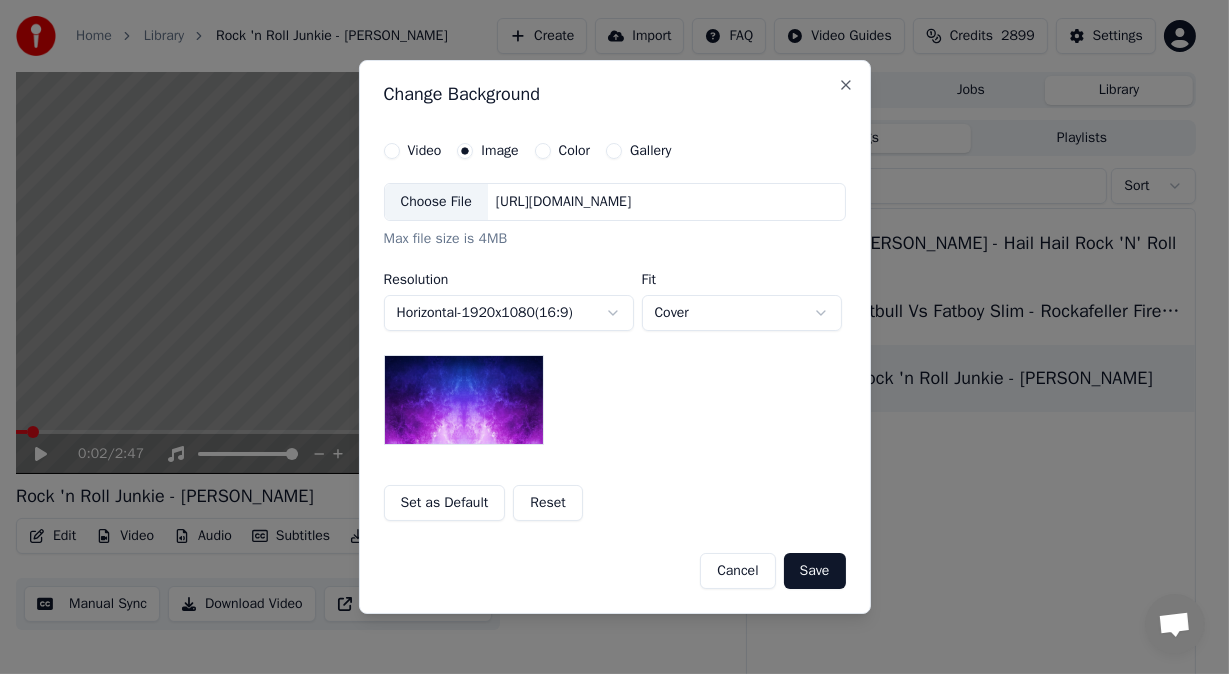 click on "Choose File" at bounding box center (436, 202) 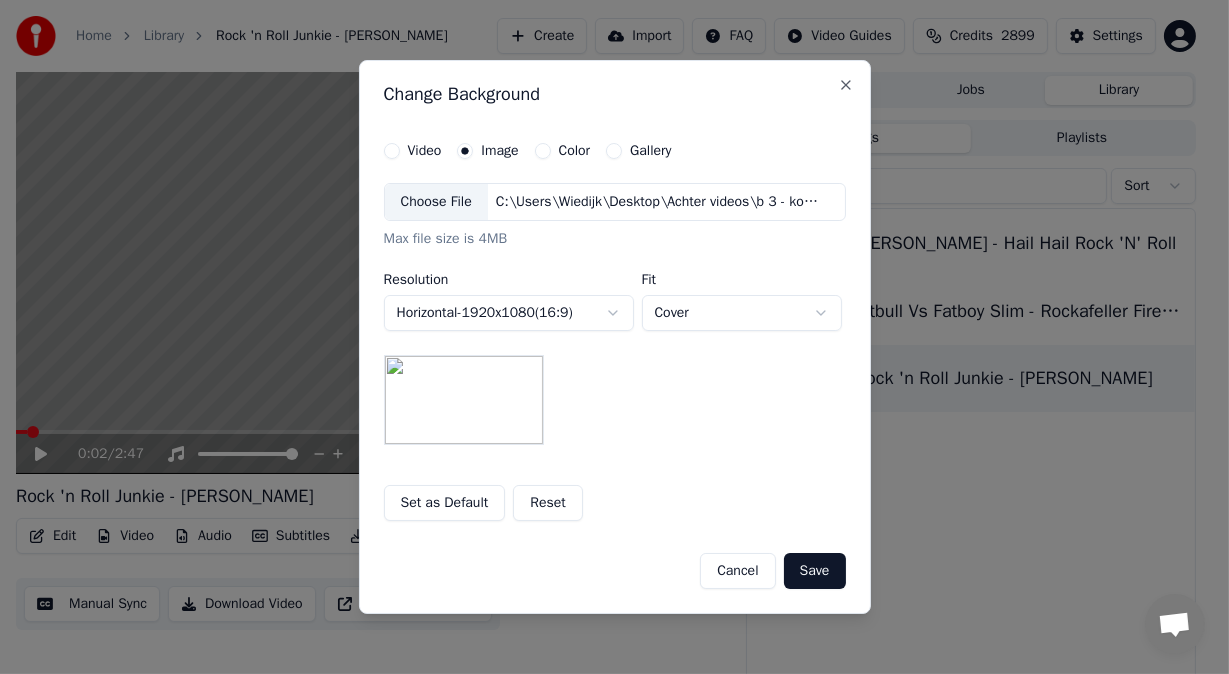 click on "Save" at bounding box center [815, 571] 